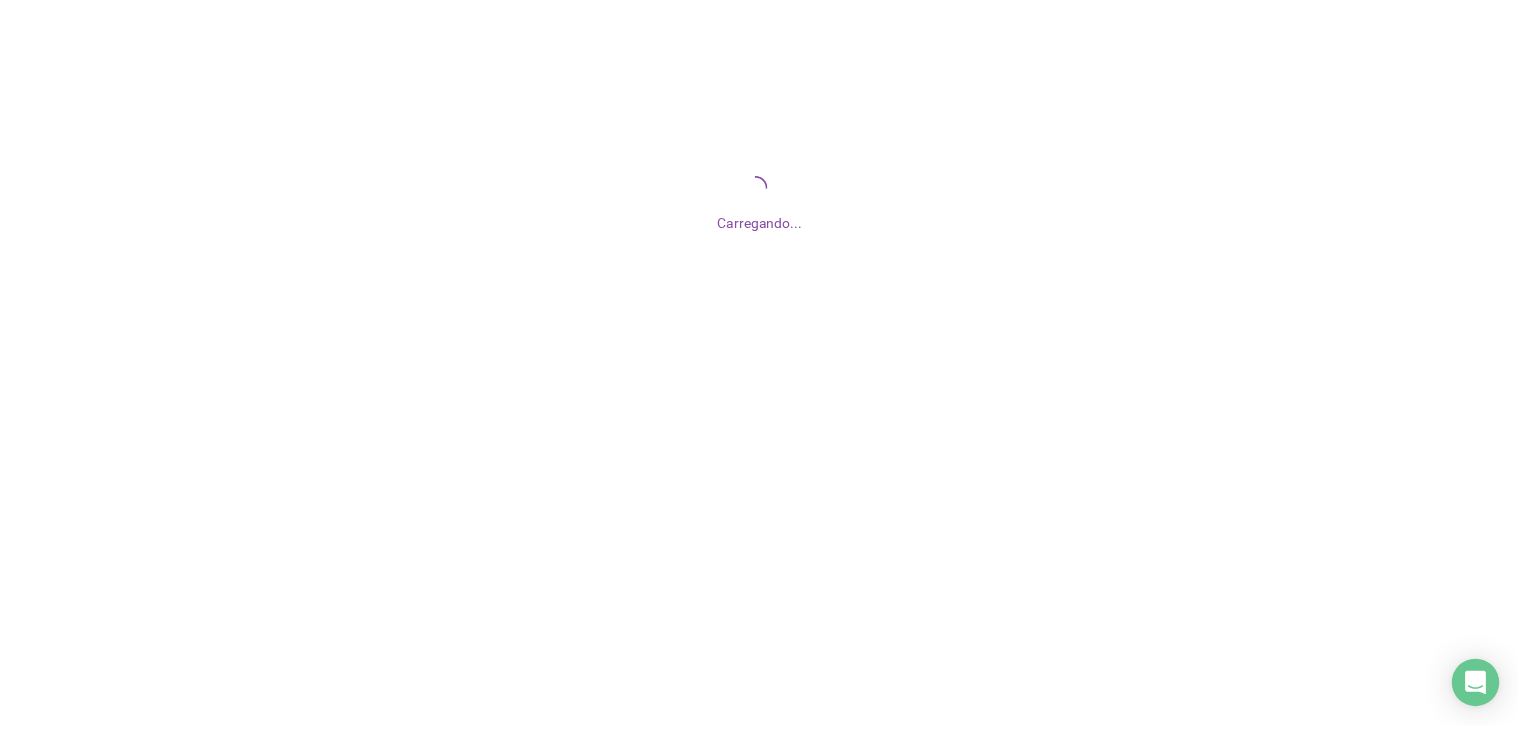scroll, scrollTop: 0, scrollLeft: 0, axis: both 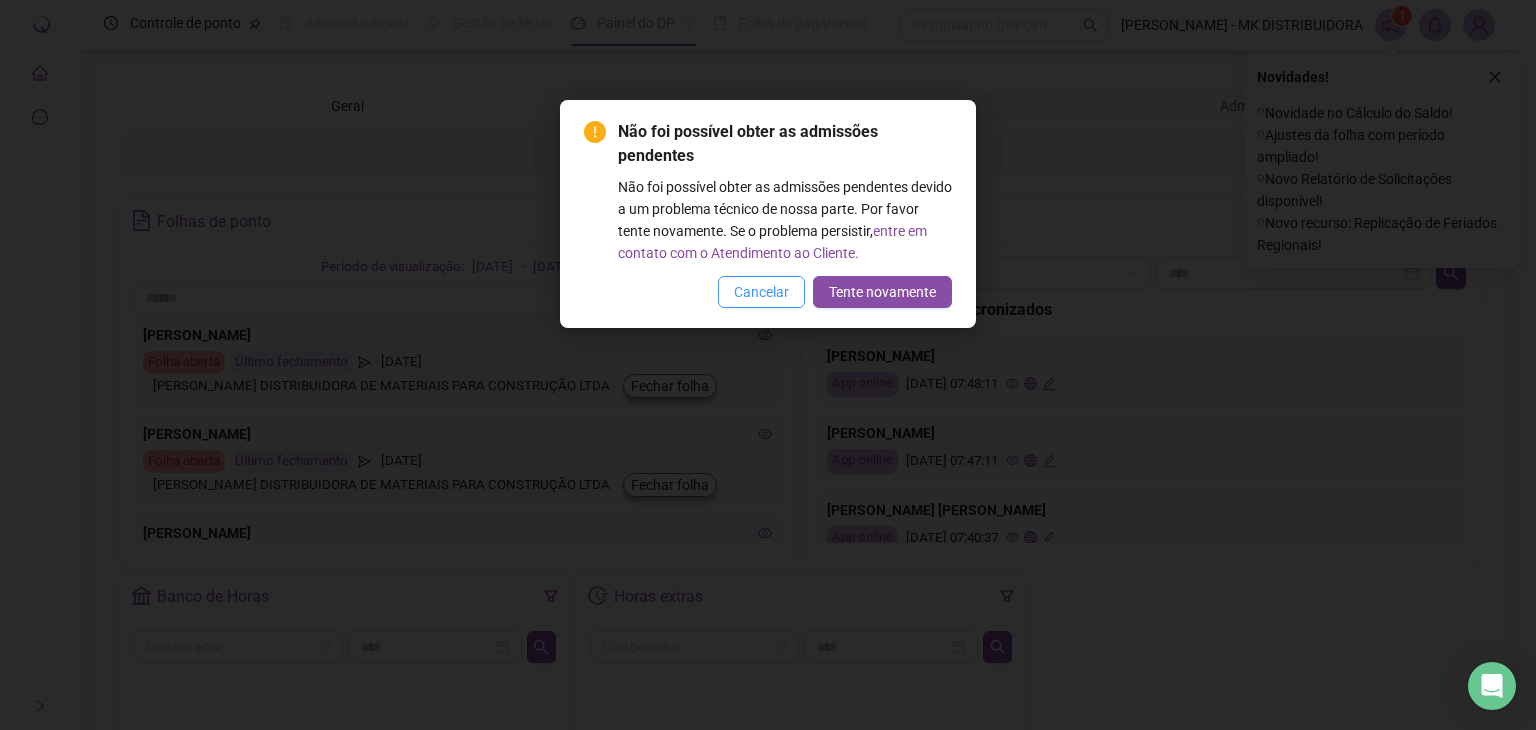 click on "Cancelar" at bounding box center [761, 292] 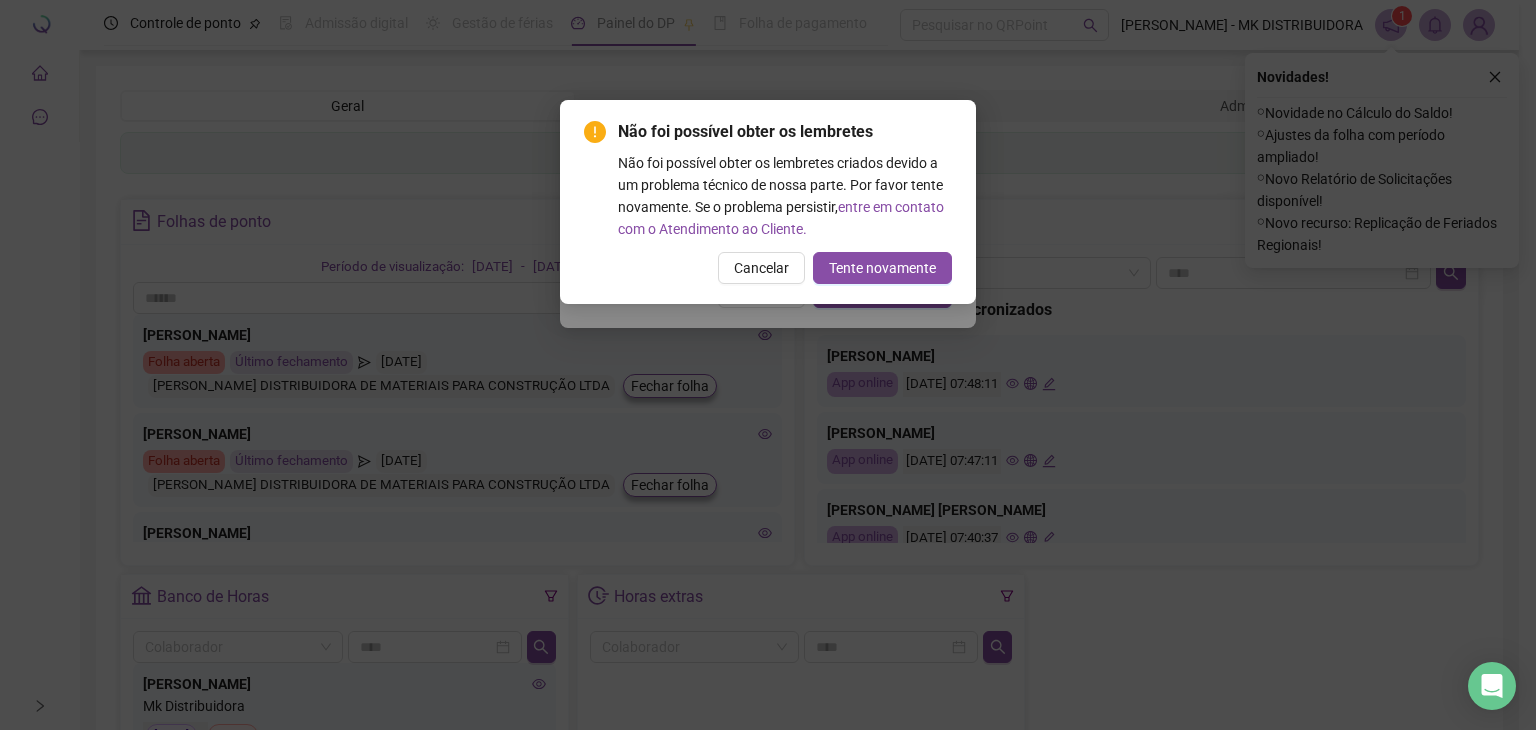 click on "Não foi possível obter as admissões pendentes Não foi possível obter as admissões pendentes devido a um problema técnico de nossa parte. Por favor tente novamente. Se o problema persistir,  entre em contato com o Atendimento ao Cliente. Cancelar Tente novamente" at bounding box center [768, 365] 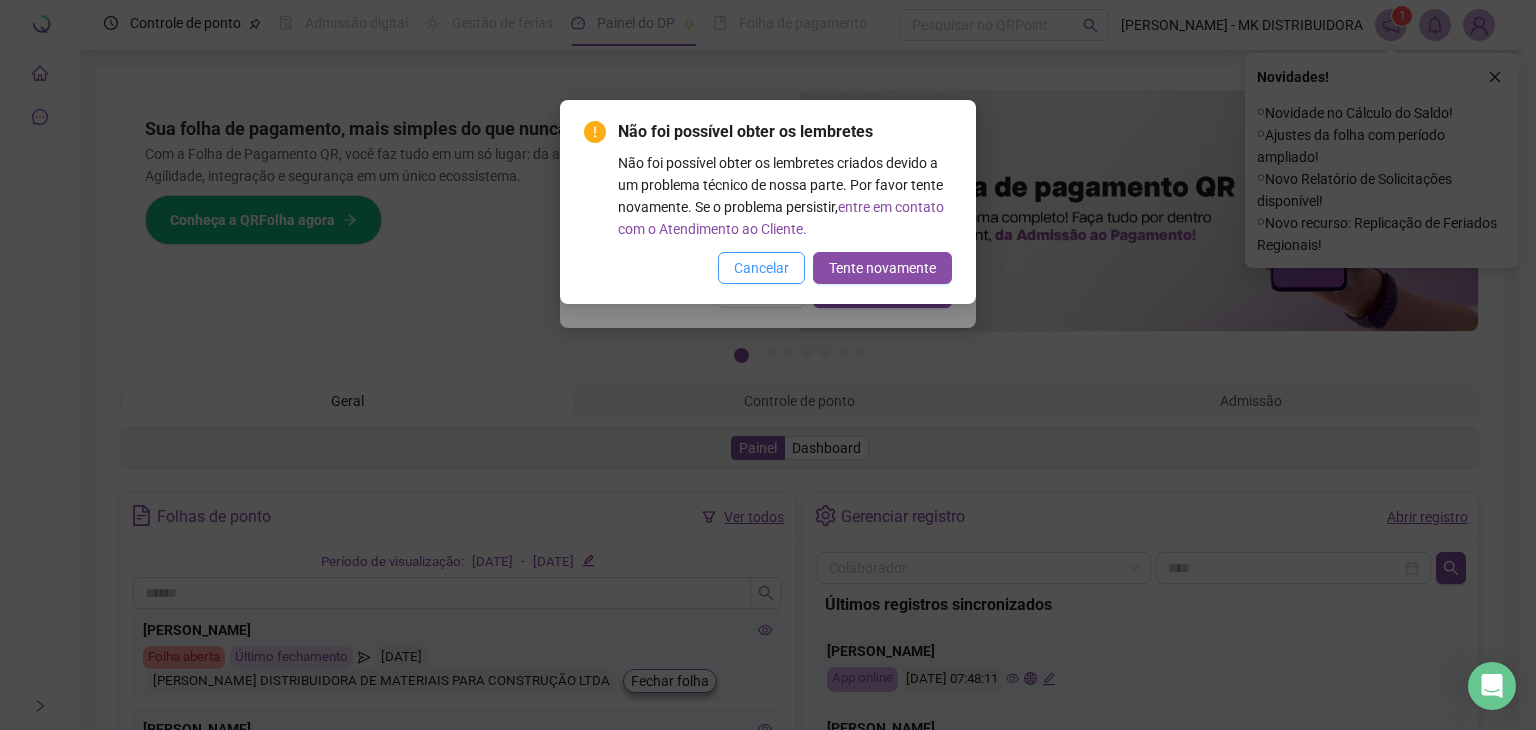 click on "Cancelar" at bounding box center [761, 268] 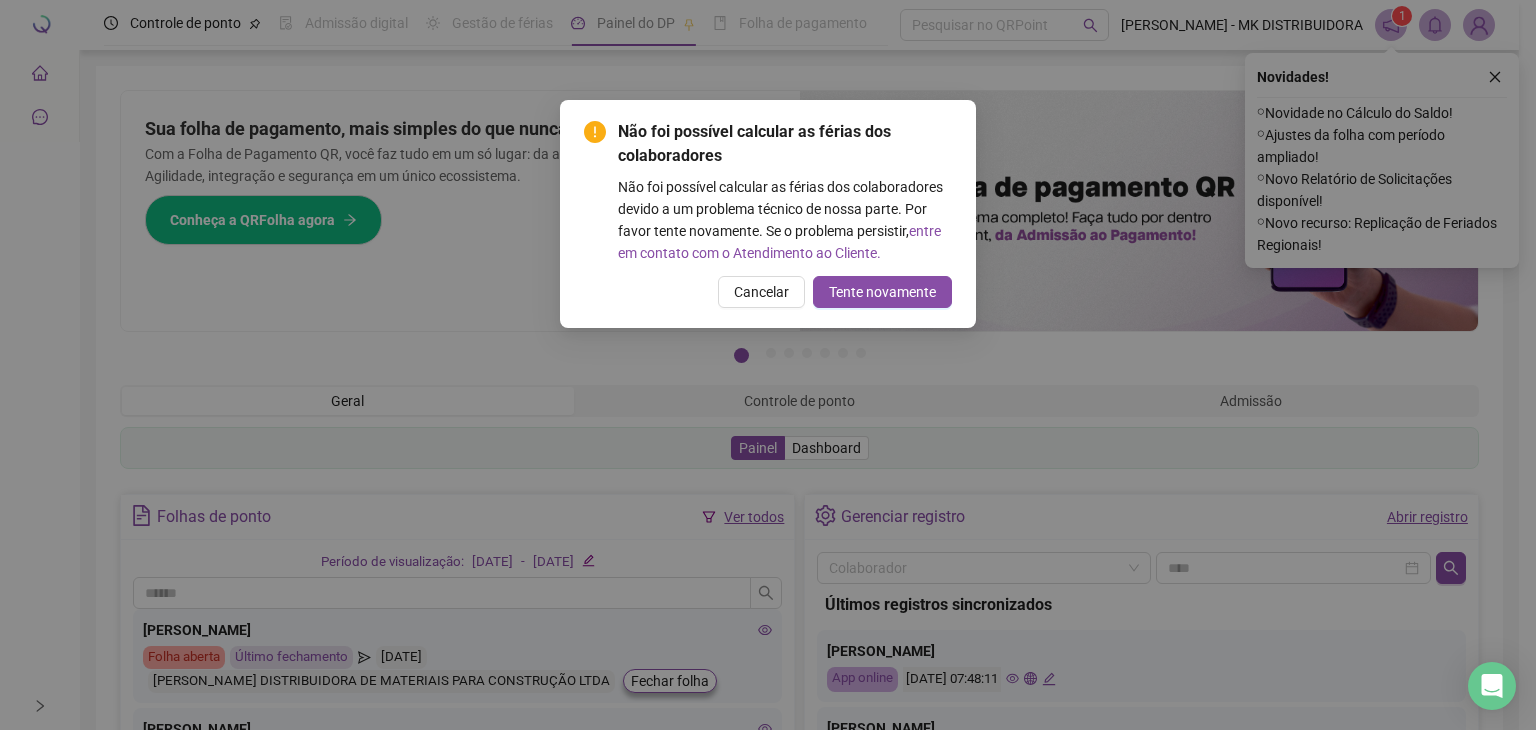 click on "Cancelar" at bounding box center [761, 292] 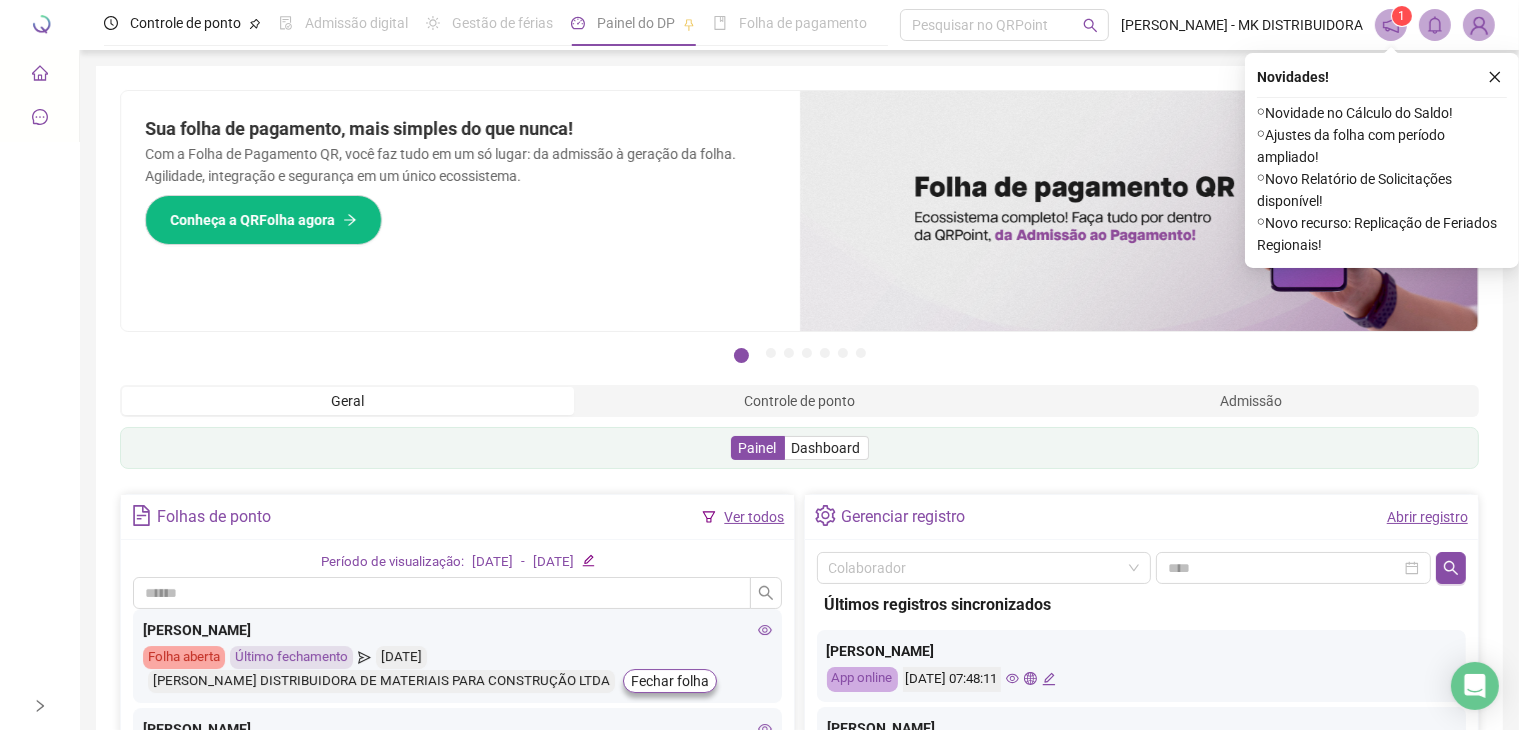 click at bounding box center [1139, 211] 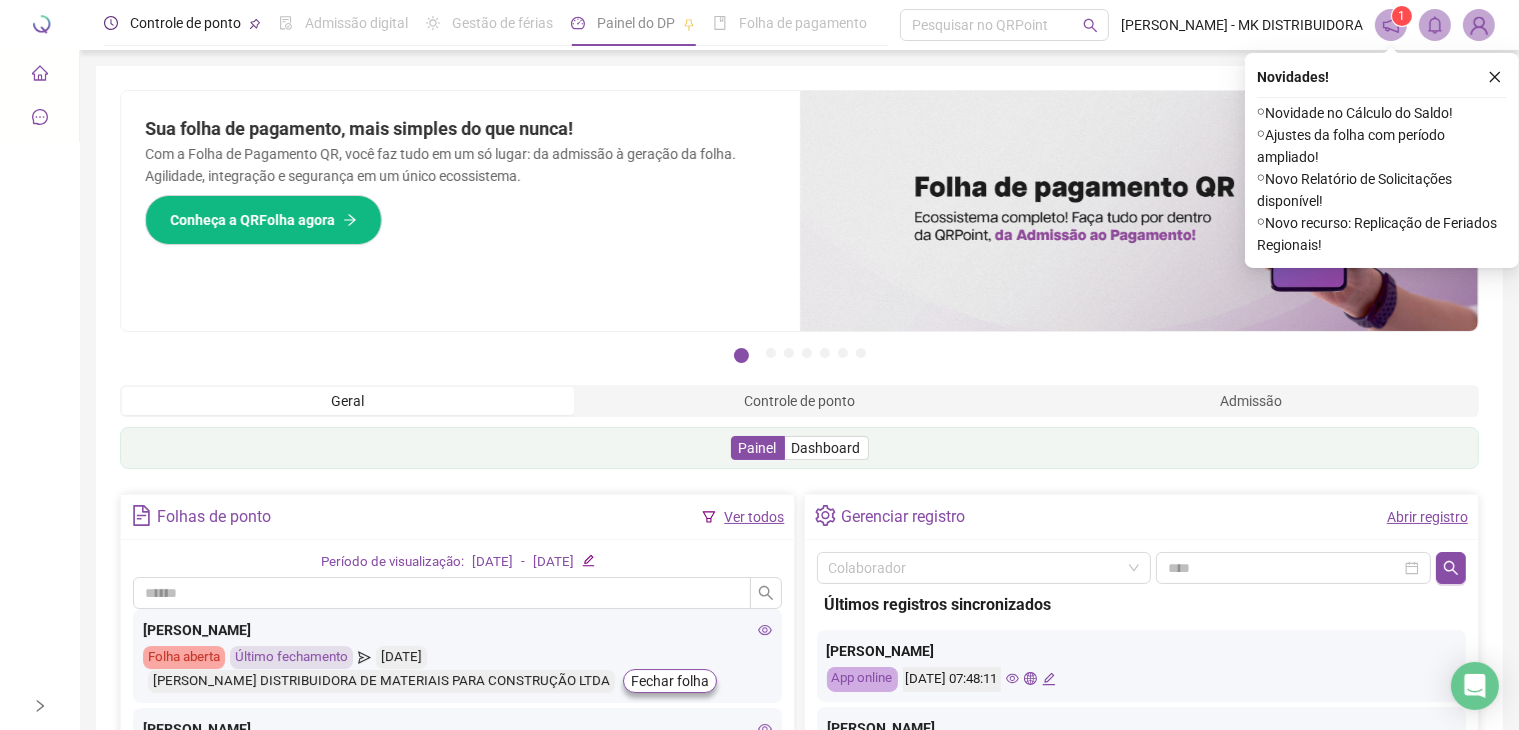 click on "Controle de ponto" at bounding box center [185, 23] 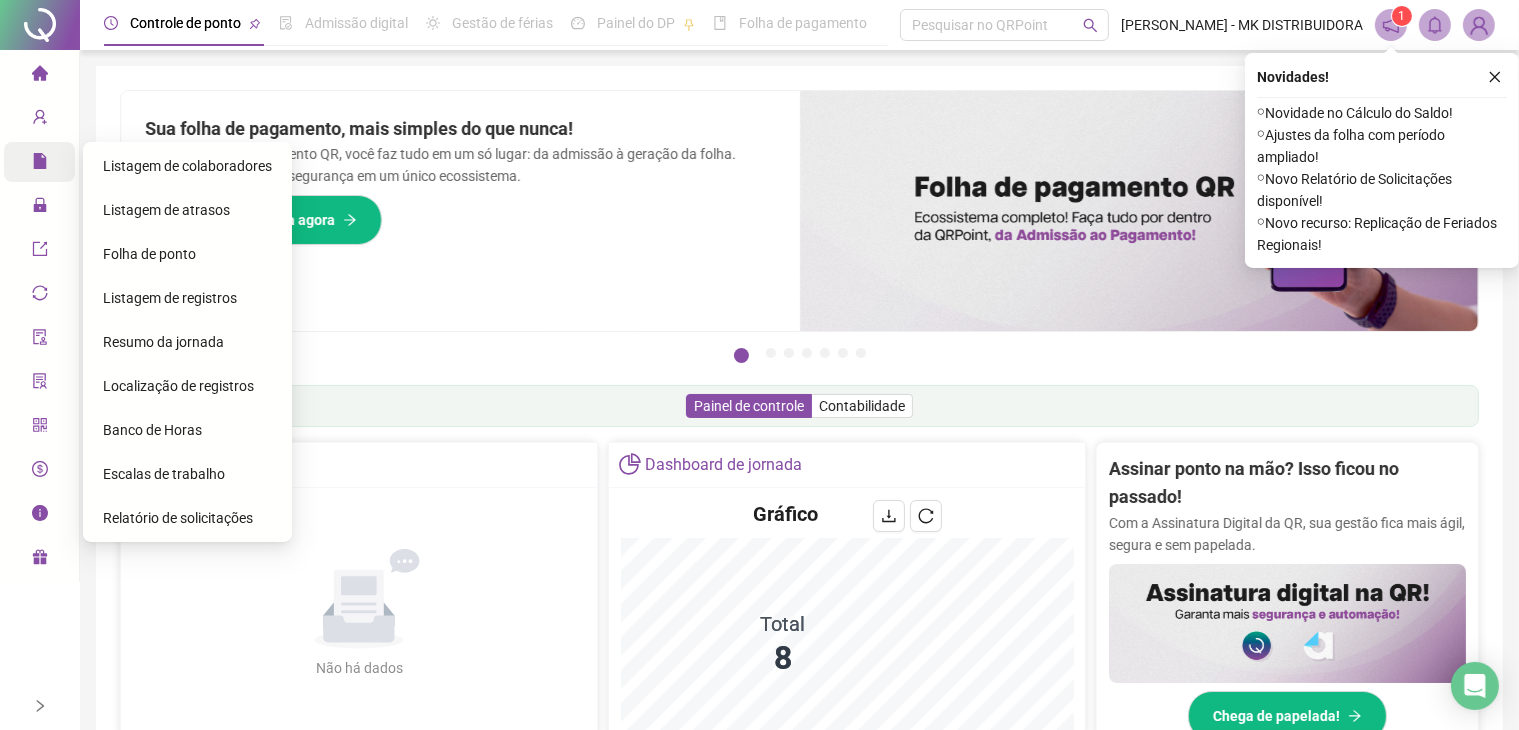 click 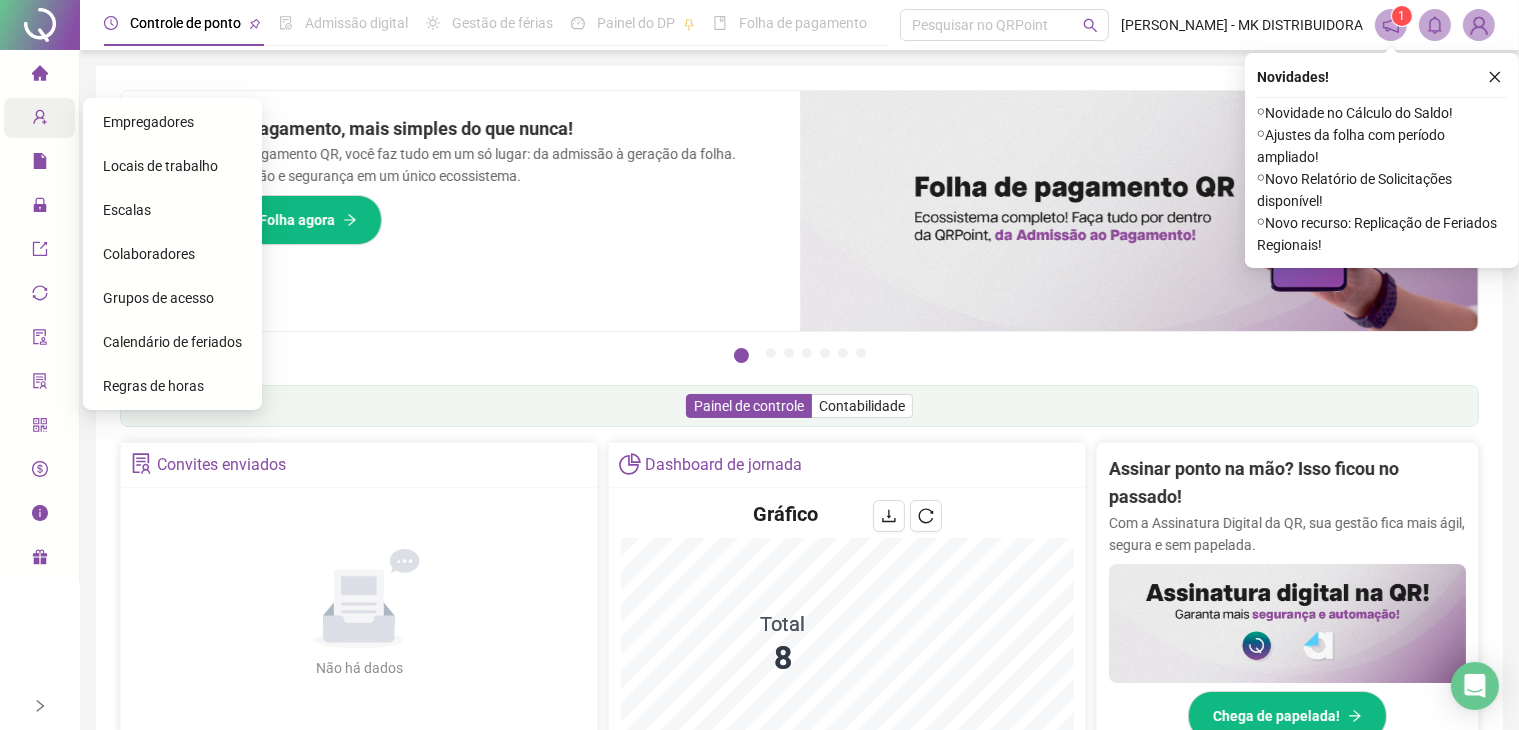 click 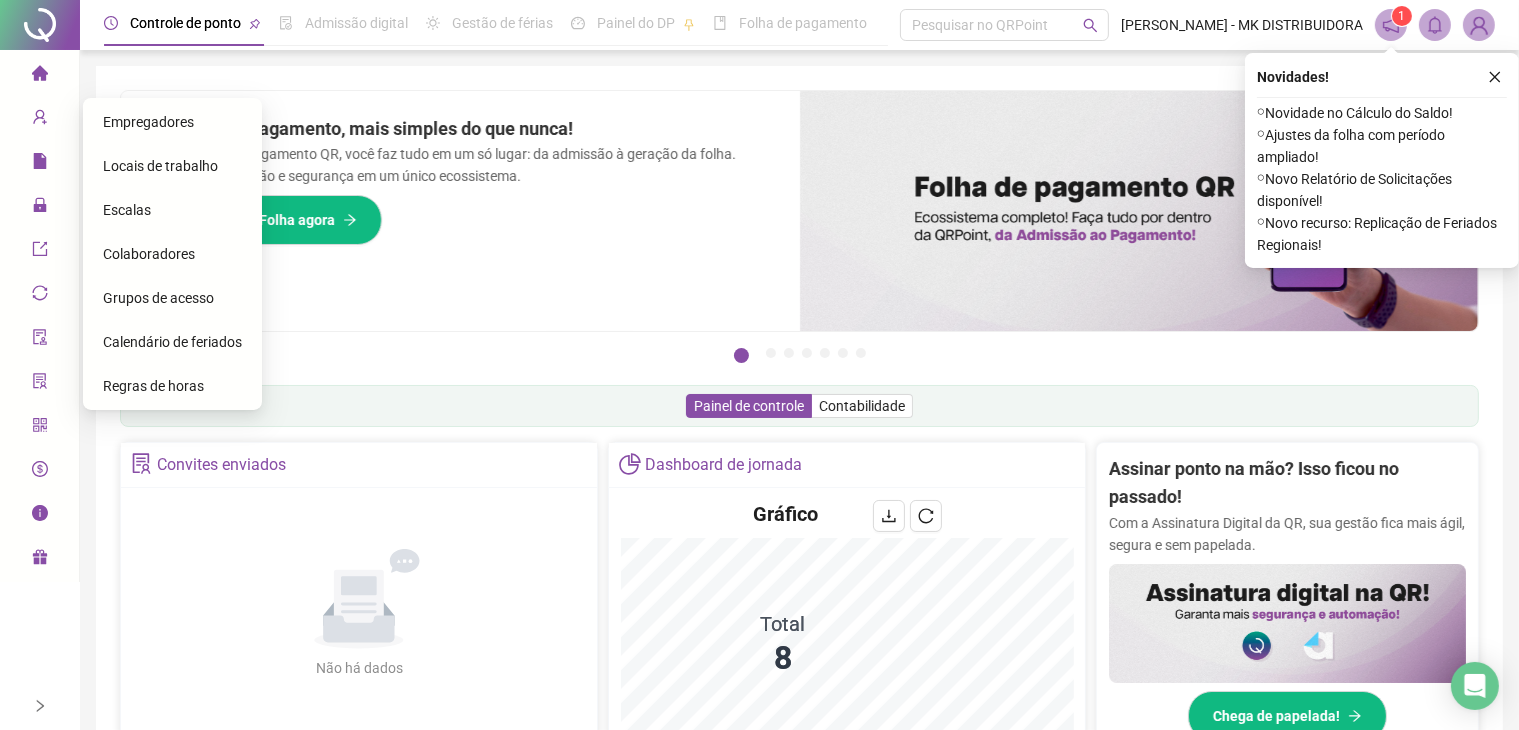 click on "Colaboradores" at bounding box center [149, 254] 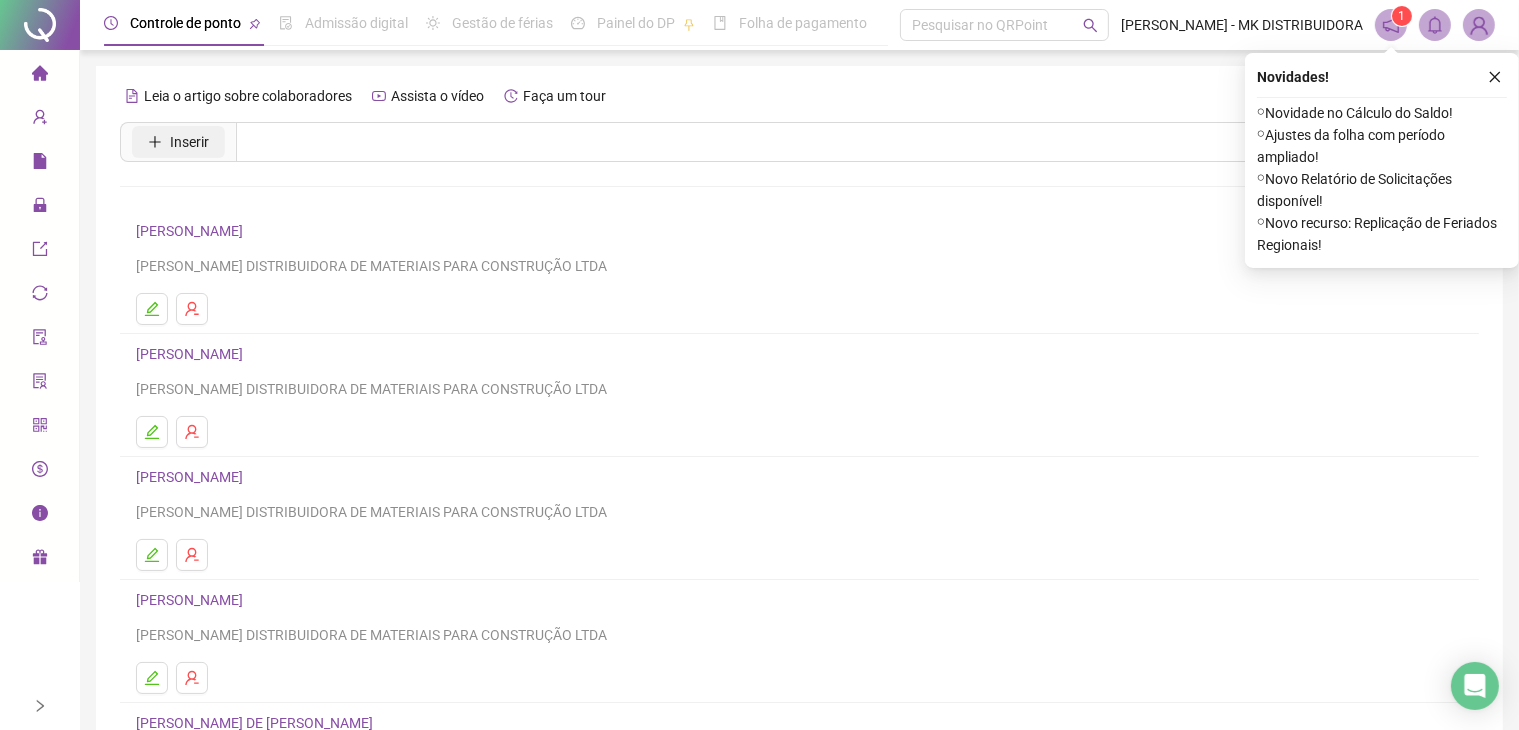 click 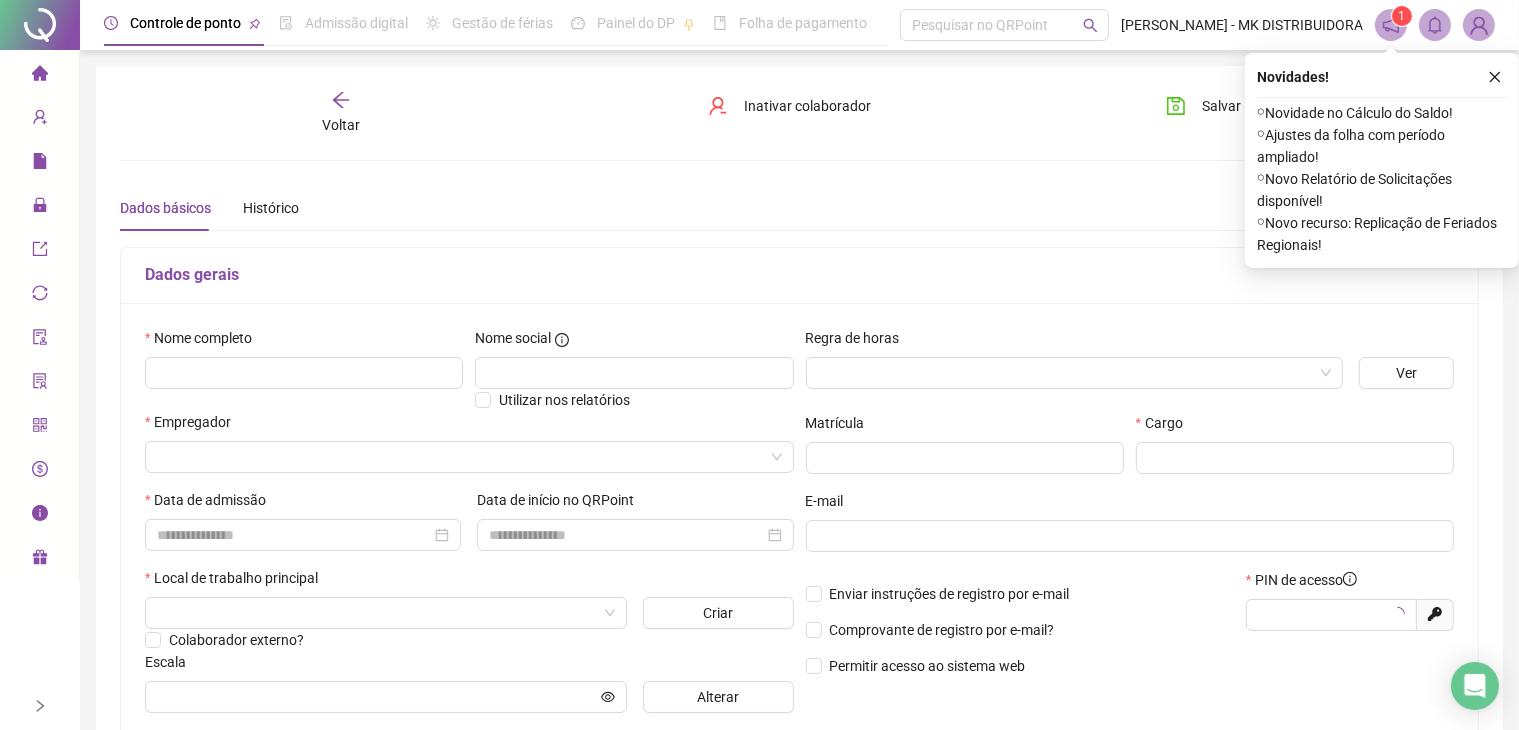 type on "*****" 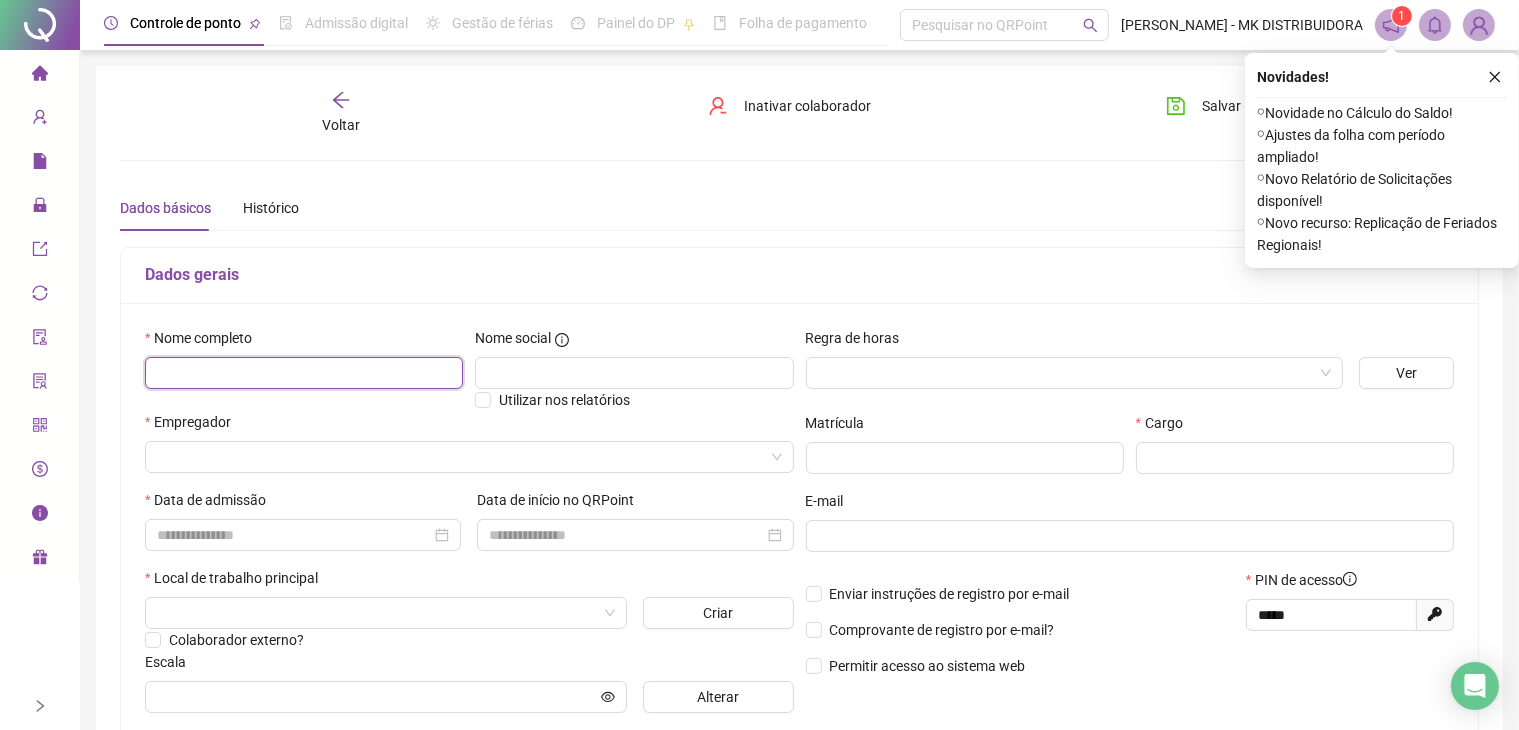 click at bounding box center (304, 373) 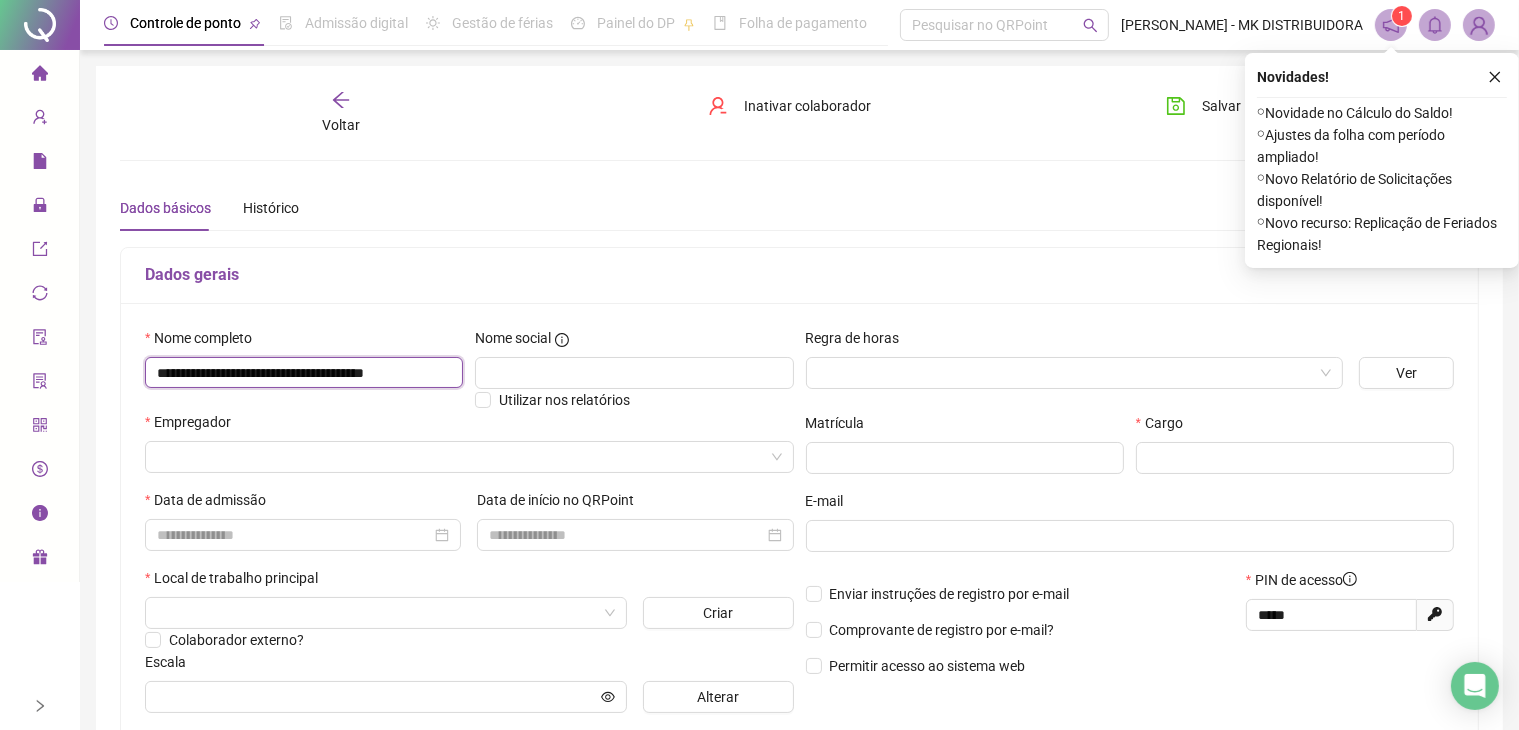 scroll, scrollTop: 0, scrollLeft: 22, axis: horizontal 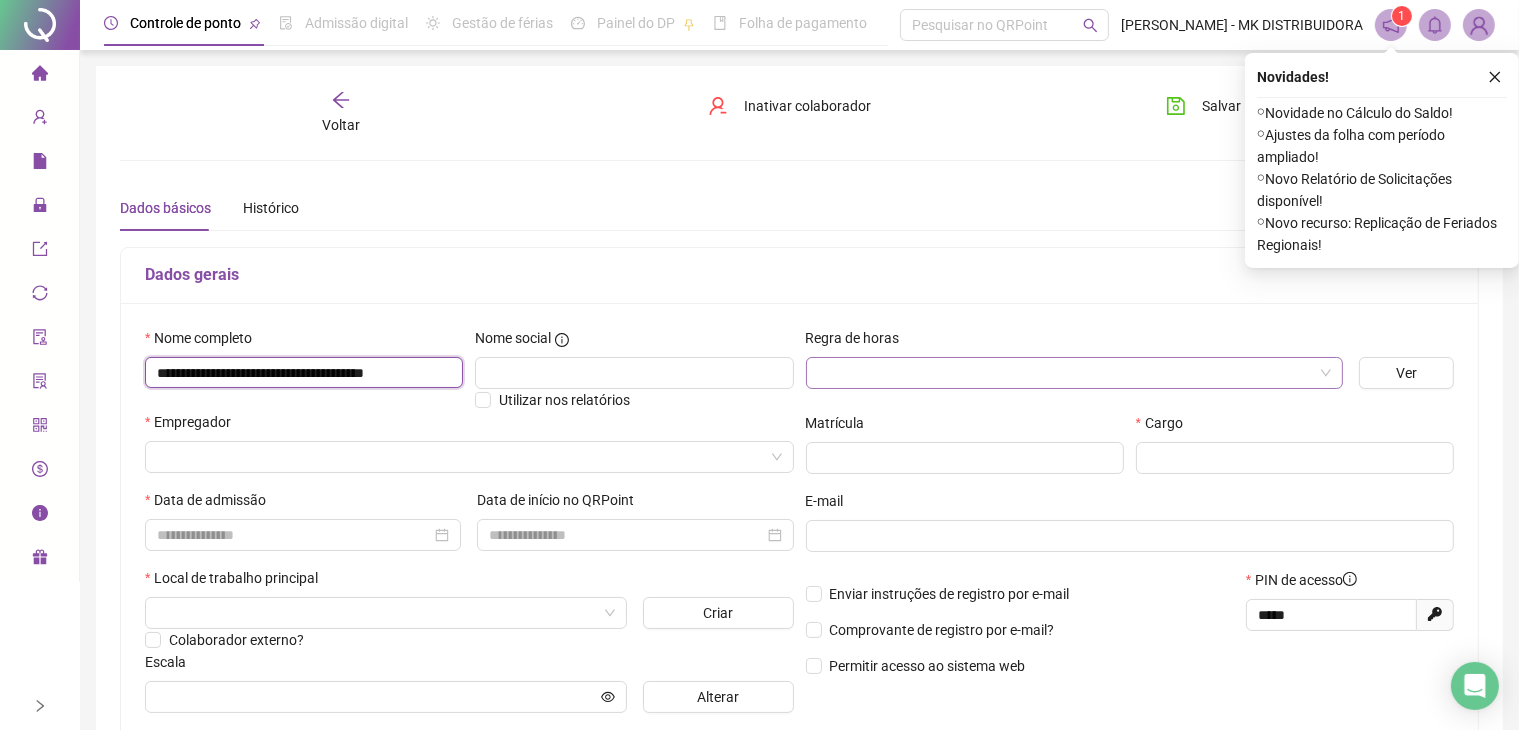 type on "**********" 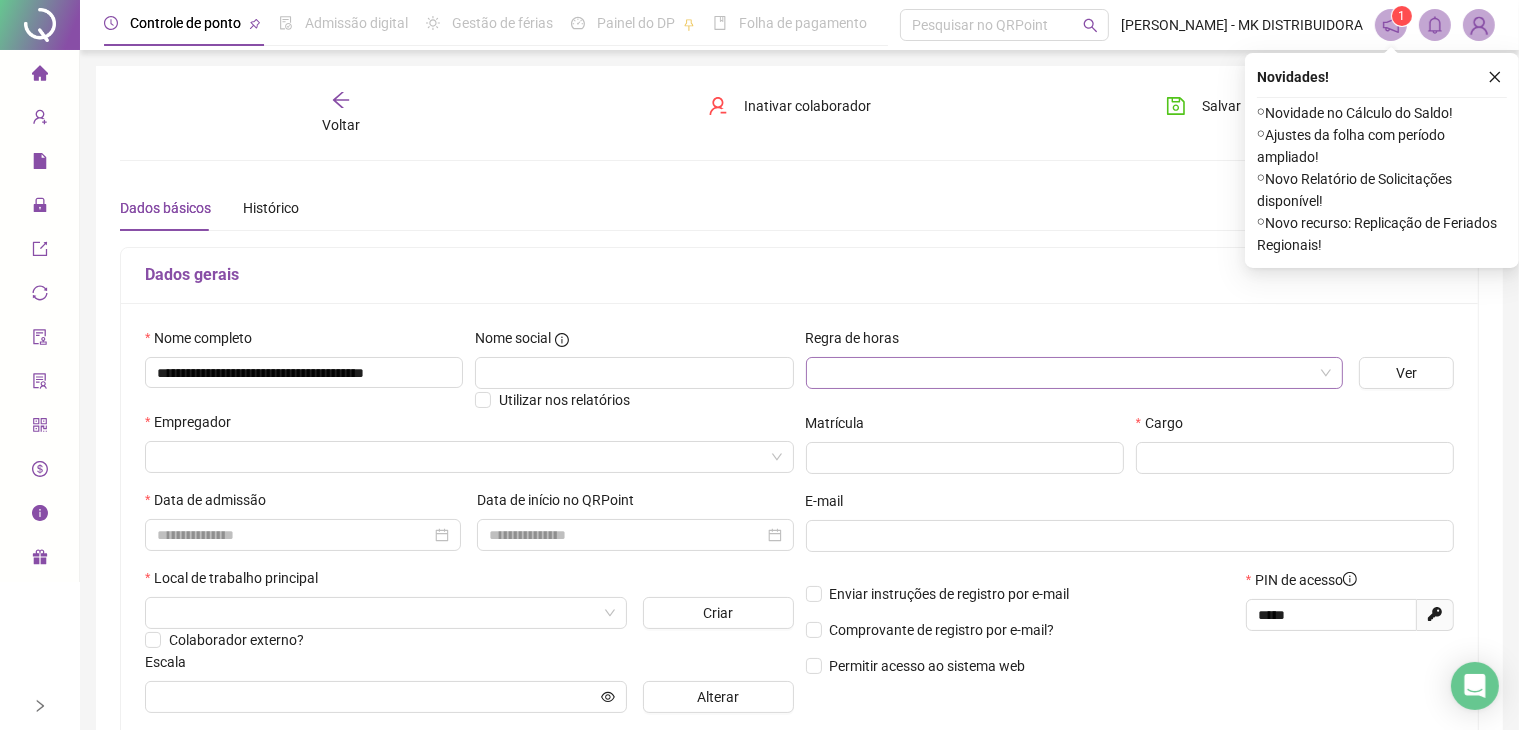 click at bounding box center [1069, 373] 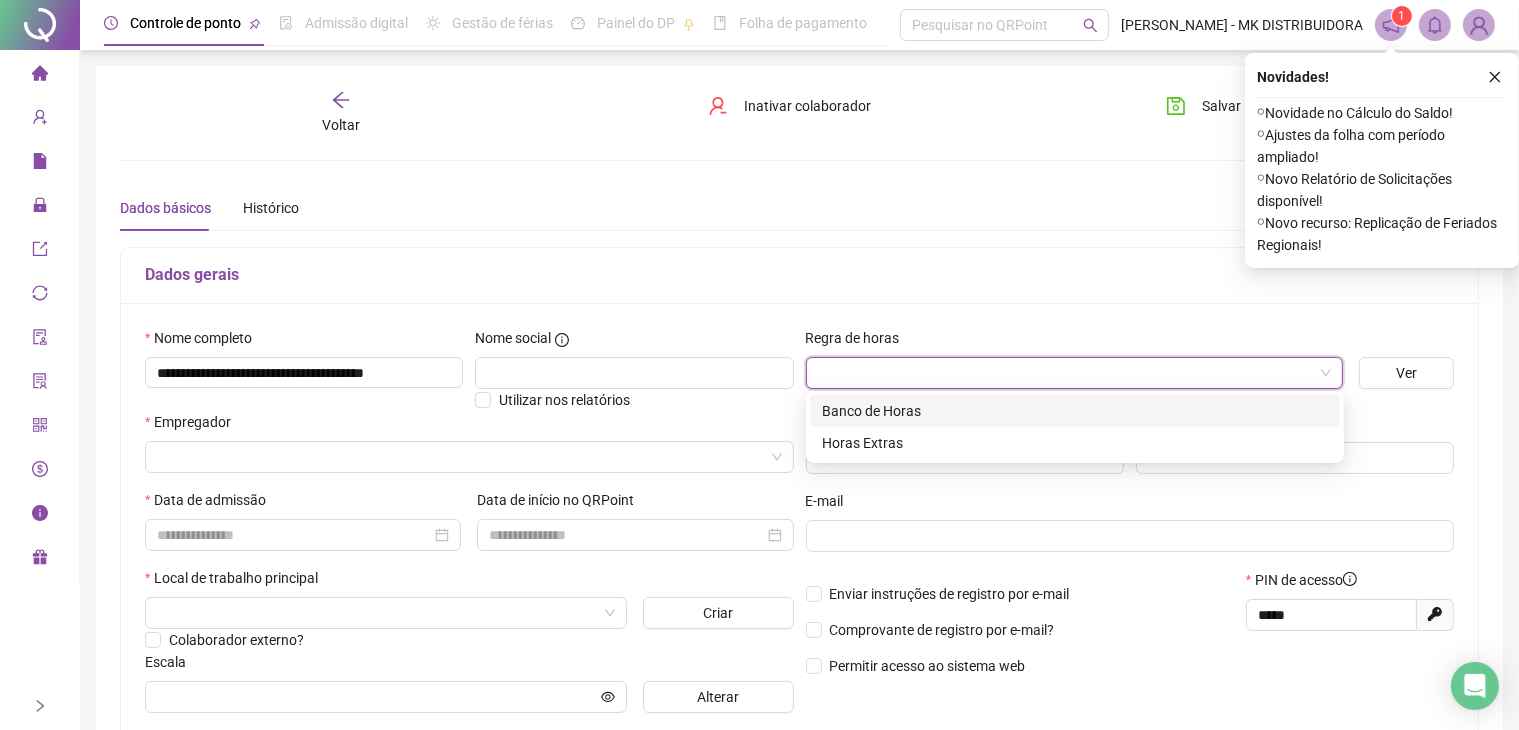 click on "Banco de Horas" at bounding box center (1075, 411) 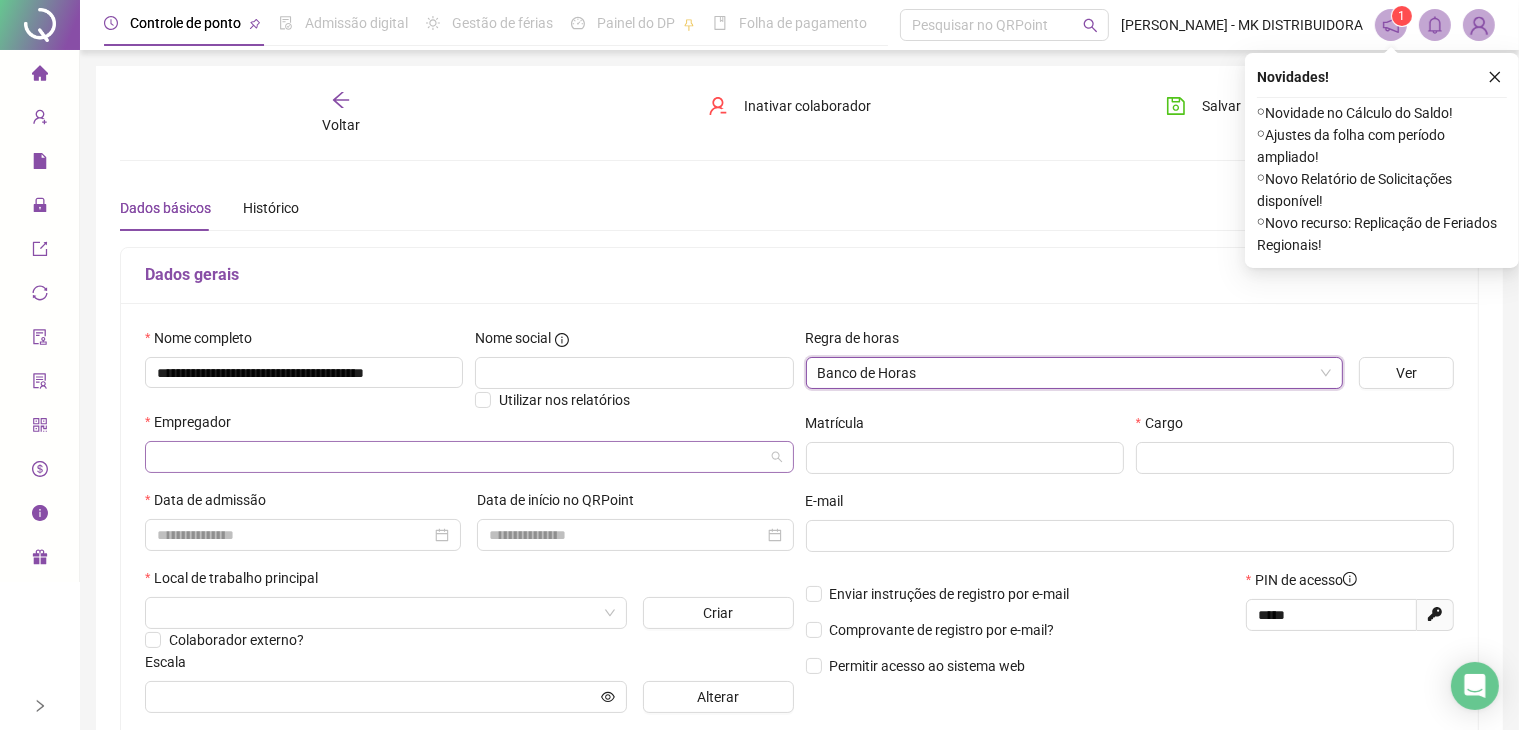 click at bounding box center (463, 457) 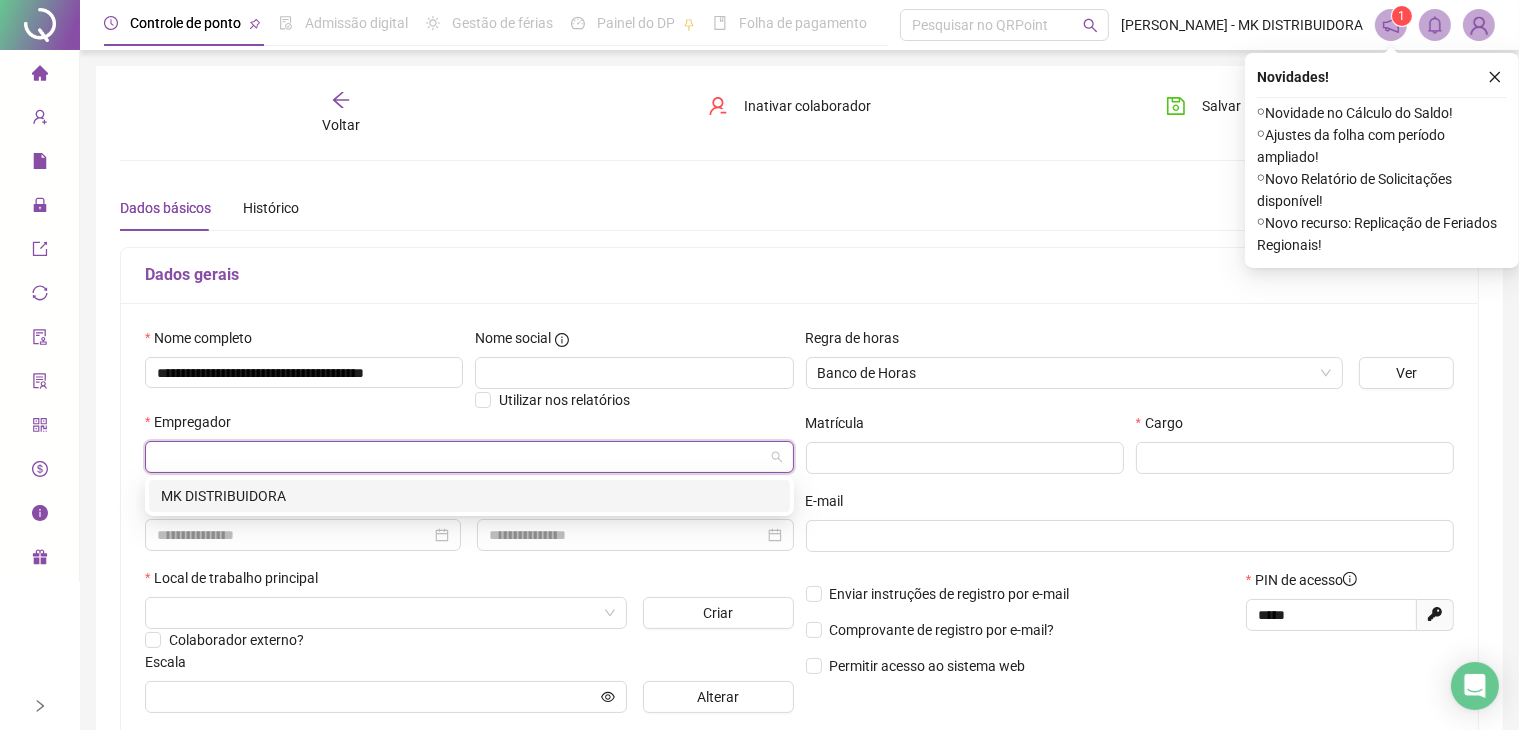 click on "MK DISTRIBUIDORA" at bounding box center (469, 496) 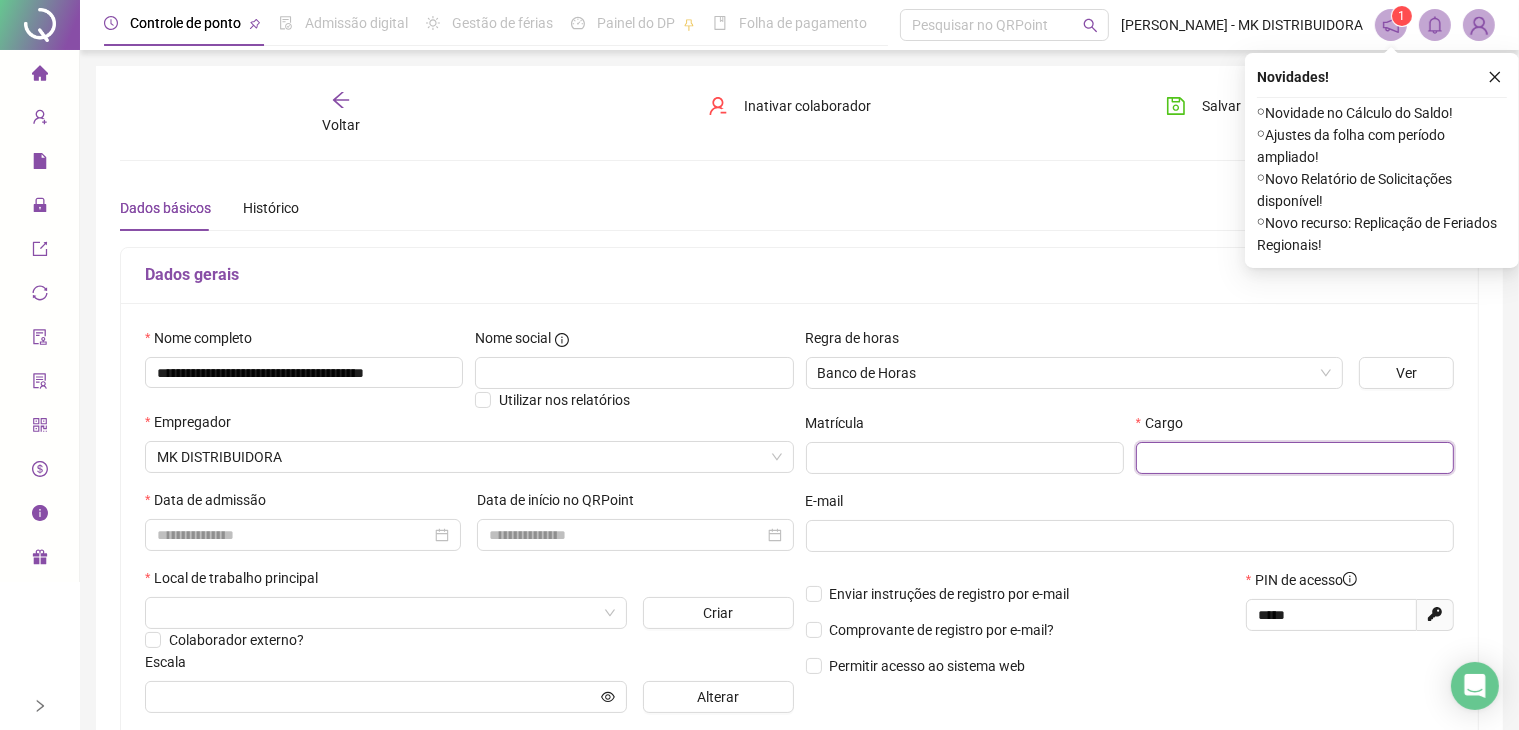 click at bounding box center [1295, 458] 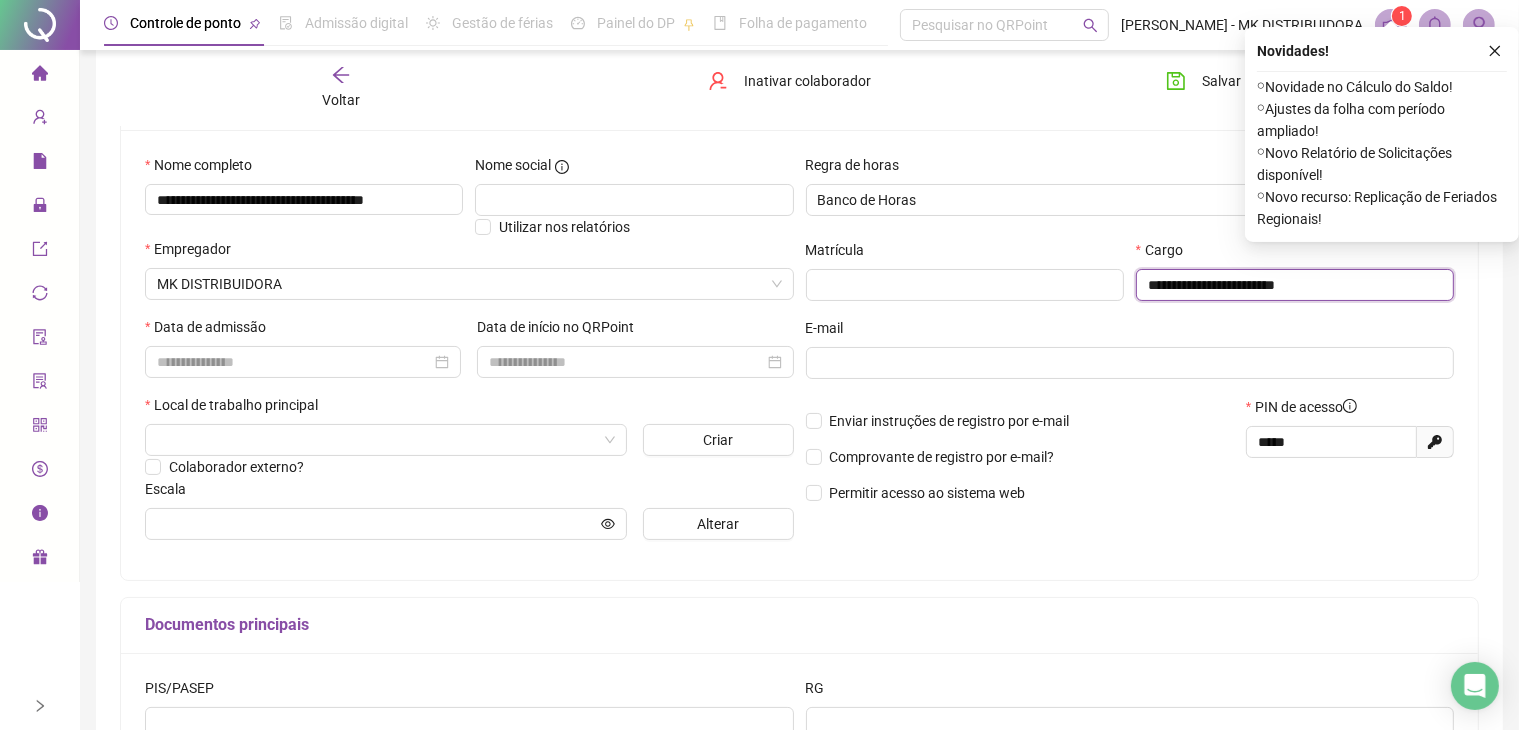 scroll, scrollTop: 200, scrollLeft: 0, axis: vertical 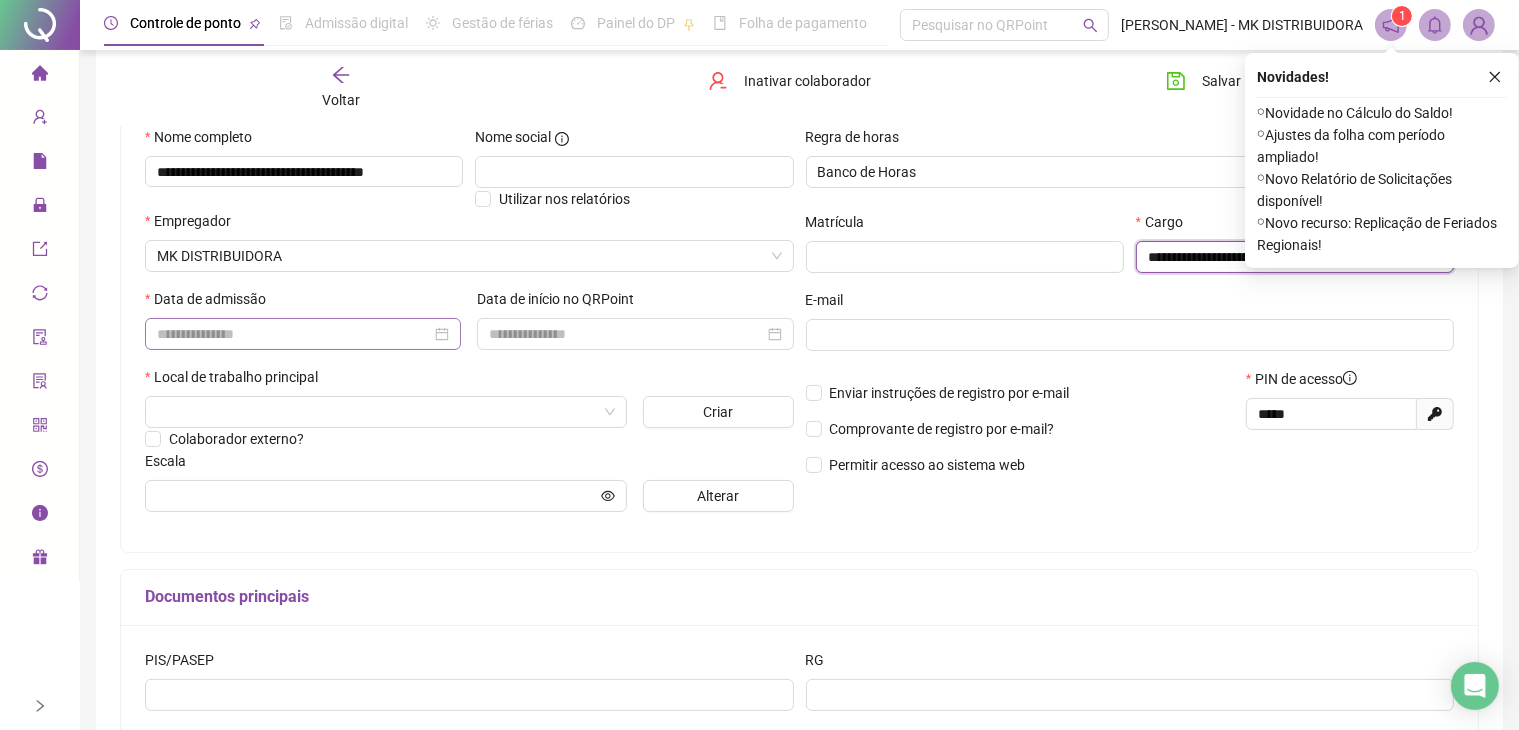 click at bounding box center [303, 334] 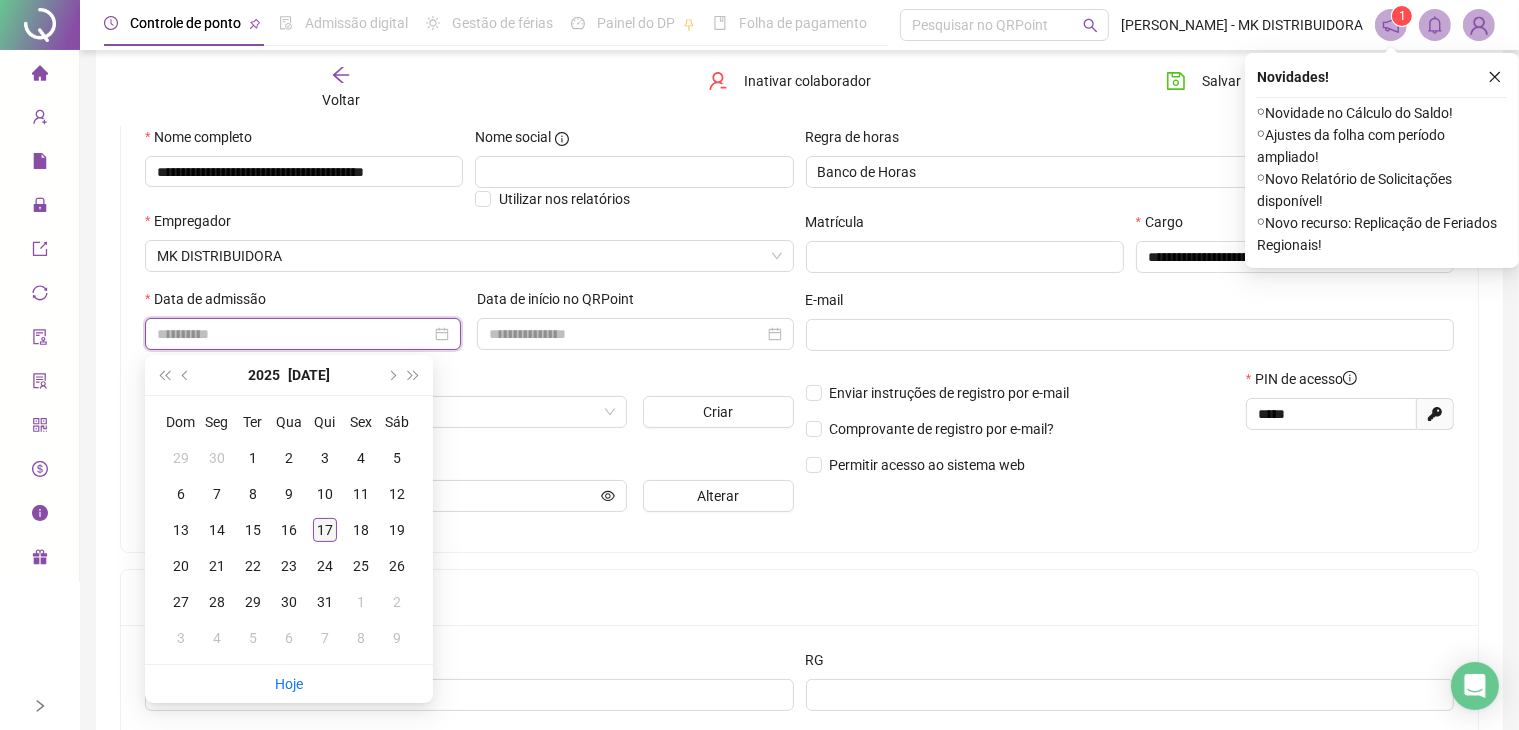type on "**********" 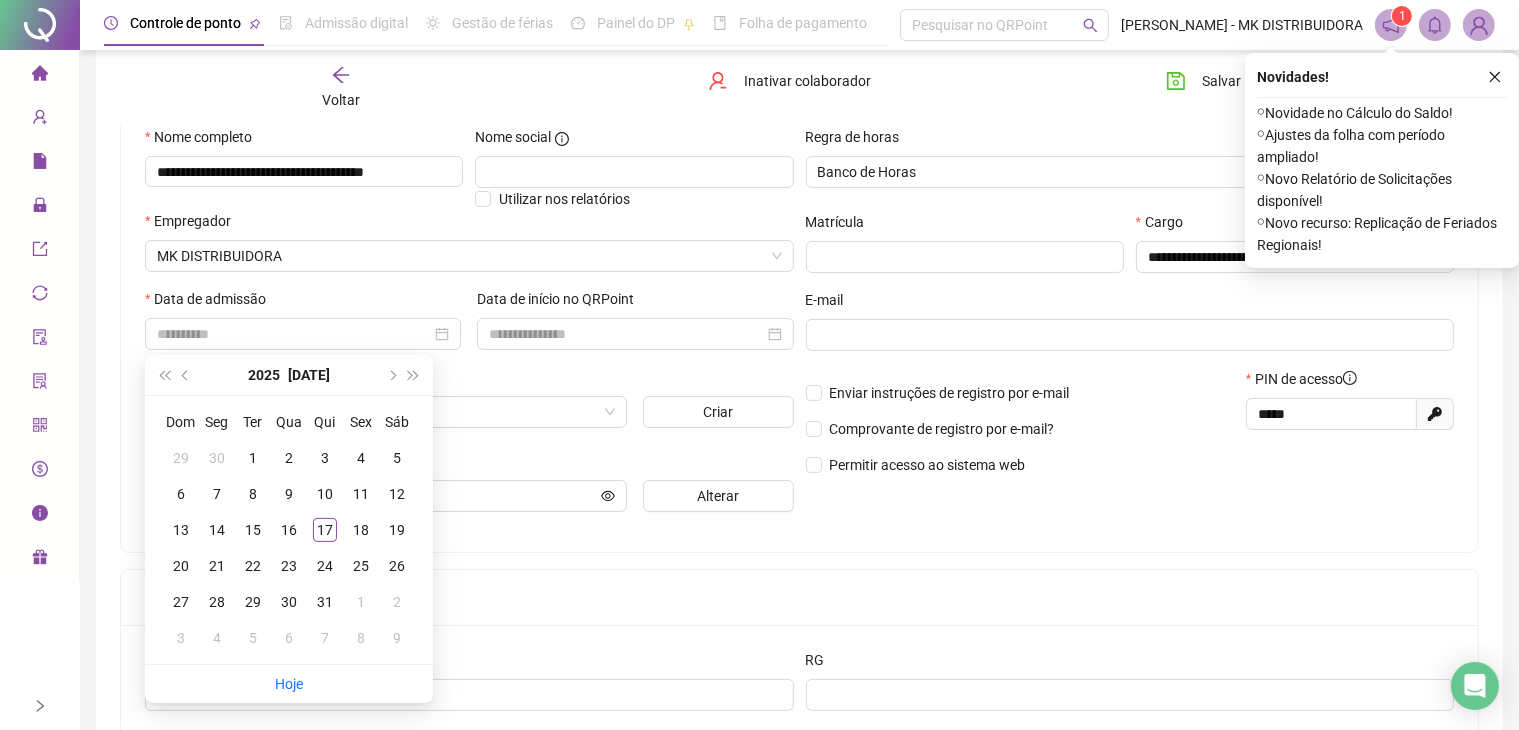 click on "17" at bounding box center (325, 530) 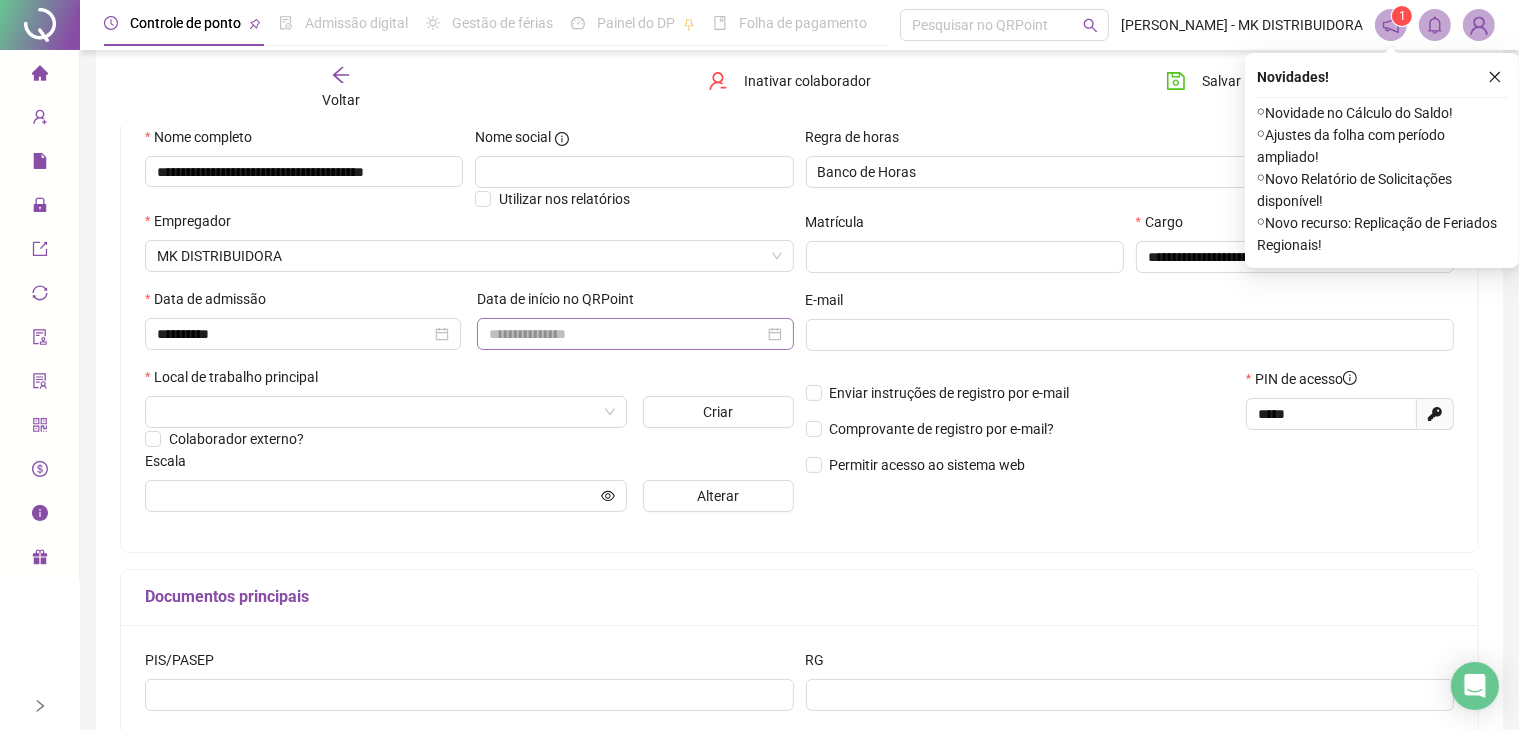 click at bounding box center [635, 334] 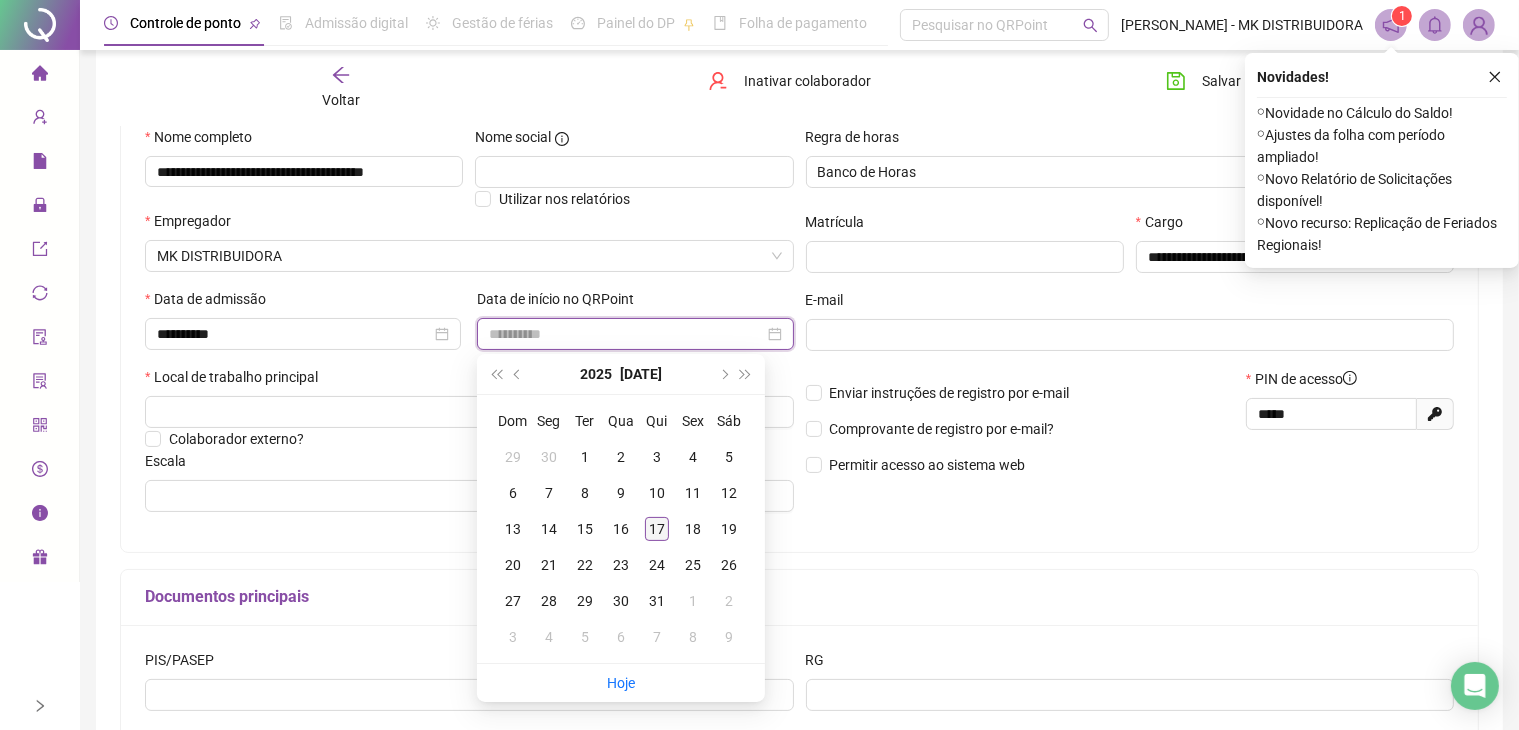 type on "**********" 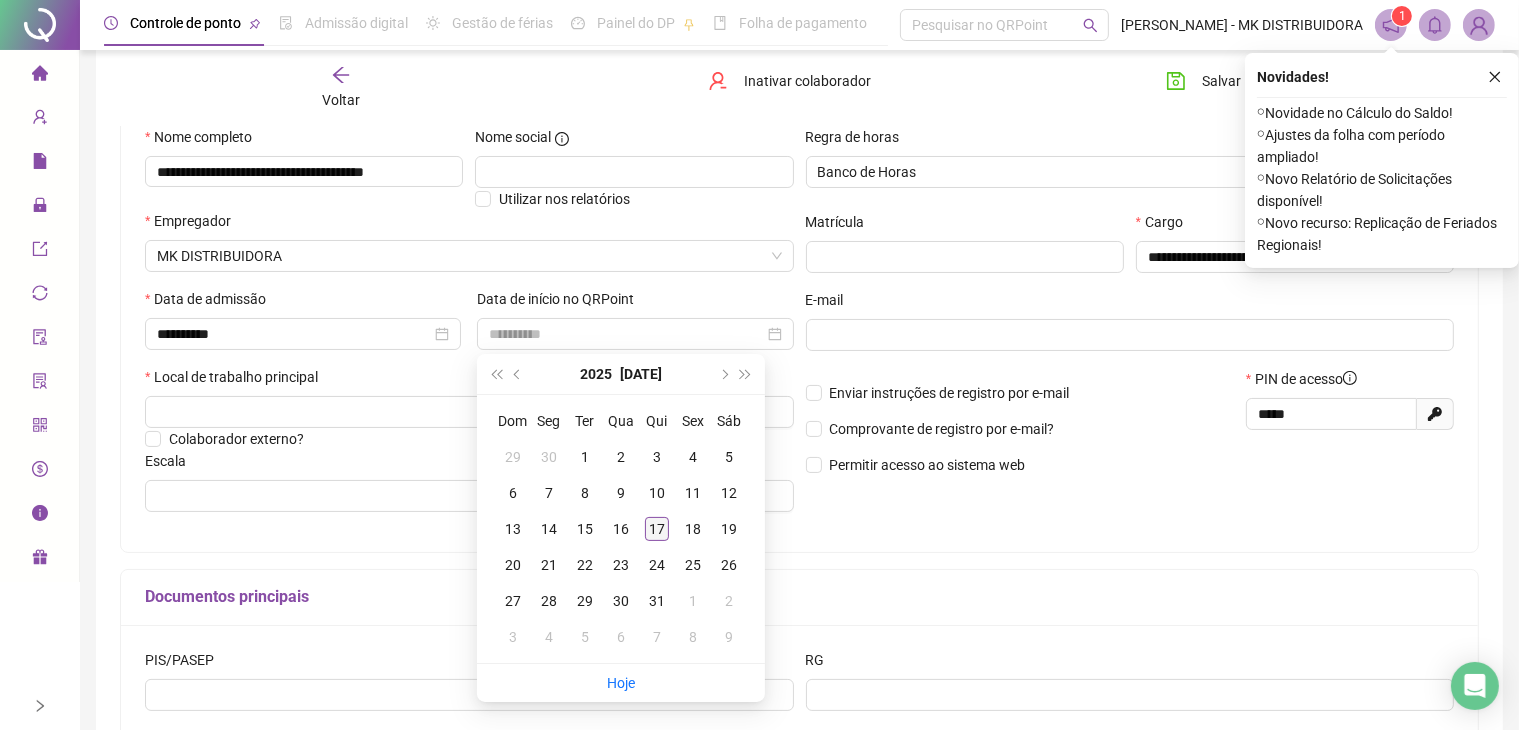 click on "17" at bounding box center (657, 529) 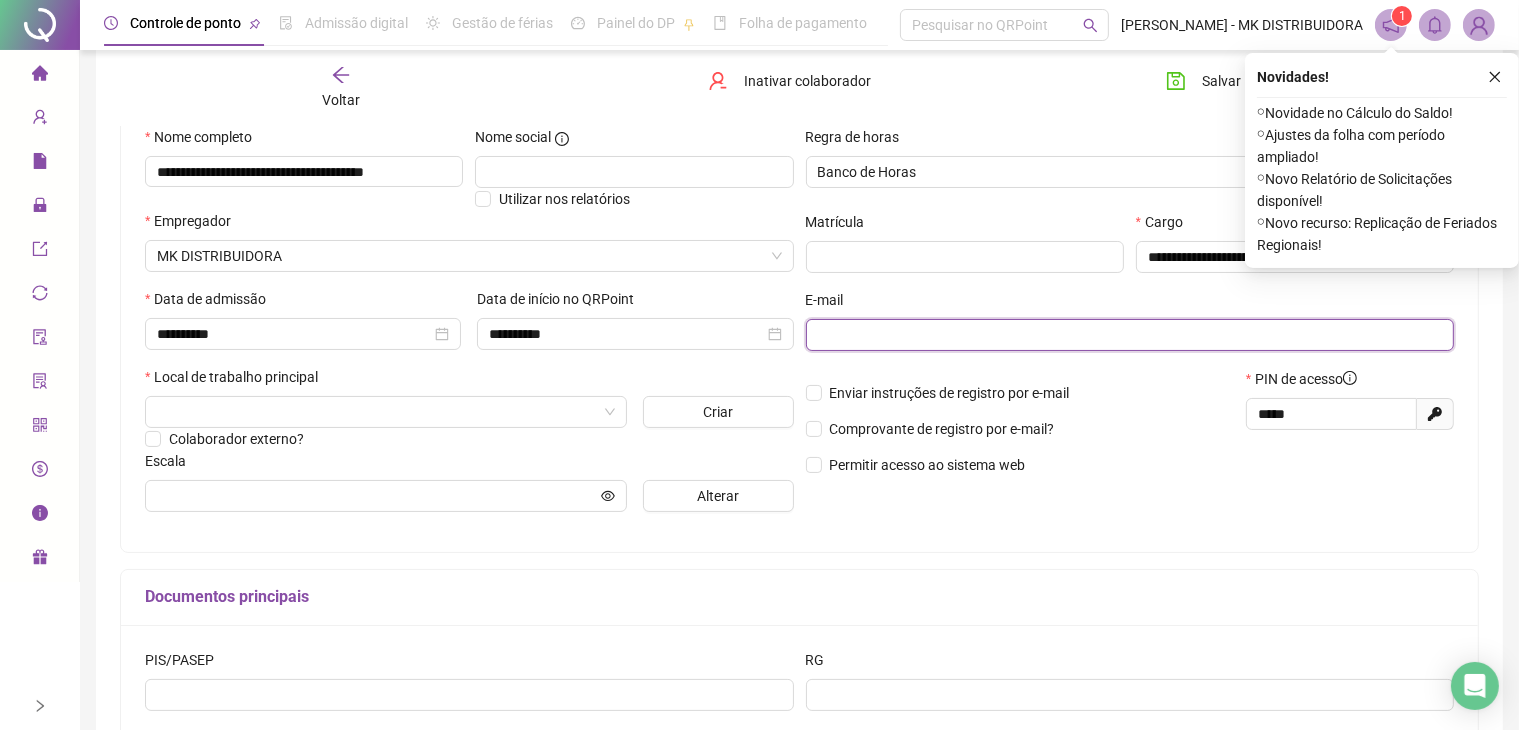 click at bounding box center (1128, 335) 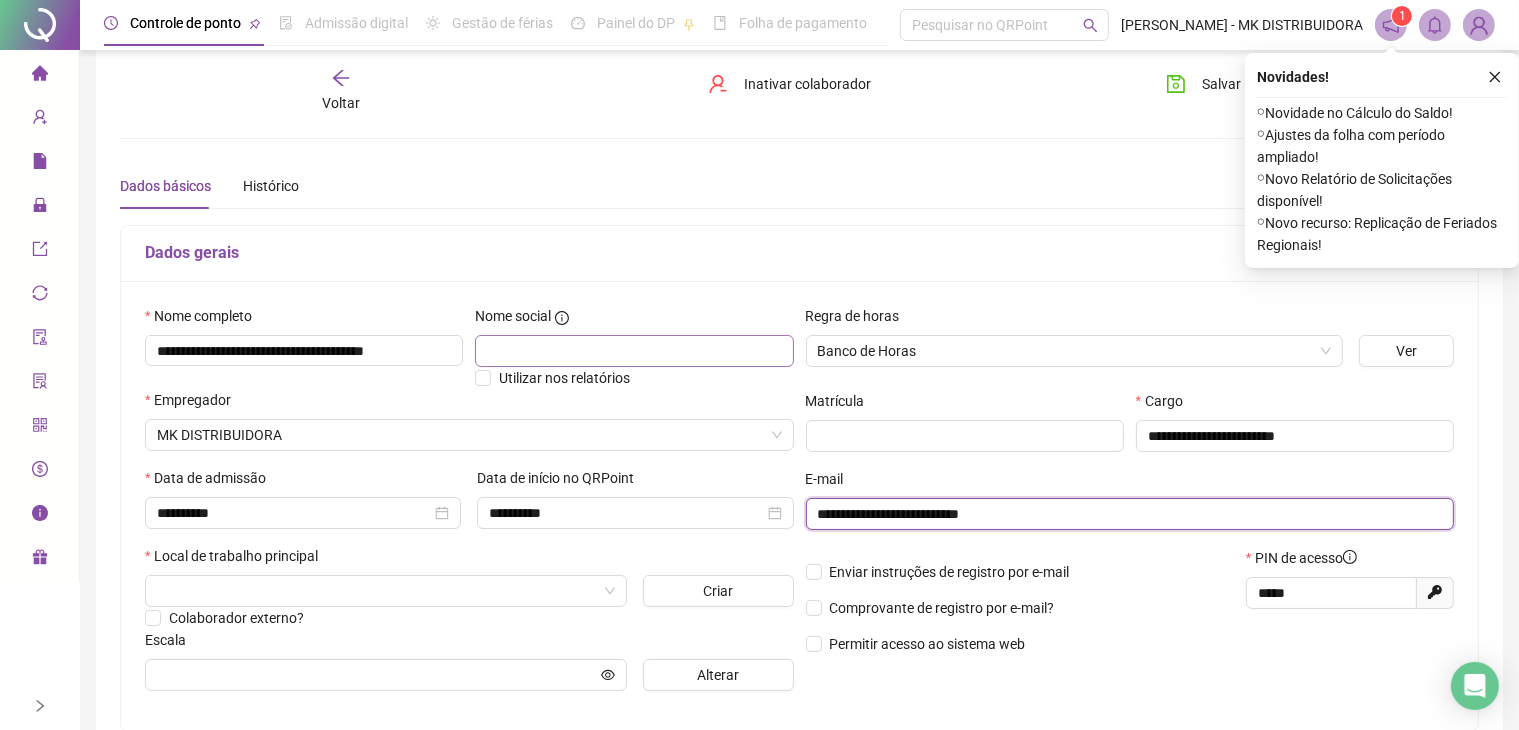 scroll, scrollTop: 0, scrollLeft: 0, axis: both 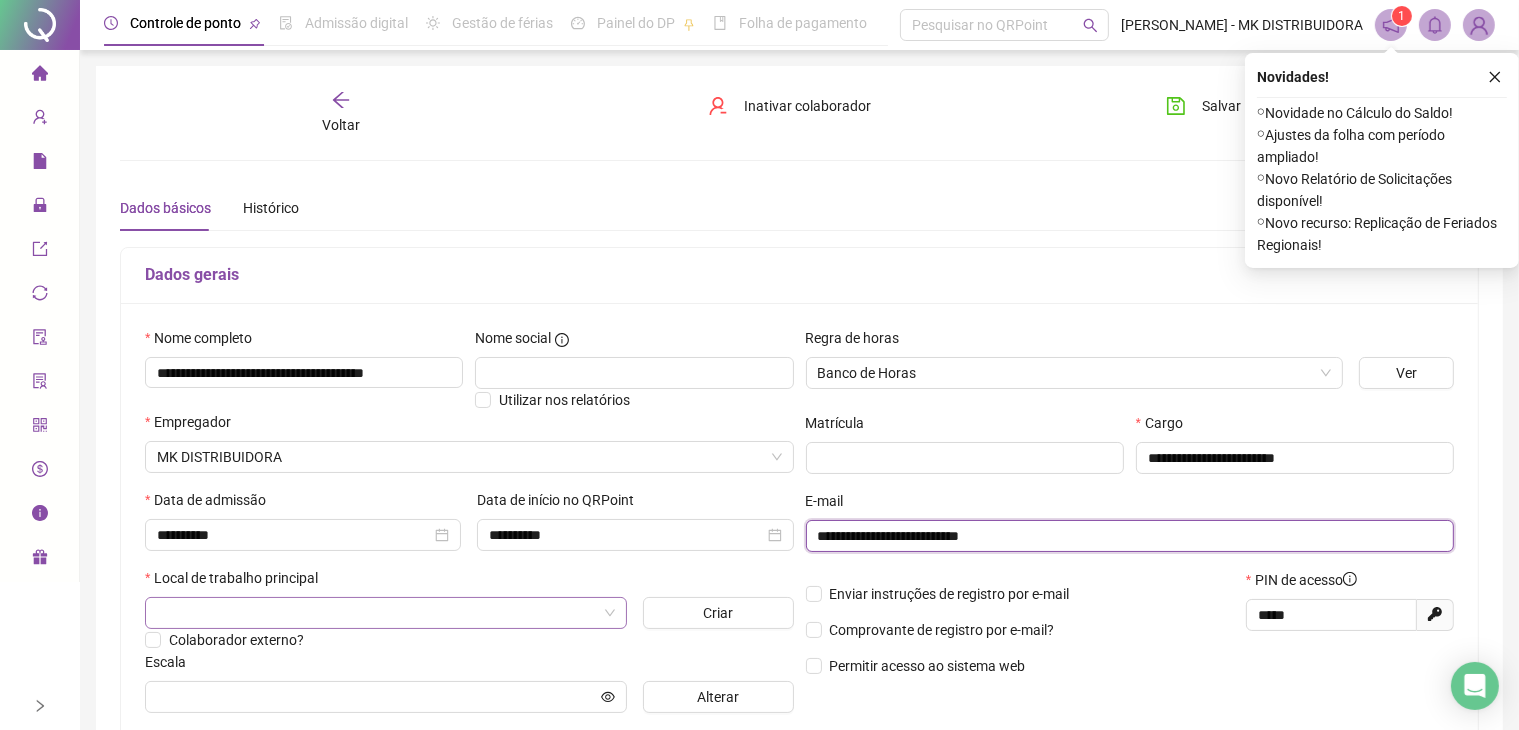 type on "**********" 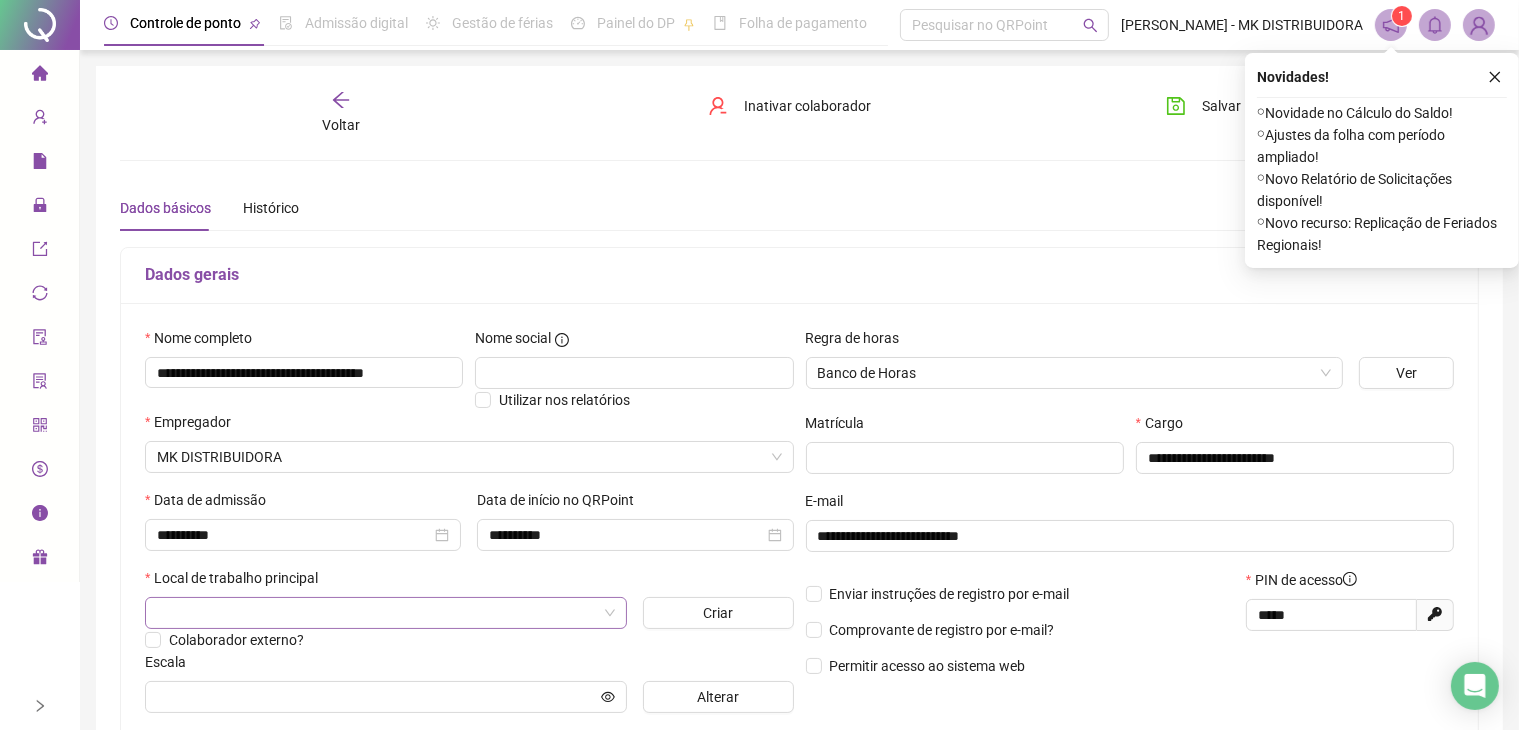 click at bounding box center [380, 613] 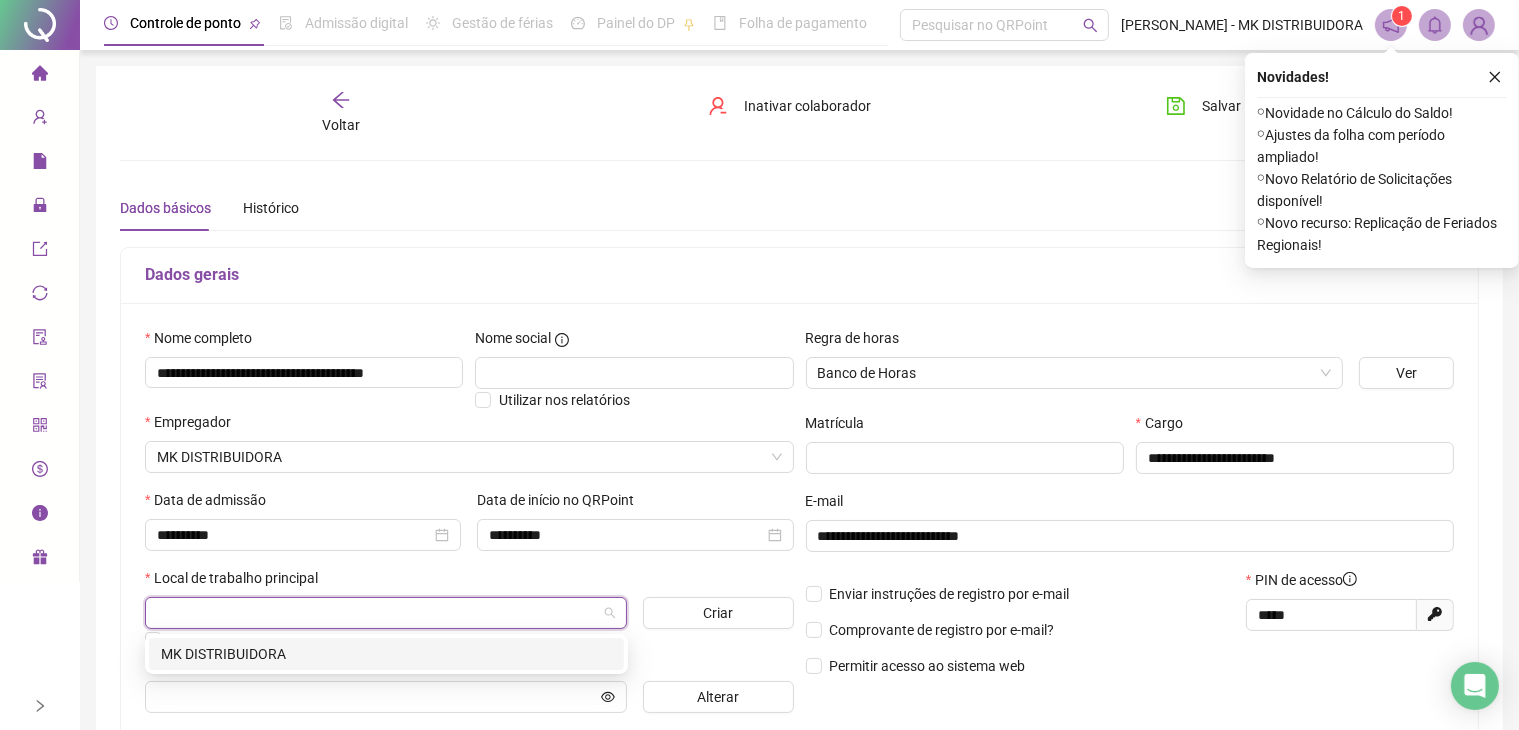 type on "*" 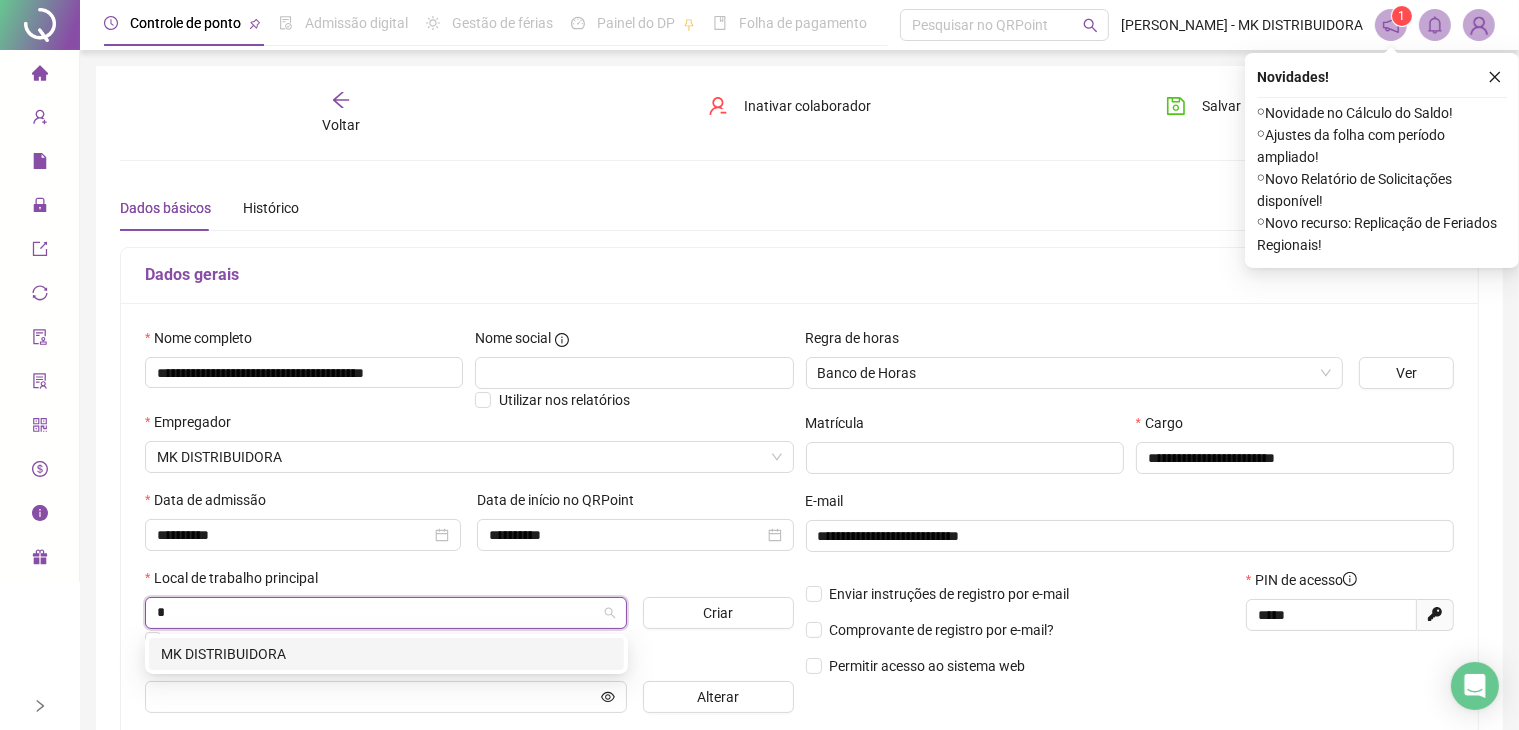 click on "MK DISTRIBUIDORA" at bounding box center [386, 654] 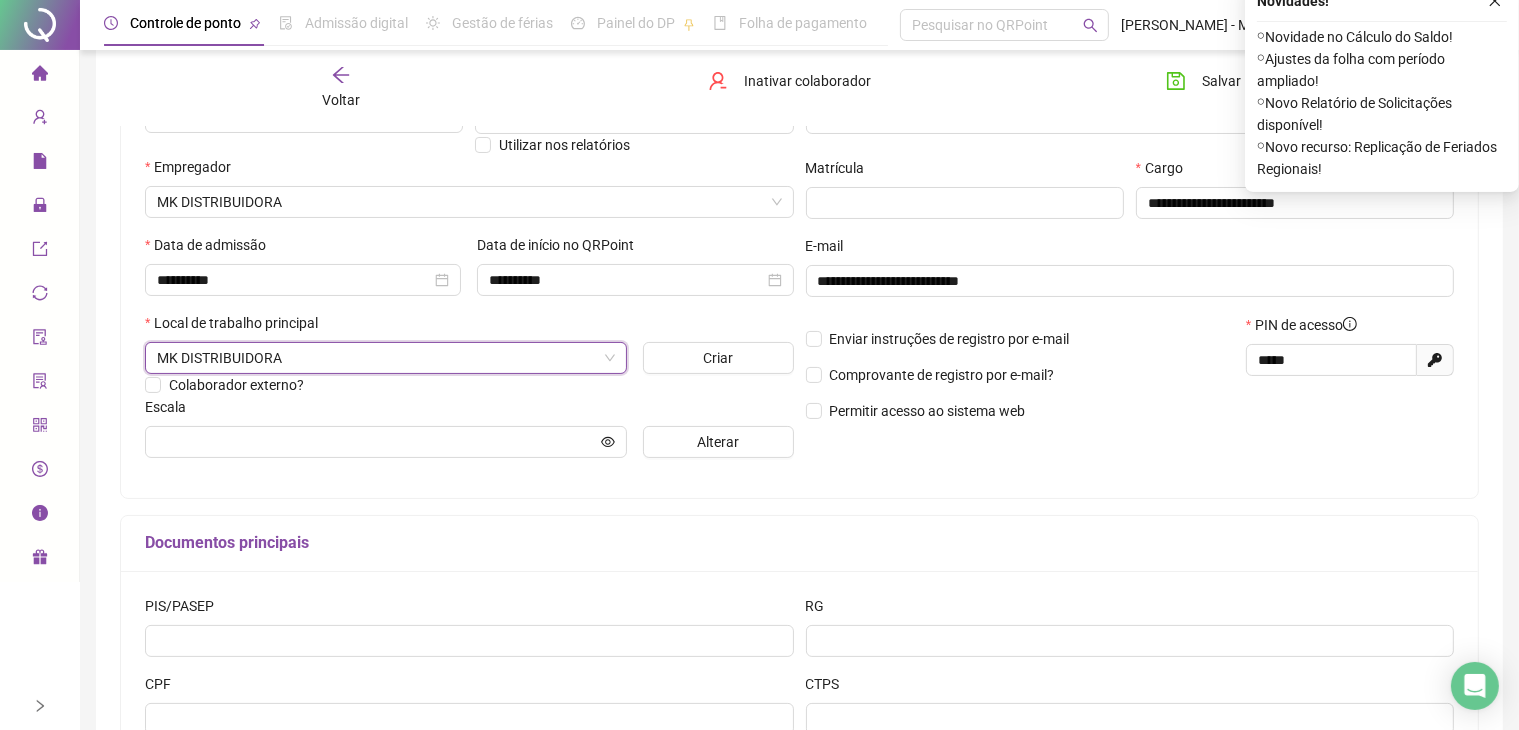 scroll, scrollTop: 300, scrollLeft: 0, axis: vertical 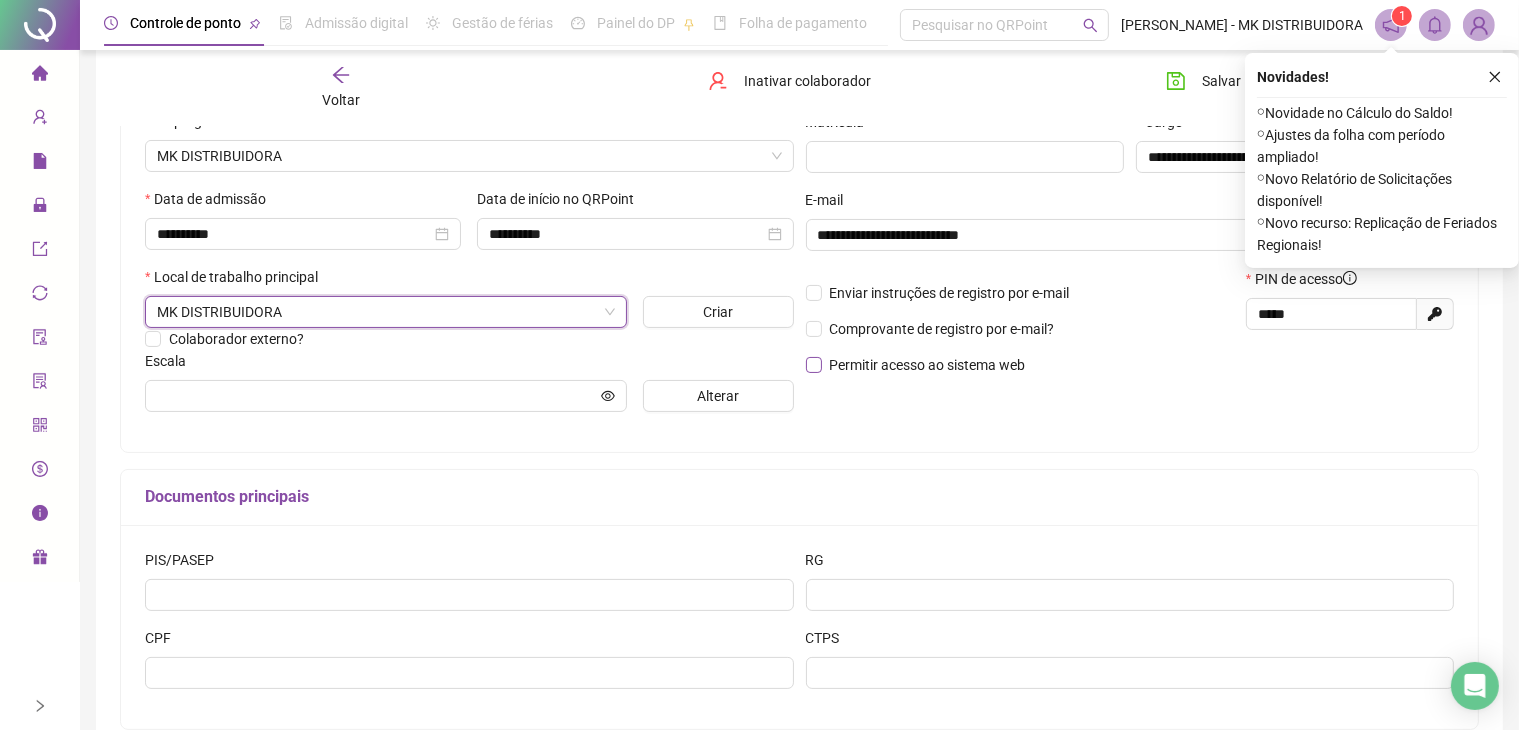 click on "Permitir acesso ao sistema web" at bounding box center (928, 365) 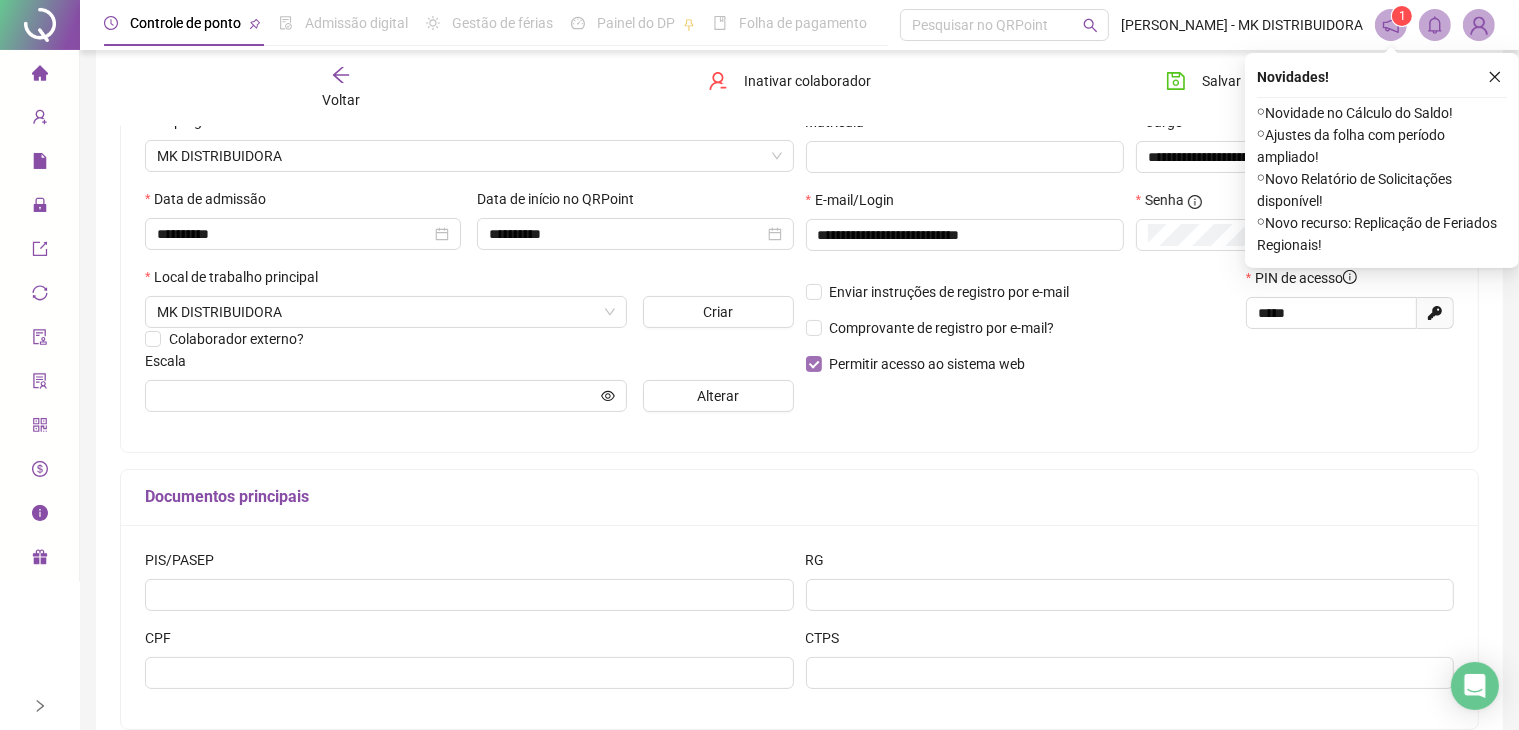 click on "Permitir acesso ao sistema web" at bounding box center [928, 364] 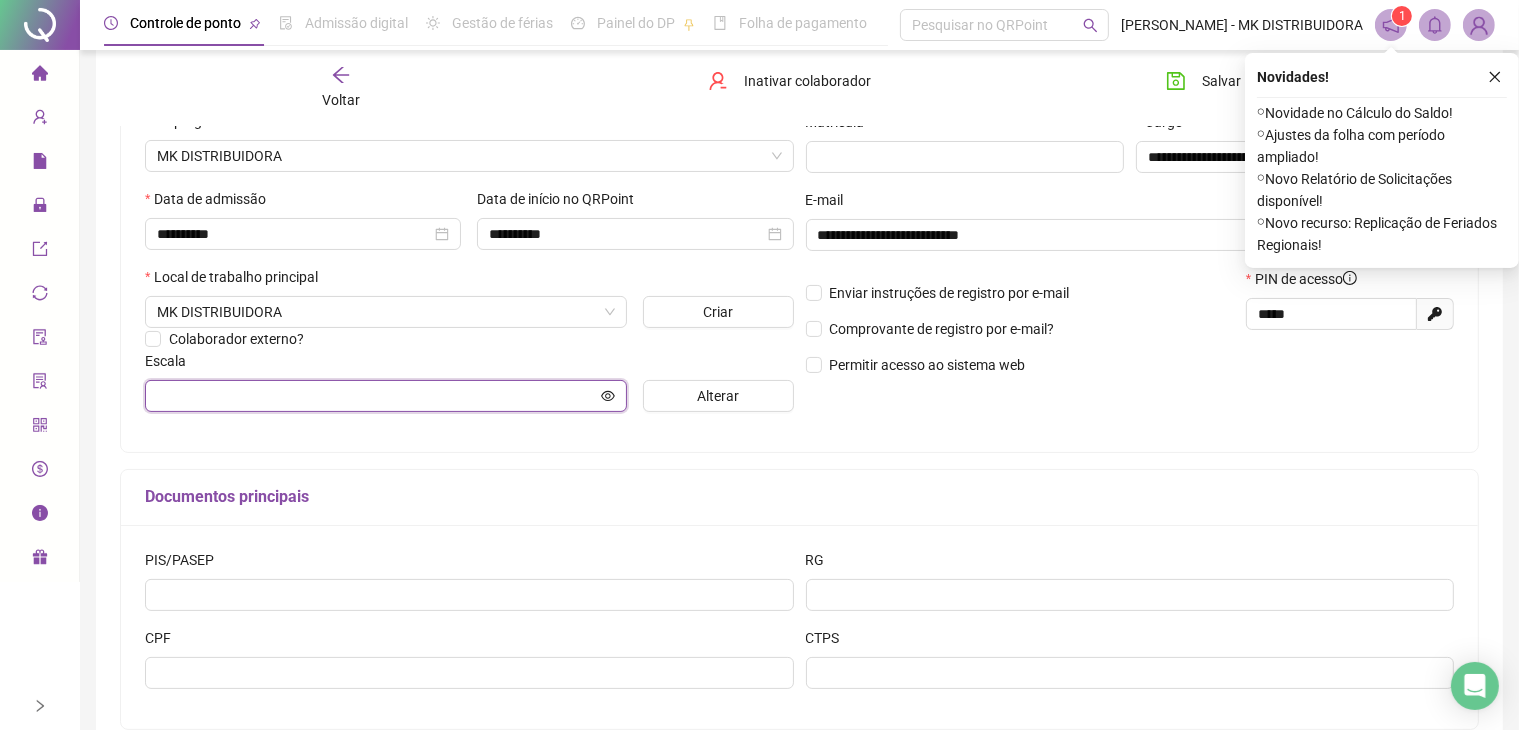 click at bounding box center [377, 396] 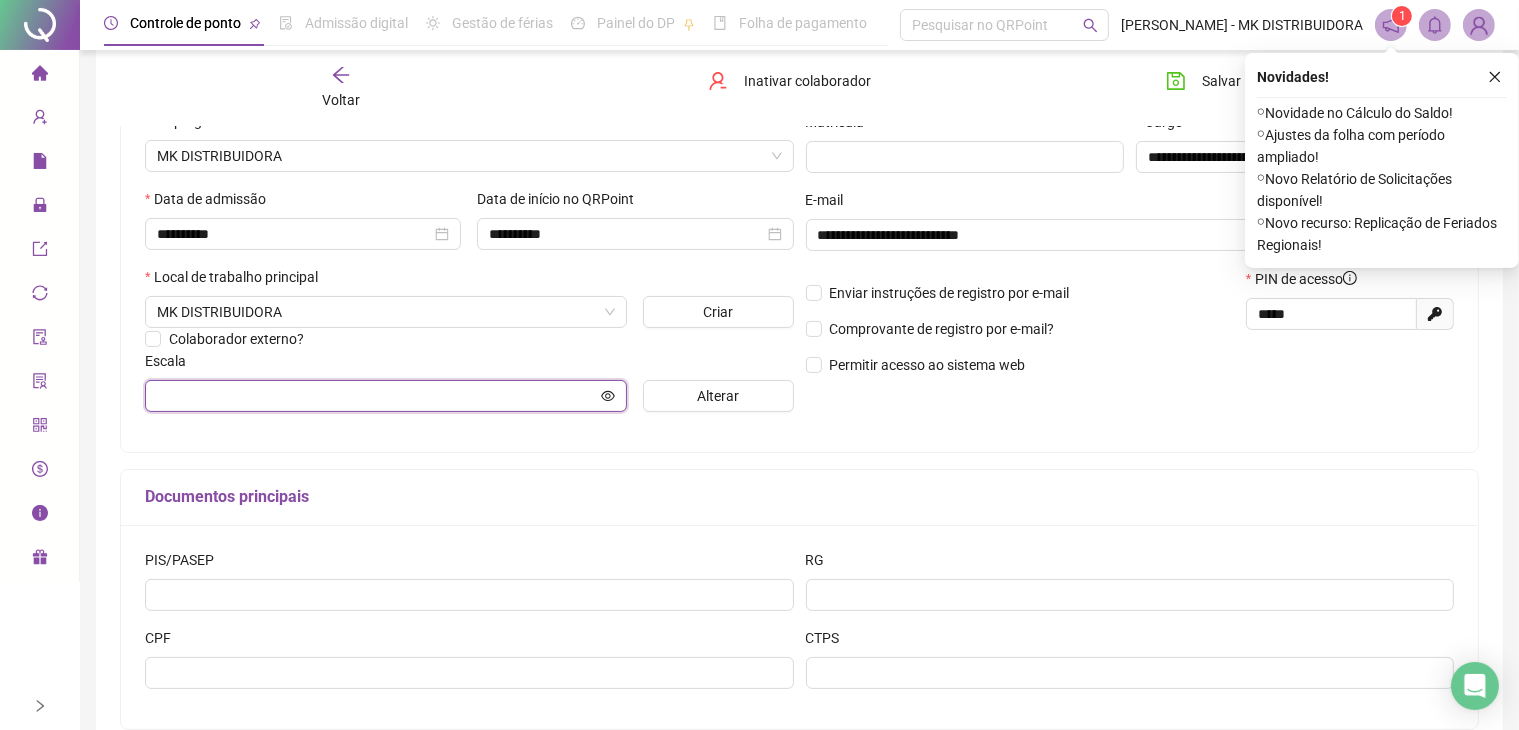 click 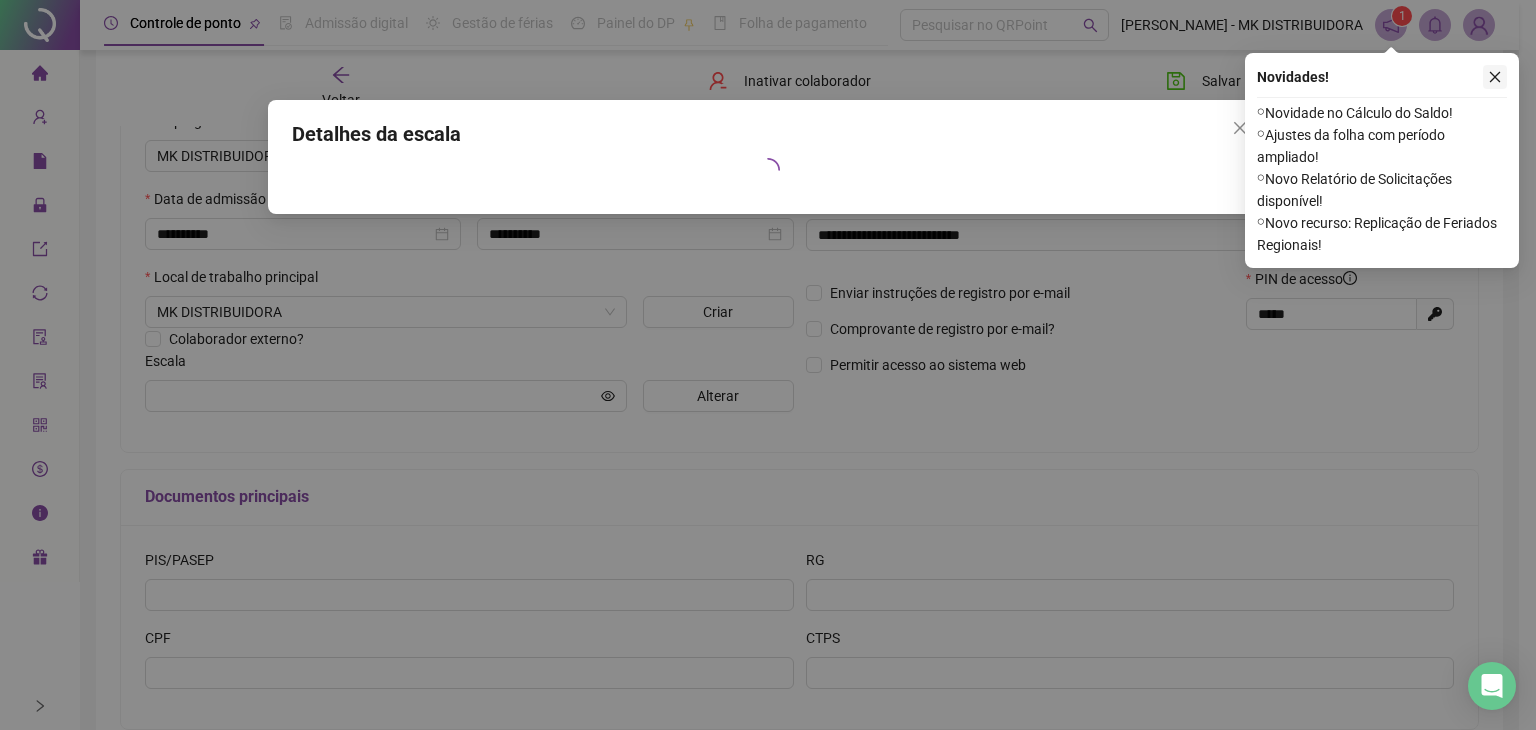 click 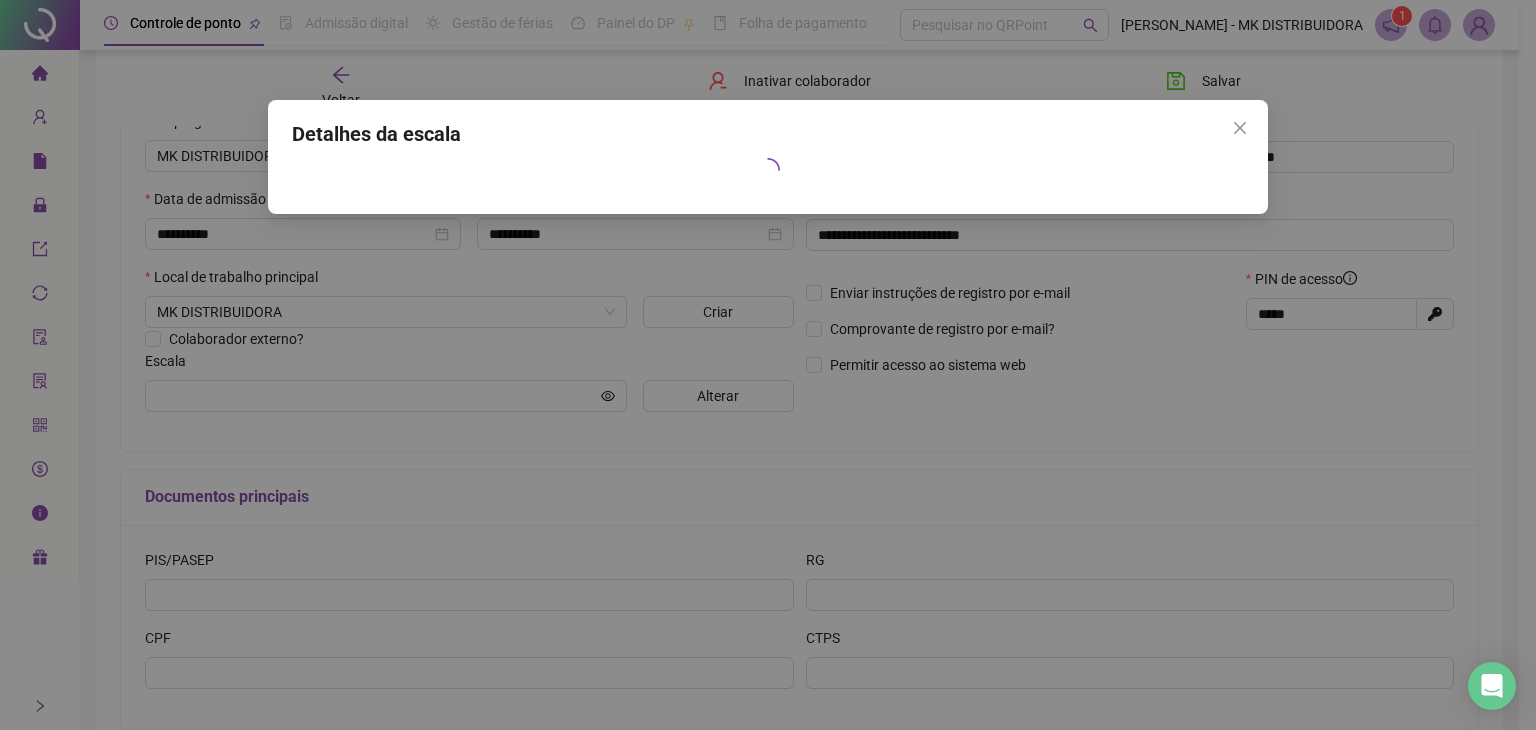 click at bounding box center [768, 170] 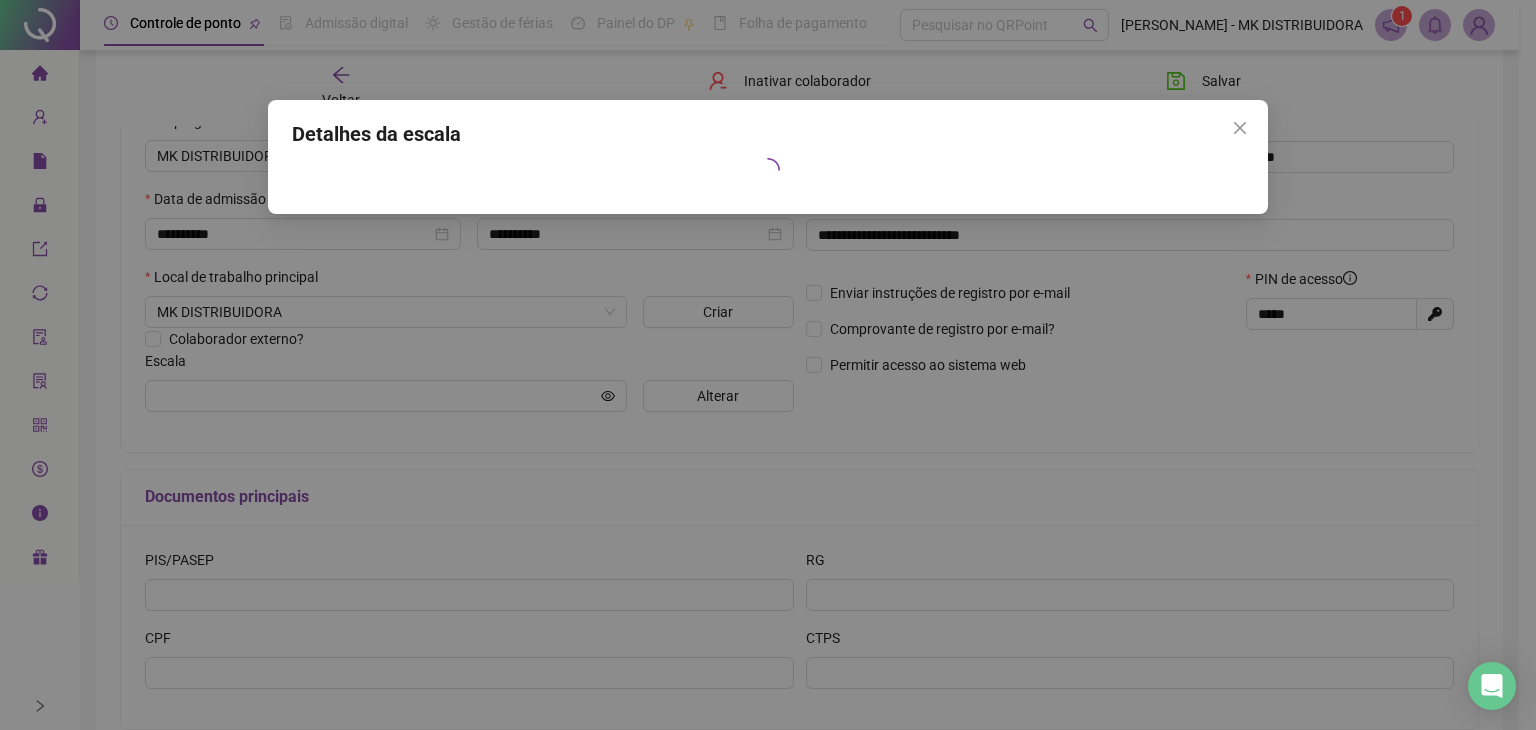 click 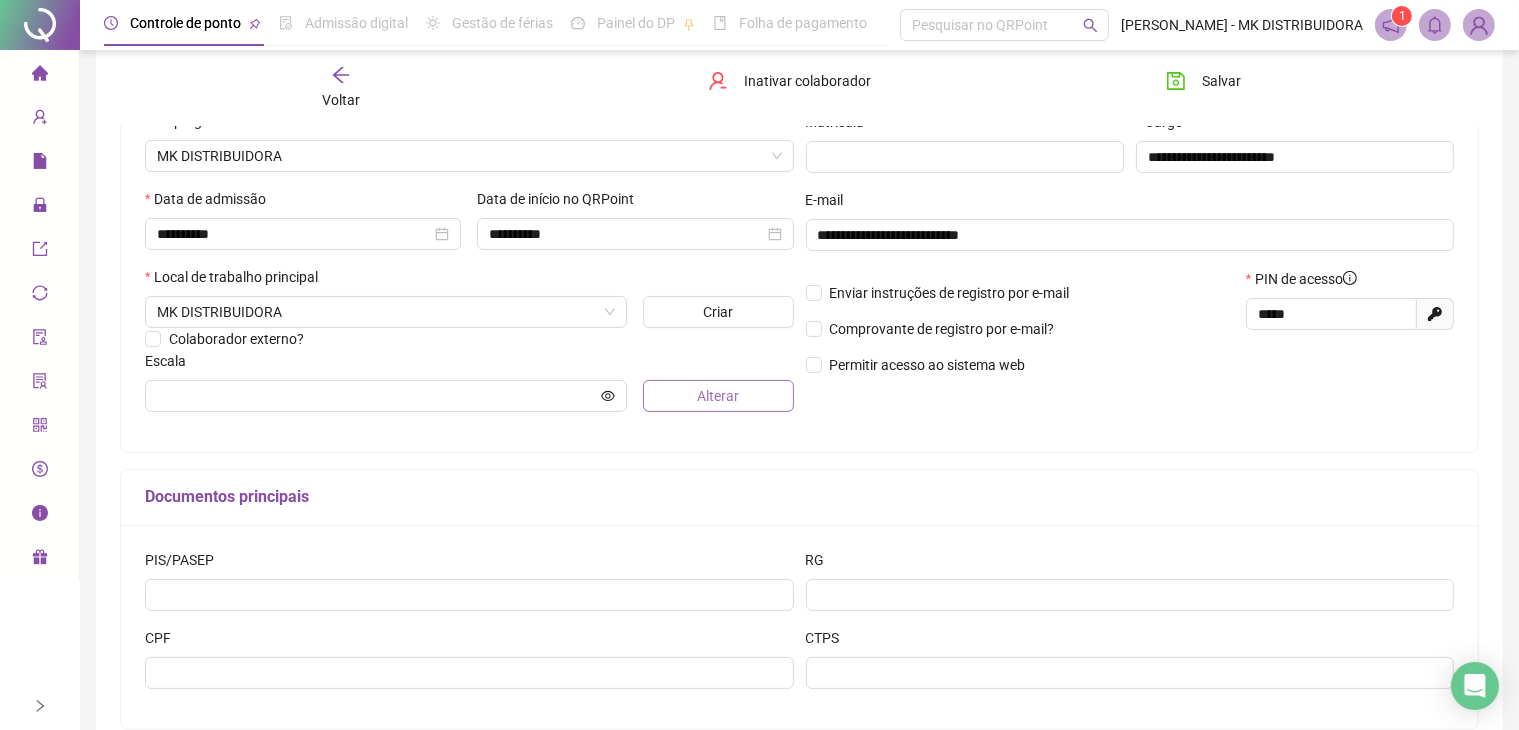 click on "Alterar" at bounding box center (718, 396) 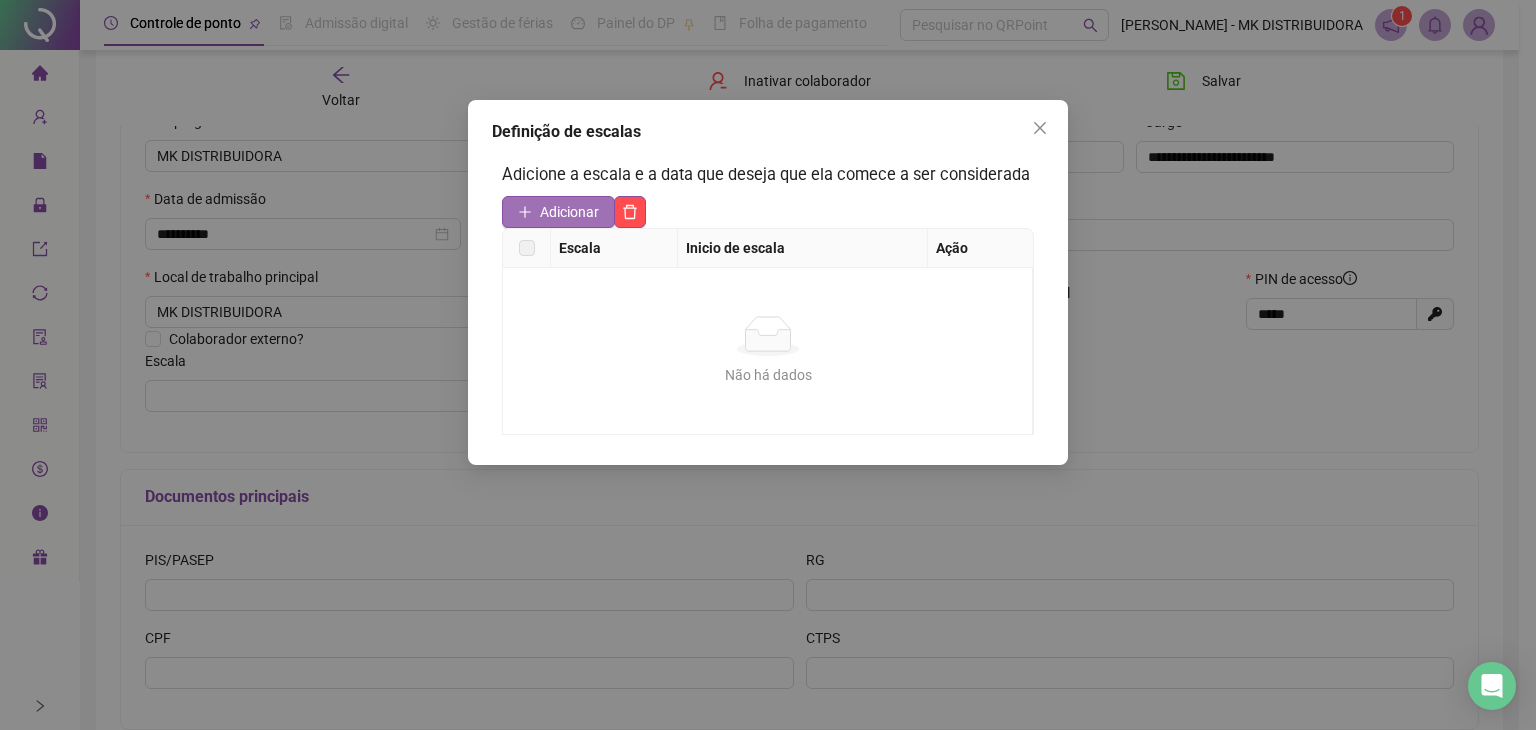 click on "Adicionar" at bounding box center (569, 212) 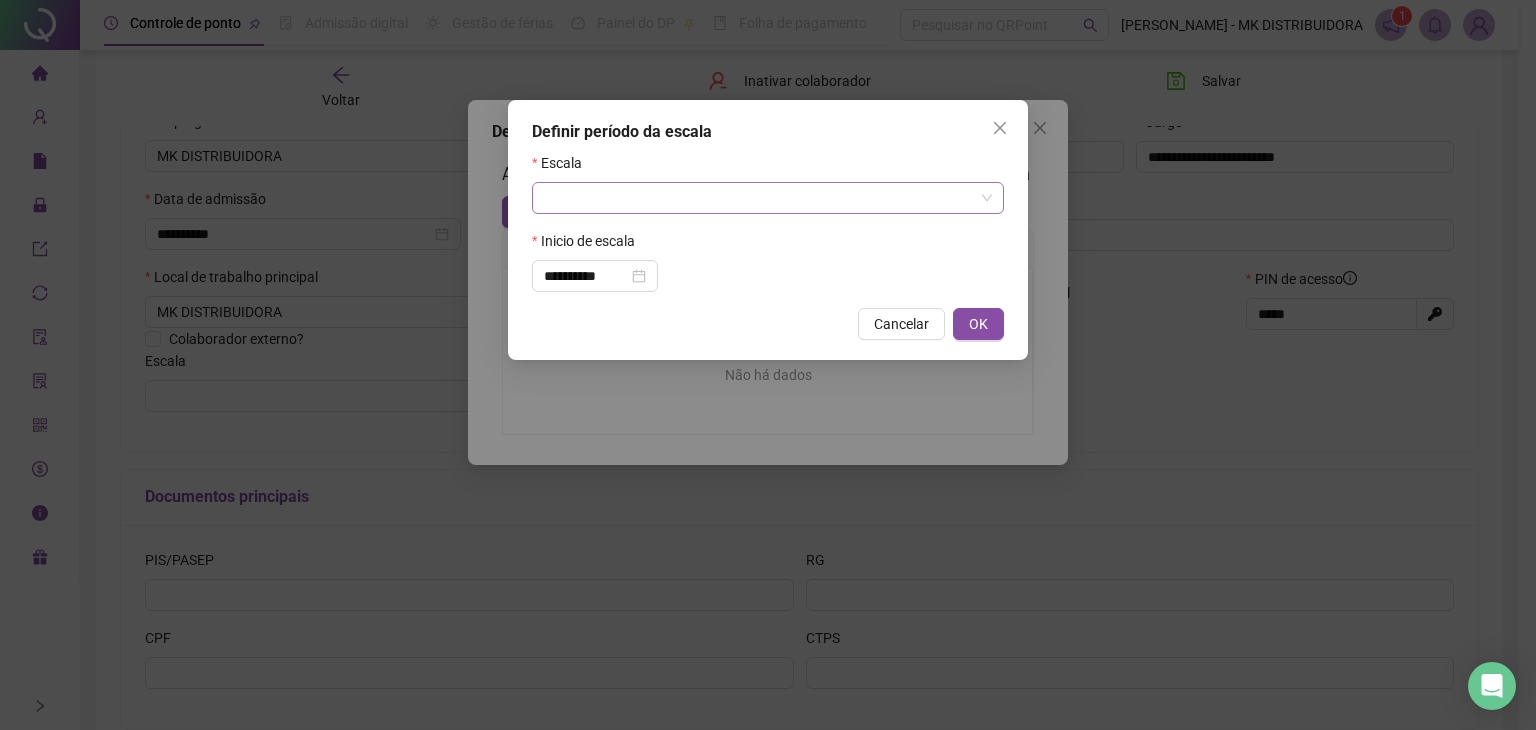 click at bounding box center (768, 198) 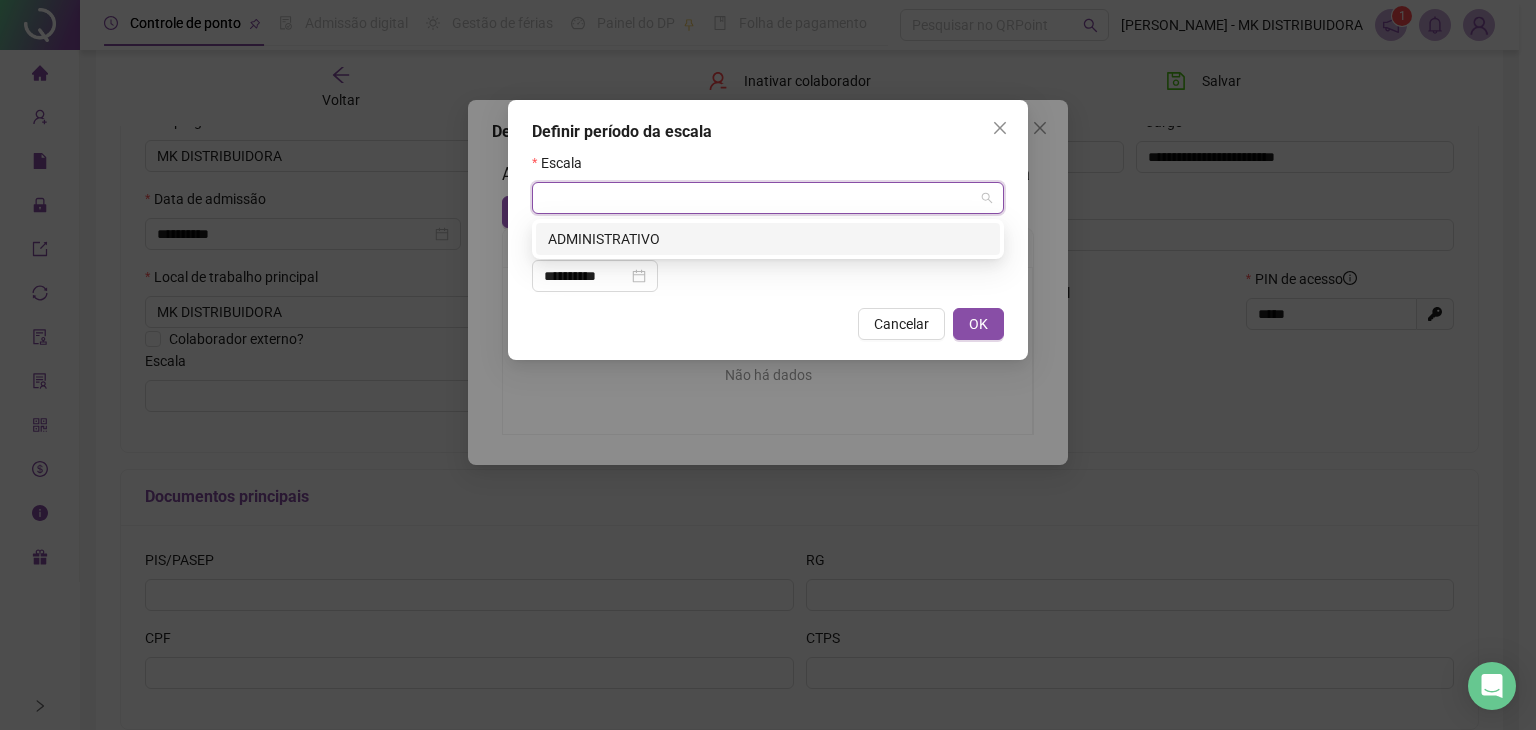 click on "ADMINISTRATIVO" at bounding box center (768, 239) 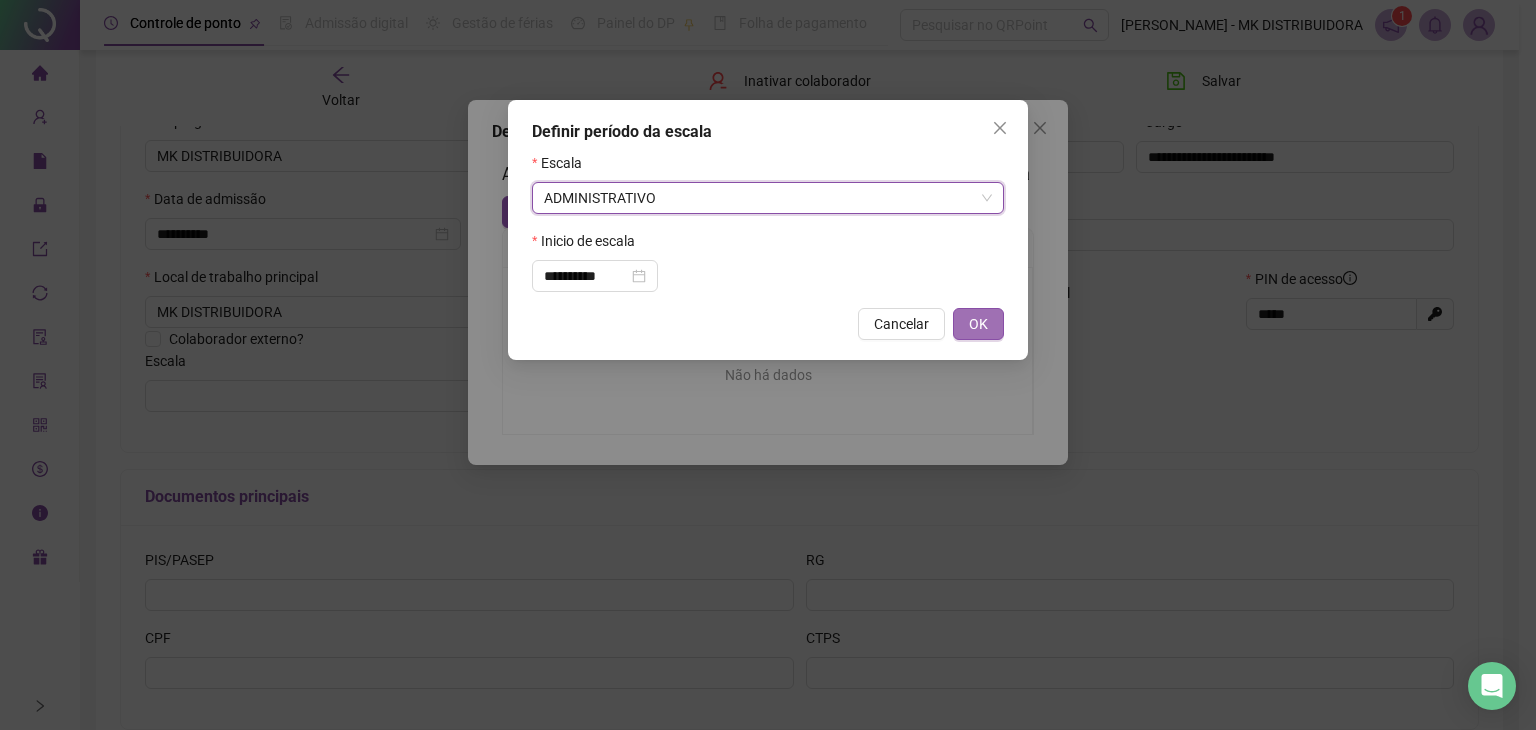 click on "OK" at bounding box center (978, 324) 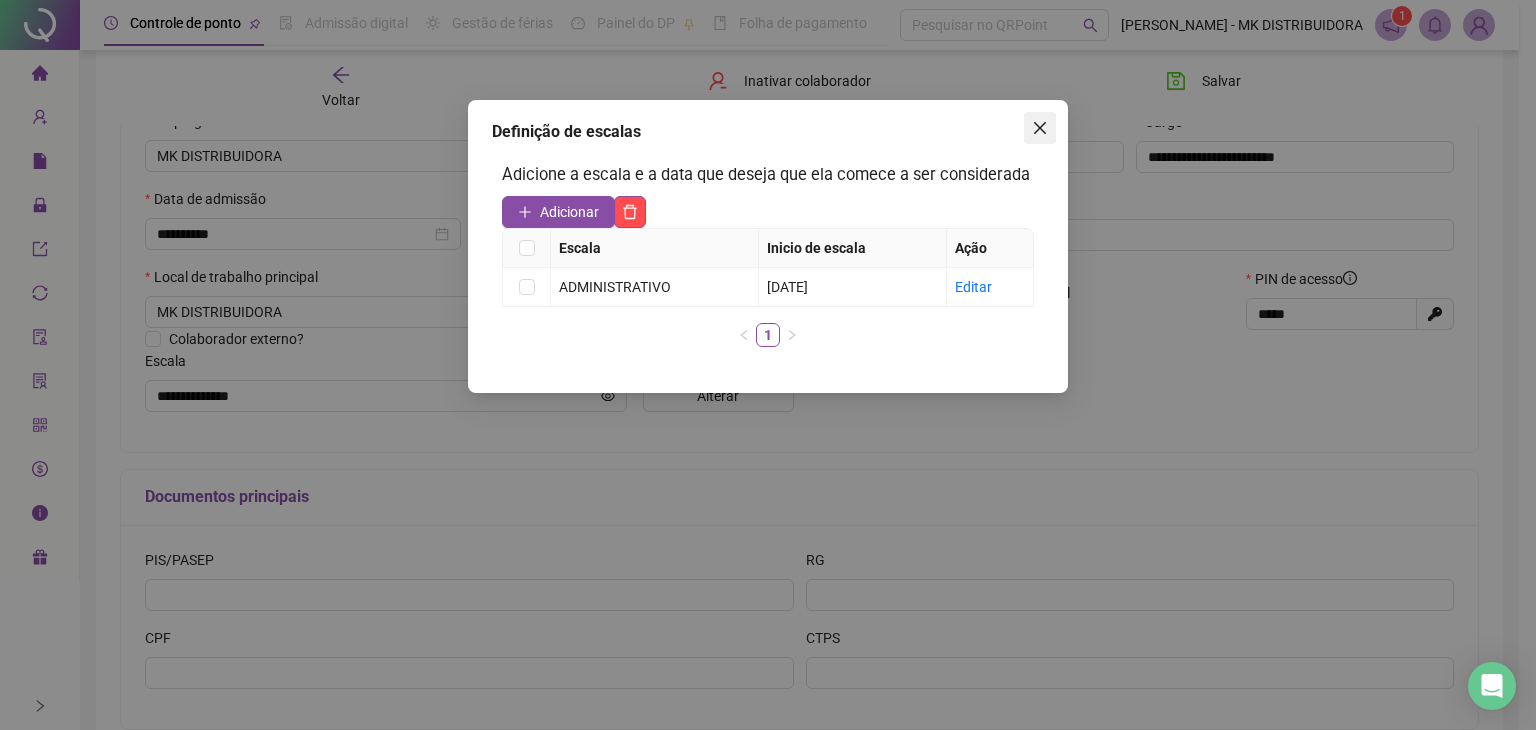 drag, startPoint x: 1035, startPoint y: 123, endPoint x: 1024, endPoint y: 133, distance: 14.866069 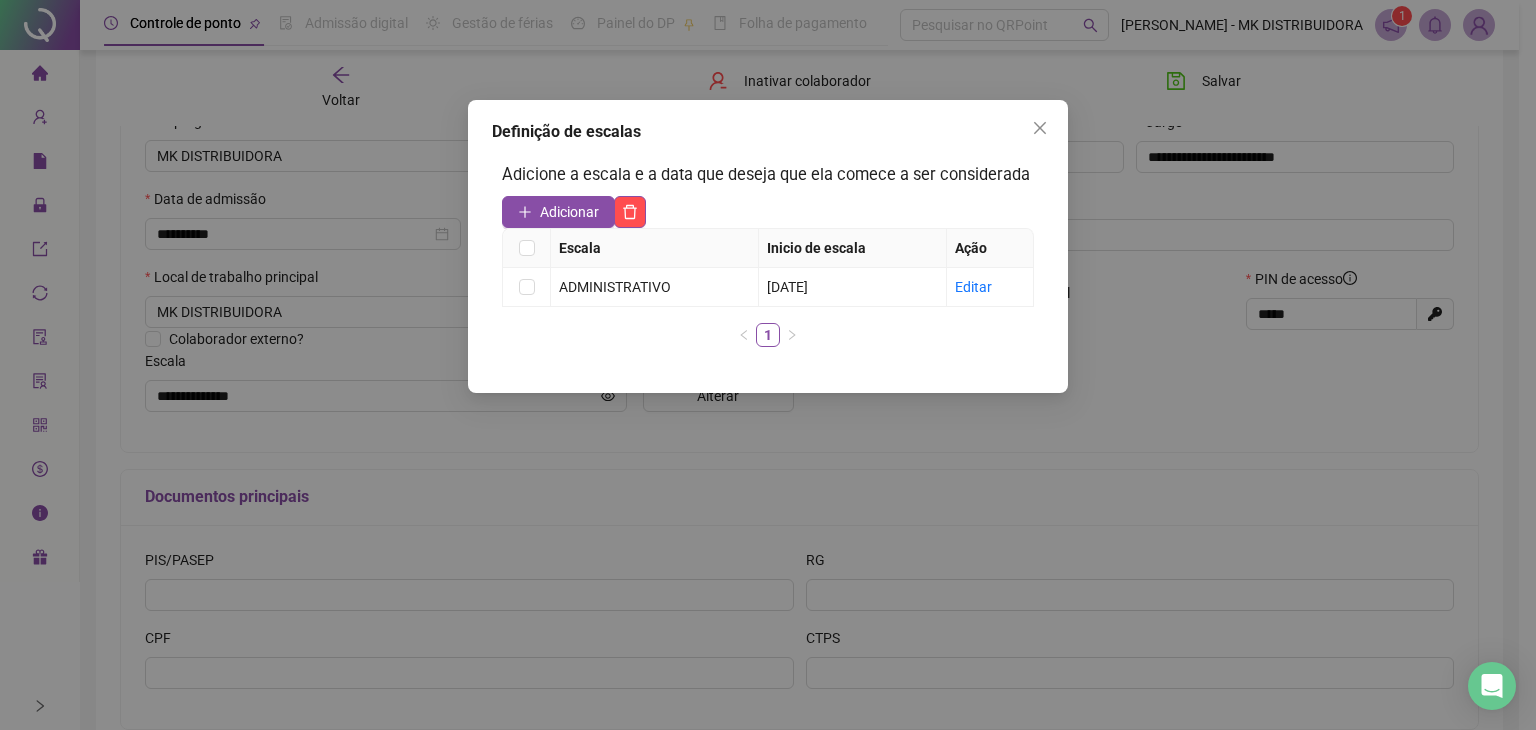click 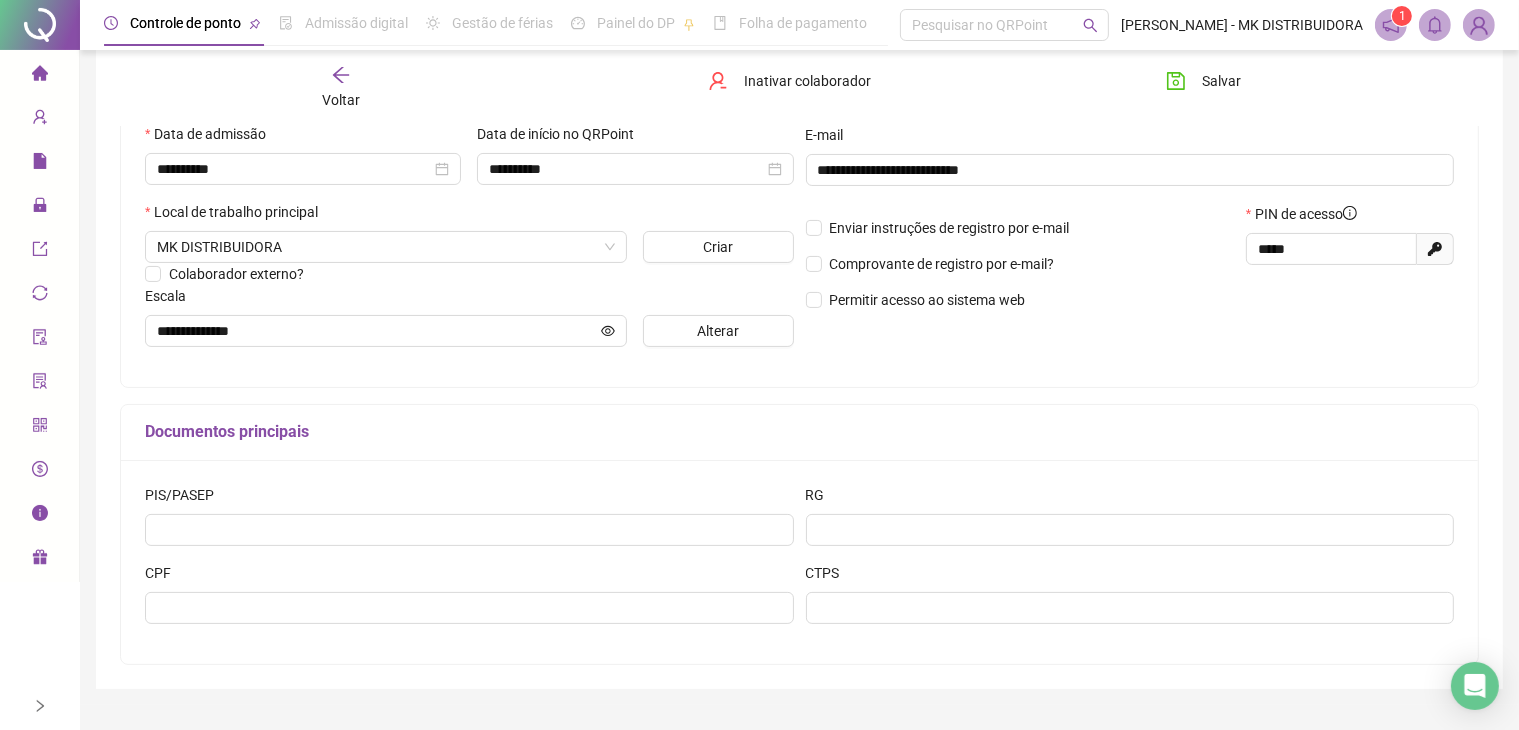 scroll, scrollTop: 311, scrollLeft: 0, axis: vertical 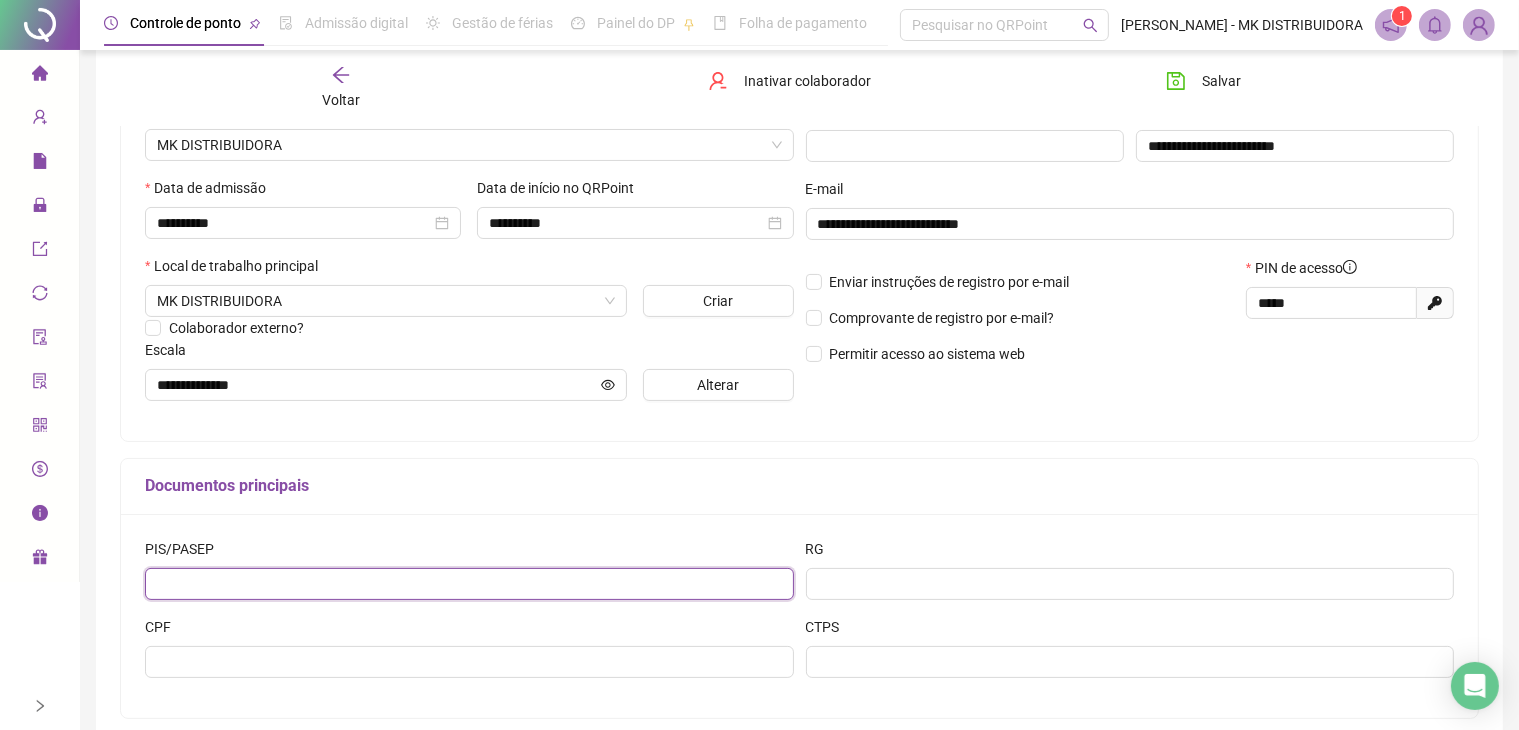 click at bounding box center (469, 584) 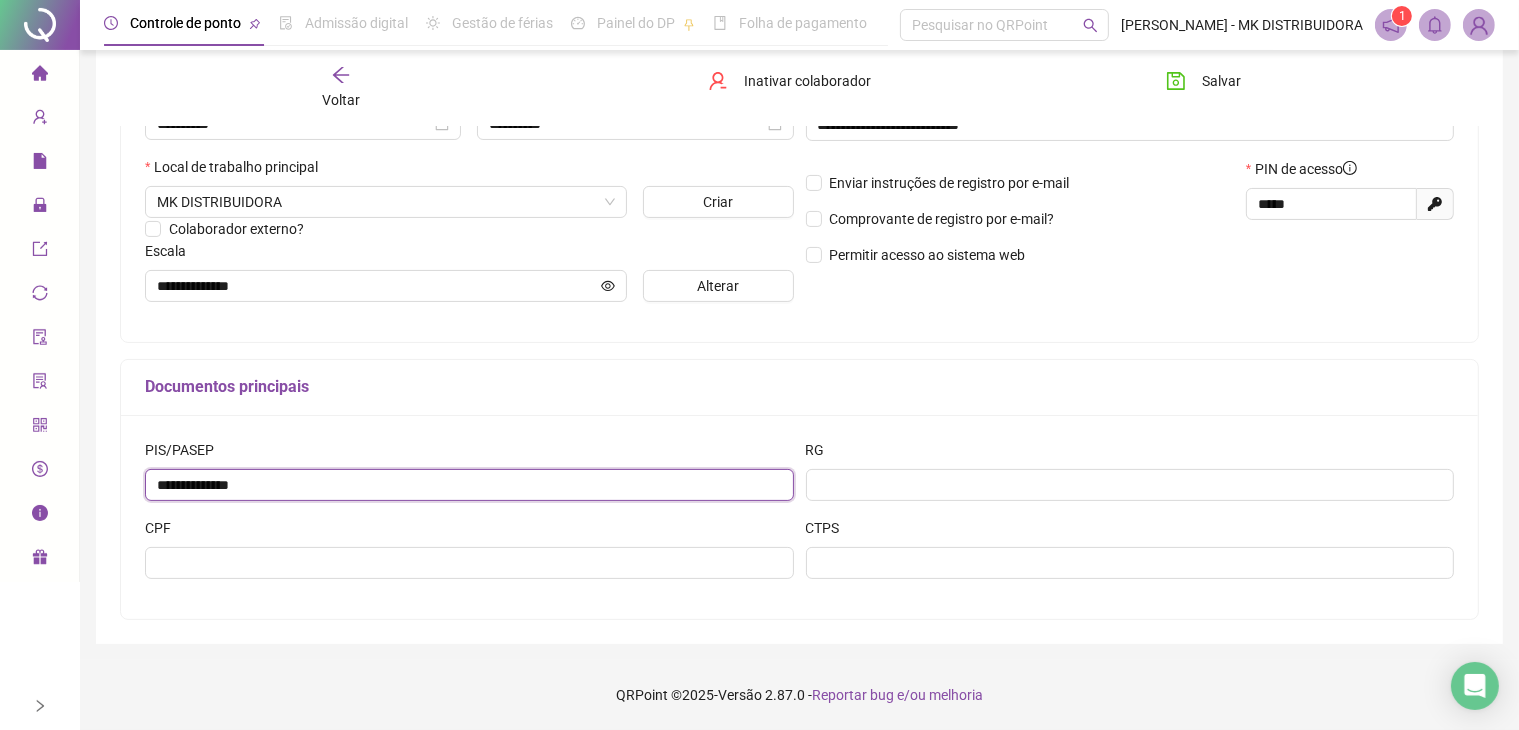 scroll, scrollTop: 411, scrollLeft: 0, axis: vertical 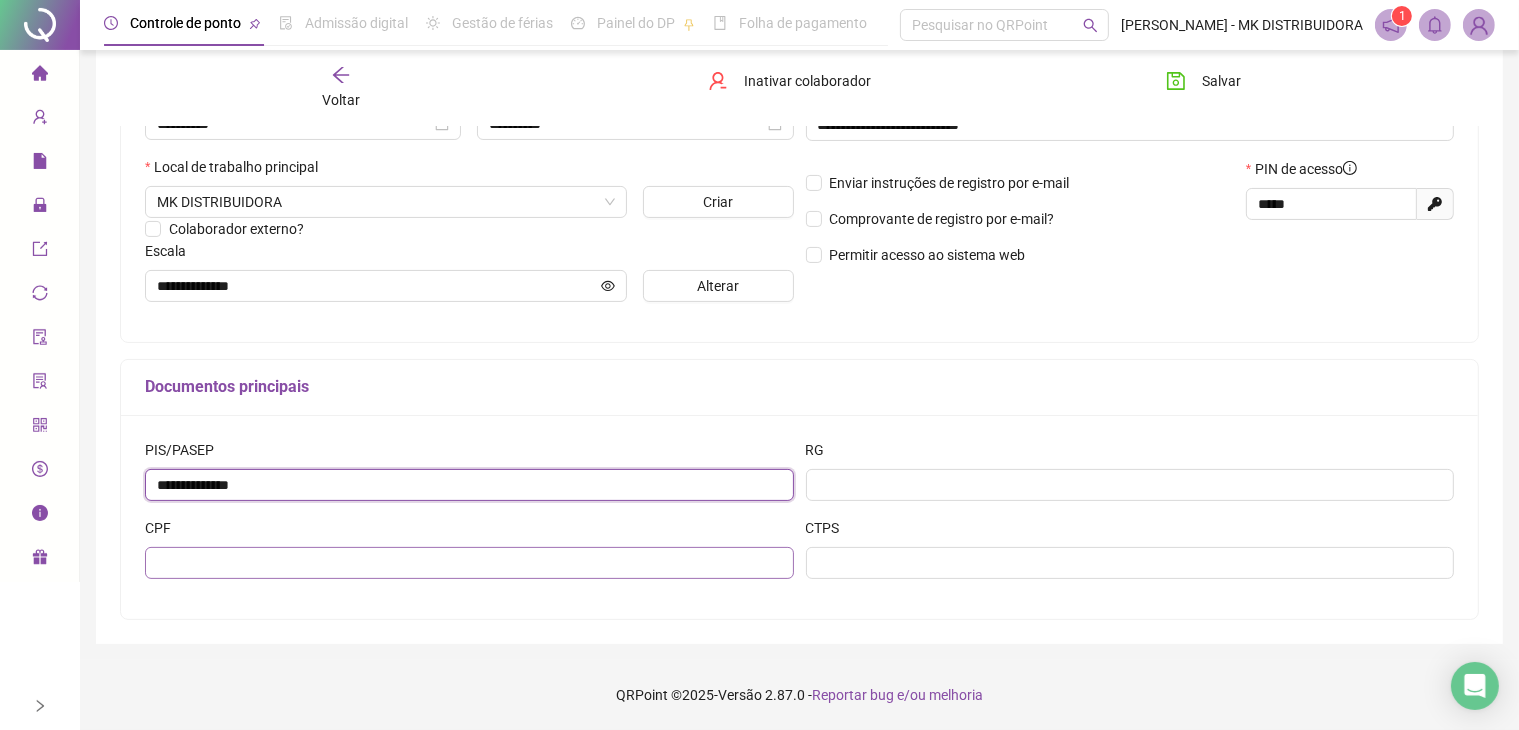 type on "**********" 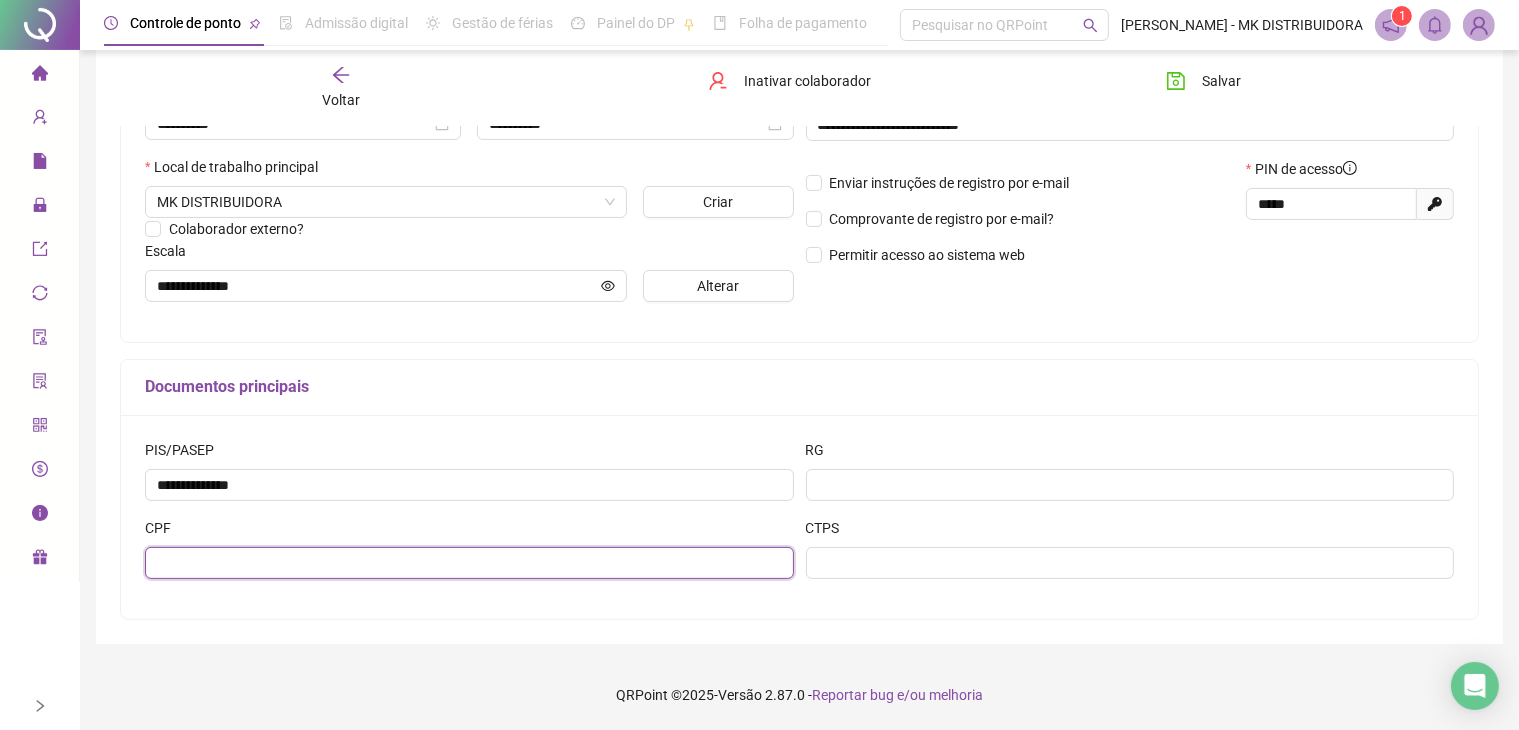 click at bounding box center [469, 563] 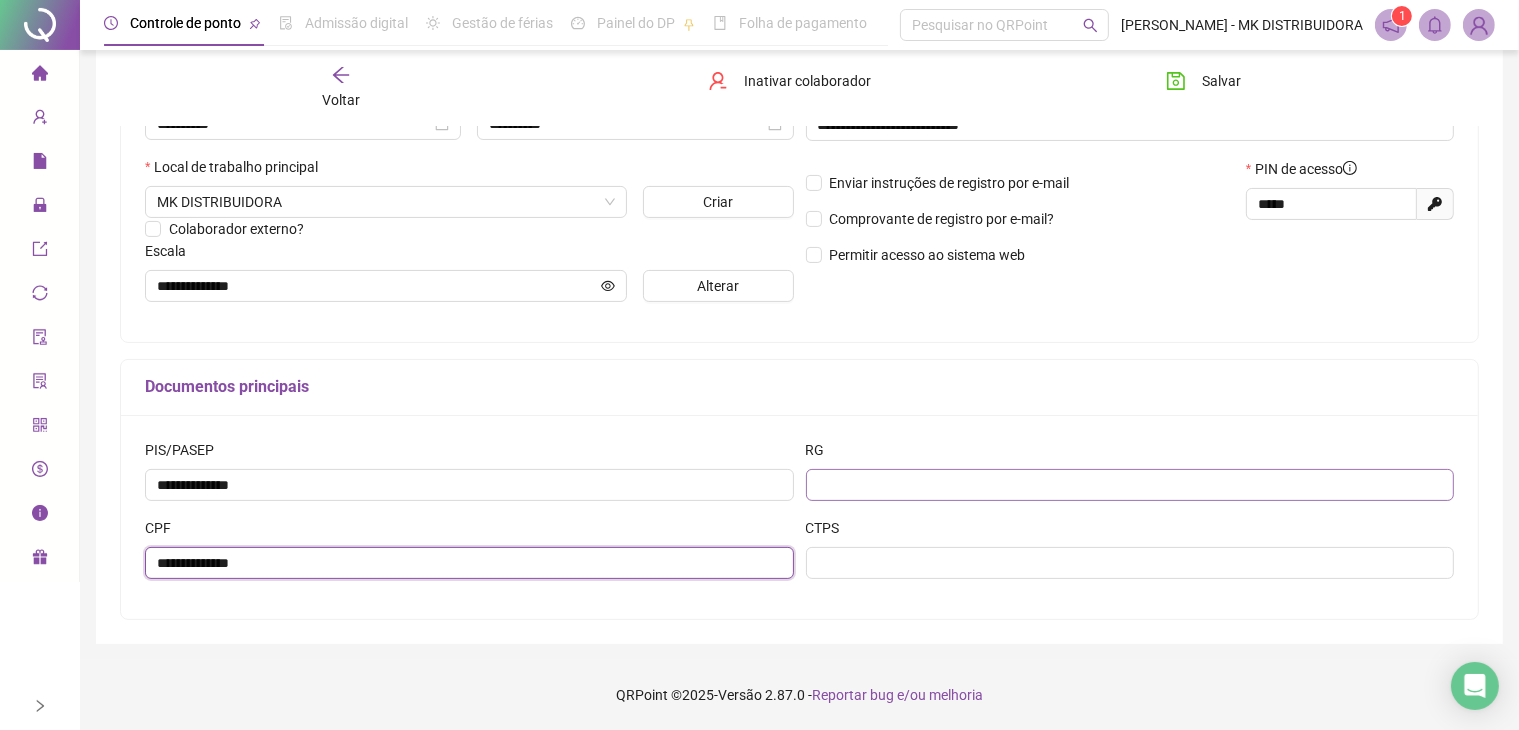 type on "**********" 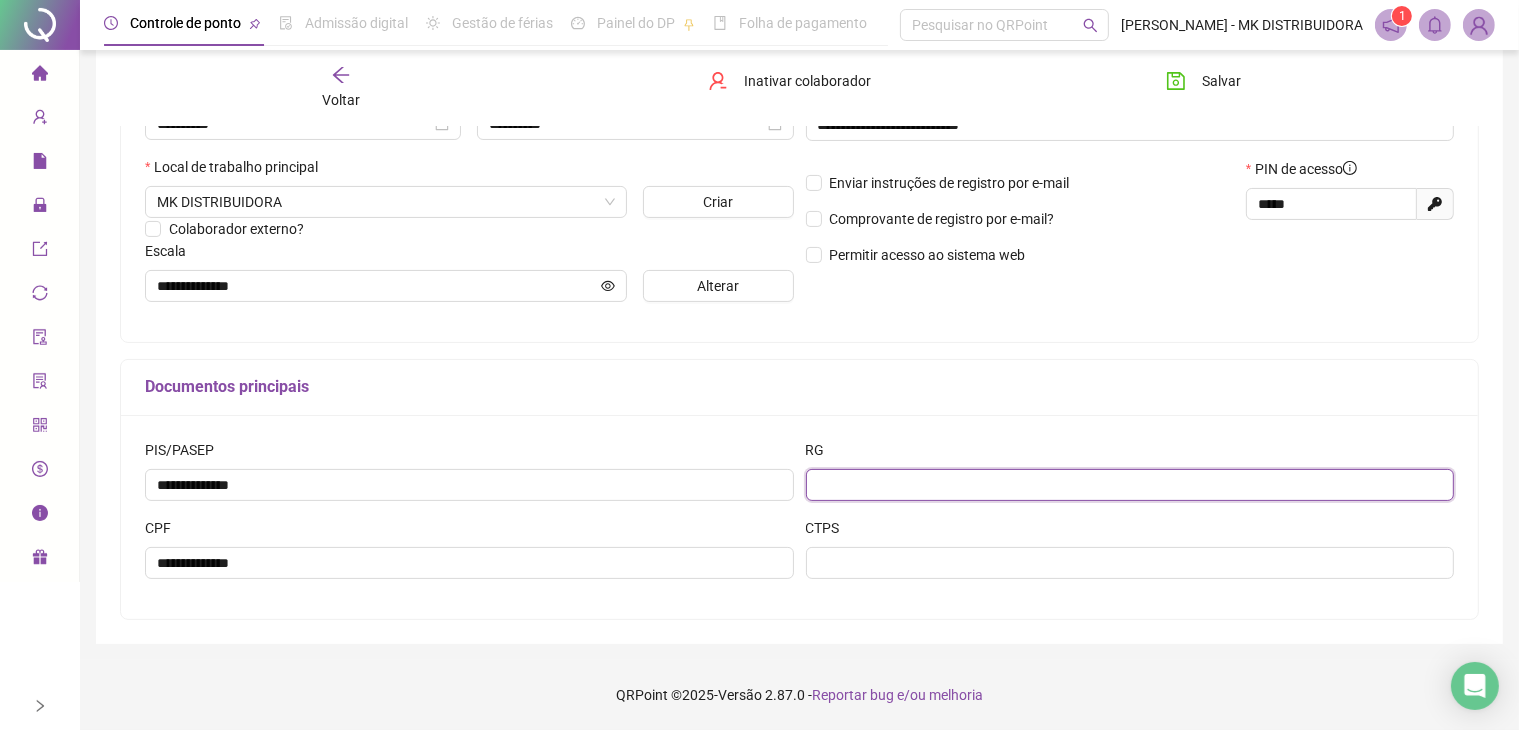click at bounding box center (1130, 485) 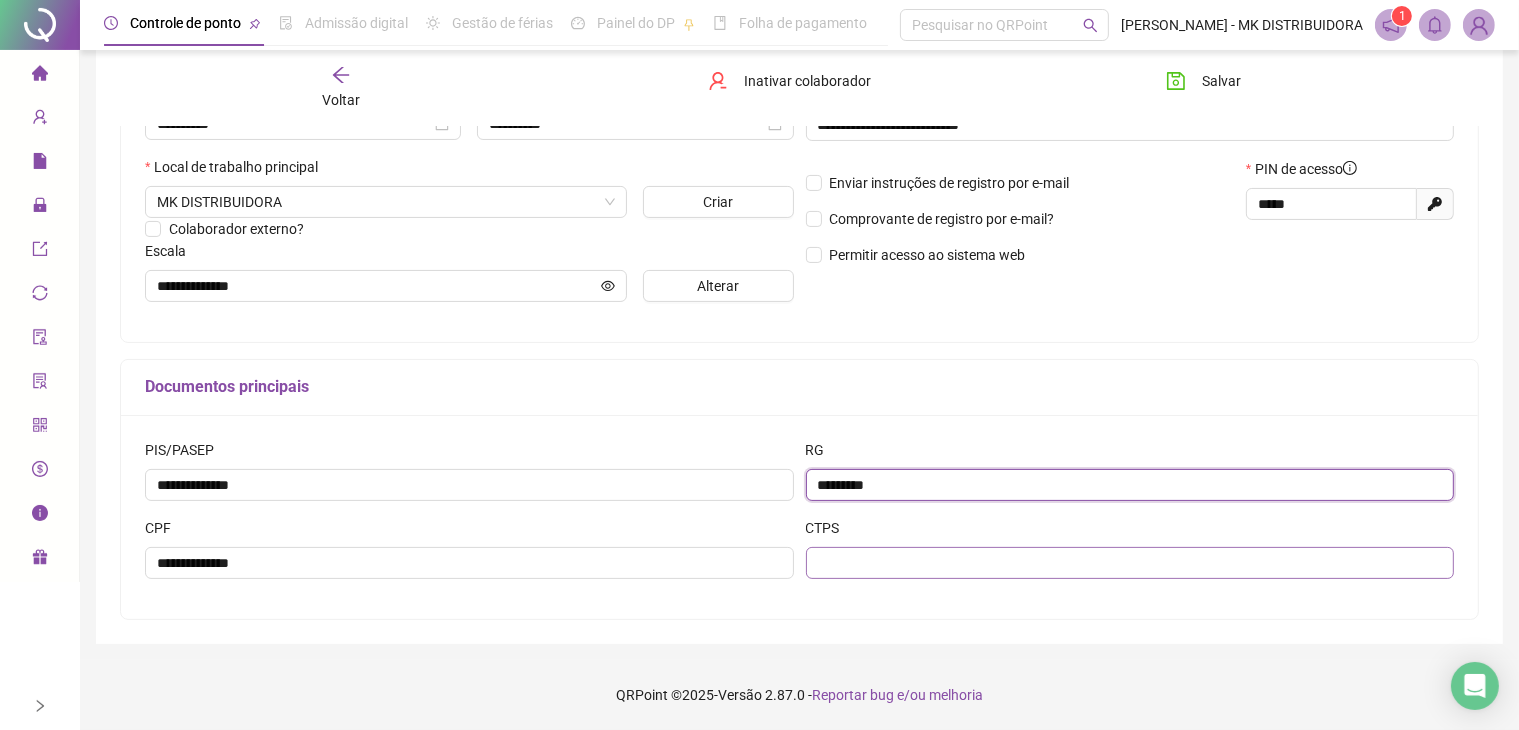type on "*********" 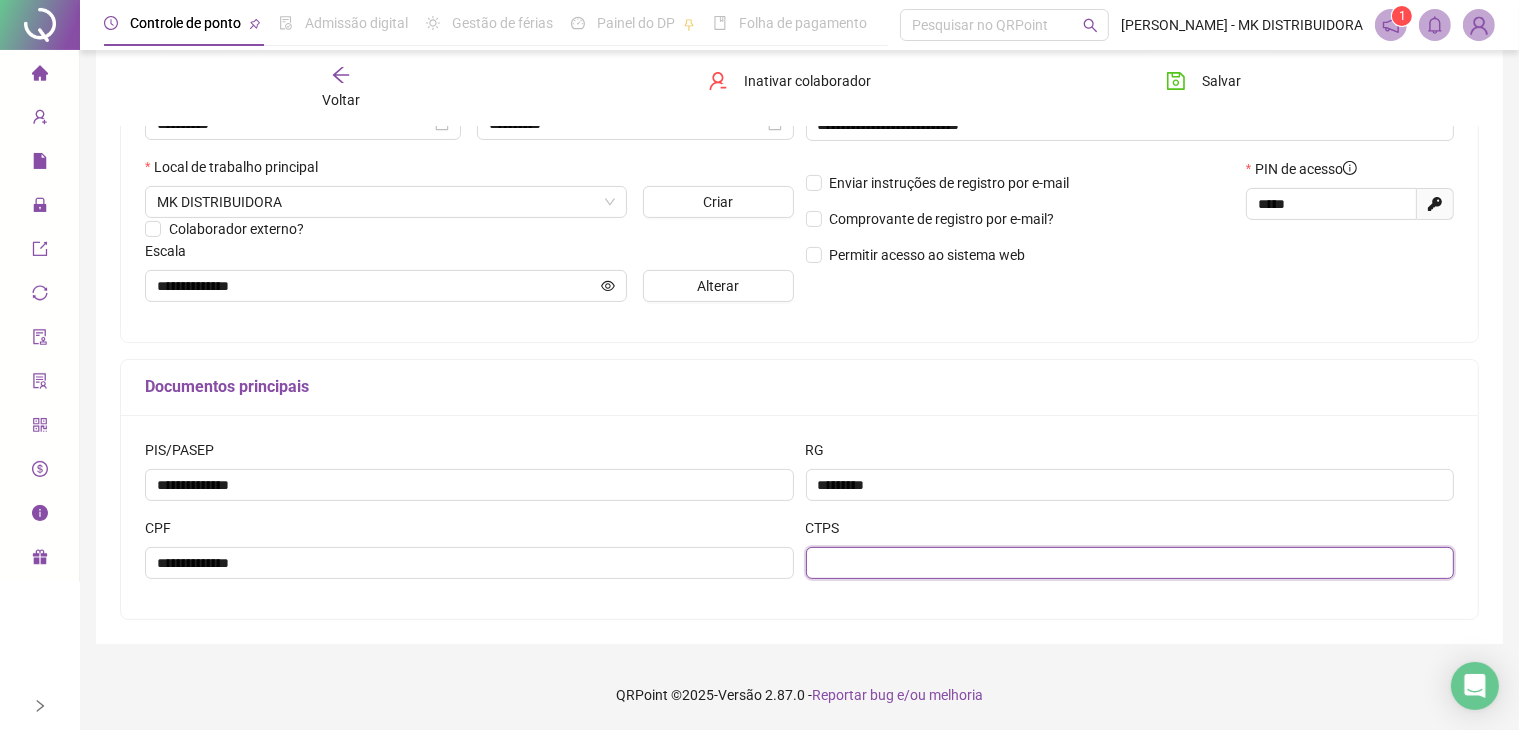 click at bounding box center [1130, 563] 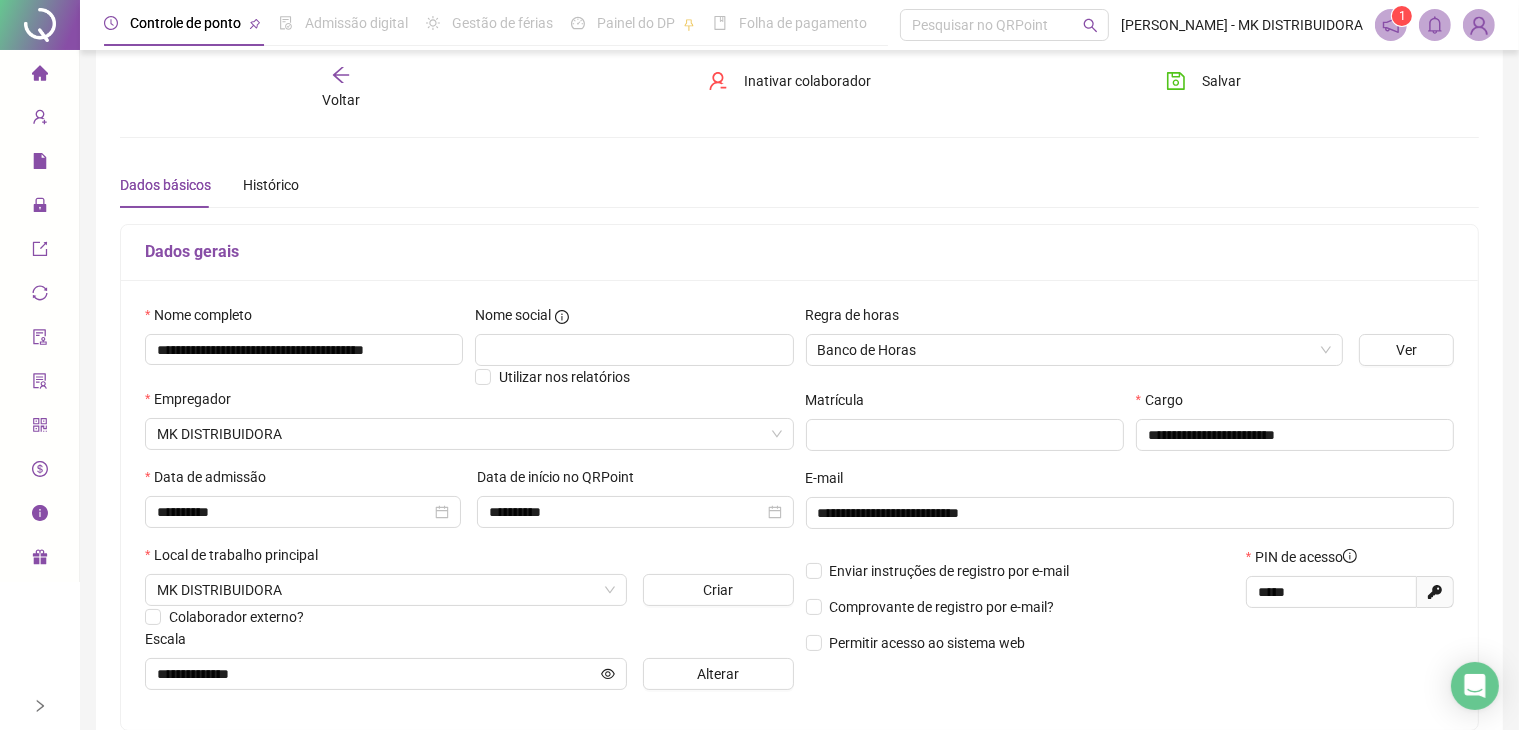 scroll, scrollTop: 0, scrollLeft: 0, axis: both 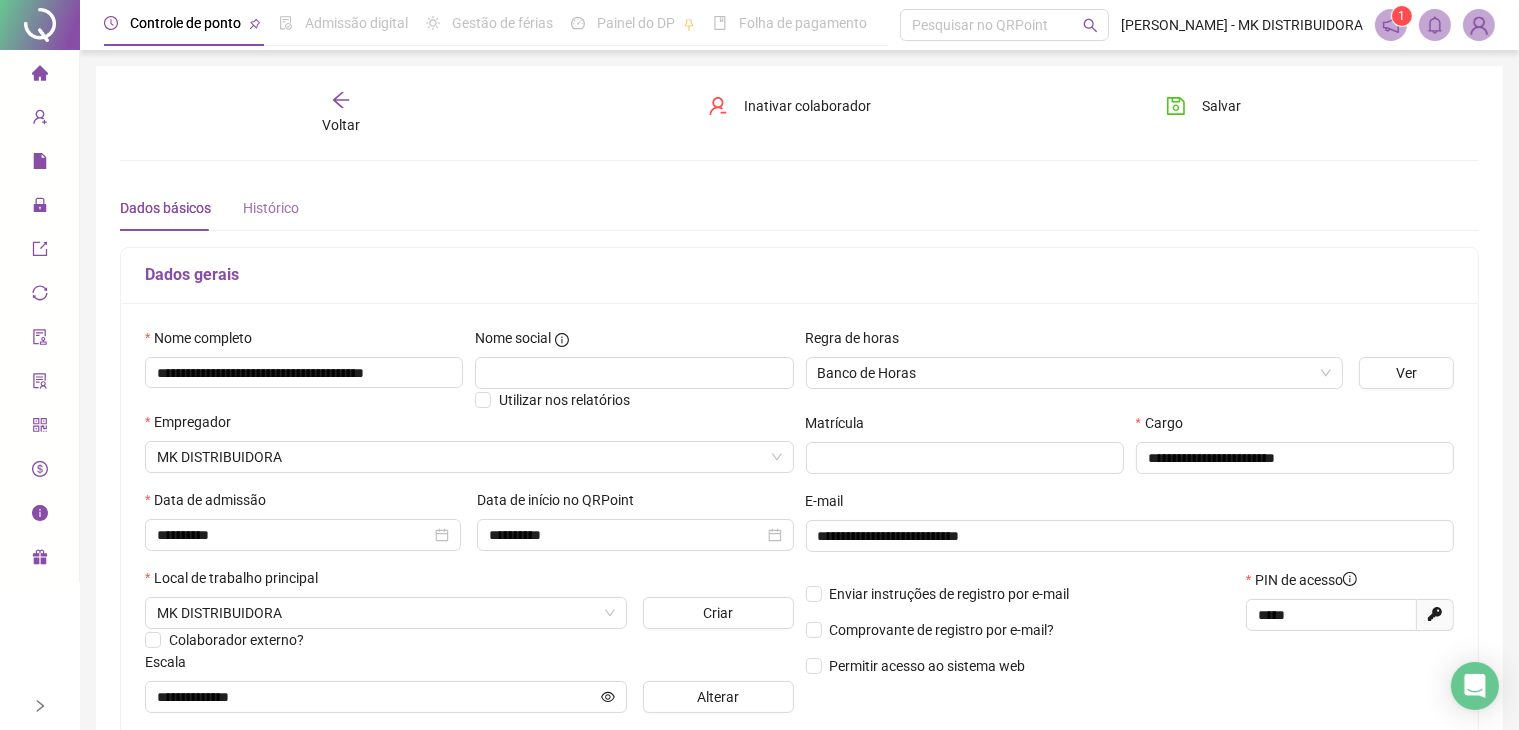 type on "*****" 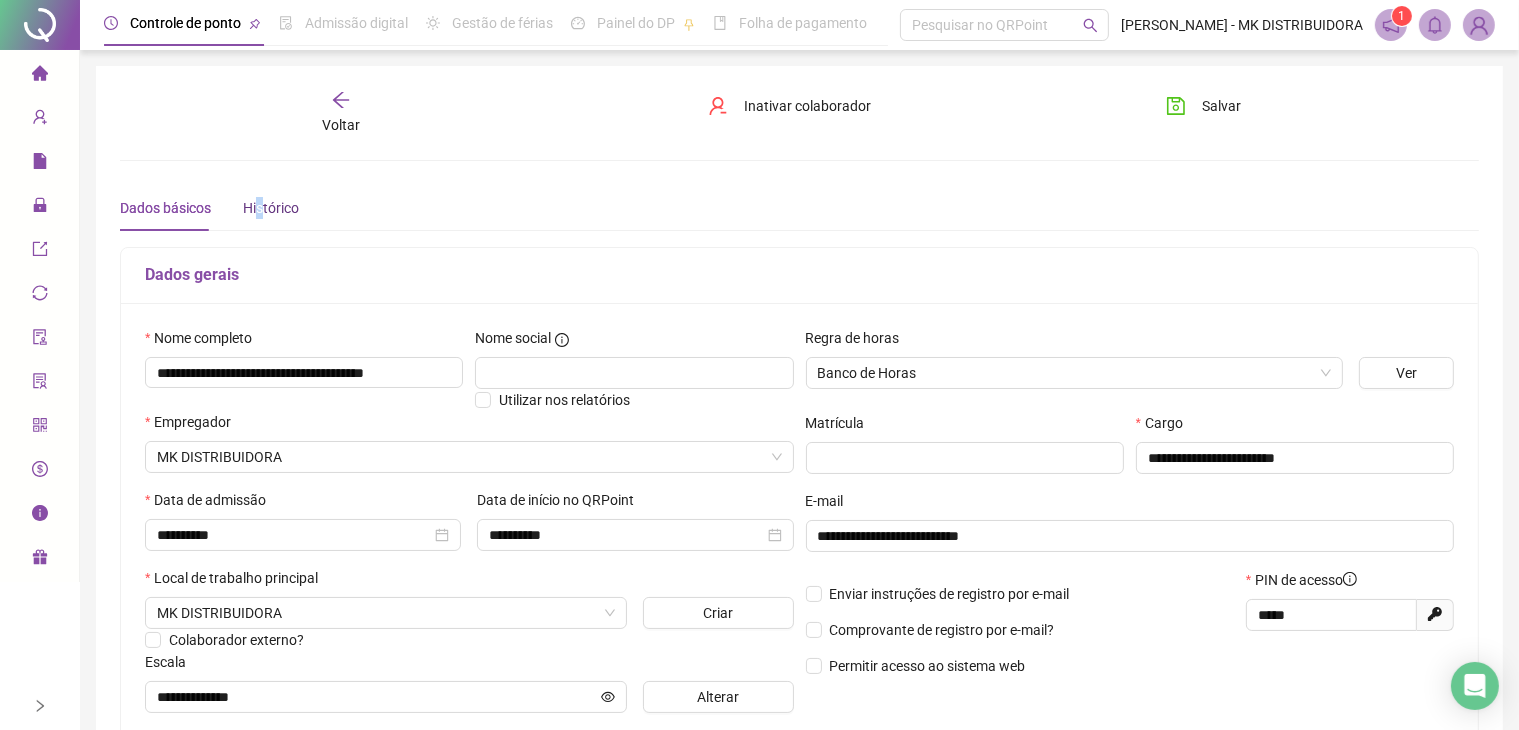 click on "Histórico" at bounding box center (271, 208) 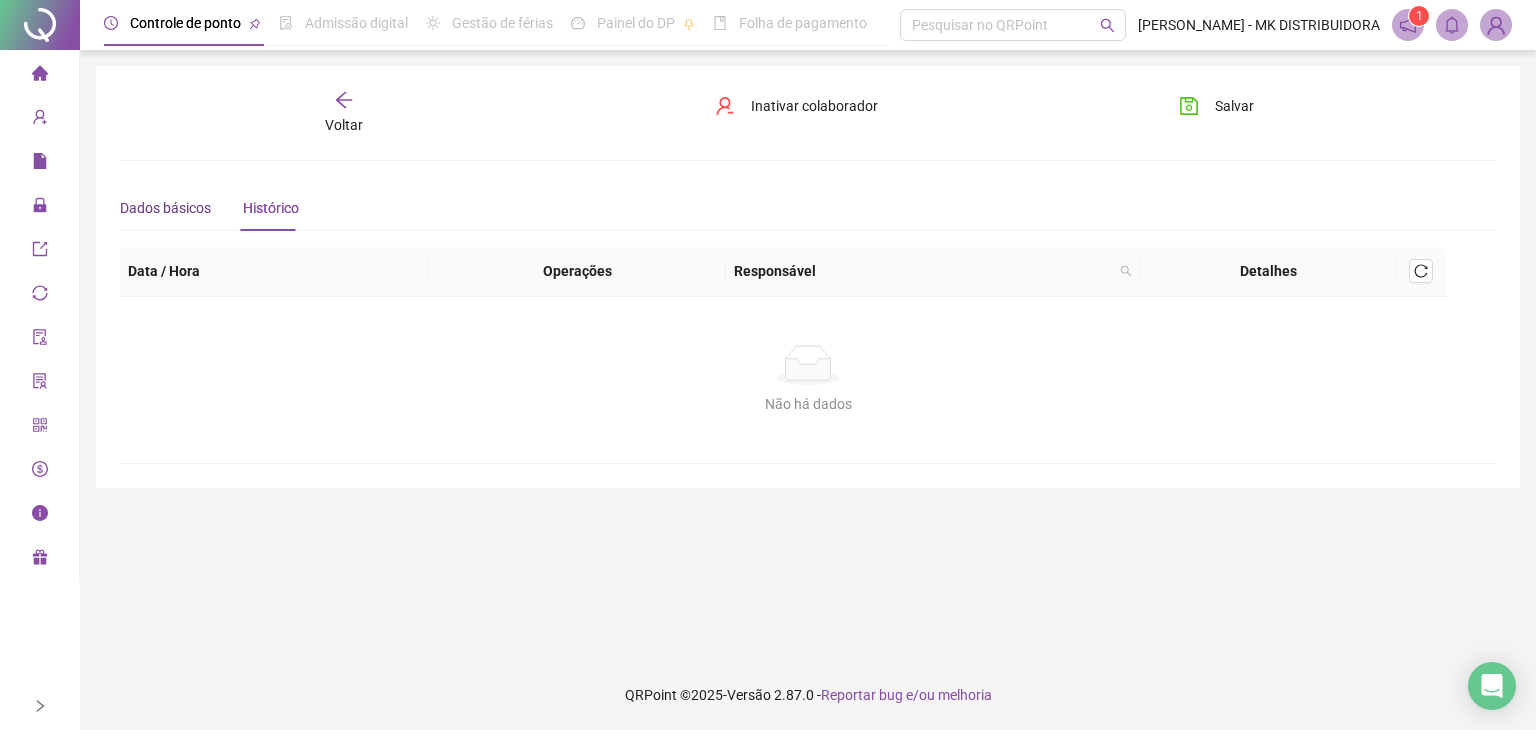 click on "Dados básicos" at bounding box center [165, 208] 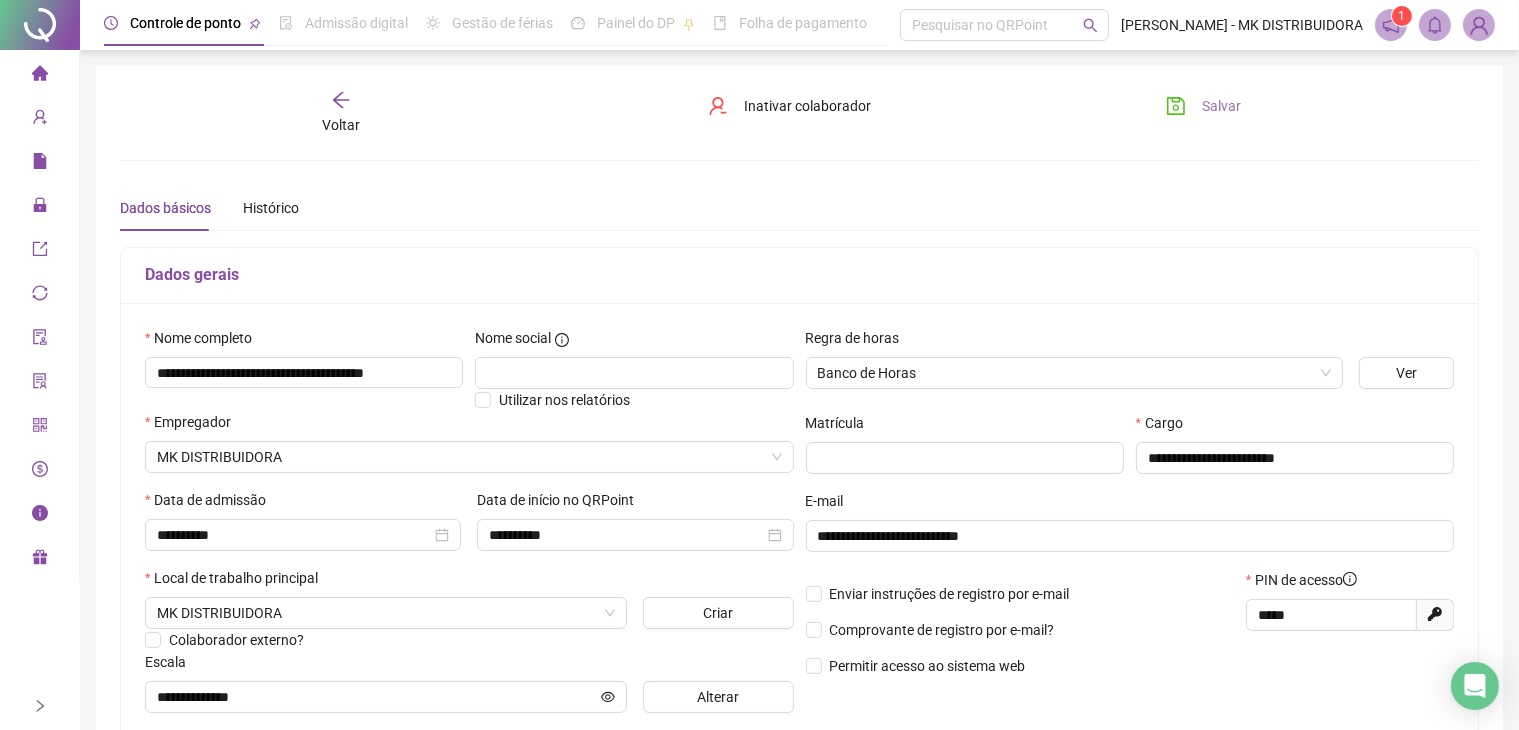 click on "Salvar" at bounding box center [1221, 106] 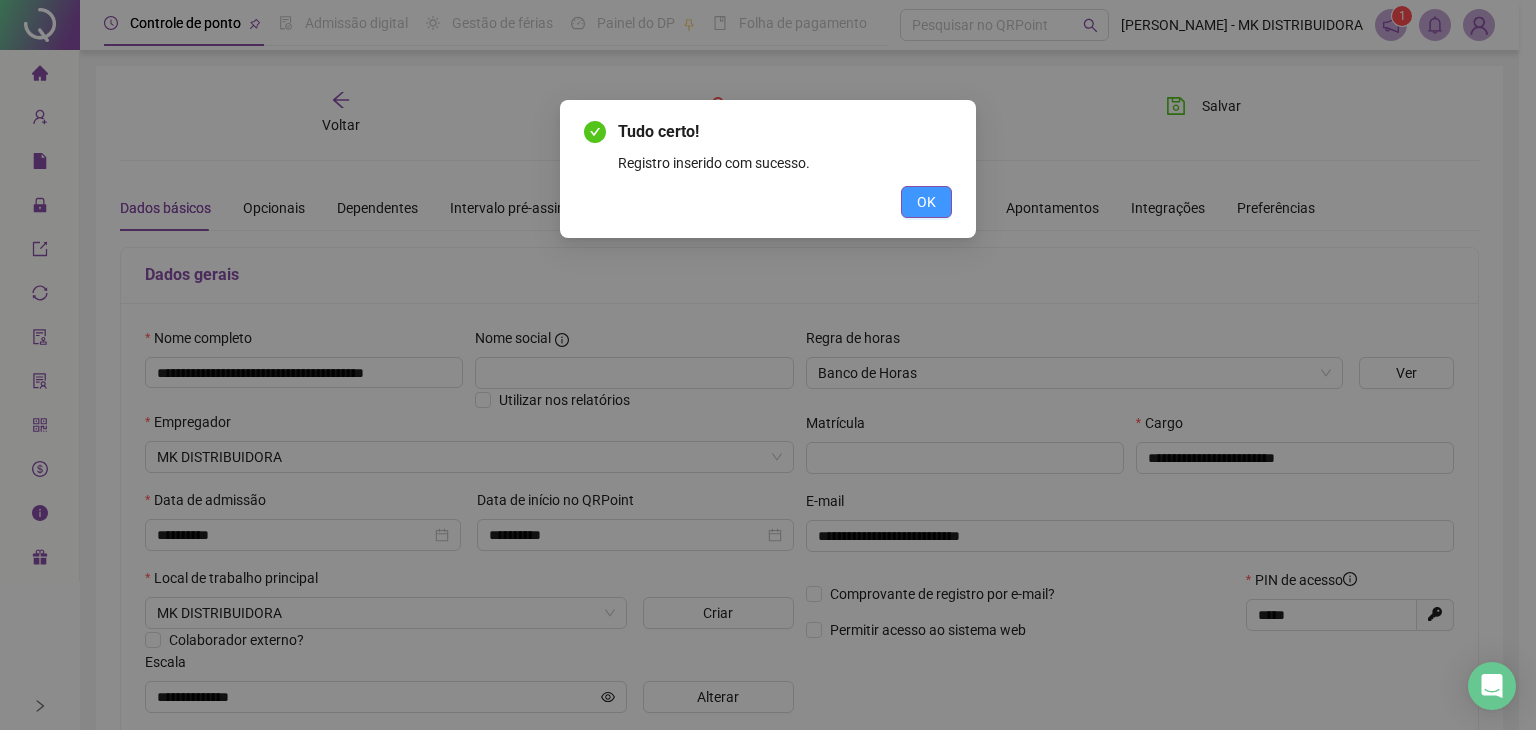 click on "OK" at bounding box center [926, 202] 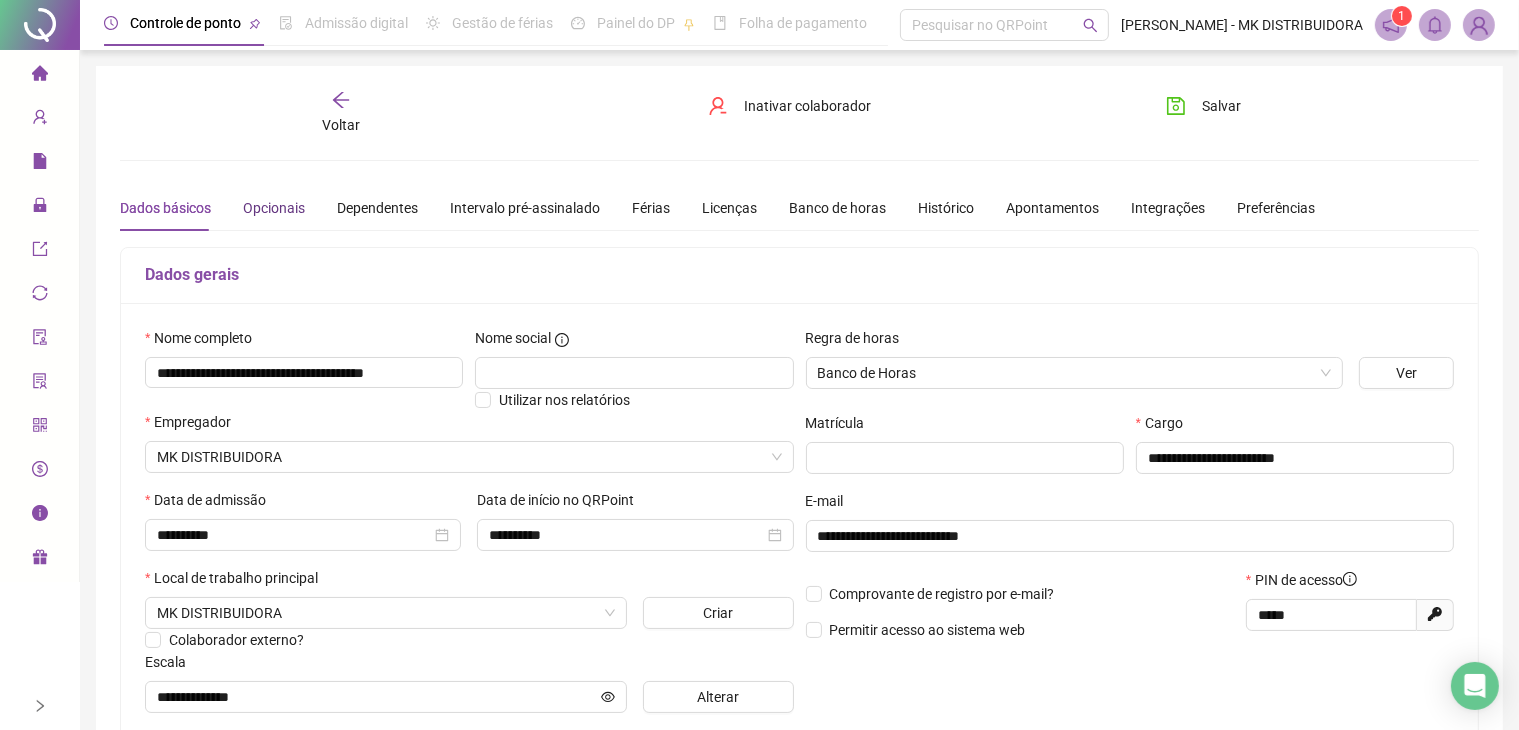 click on "Opcionais" at bounding box center (274, 208) 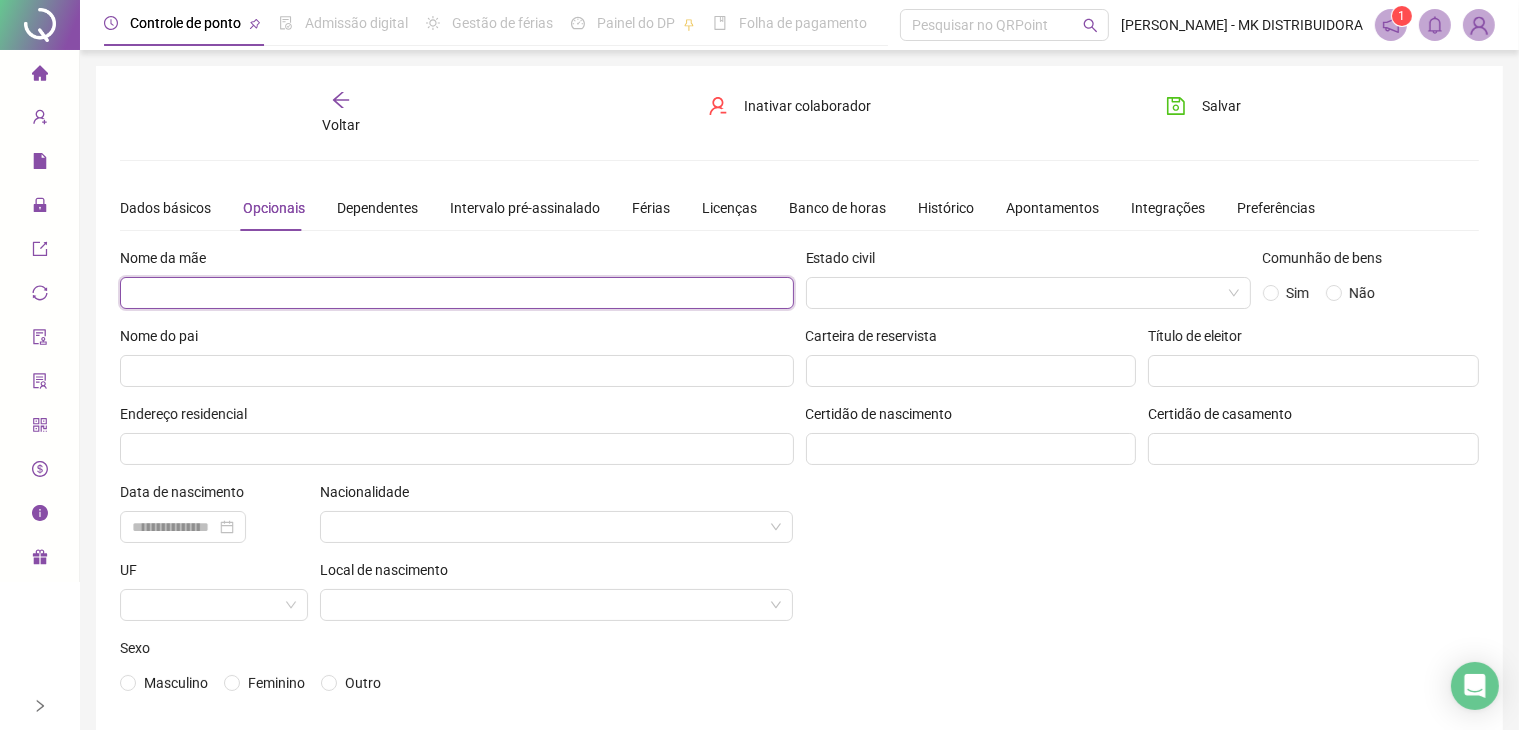 click at bounding box center (457, 293) 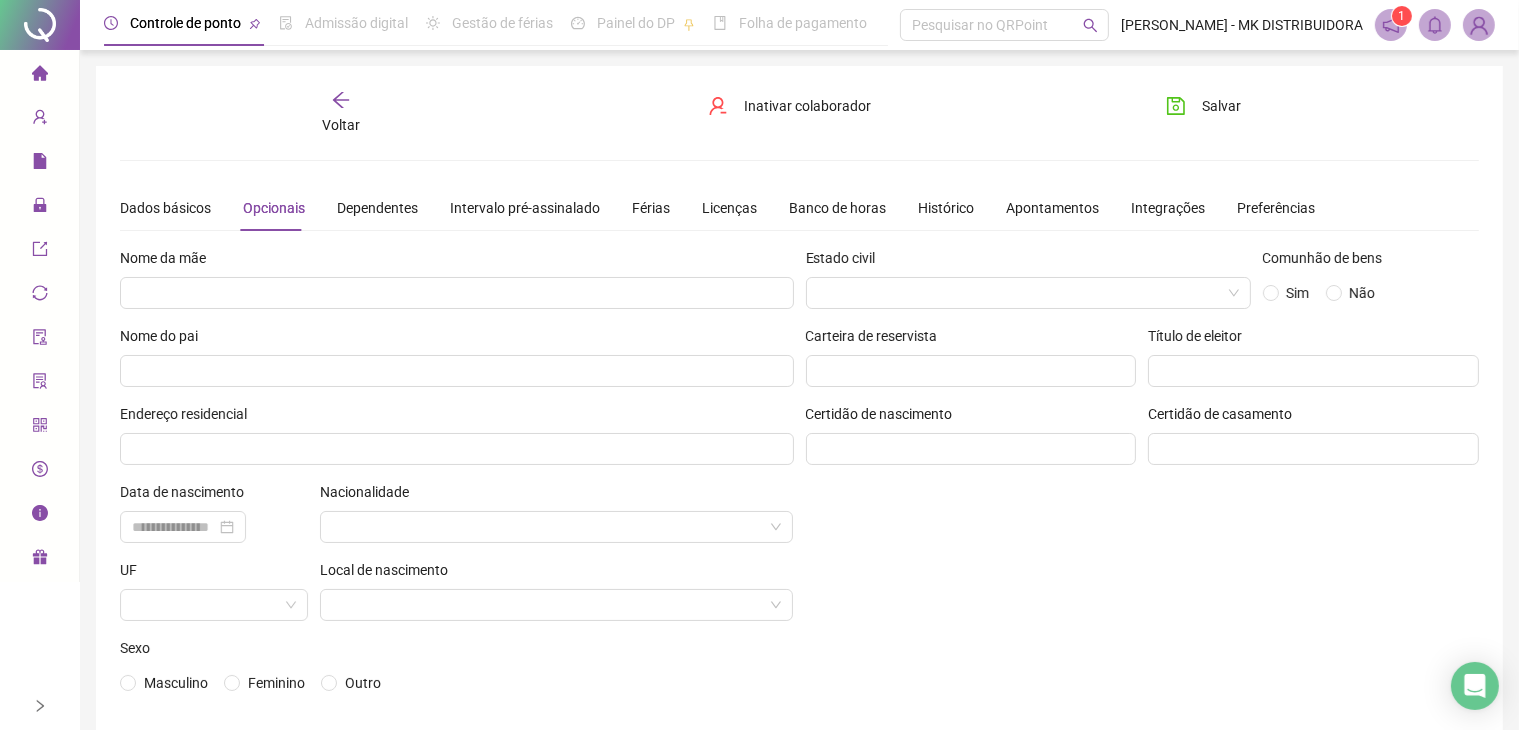 click on "Nacionalidade" at bounding box center (557, 496) 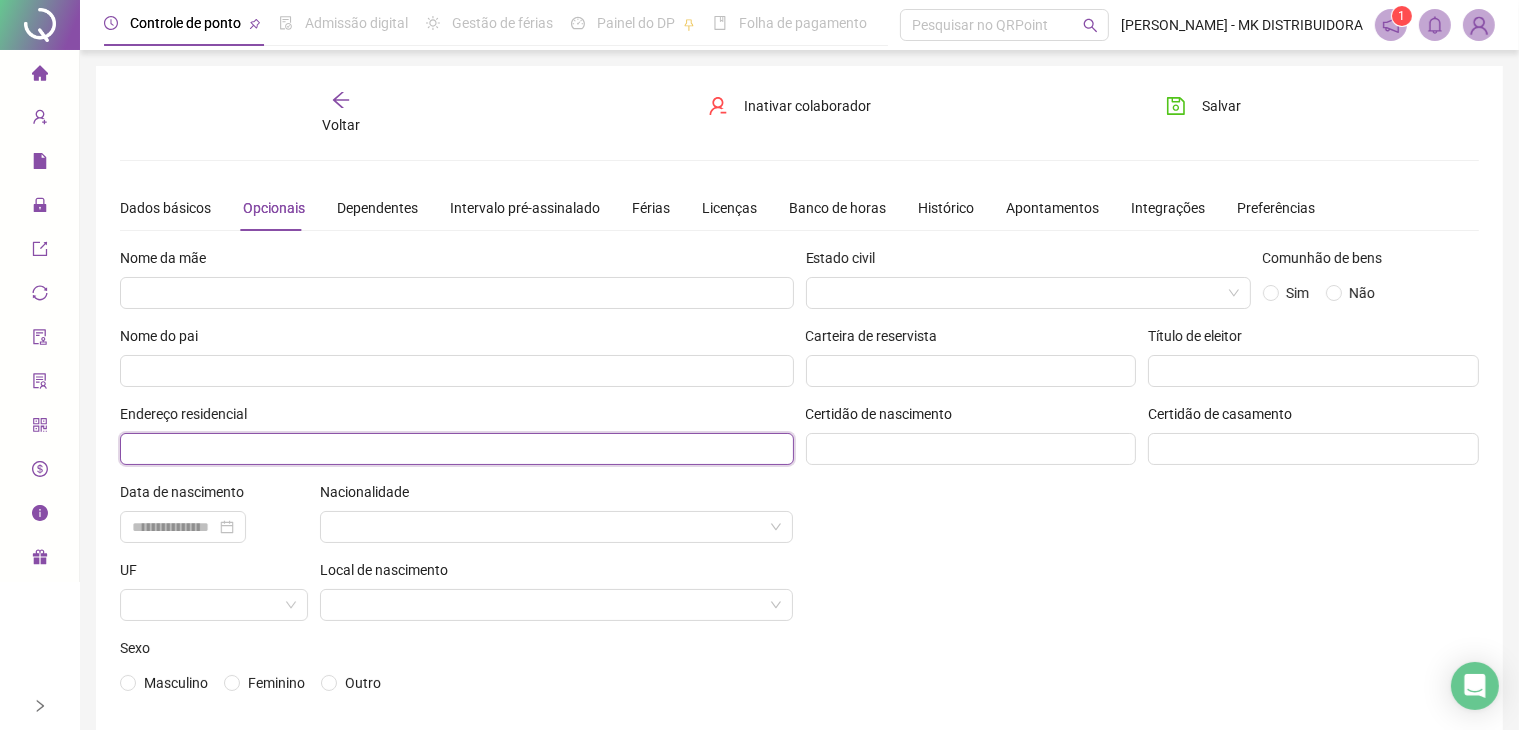 click at bounding box center (457, 449) 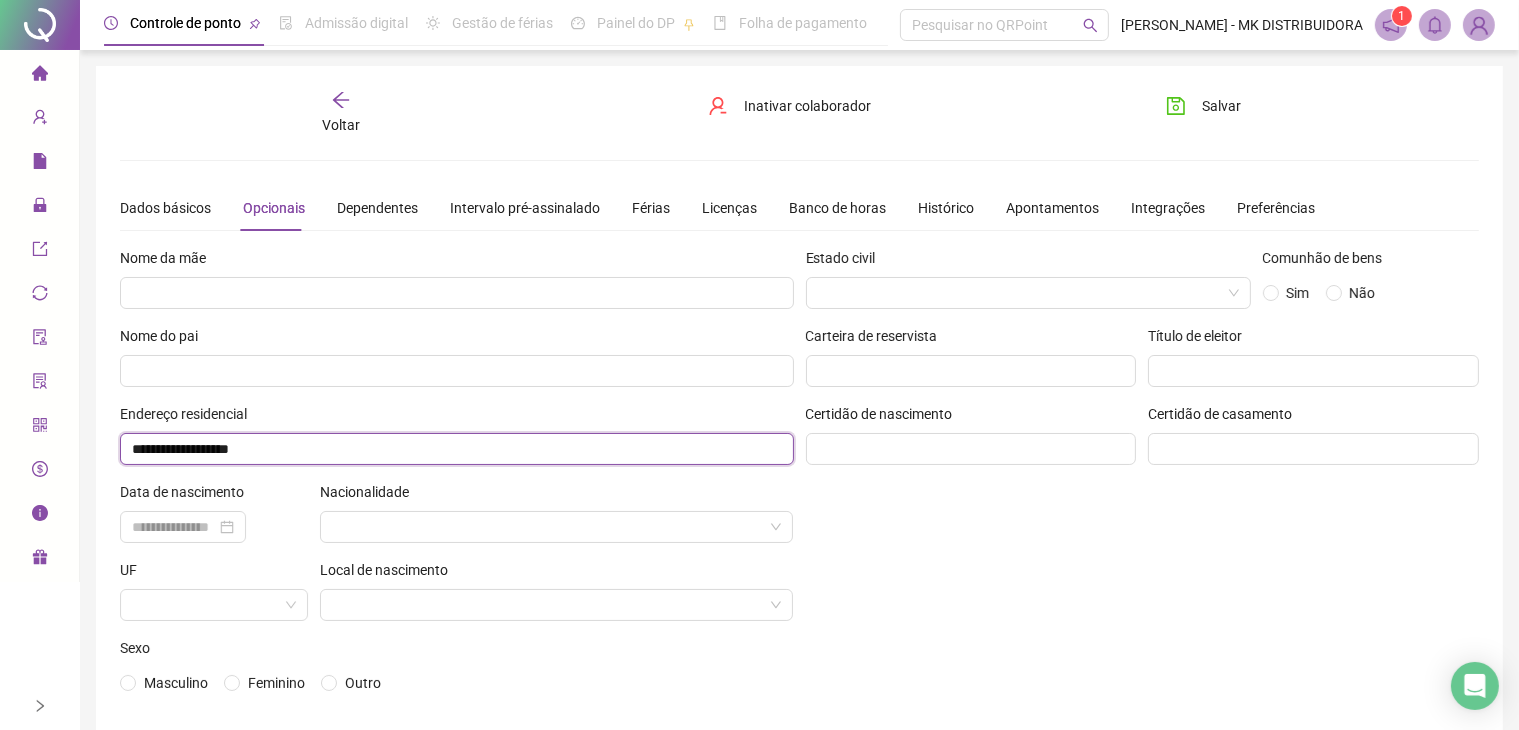type on "**********" 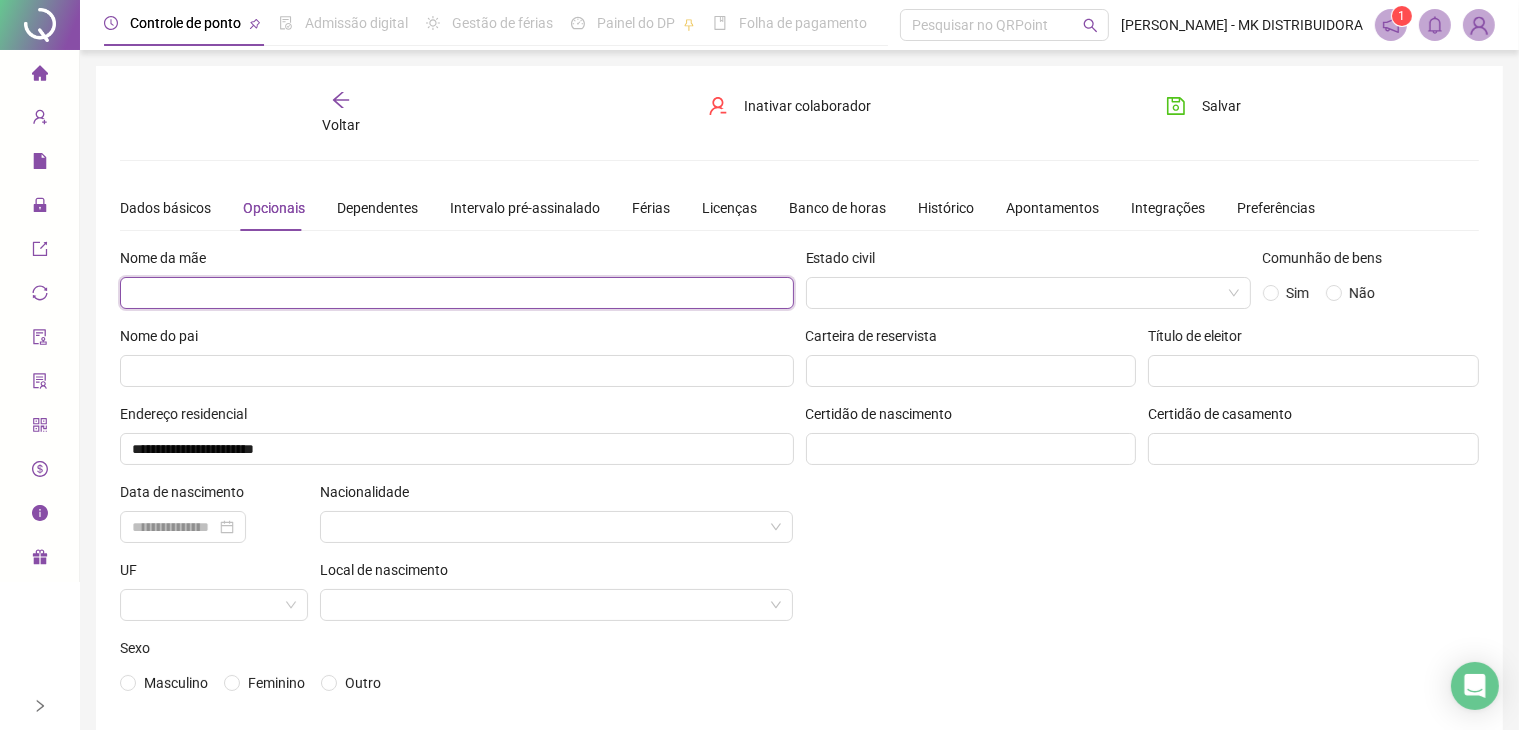 type on "**********" 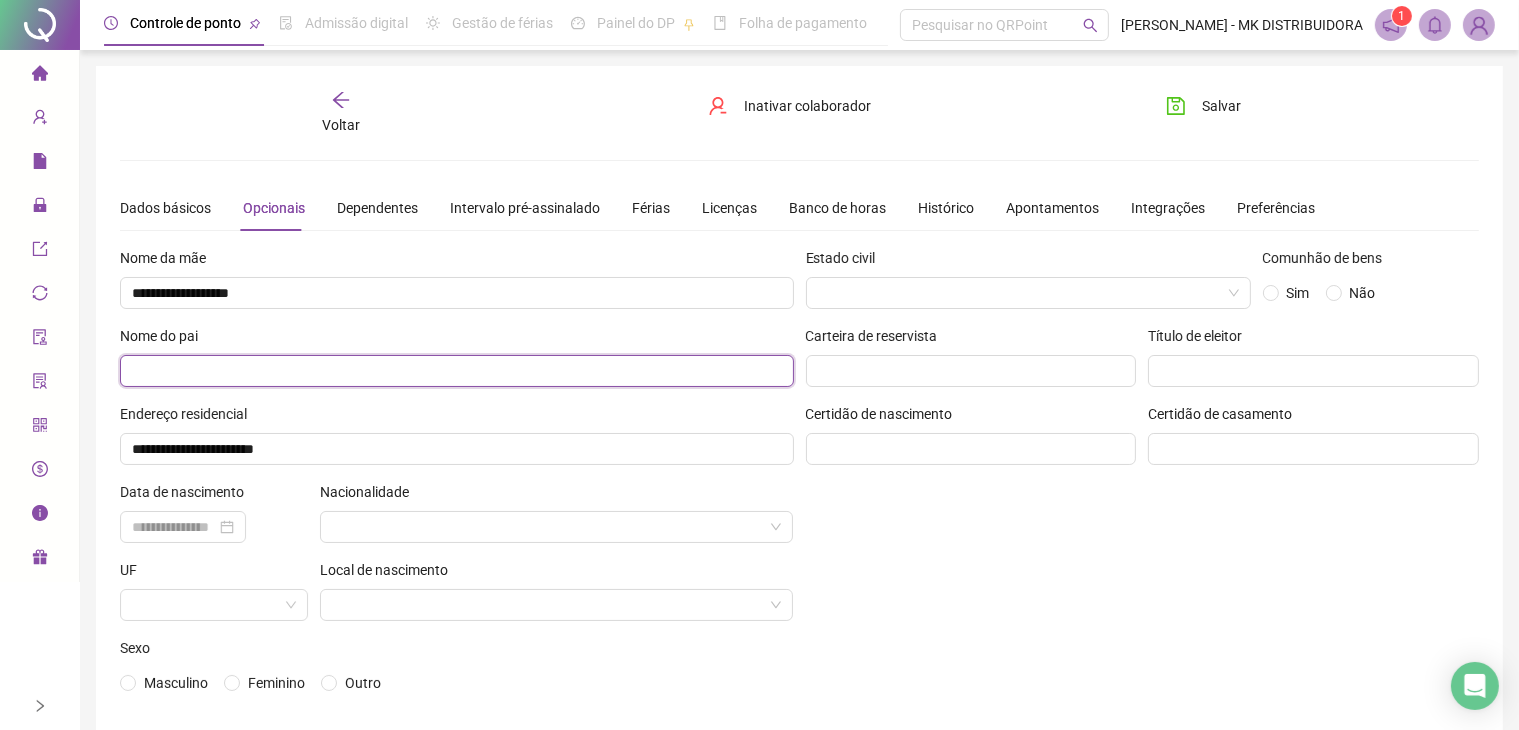 type on "**********" 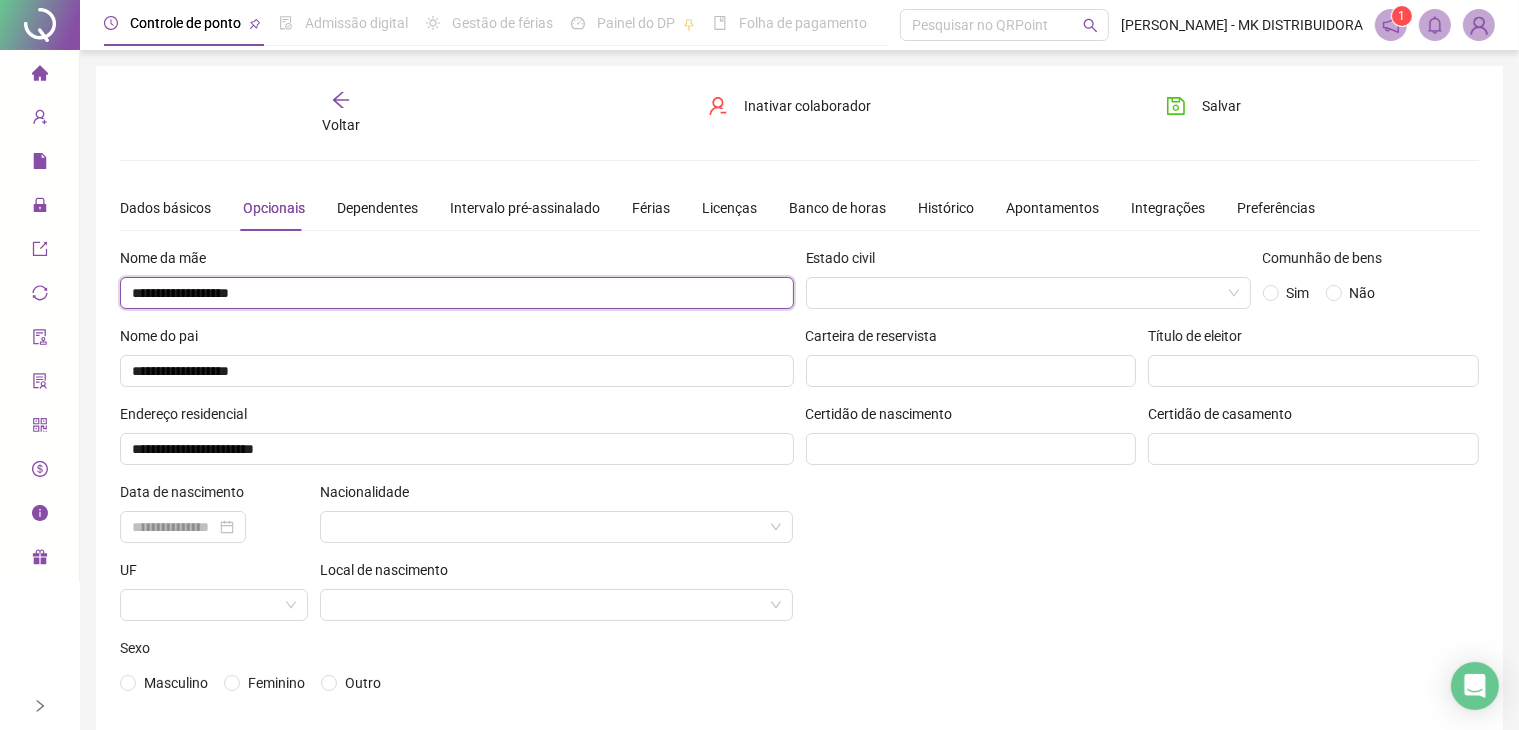drag, startPoint x: 310, startPoint y: 291, endPoint x: 33, endPoint y: 272, distance: 277.65085 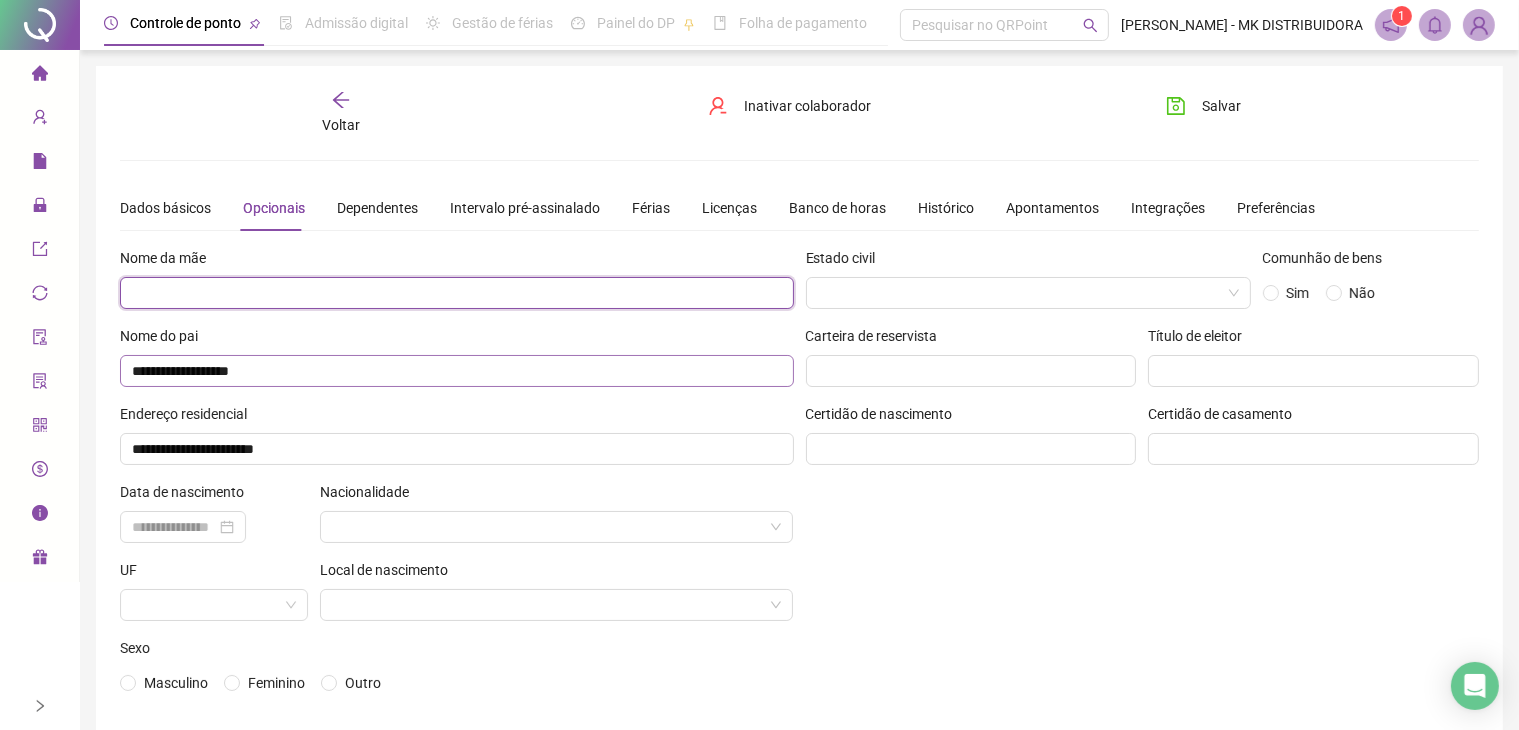 type 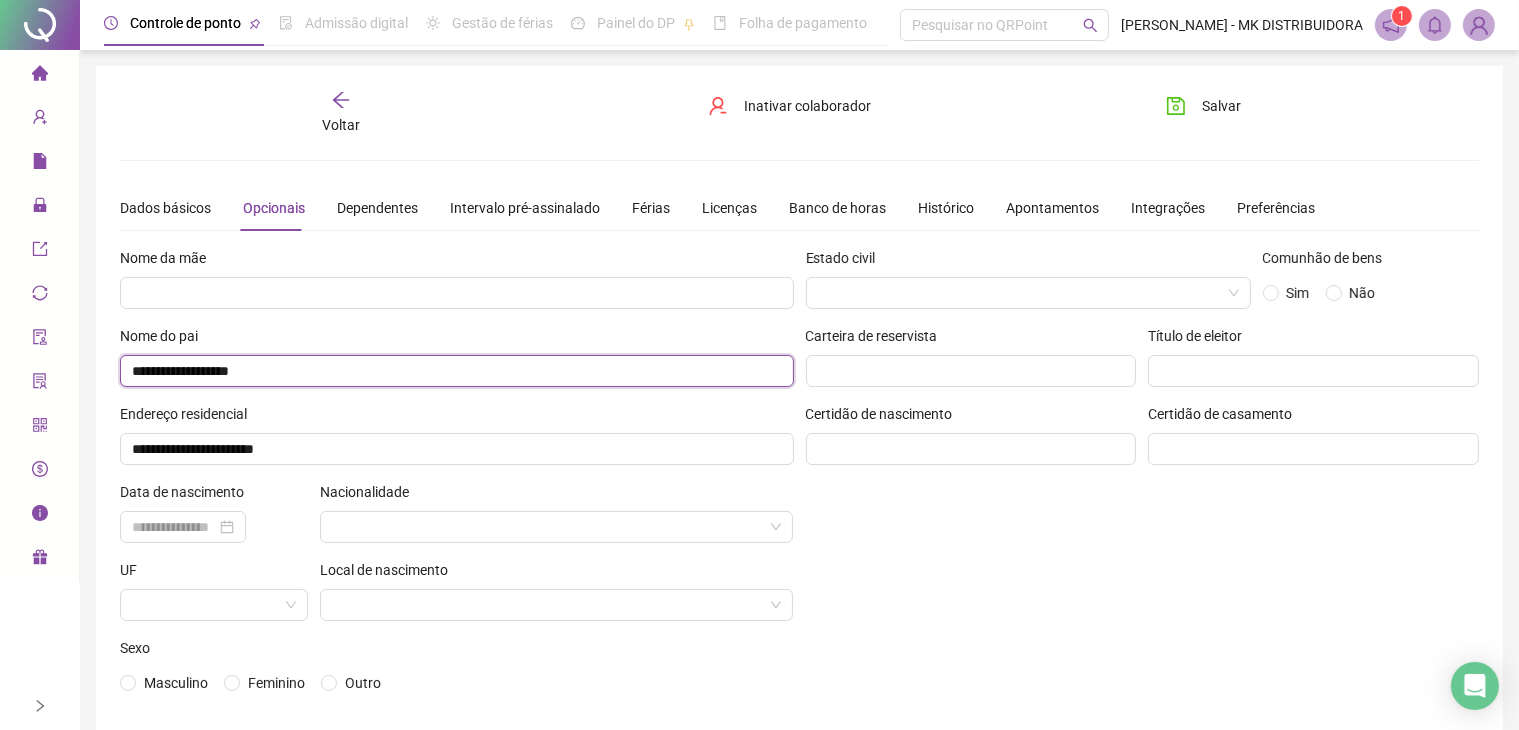 drag, startPoint x: 332, startPoint y: 379, endPoint x: 0, endPoint y: 305, distance: 340.14703 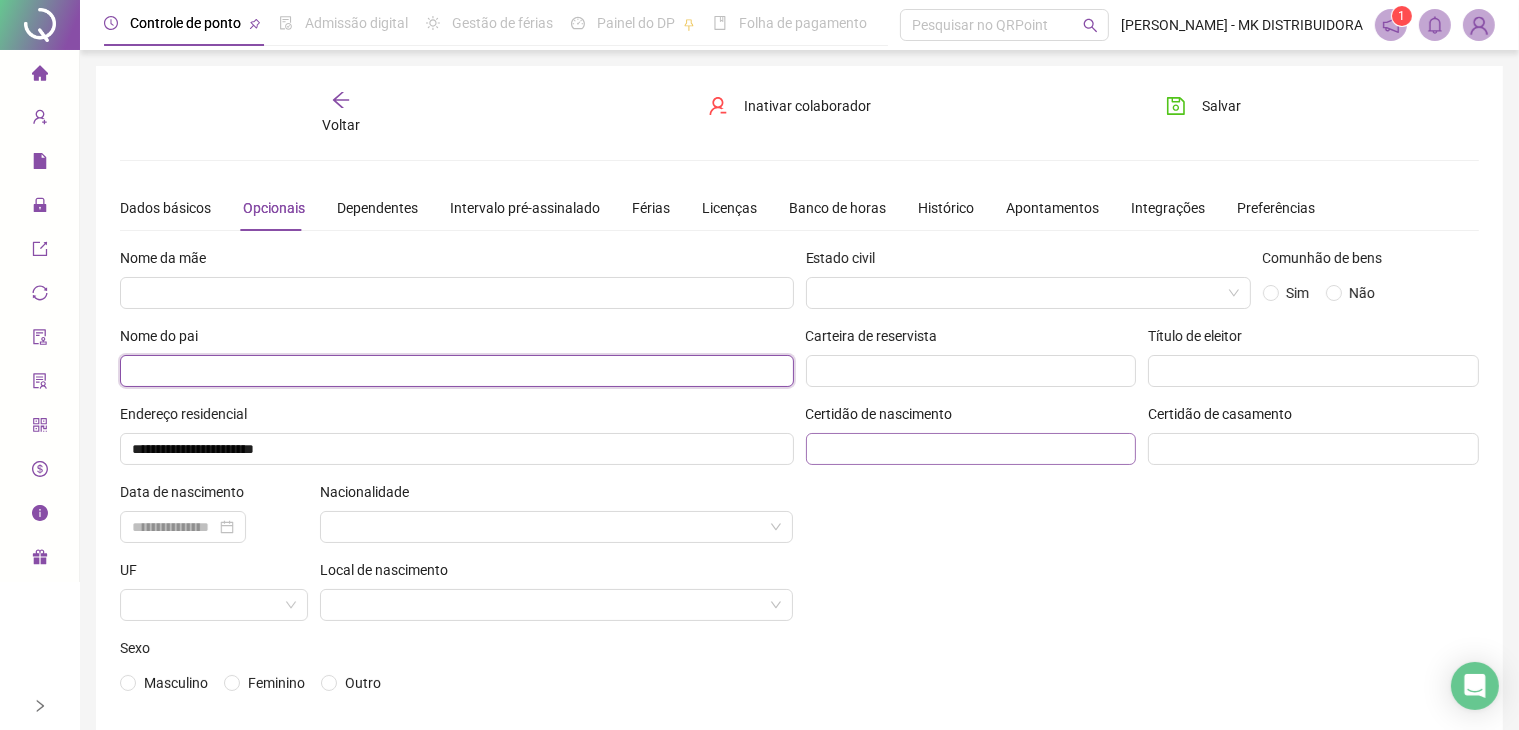 type 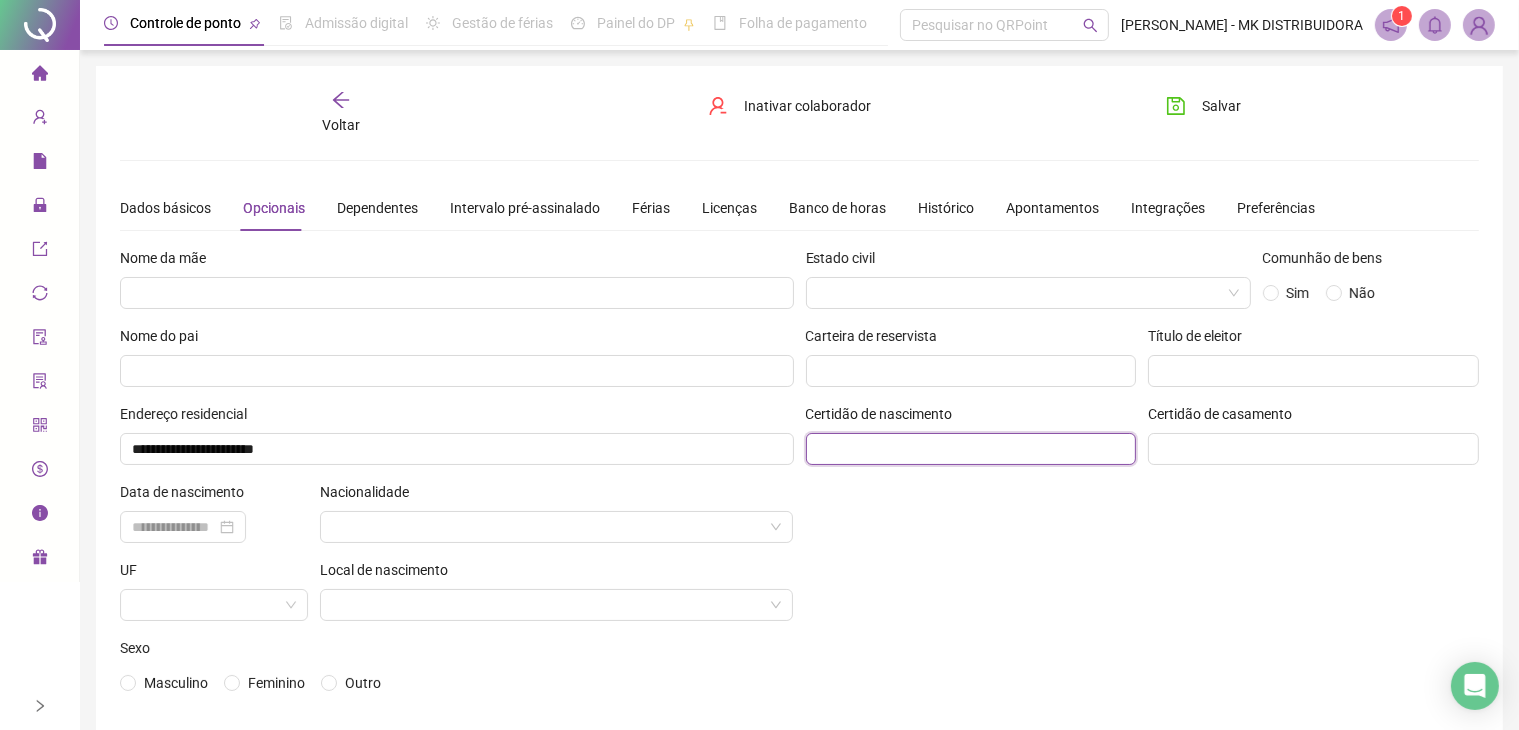 click at bounding box center (971, 449) 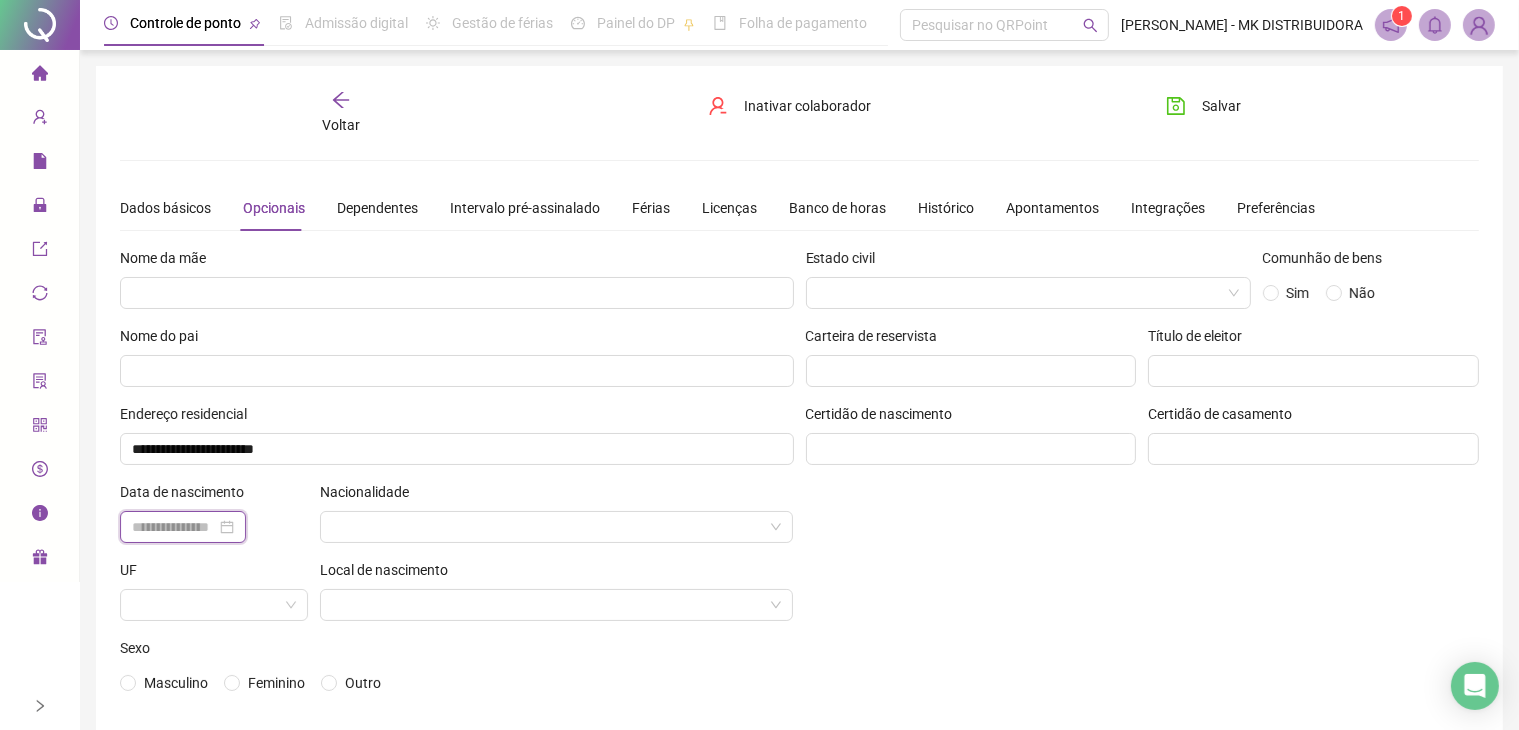 click at bounding box center [174, 527] 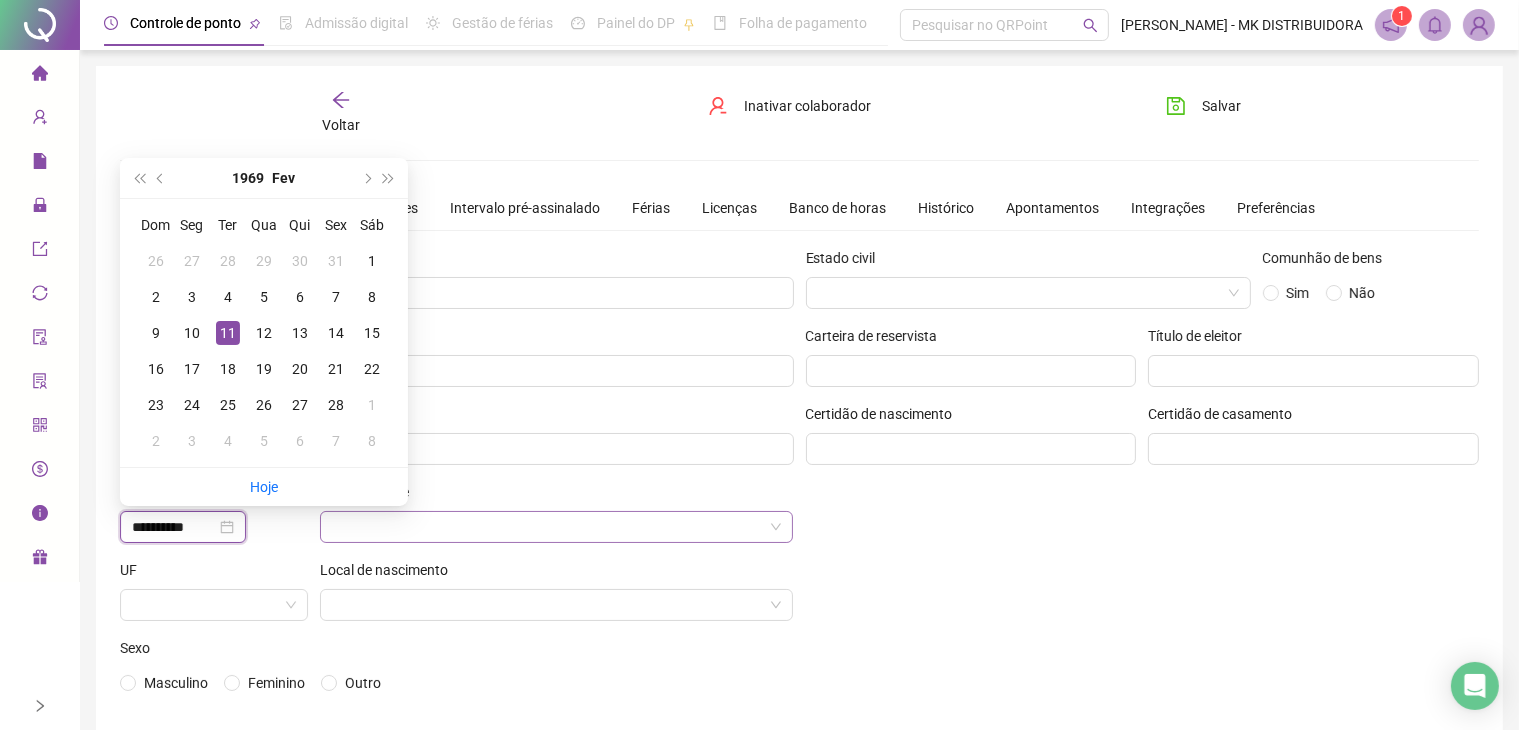 type on "**********" 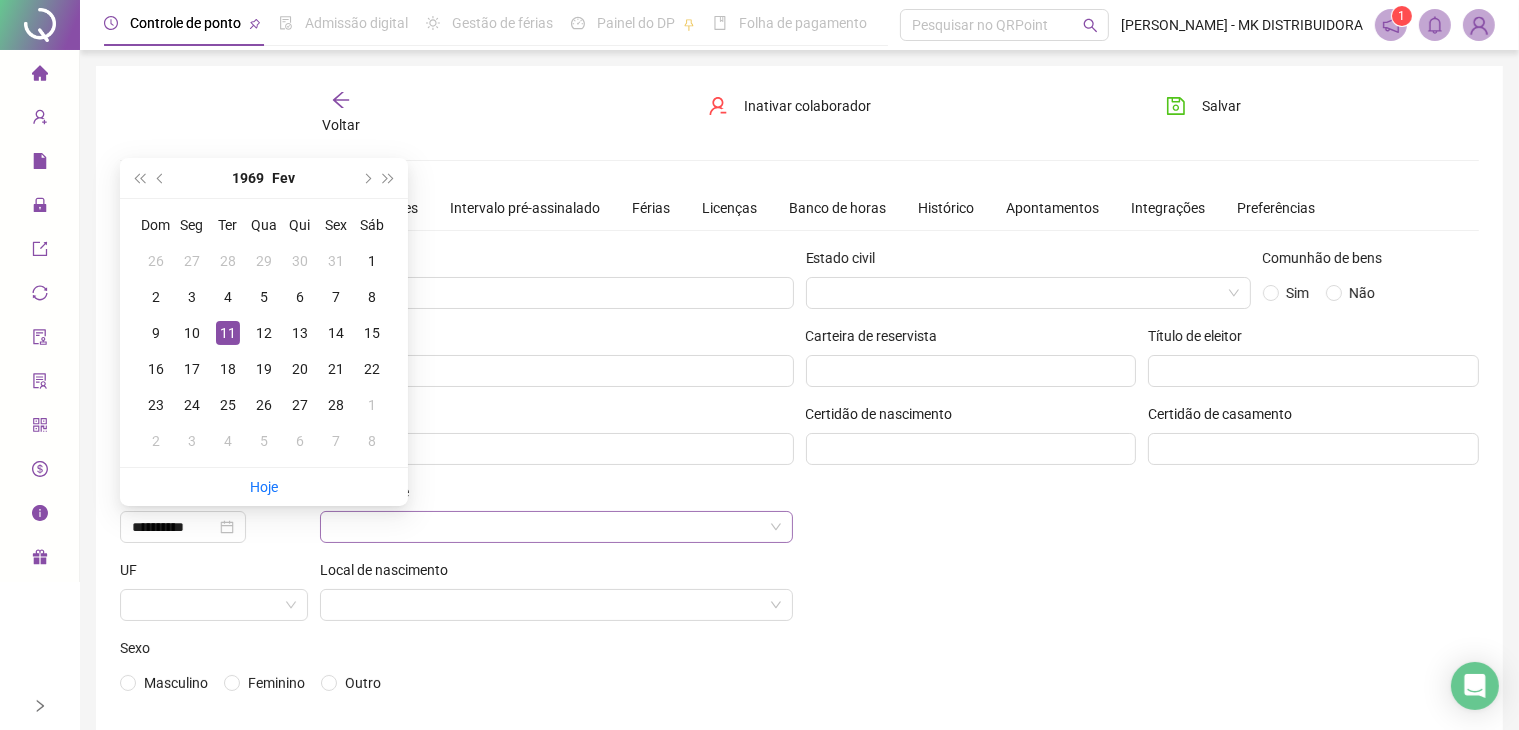 click at bounding box center [551, 527] 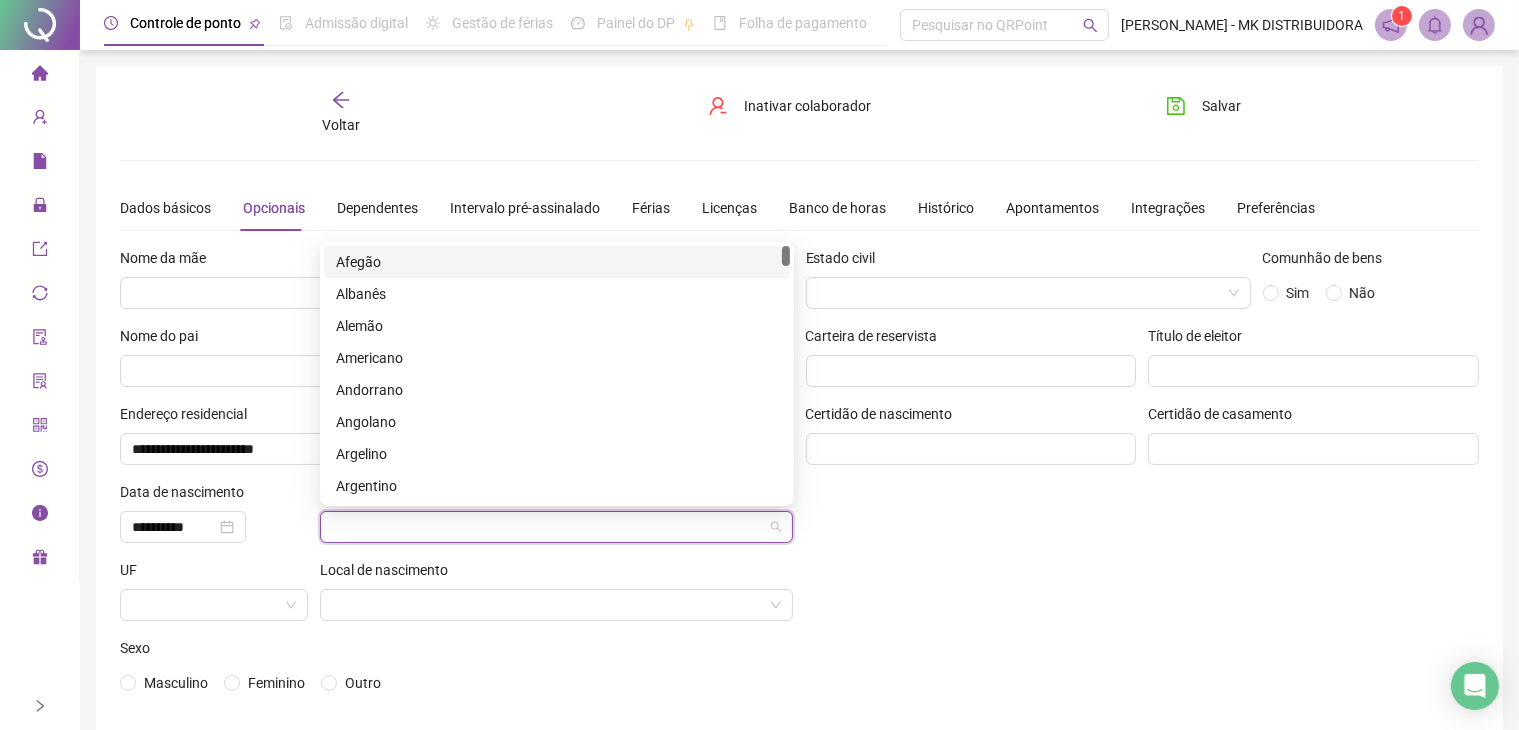type on "*" 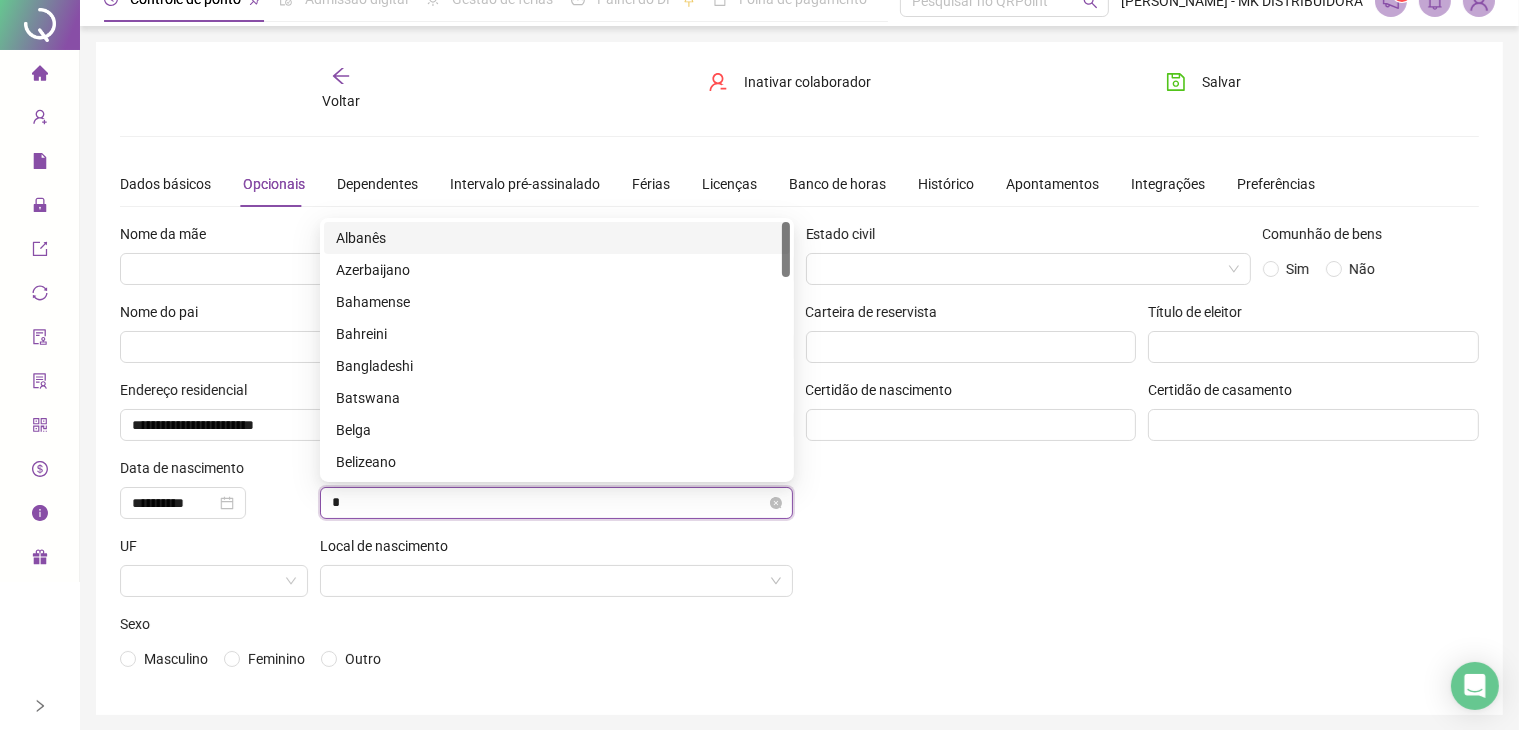 scroll, scrollTop: 0, scrollLeft: 0, axis: both 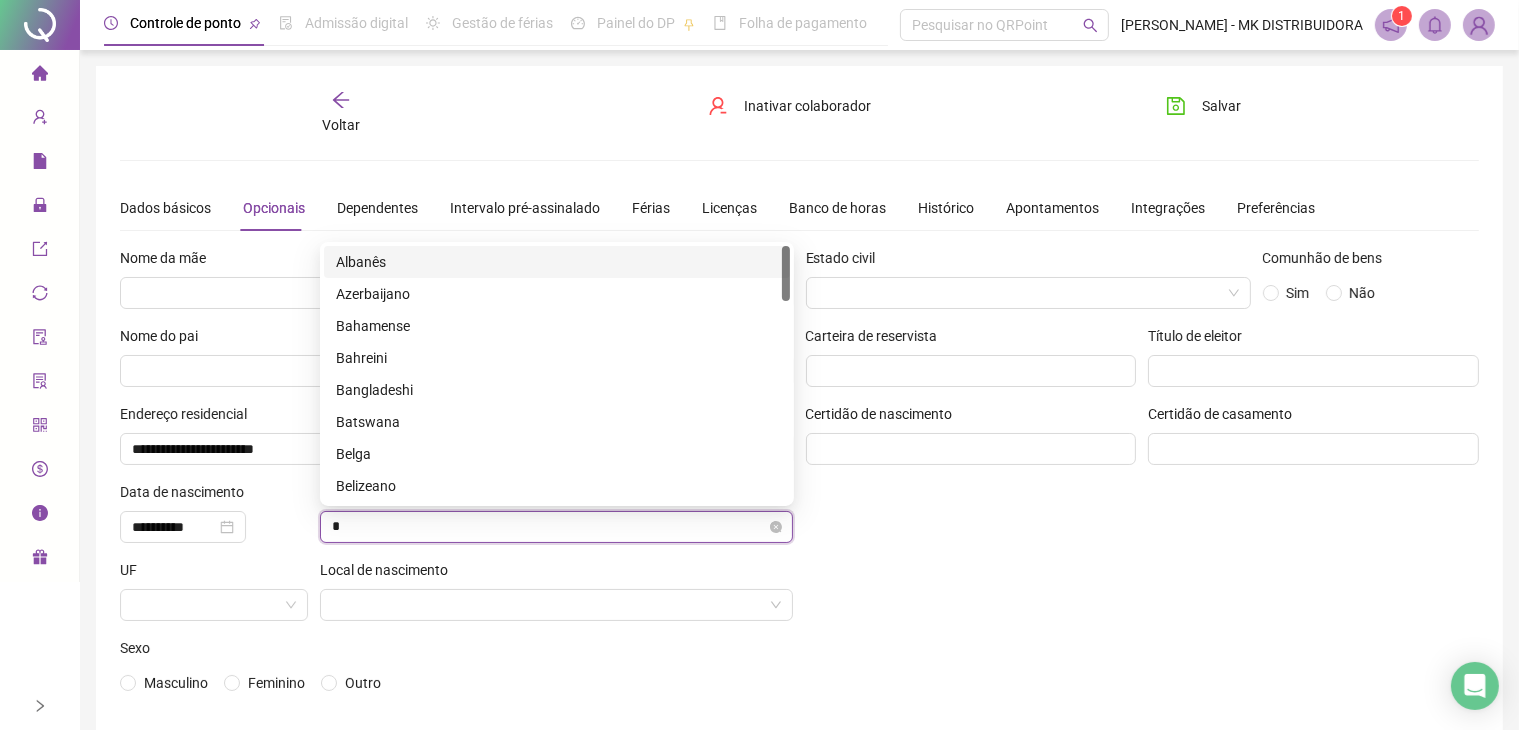type 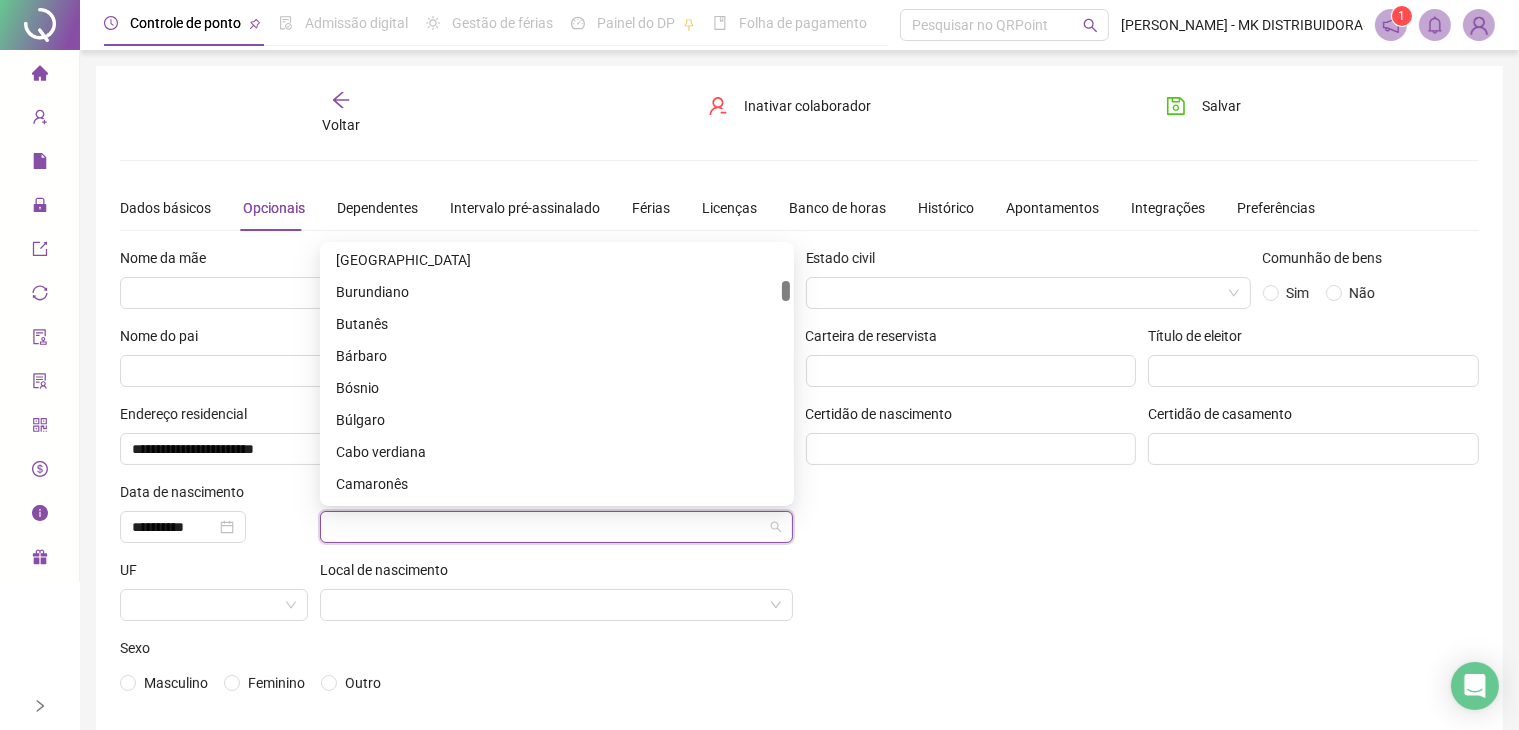 scroll, scrollTop: 848, scrollLeft: 0, axis: vertical 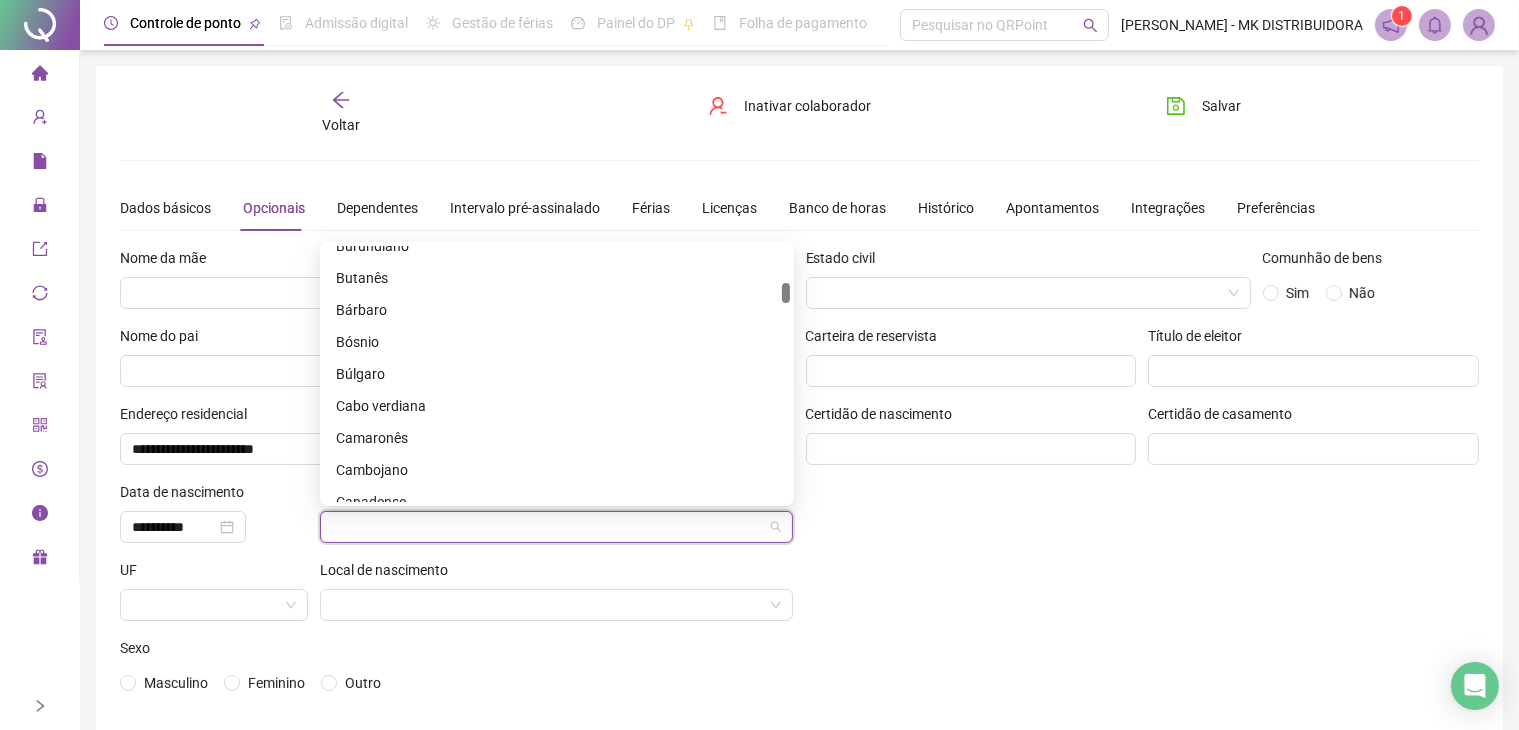 drag, startPoint x: 781, startPoint y: 249, endPoint x: 777, endPoint y: 286, distance: 37.215588 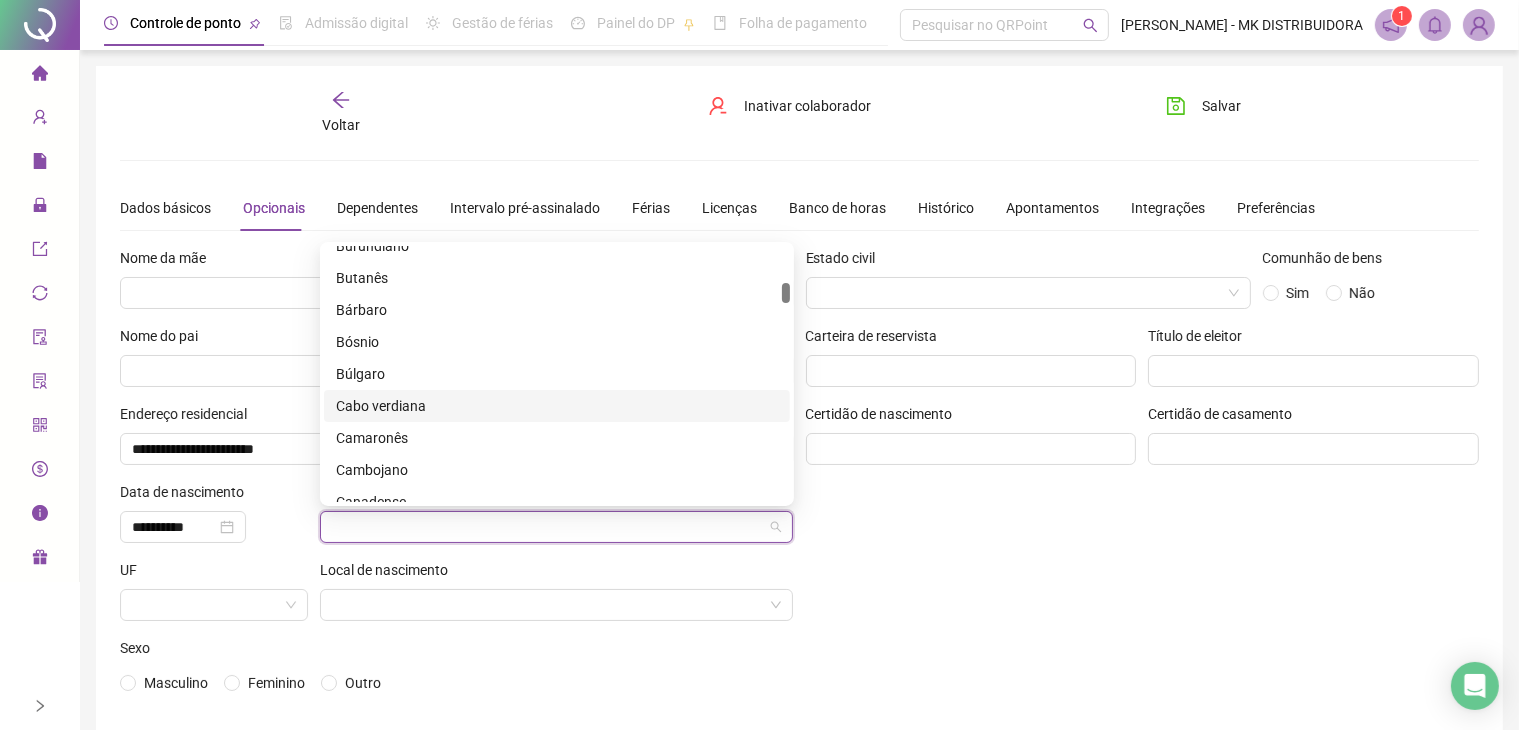 click on "Estado civil Comunhão de bens Sim Não Carteira de reservista Título de eleitor Certidão de nascimento Certidão de casamento" at bounding box center [1143, 481] 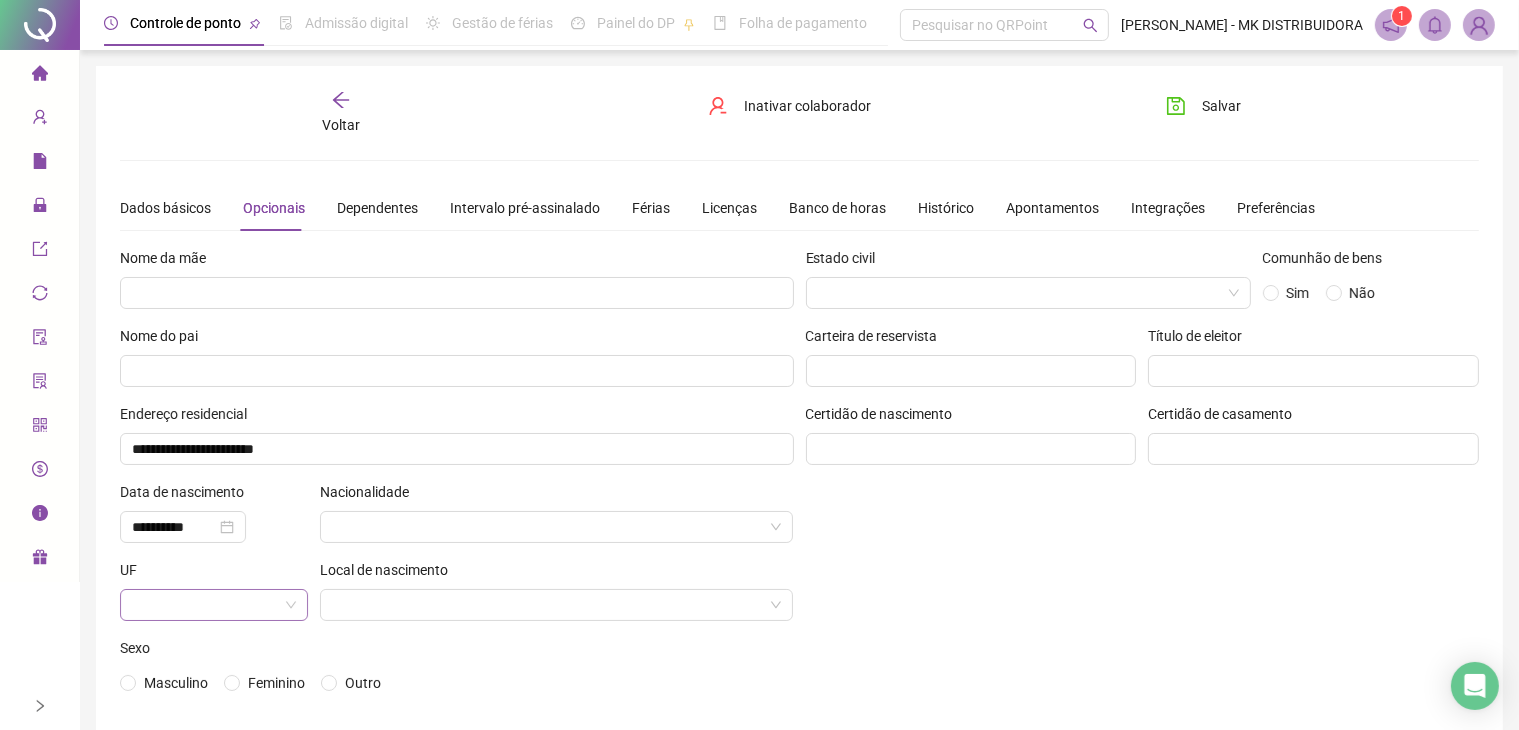 click at bounding box center (208, 605) 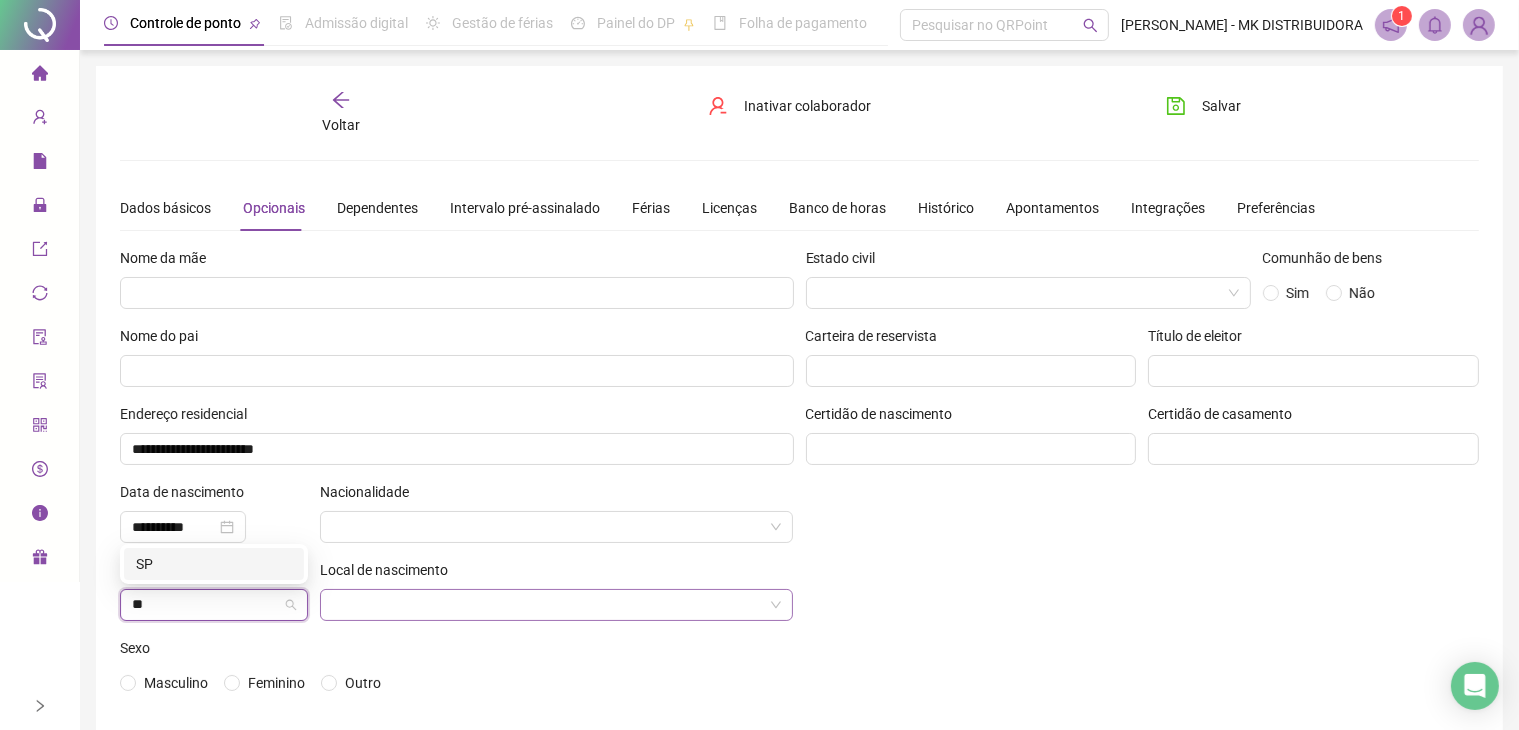 type on "**" 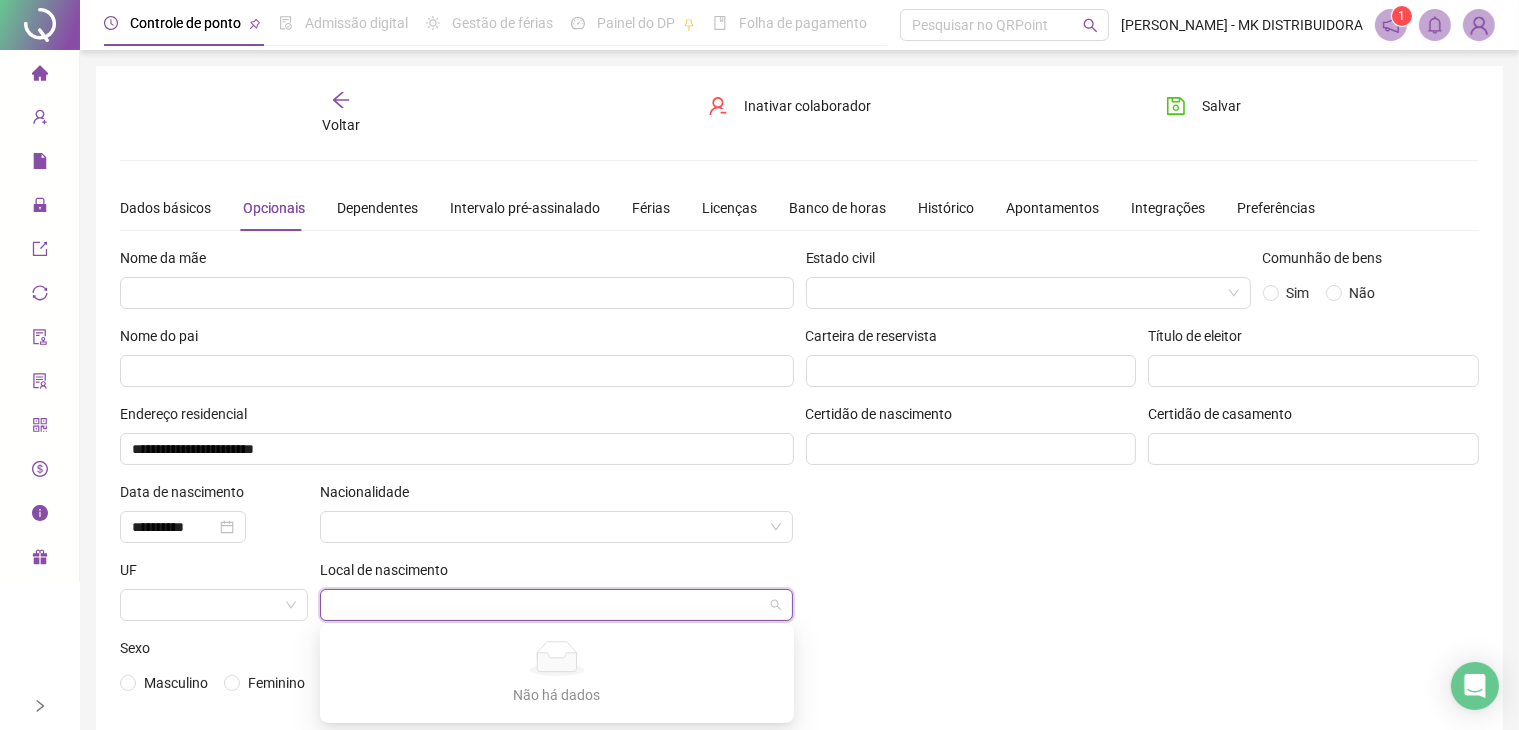 click at bounding box center [551, 605] 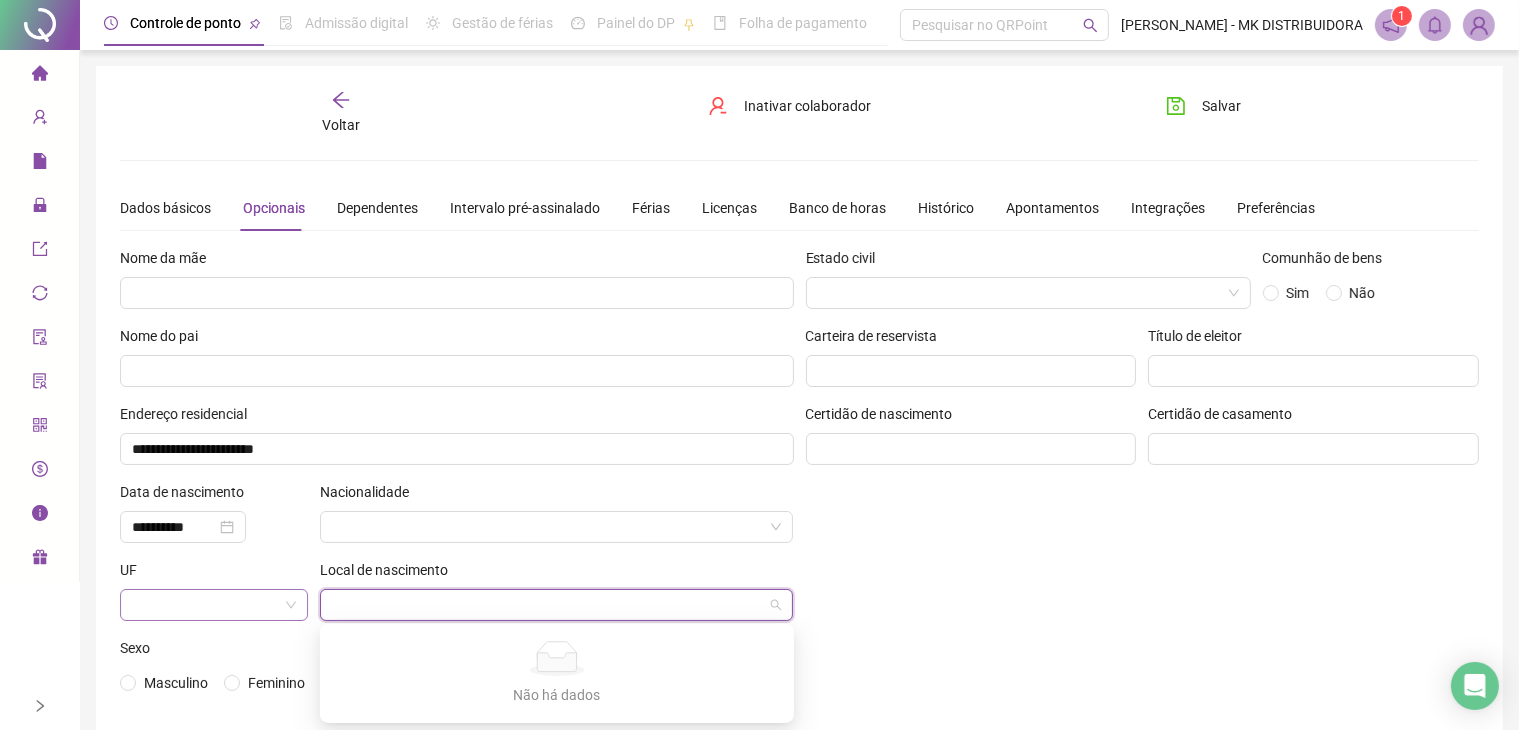 click at bounding box center (208, 605) 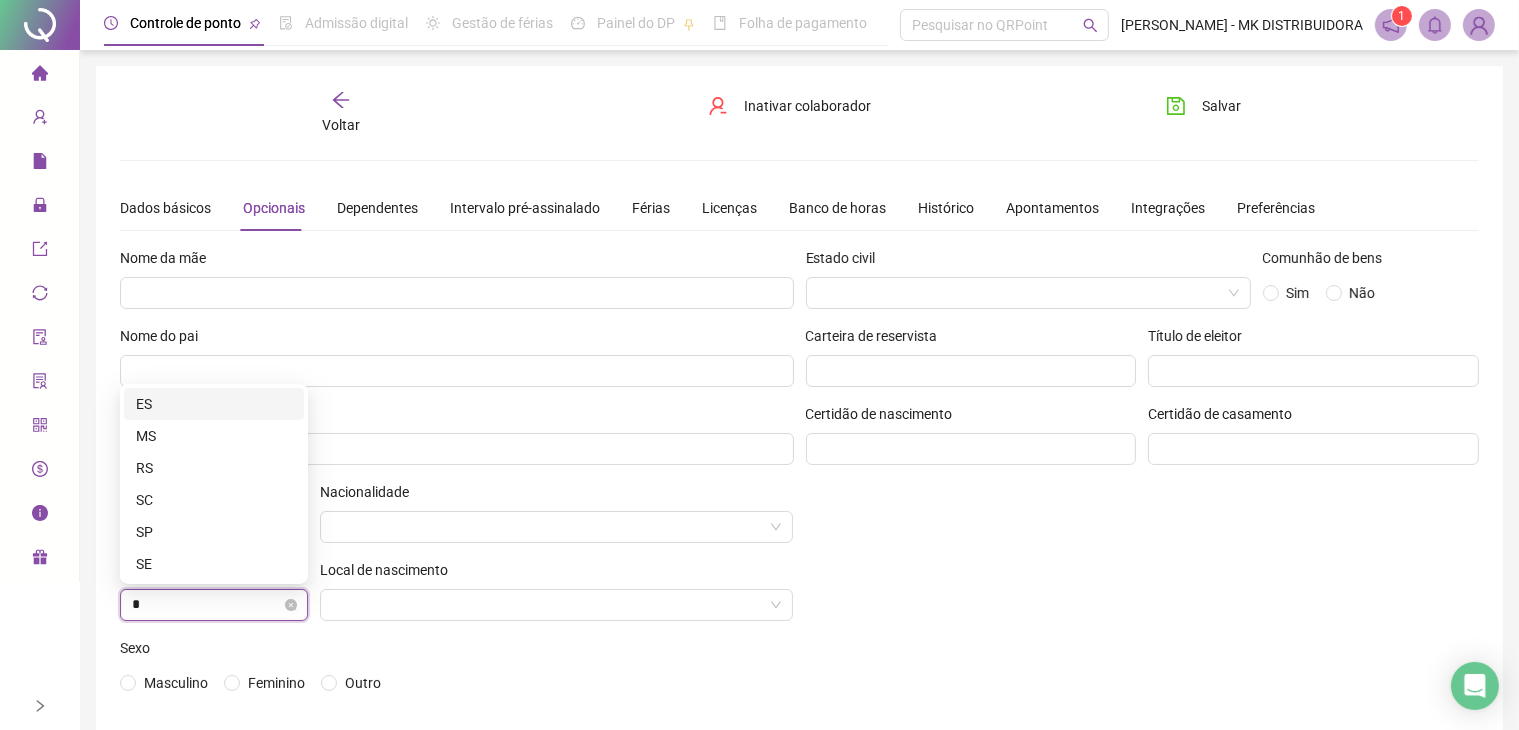 type on "**" 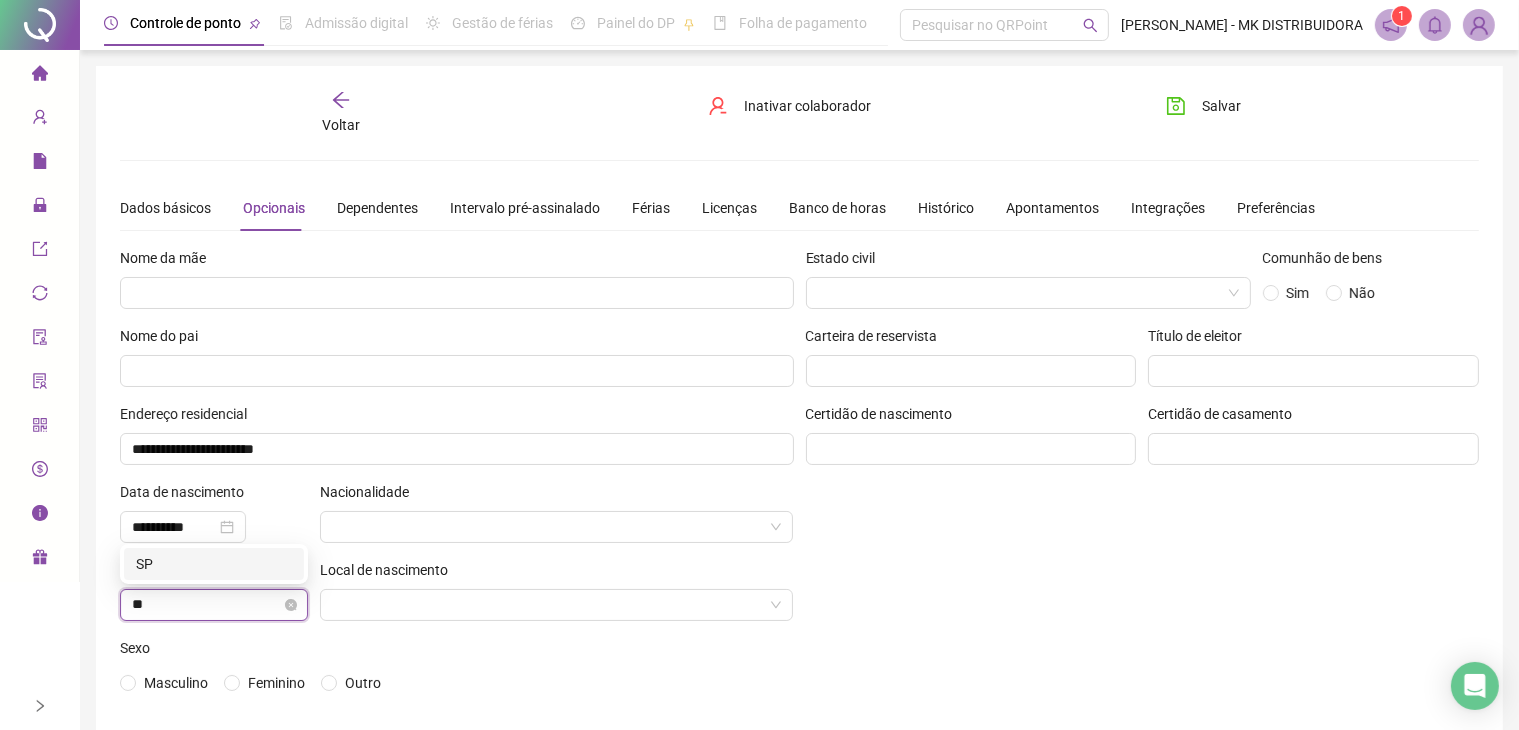 type 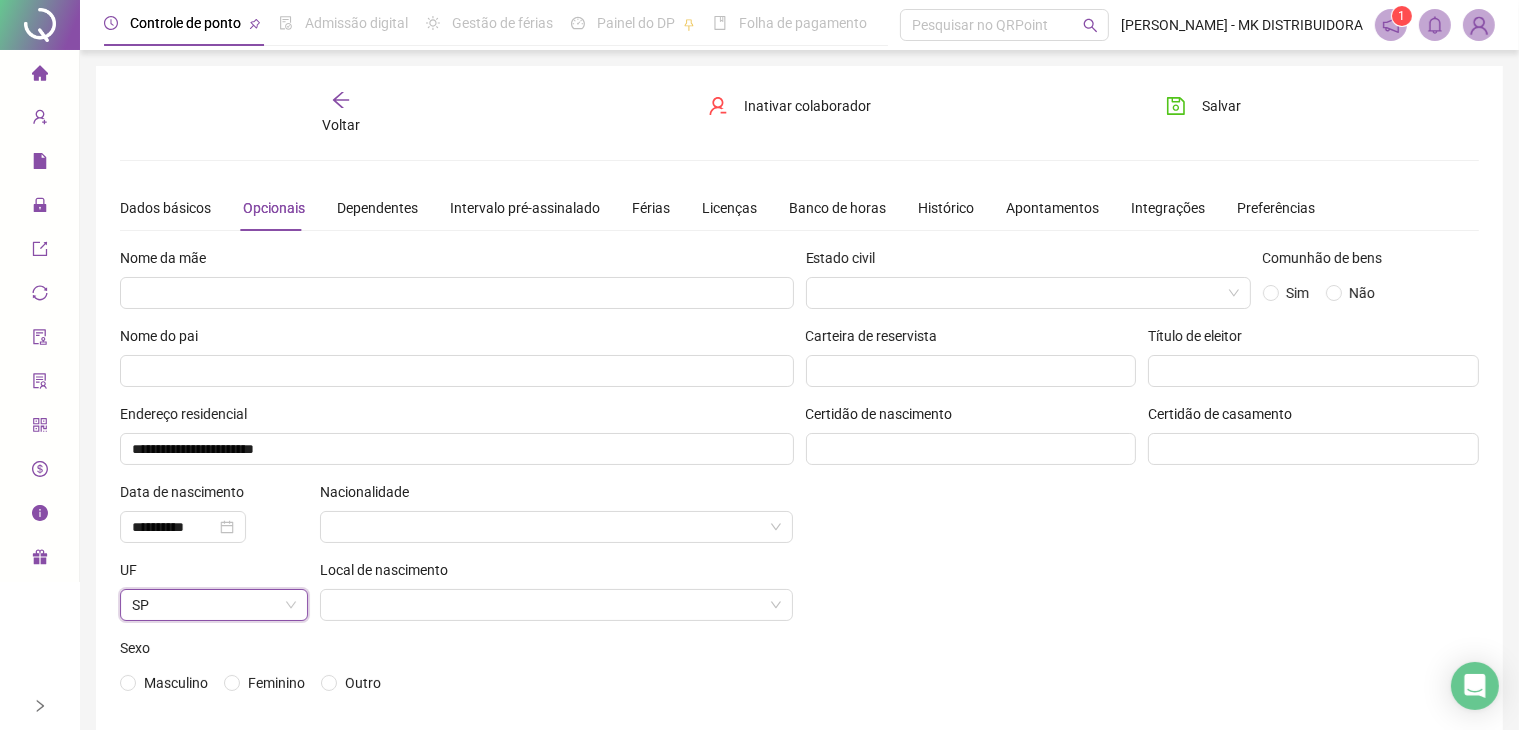 click on "Local de nascimento" at bounding box center [557, 598] 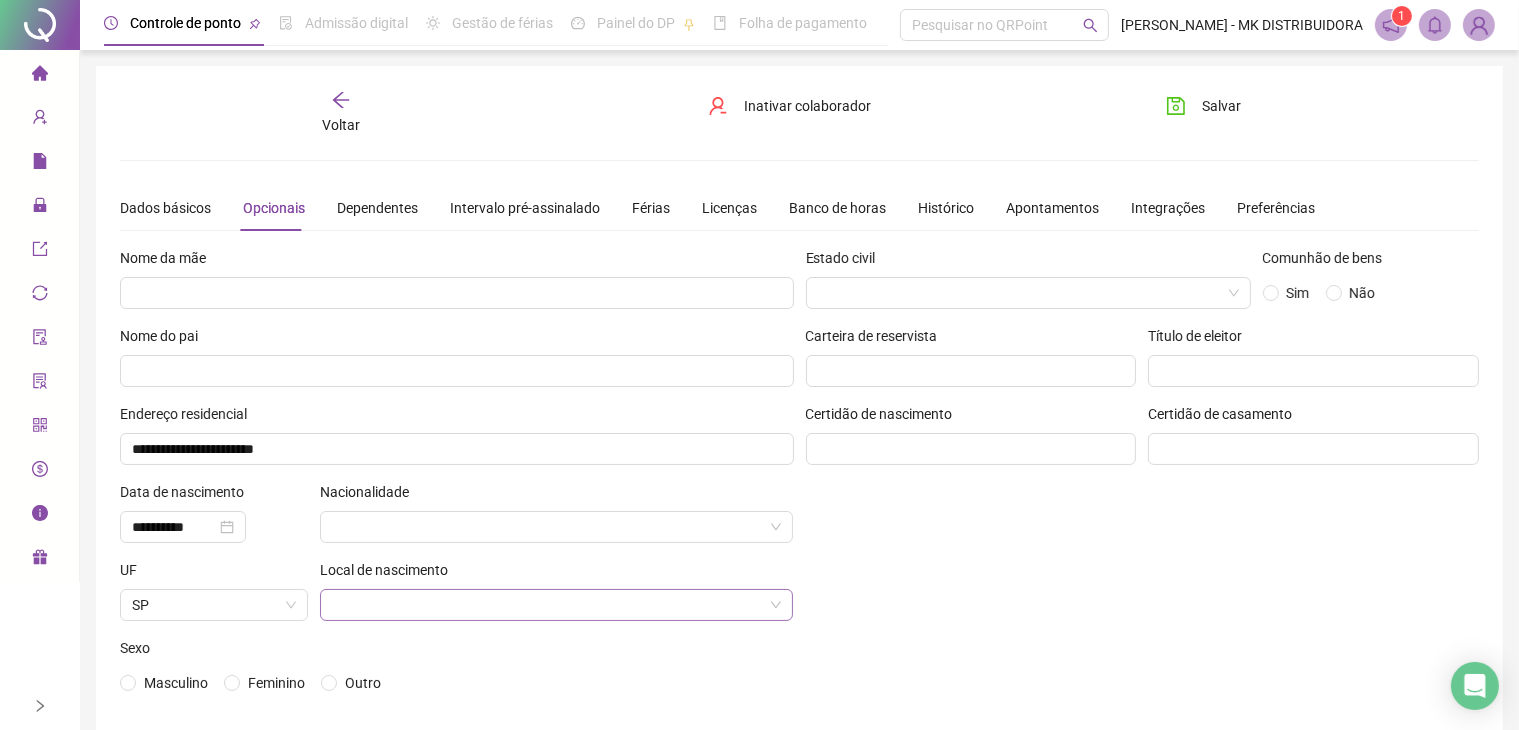 click at bounding box center [551, 605] 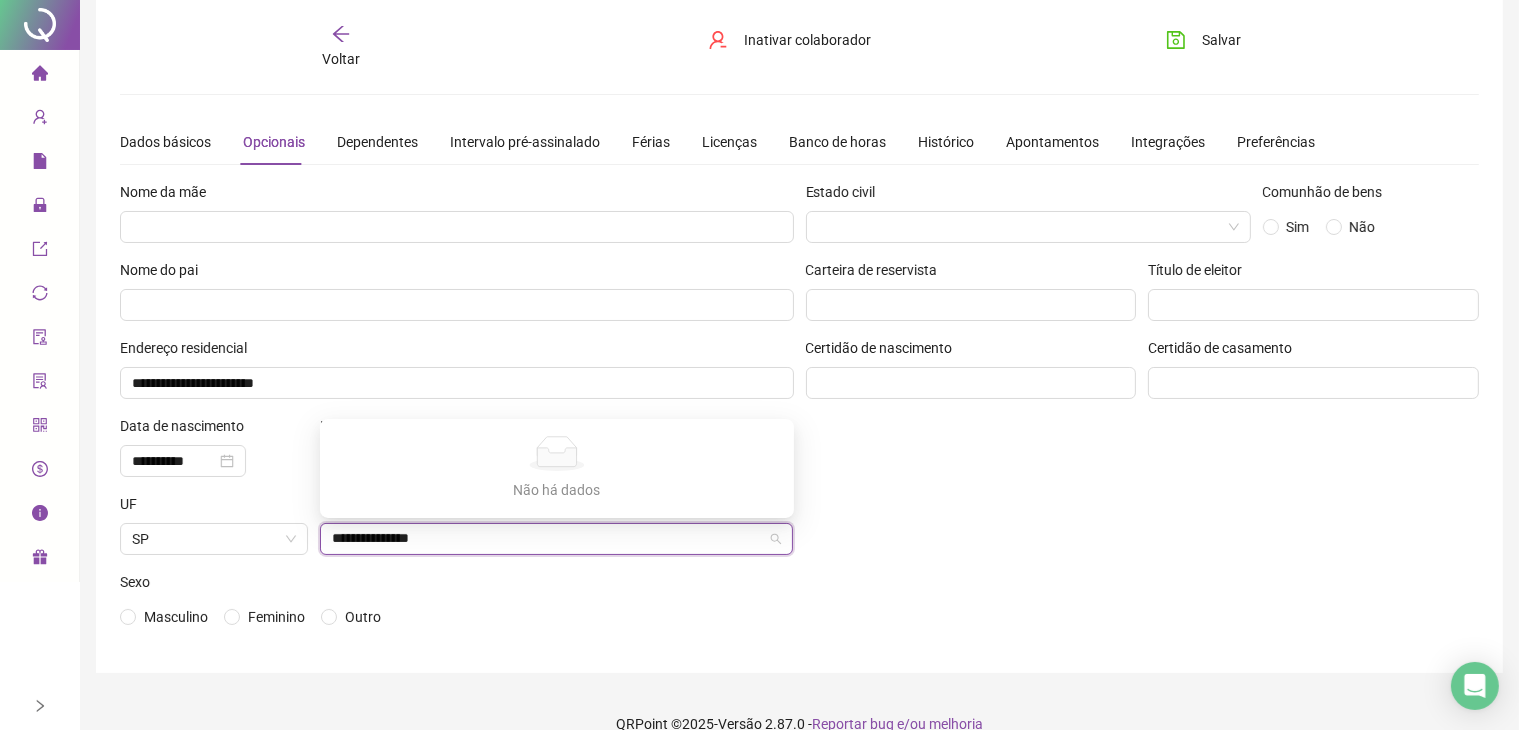 scroll, scrollTop: 93, scrollLeft: 0, axis: vertical 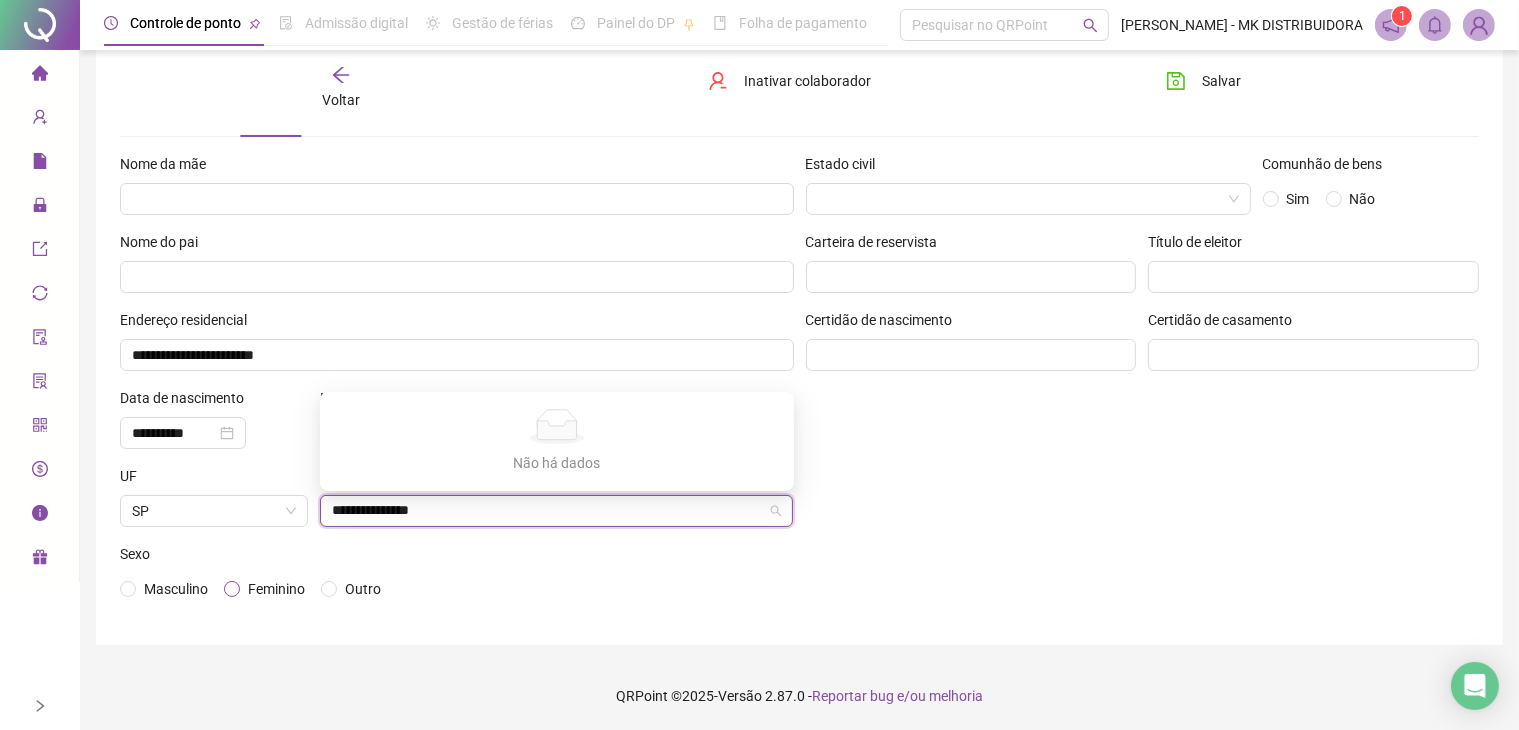 type on "**********" 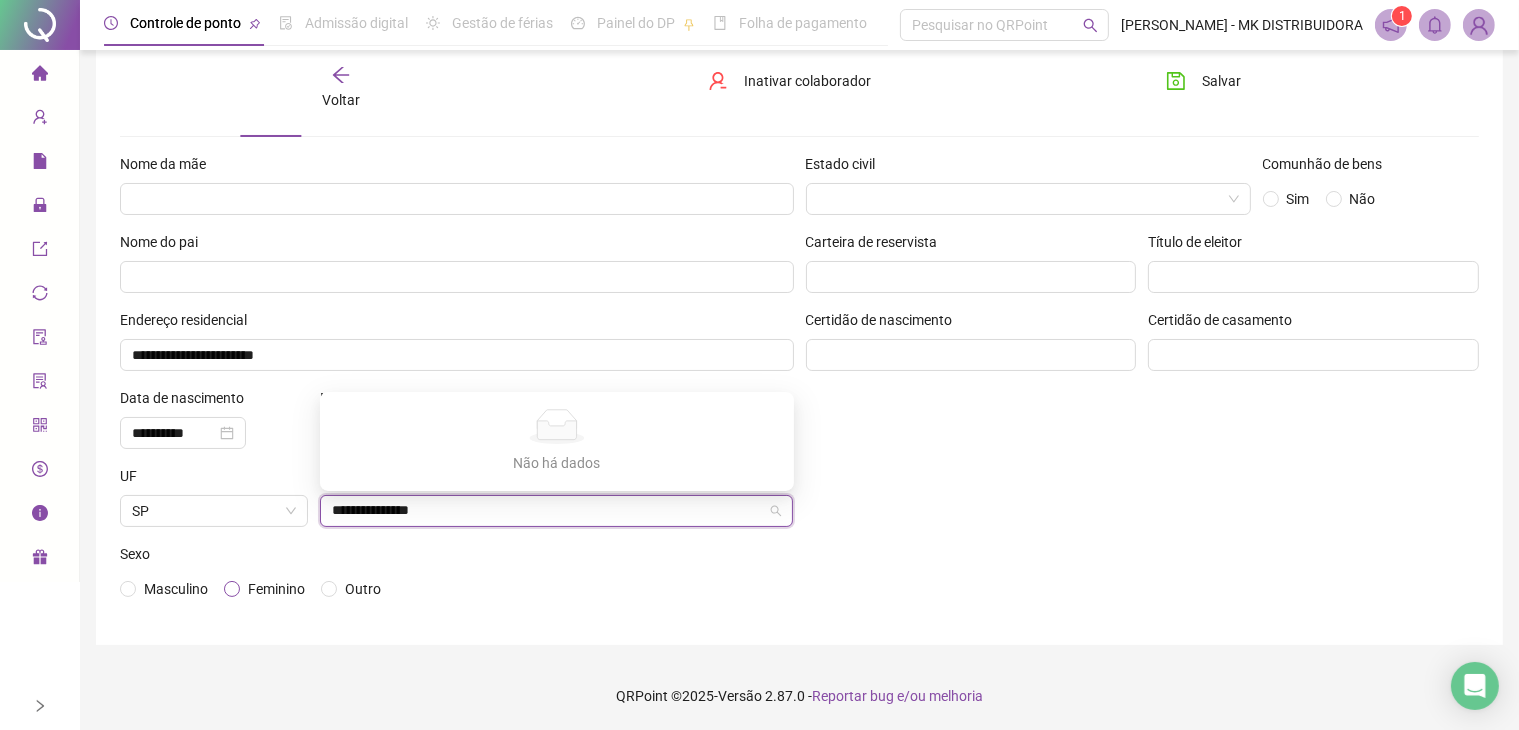 type 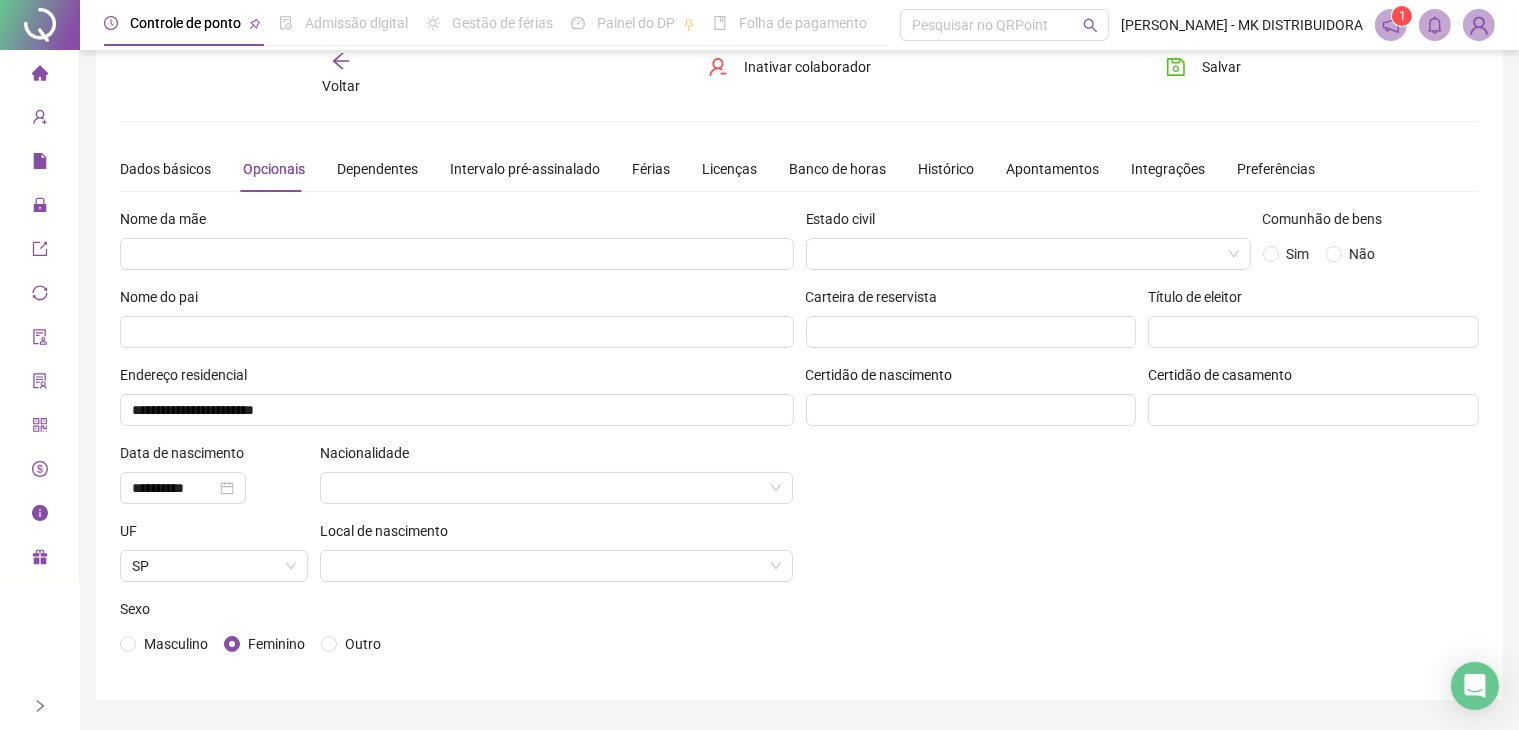 scroll, scrollTop: 0, scrollLeft: 0, axis: both 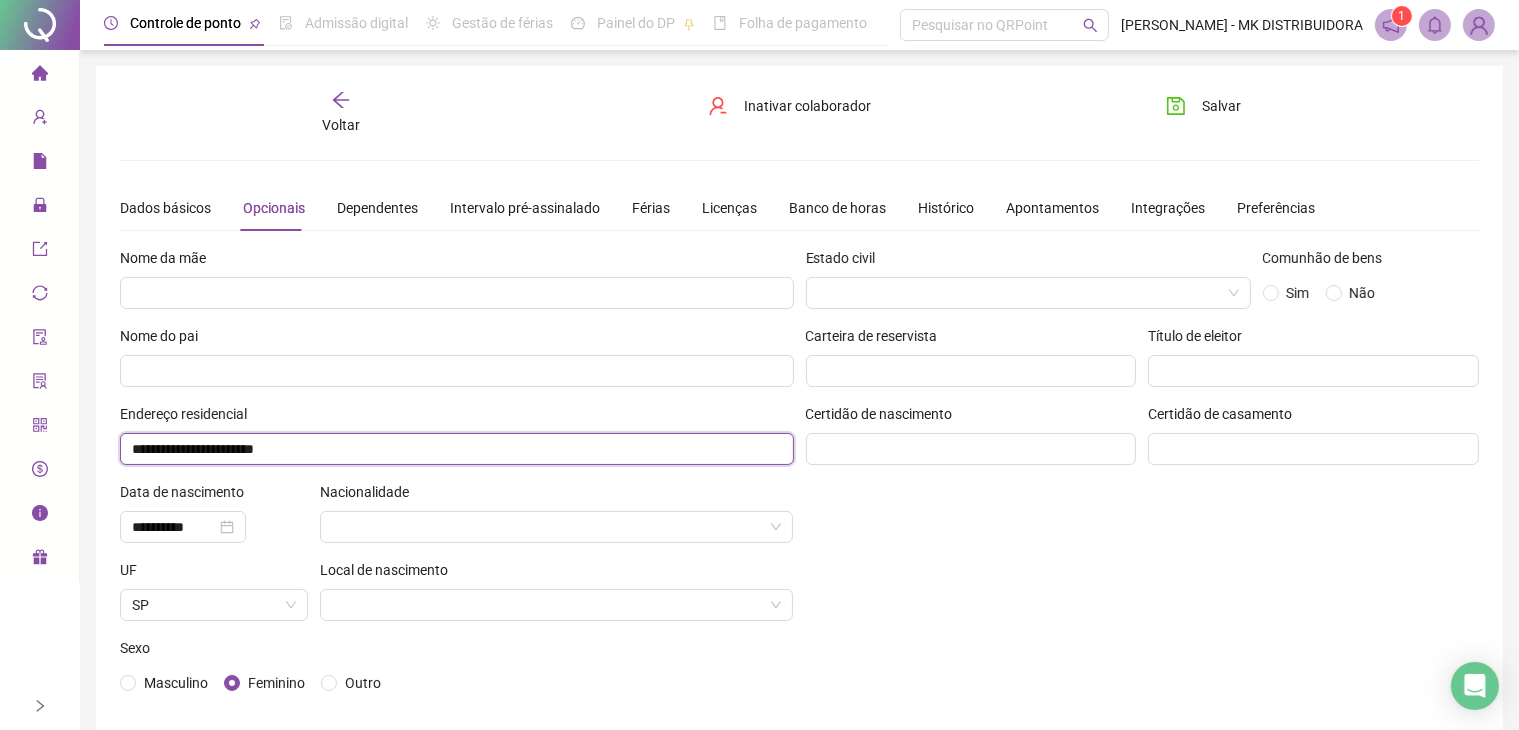 click on "**********" at bounding box center [457, 449] 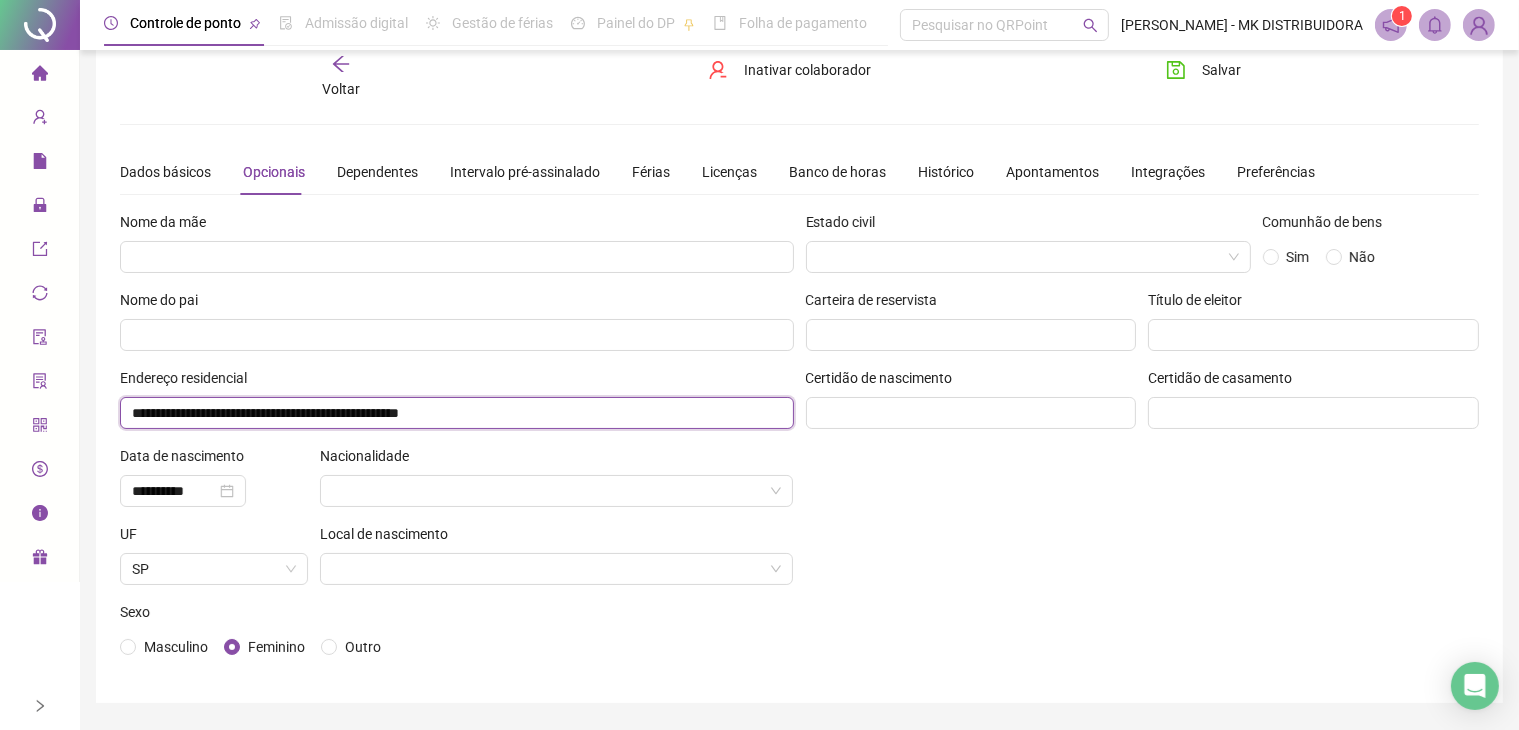 scroll, scrollTop: 0, scrollLeft: 0, axis: both 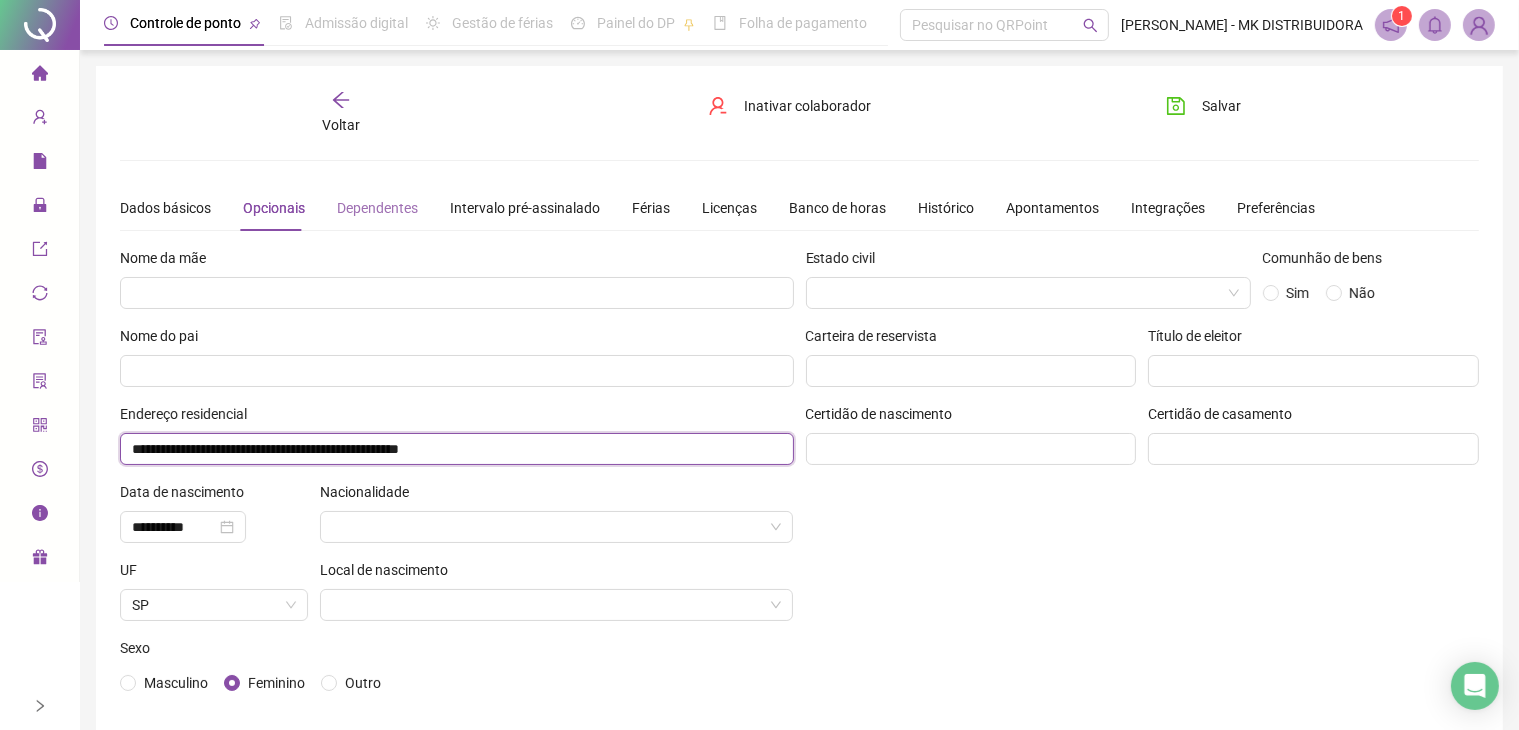 type on "**********" 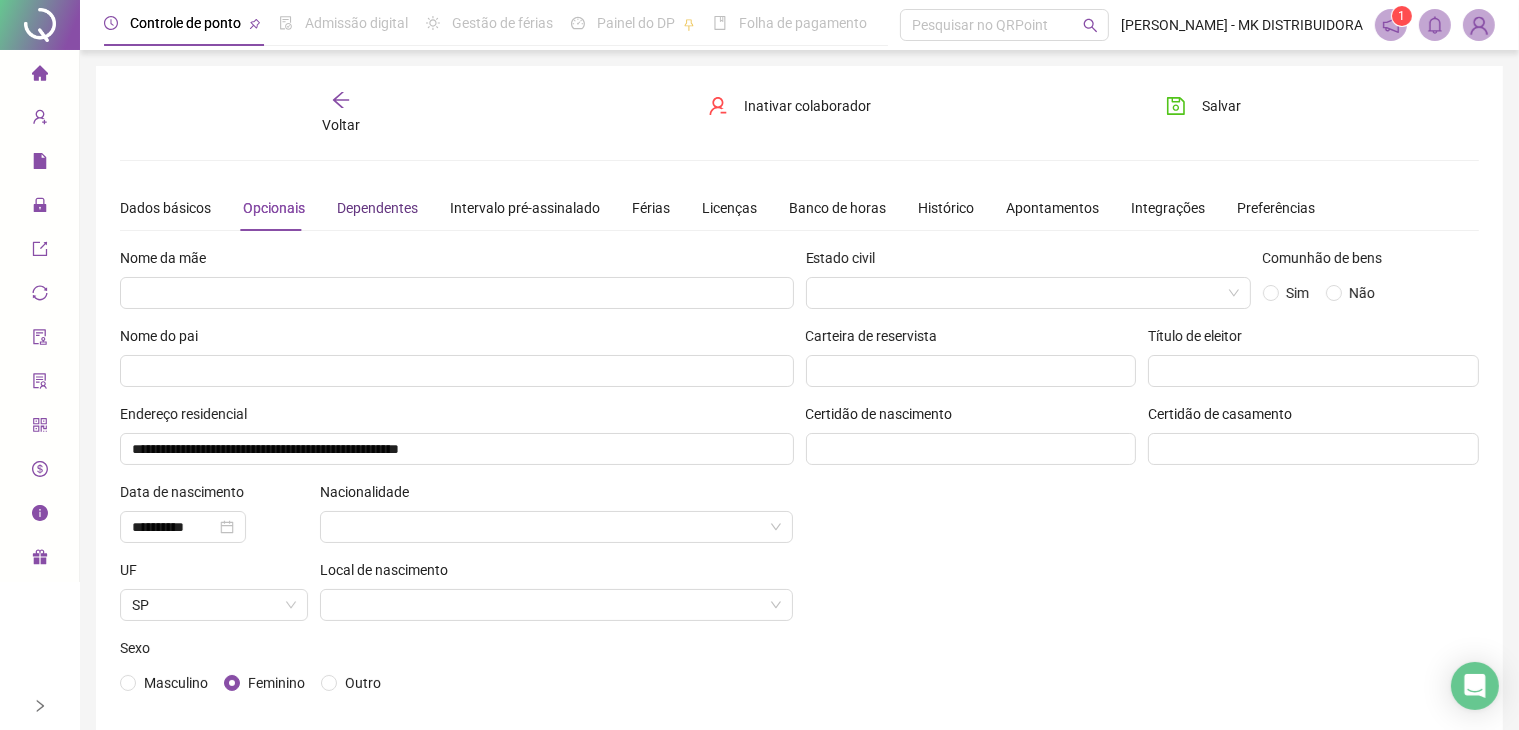 click on "Dependentes" at bounding box center [377, 208] 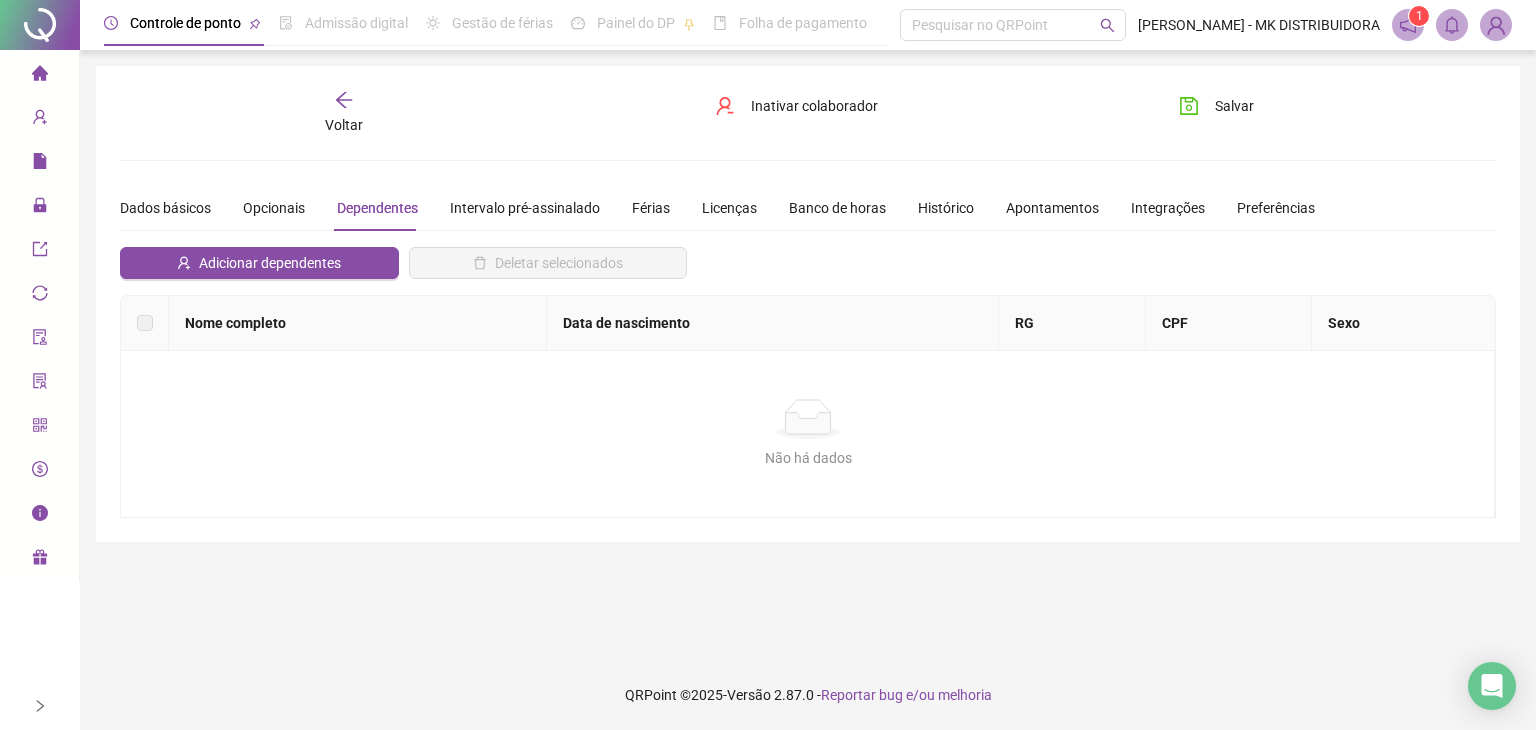 click on "Nome completo" at bounding box center [358, 323] 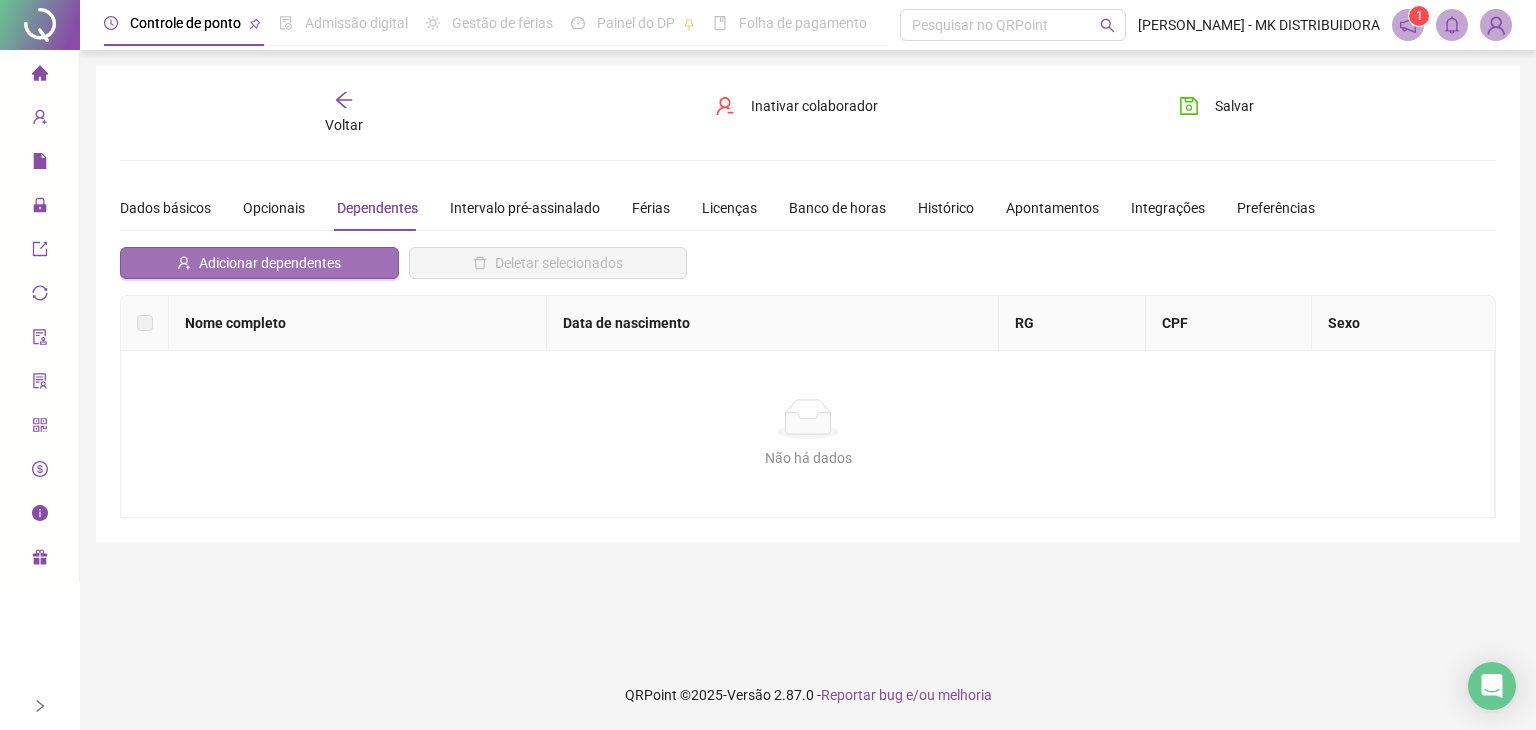 click on "Adicionar dependentes" at bounding box center (270, 263) 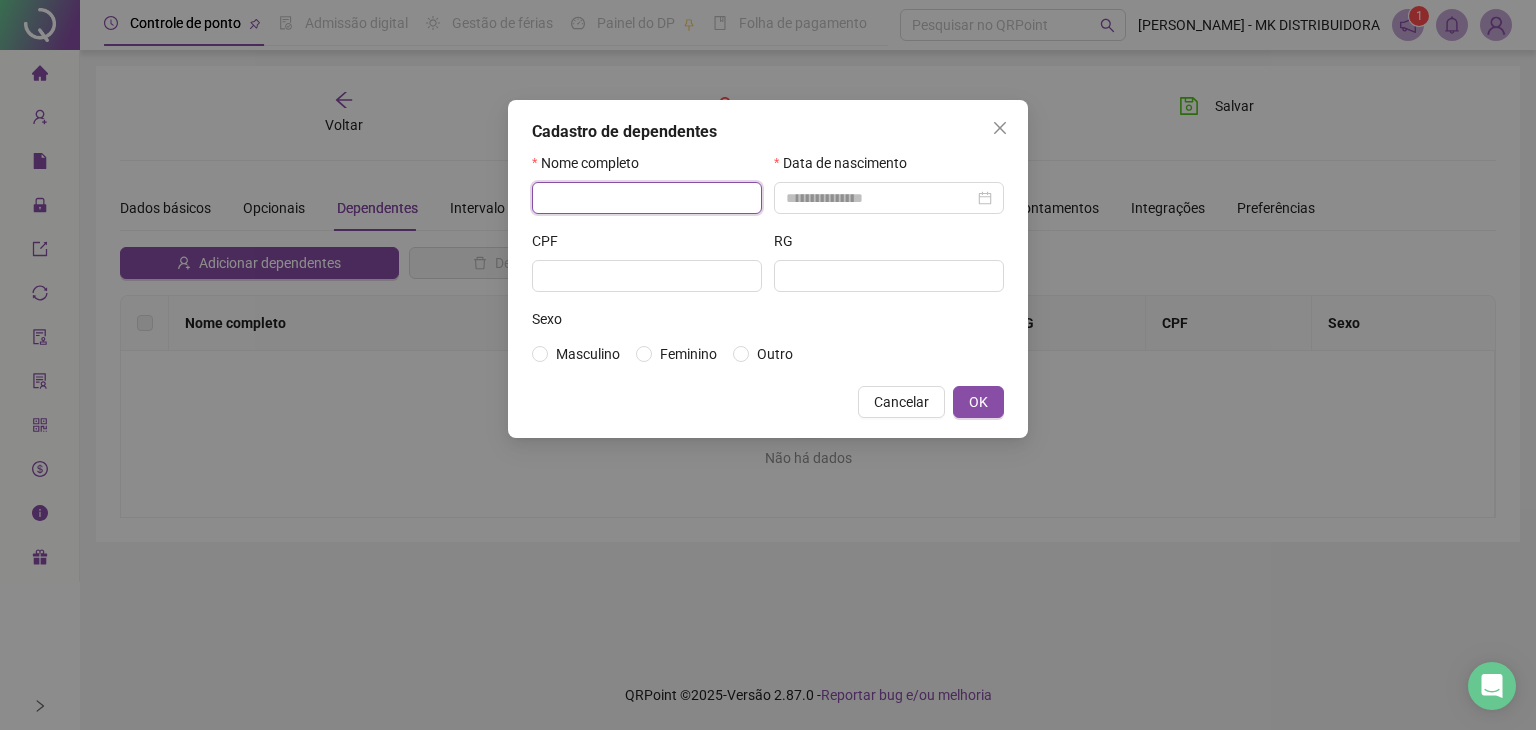 click at bounding box center (647, 198) 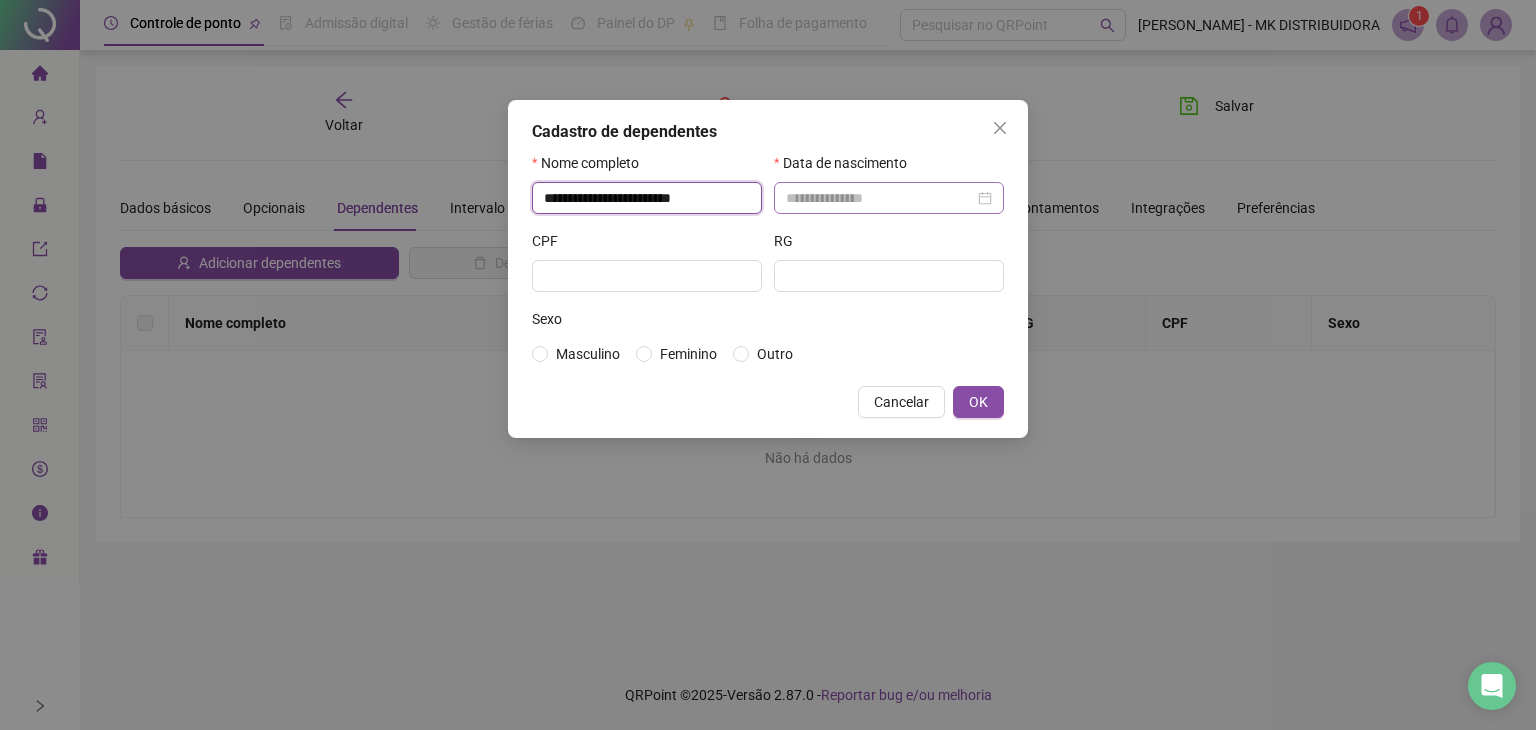 click at bounding box center [889, 198] 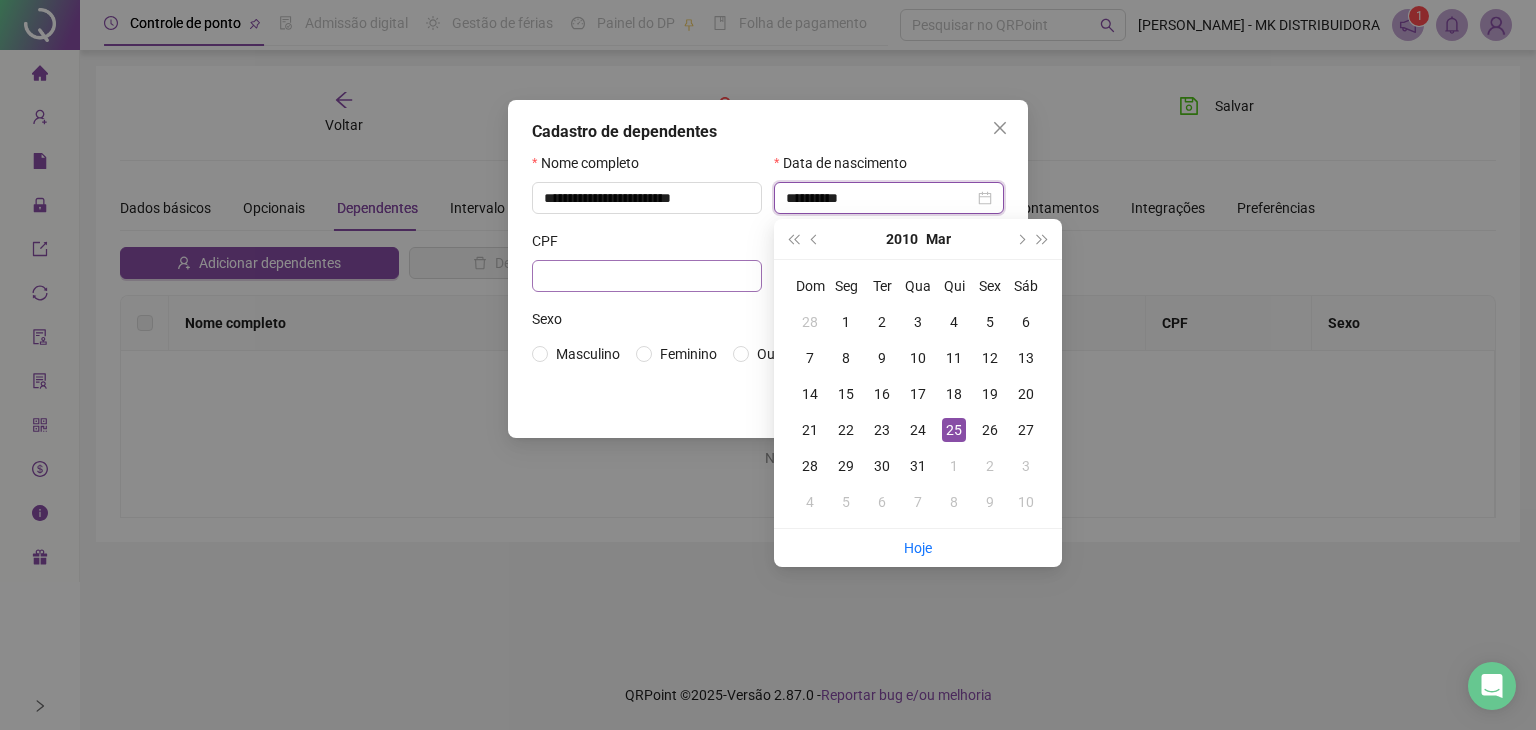 type on "**********" 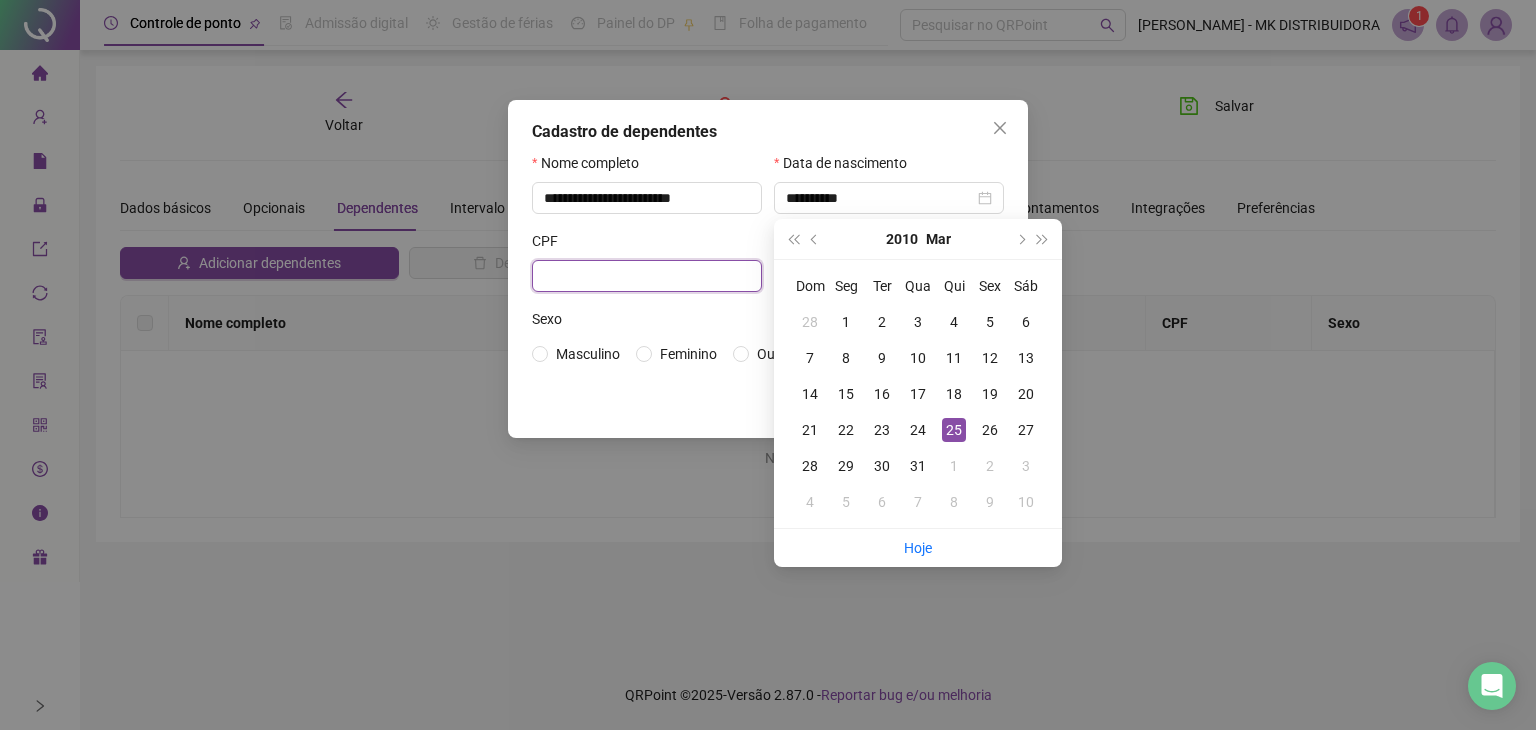 click at bounding box center [647, 276] 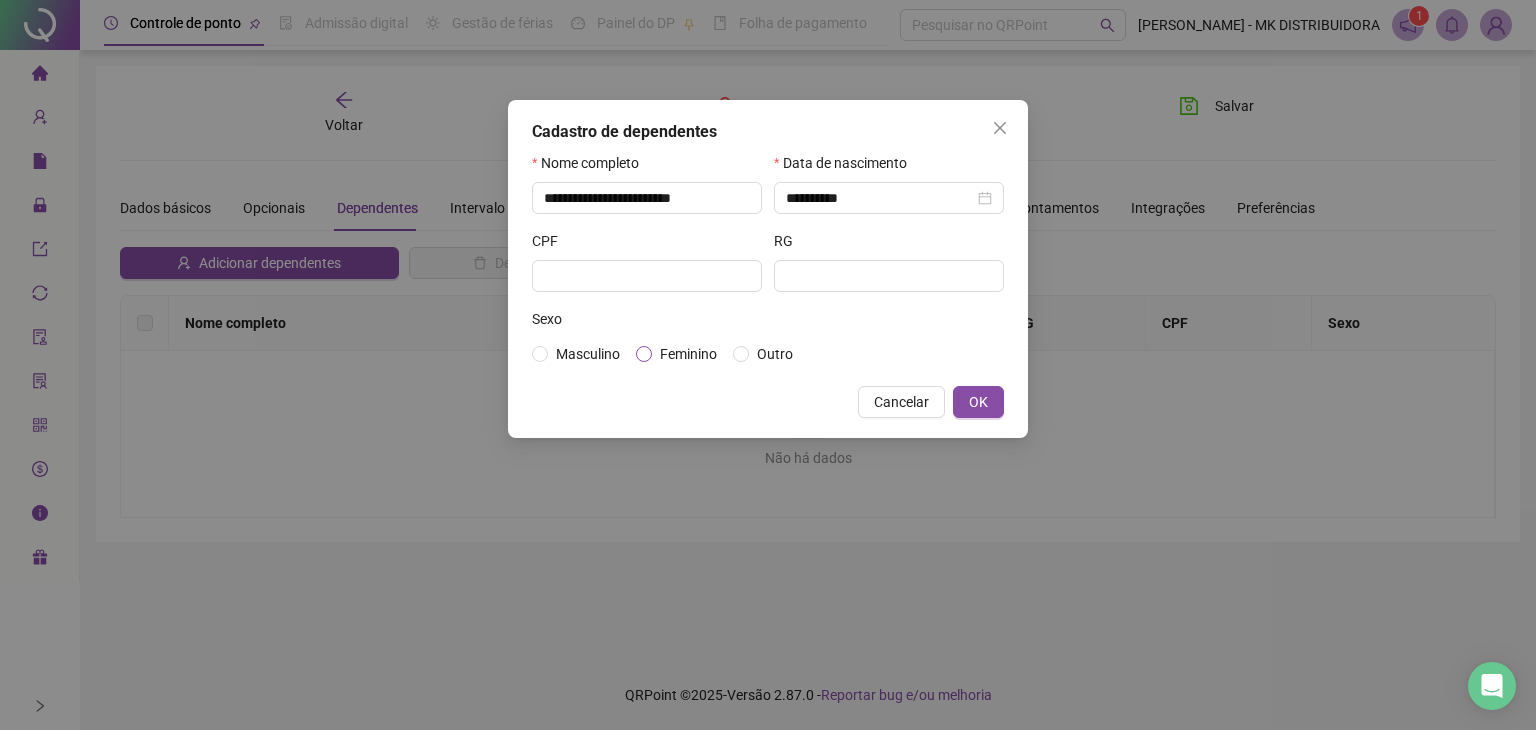 click on "Feminino" at bounding box center (688, 354) 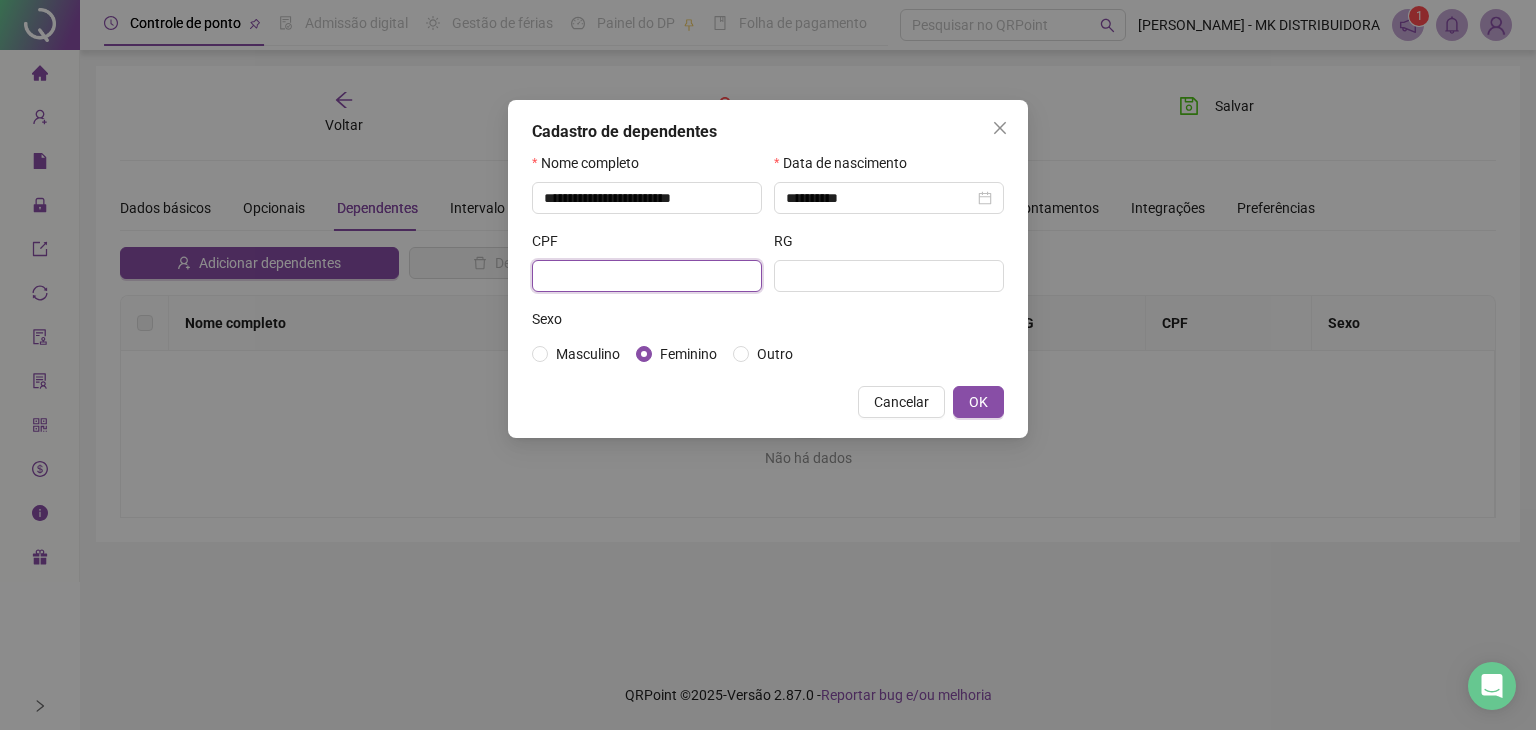 click at bounding box center (647, 276) 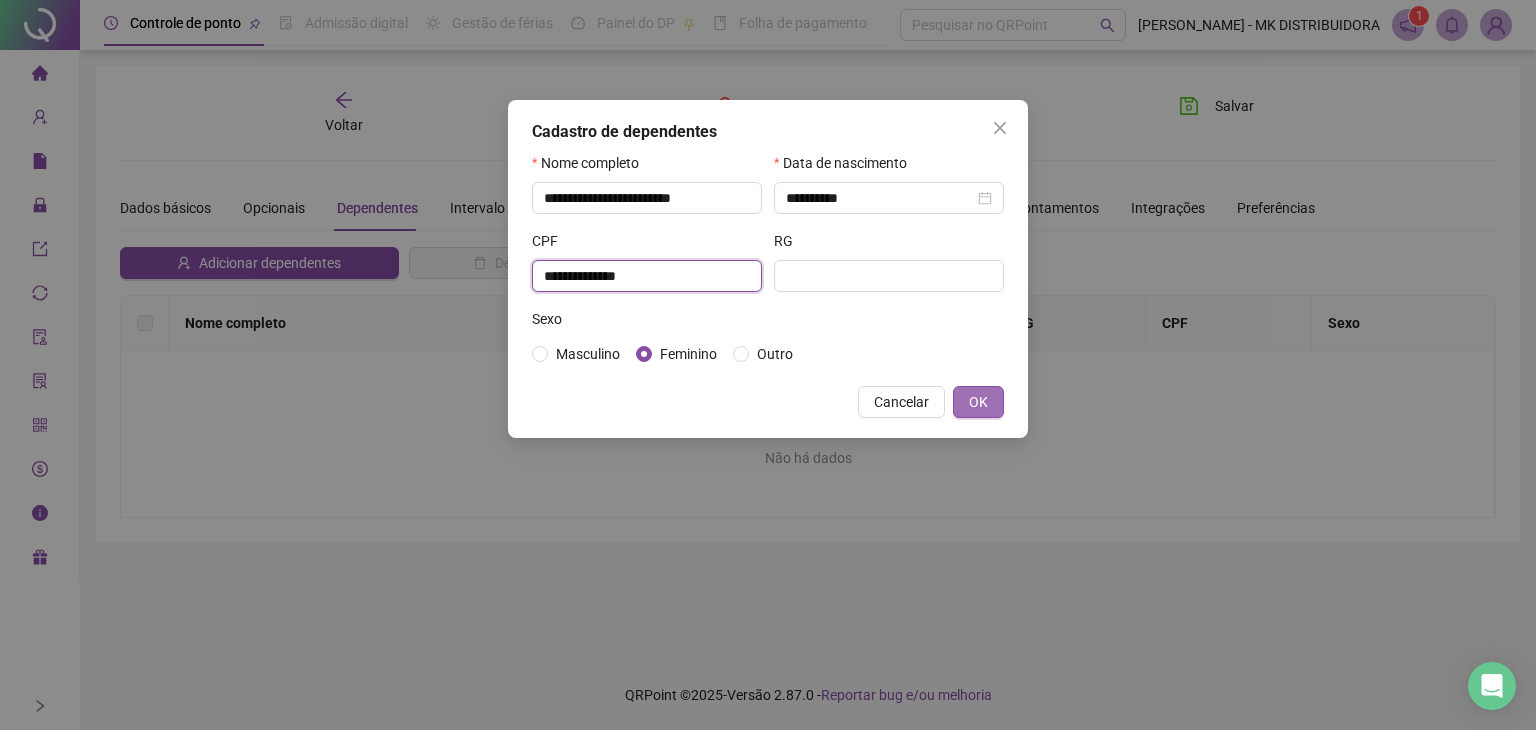 type on "**********" 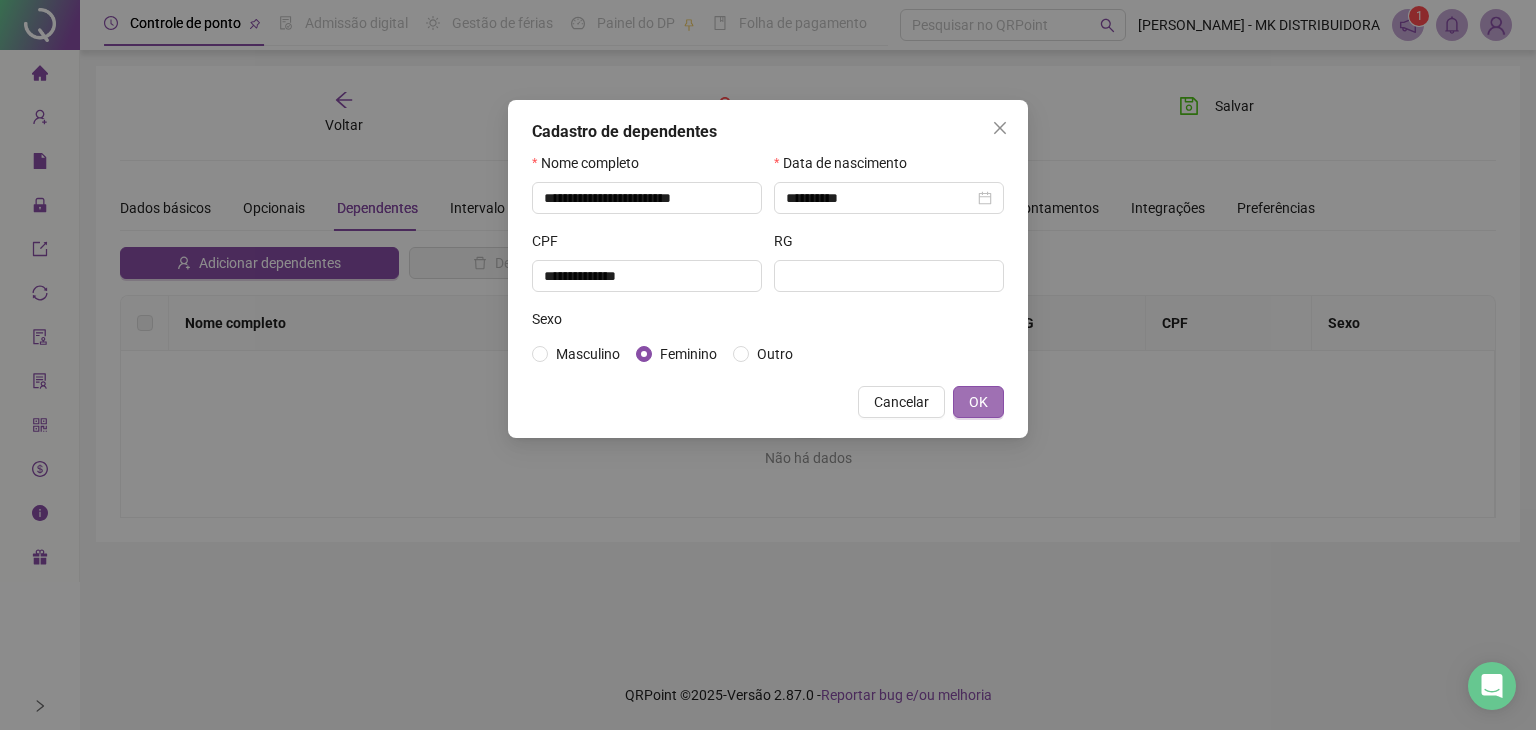 click on "OK" at bounding box center [978, 402] 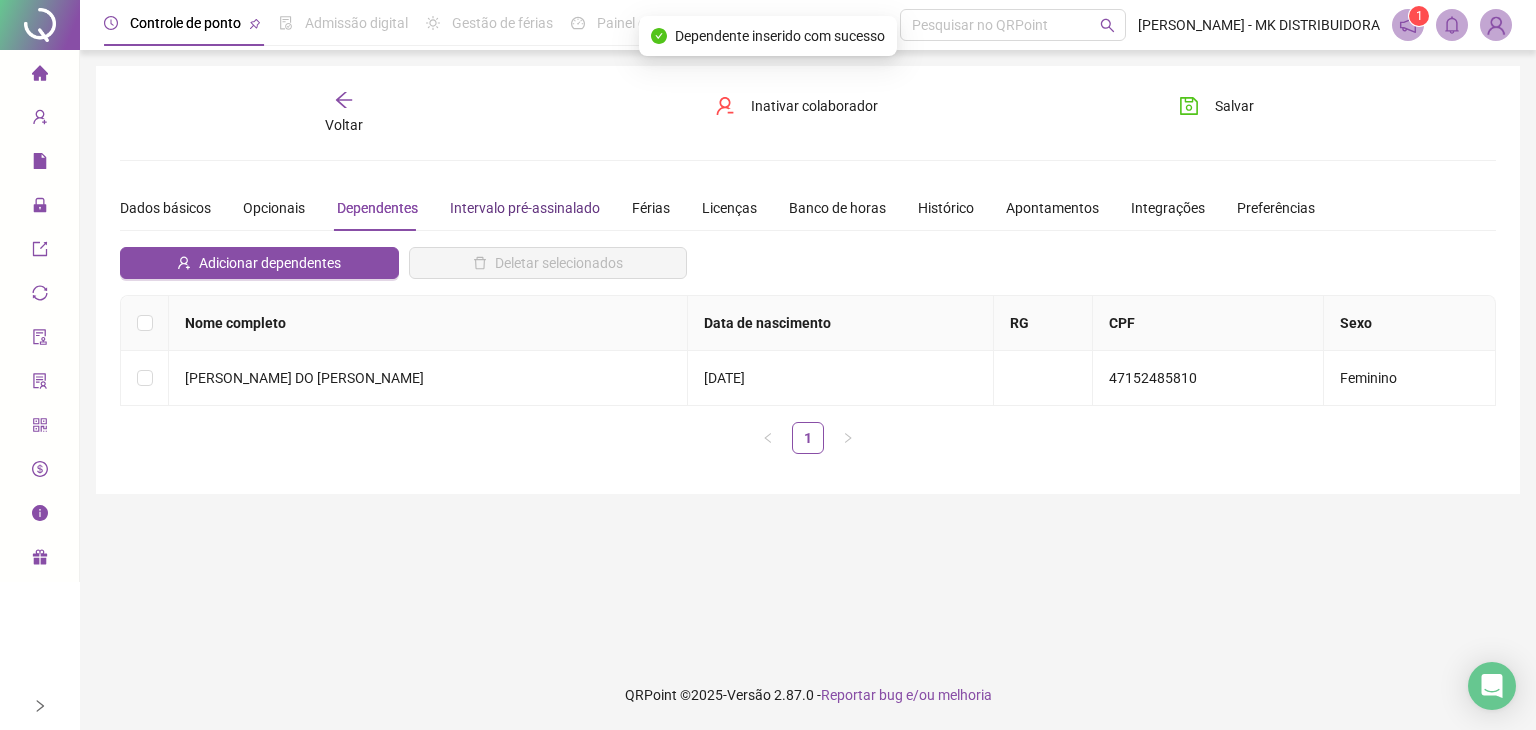 click on "Intervalo pré-assinalado" at bounding box center [525, 208] 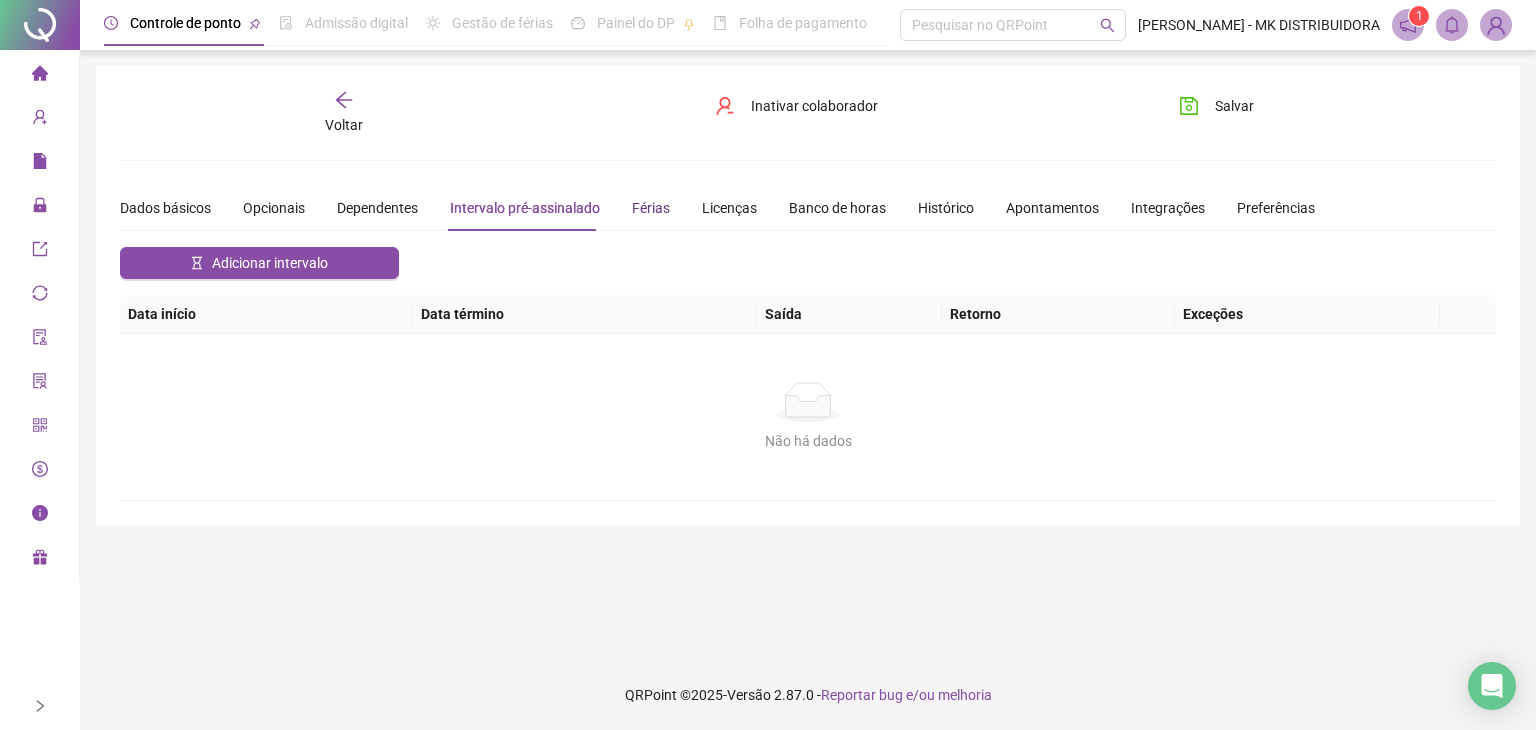 click on "Férias" at bounding box center (651, 208) 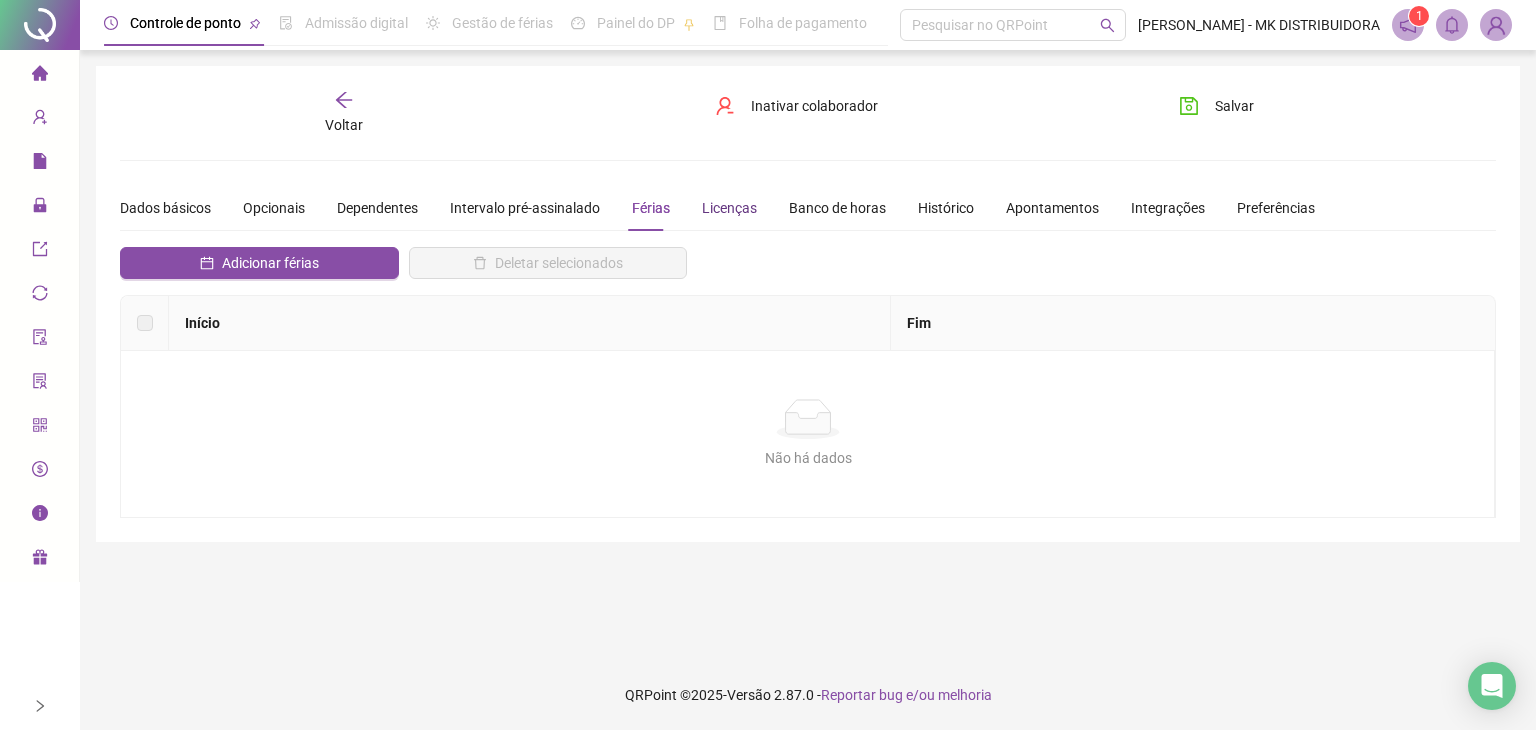 click on "Licenças" at bounding box center (729, 208) 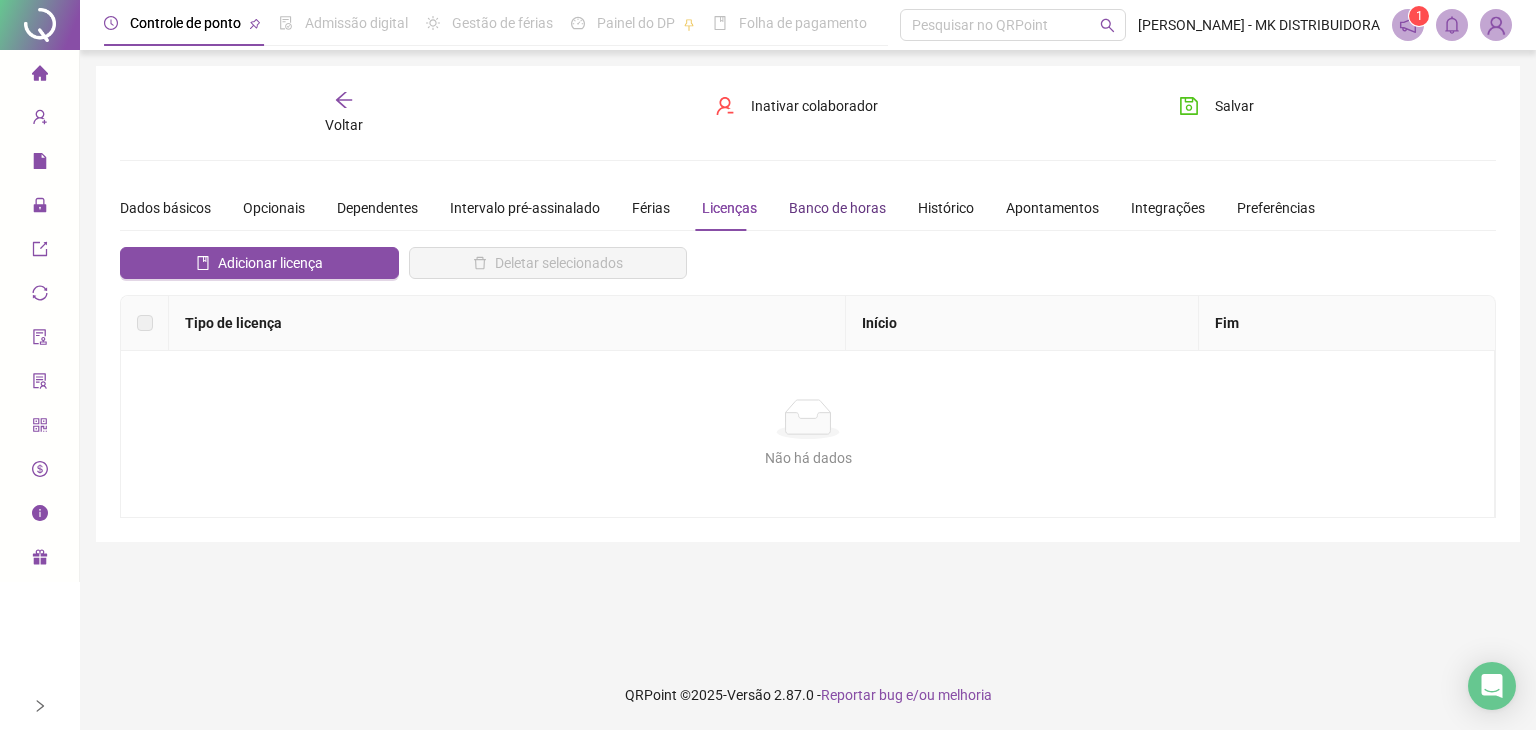 click on "Banco de horas" at bounding box center (837, 208) 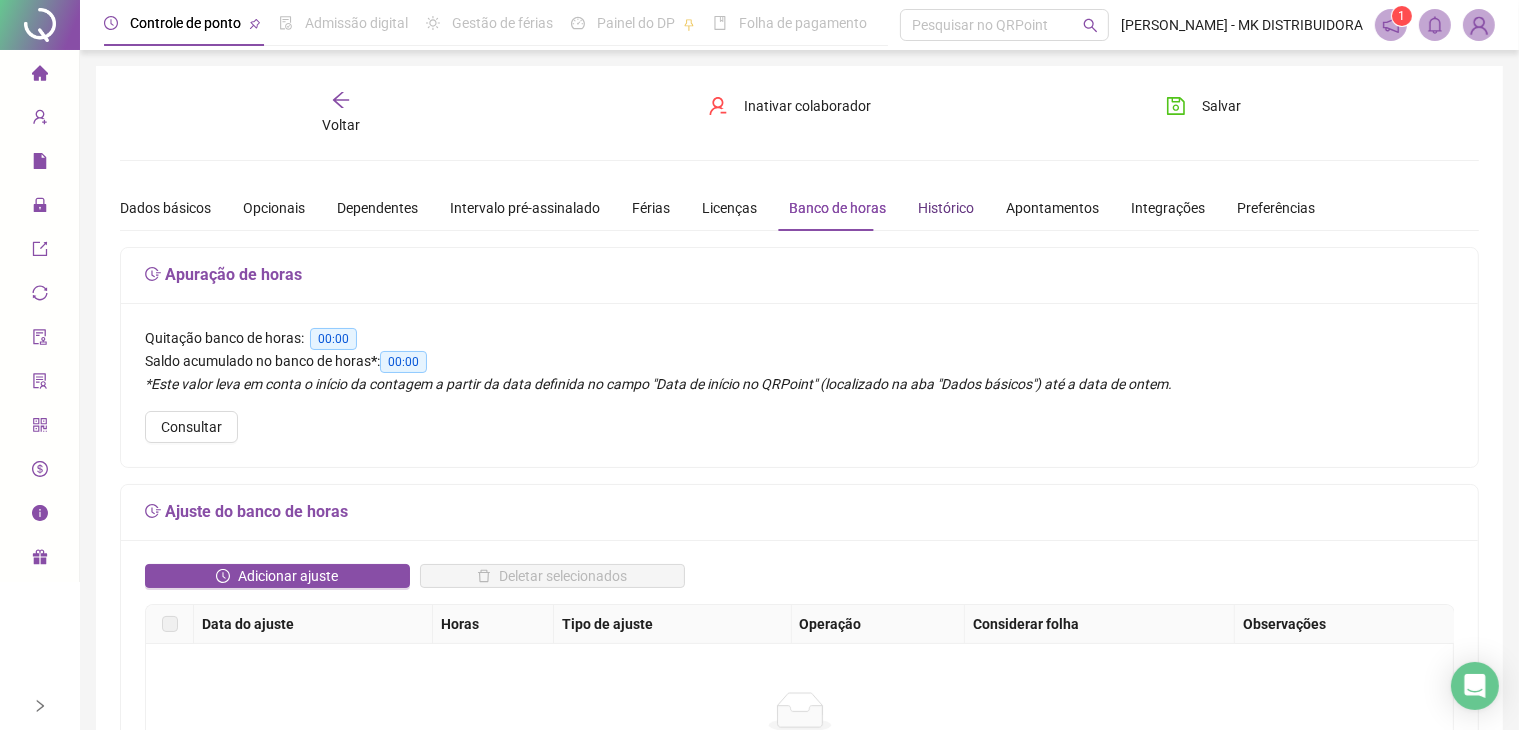 click on "Histórico" at bounding box center (946, 208) 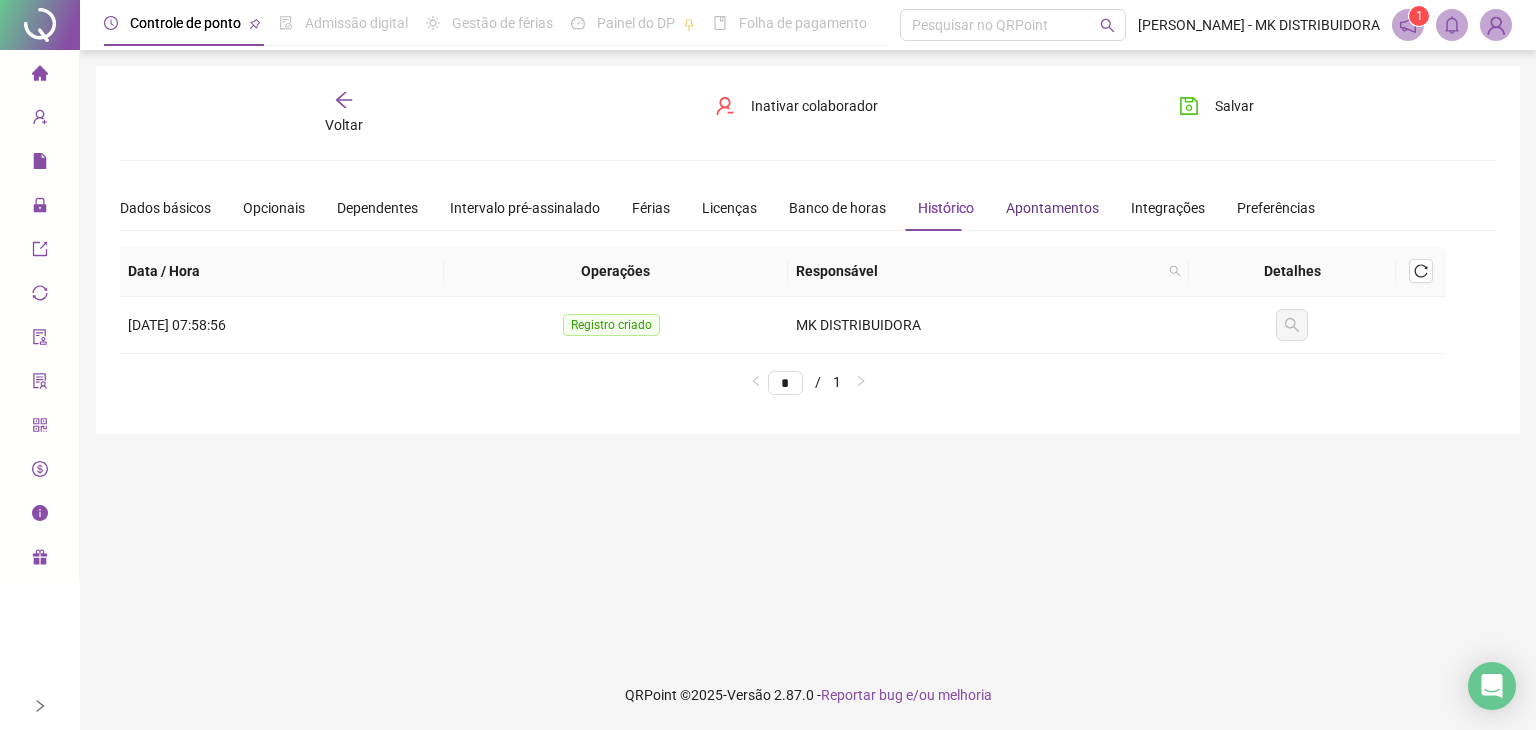 click on "Apontamentos" at bounding box center [1052, 208] 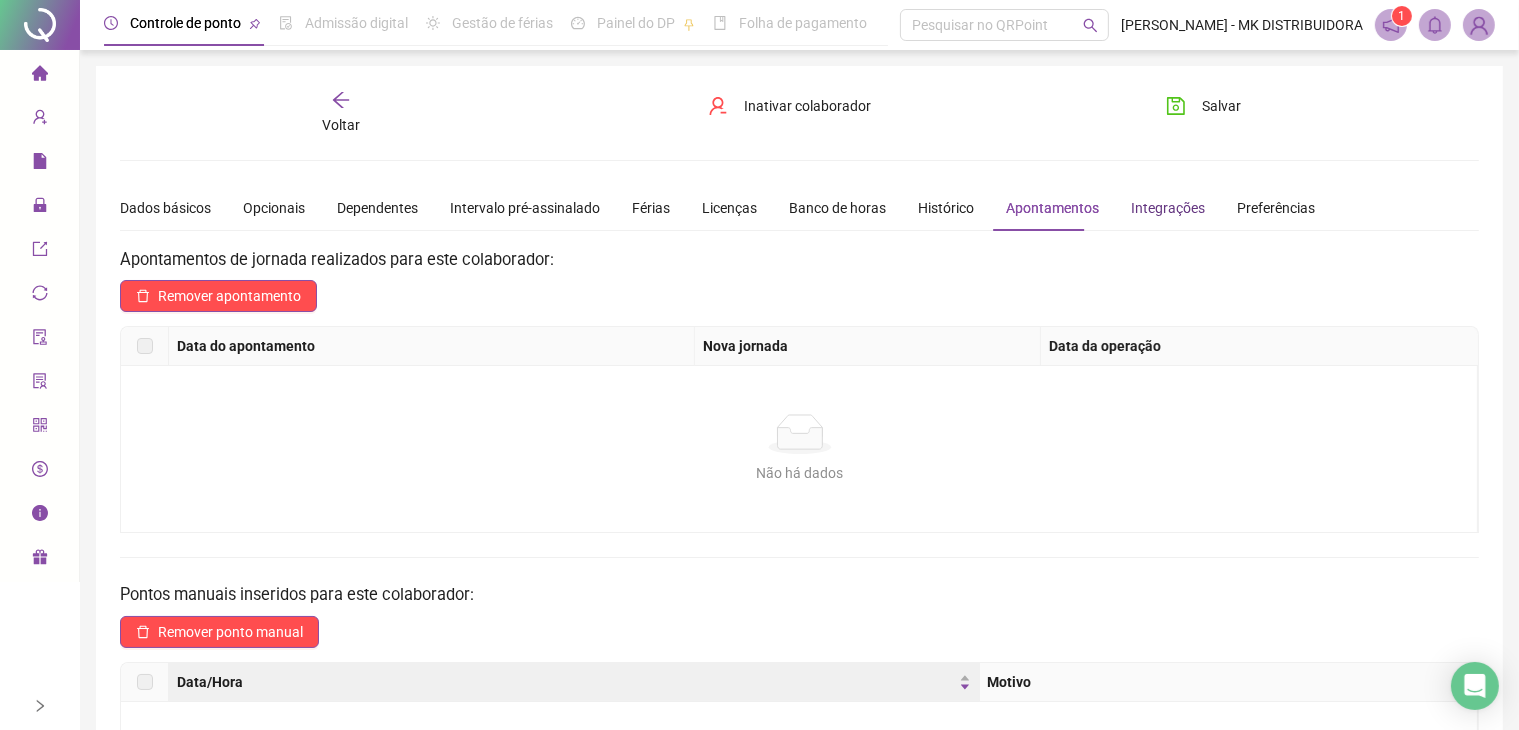 click on "Integrações" at bounding box center [1168, 208] 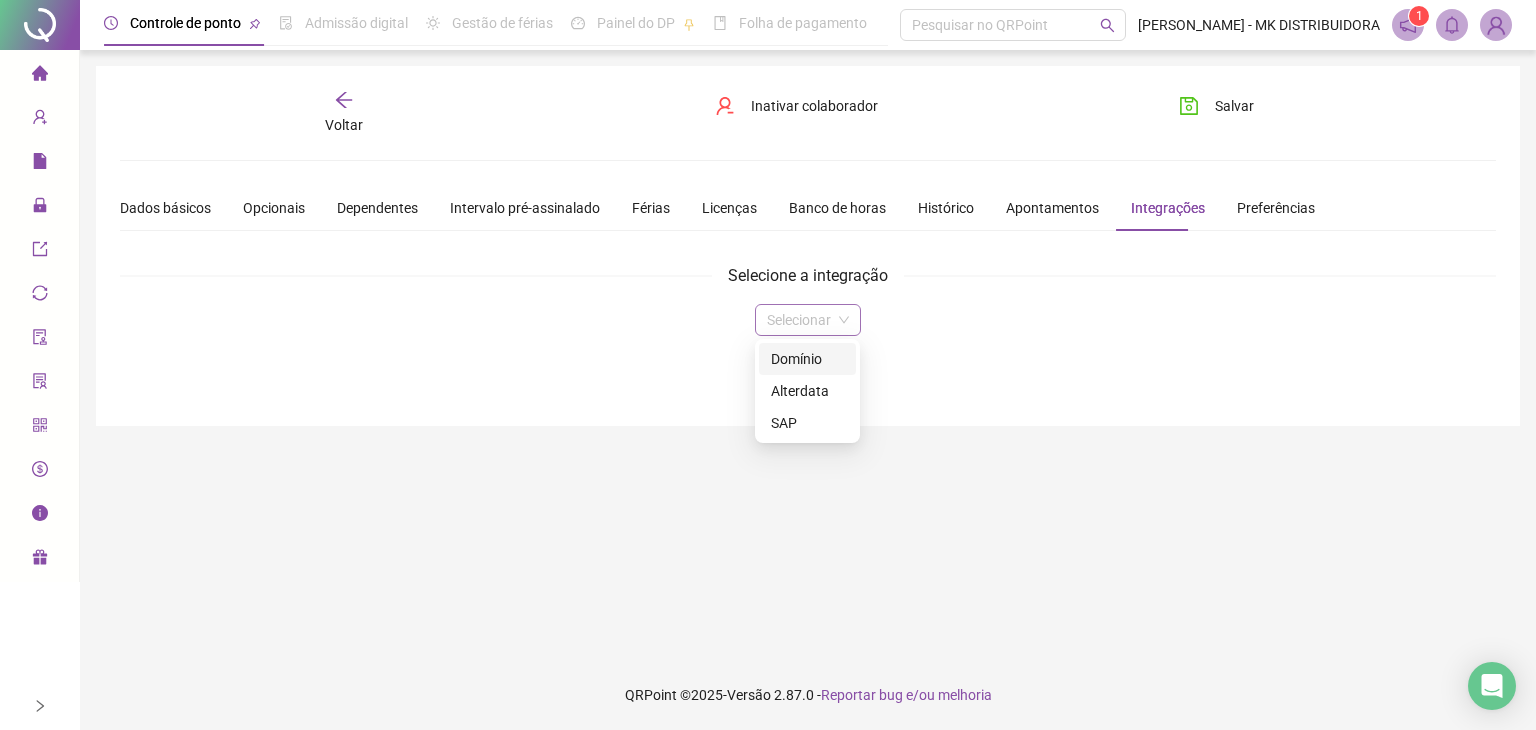 click on "Selecionar" at bounding box center (808, 320) 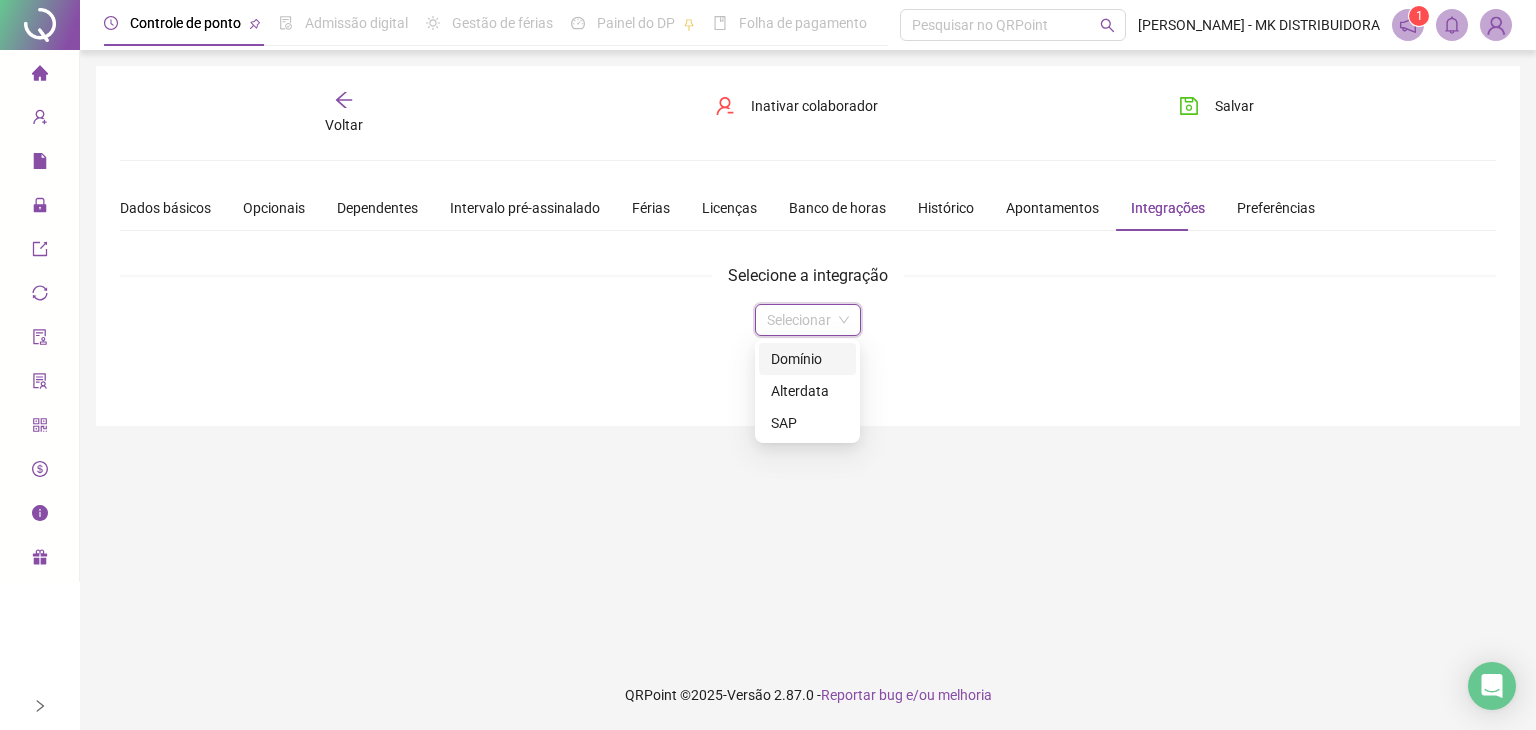click on "Domínio" at bounding box center [807, 359] 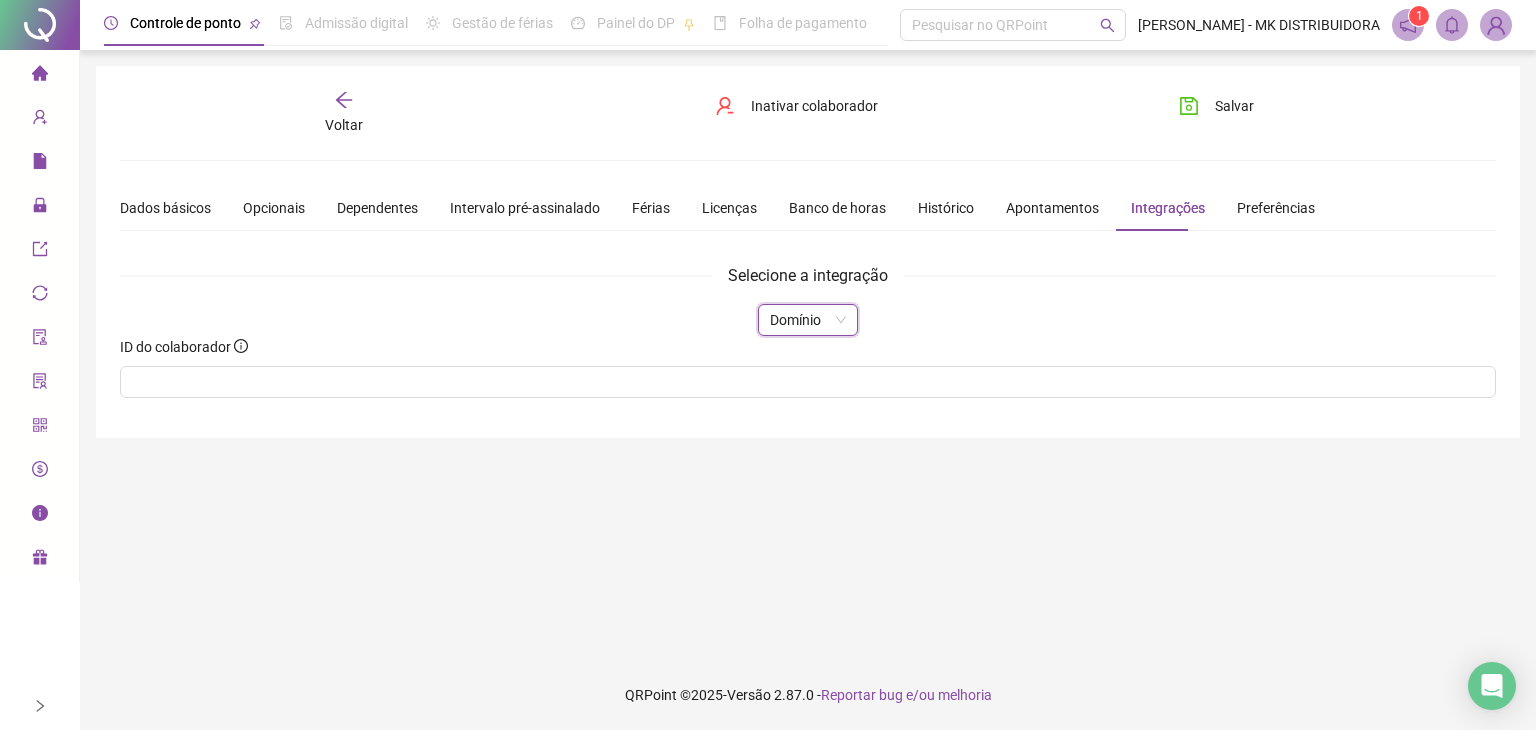 click on "Domínio" at bounding box center [808, 320] 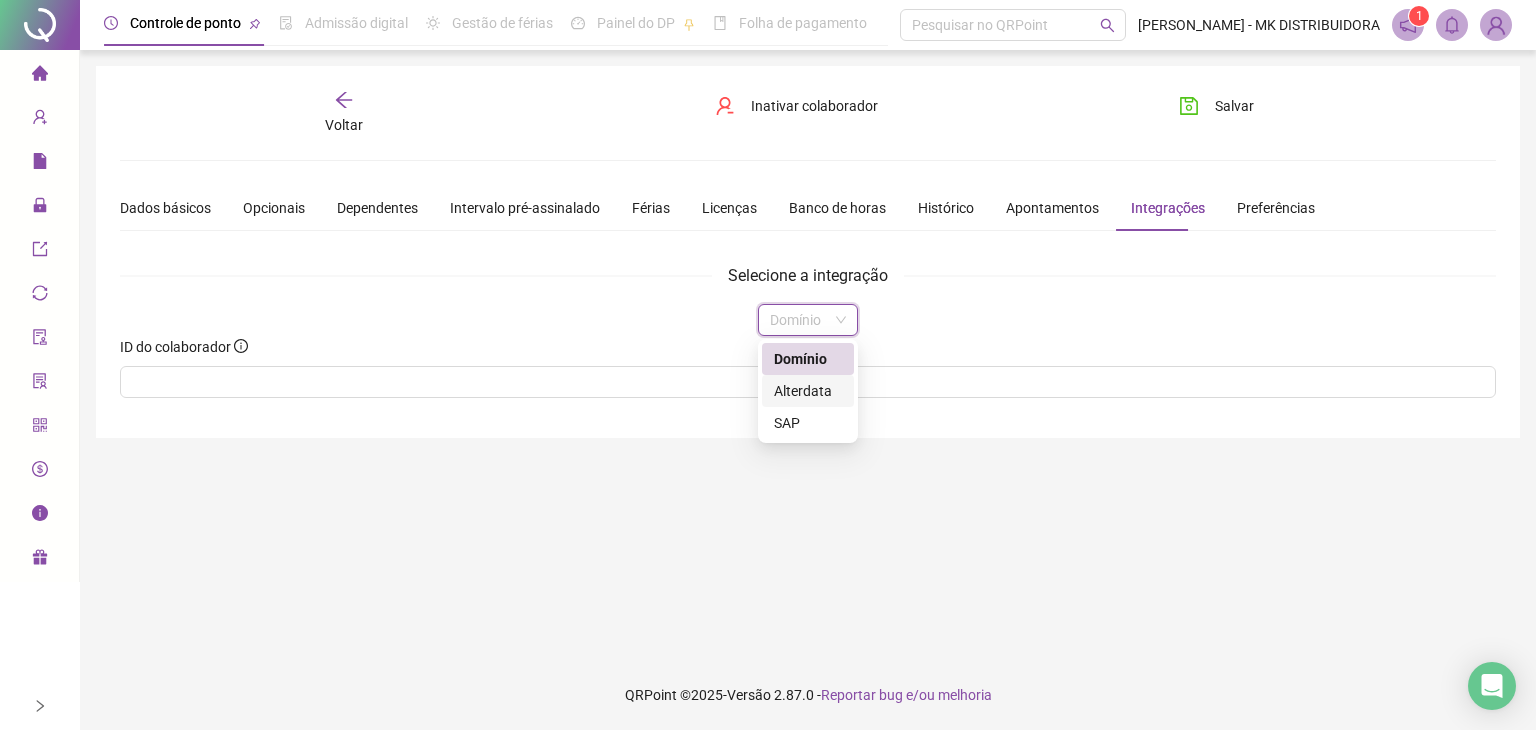 click on "Alterdata" at bounding box center (808, 391) 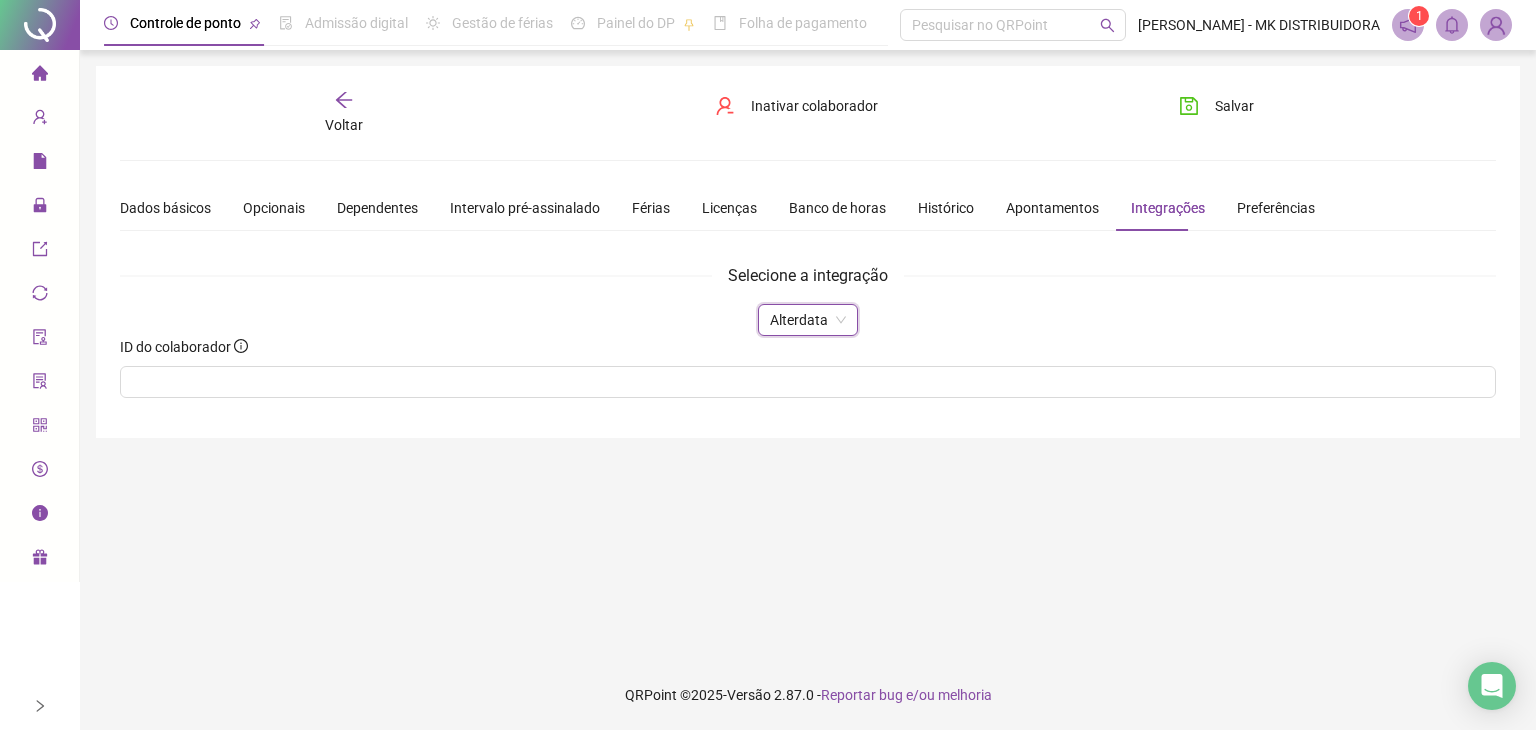 click on "Alterdata" at bounding box center [808, 320] 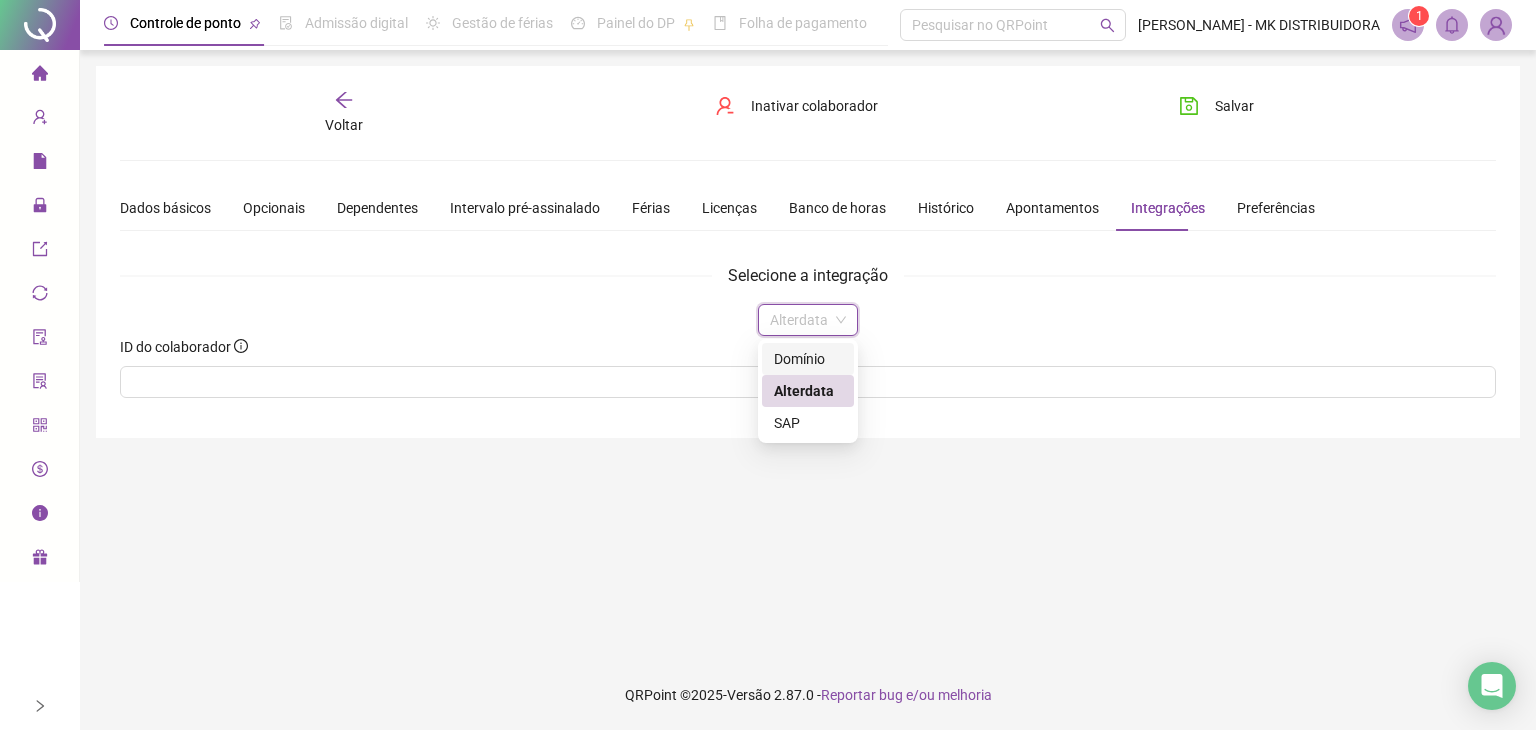 click on "Domínio" at bounding box center (808, 359) 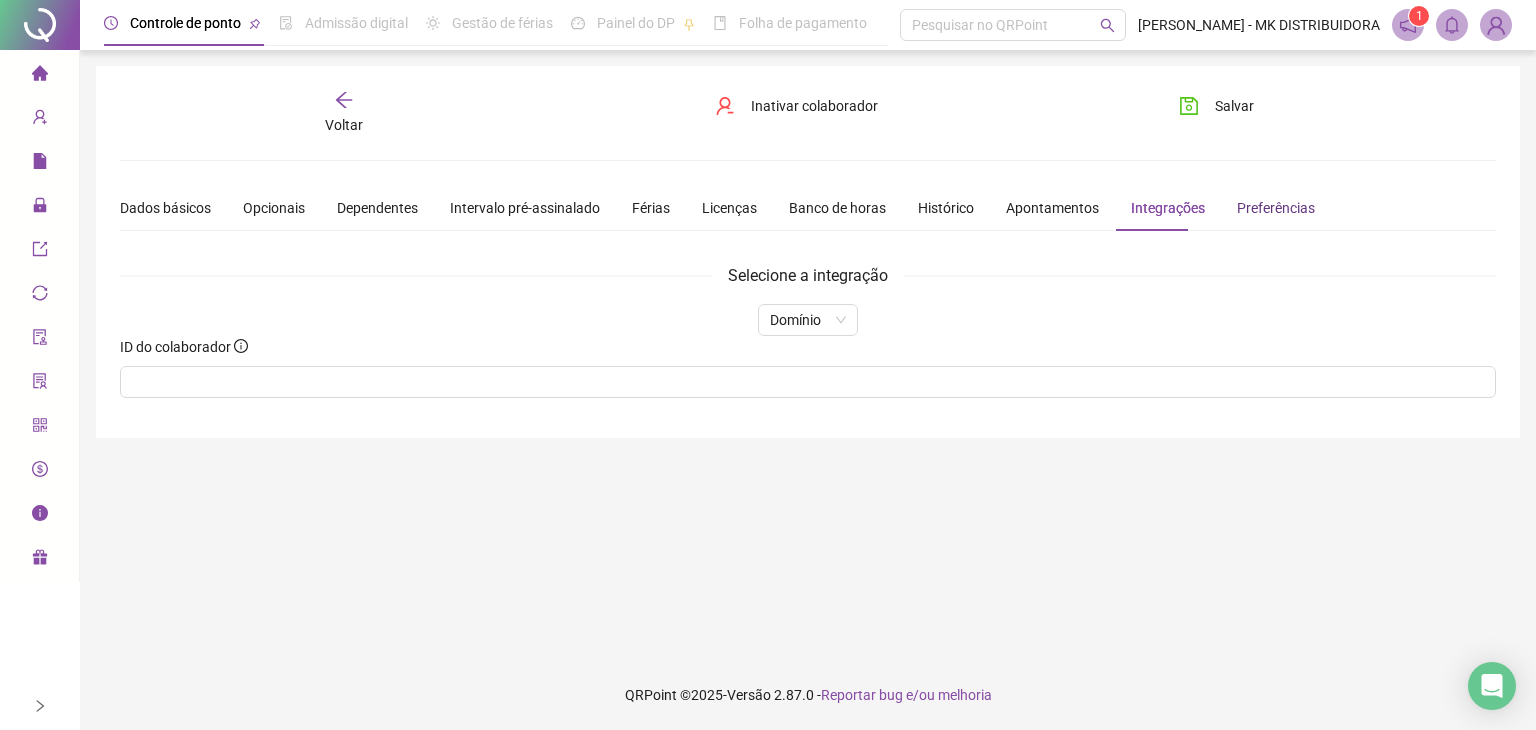 click on "Preferências" at bounding box center [1276, 208] 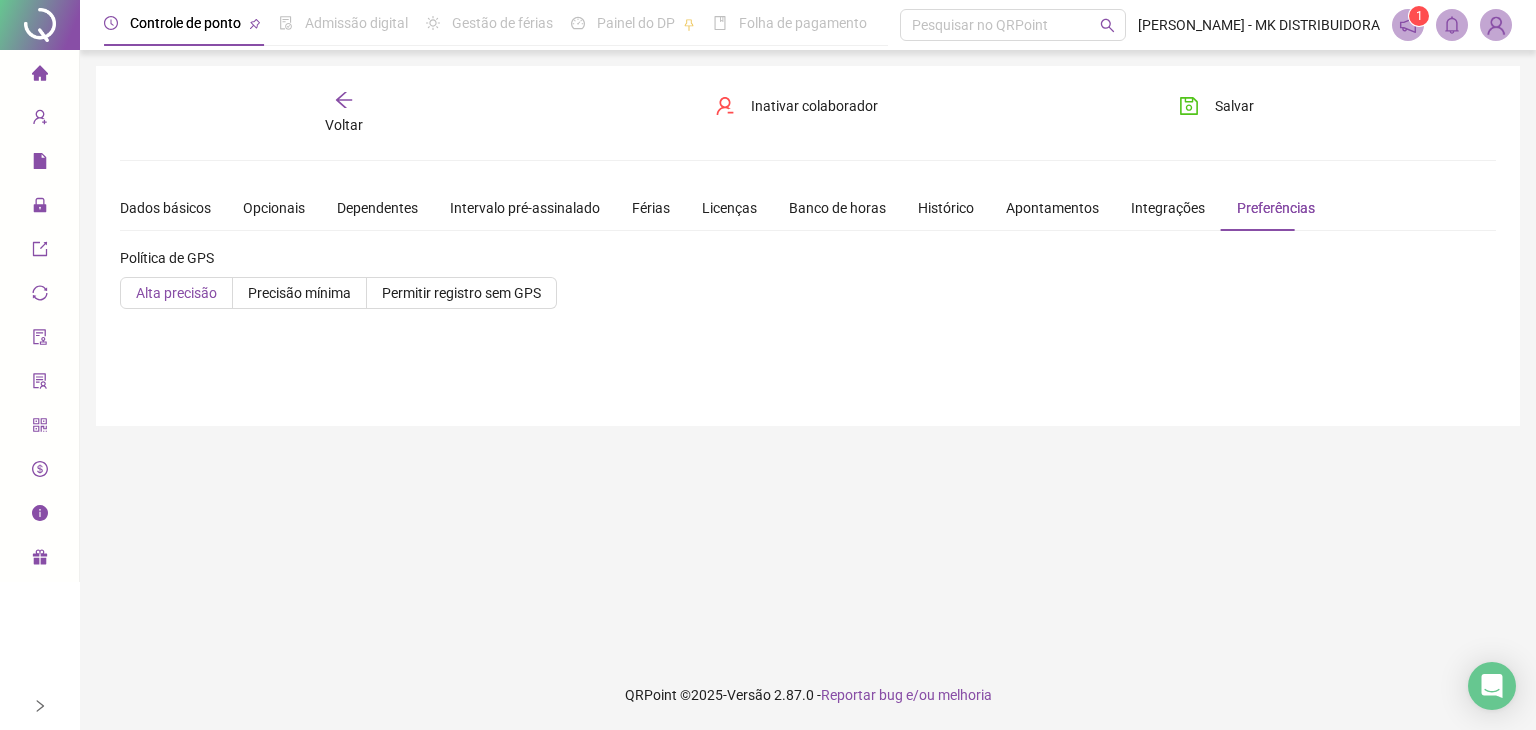 click on "Alta precisão" at bounding box center [176, 293] 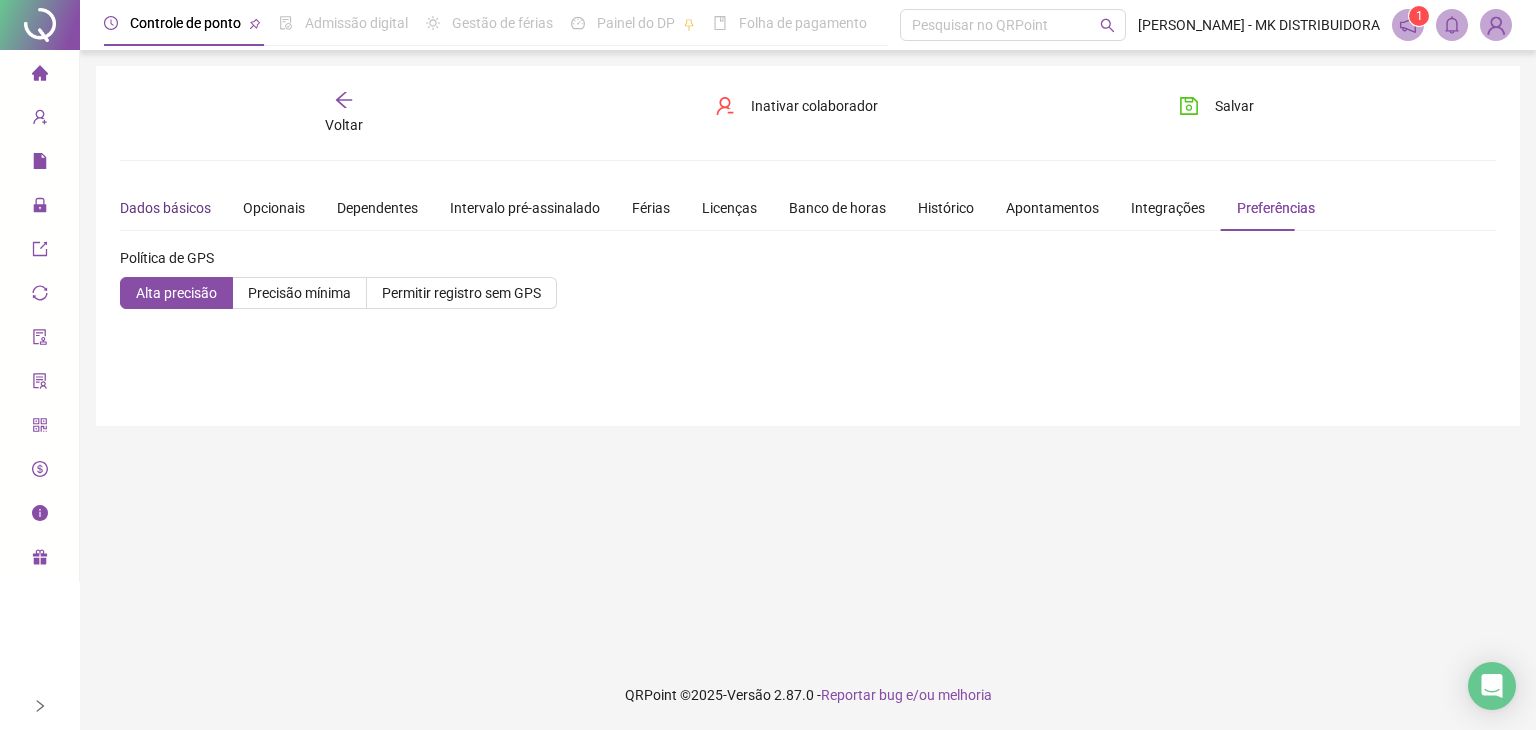 click on "Dados básicos" at bounding box center (165, 208) 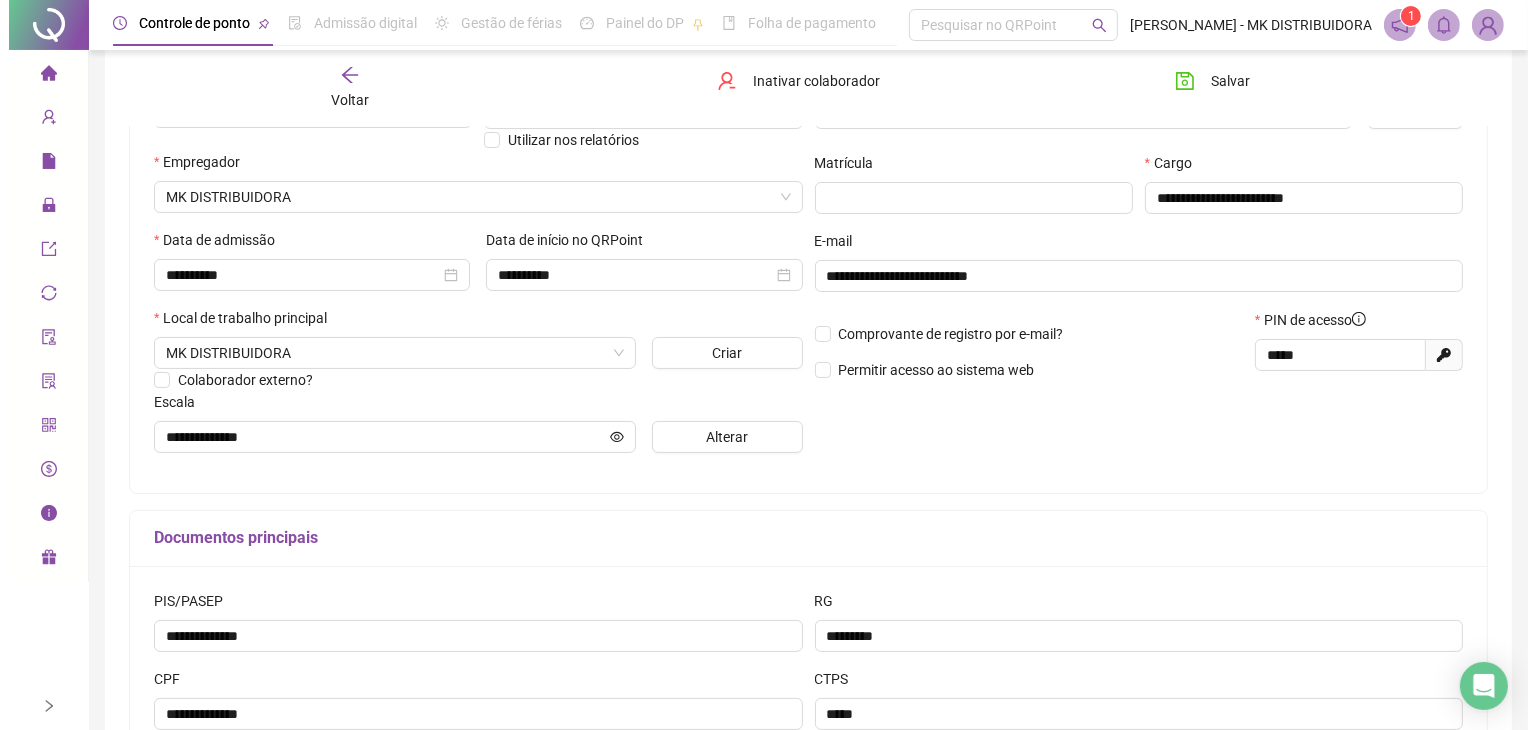 scroll, scrollTop: 300, scrollLeft: 0, axis: vertical 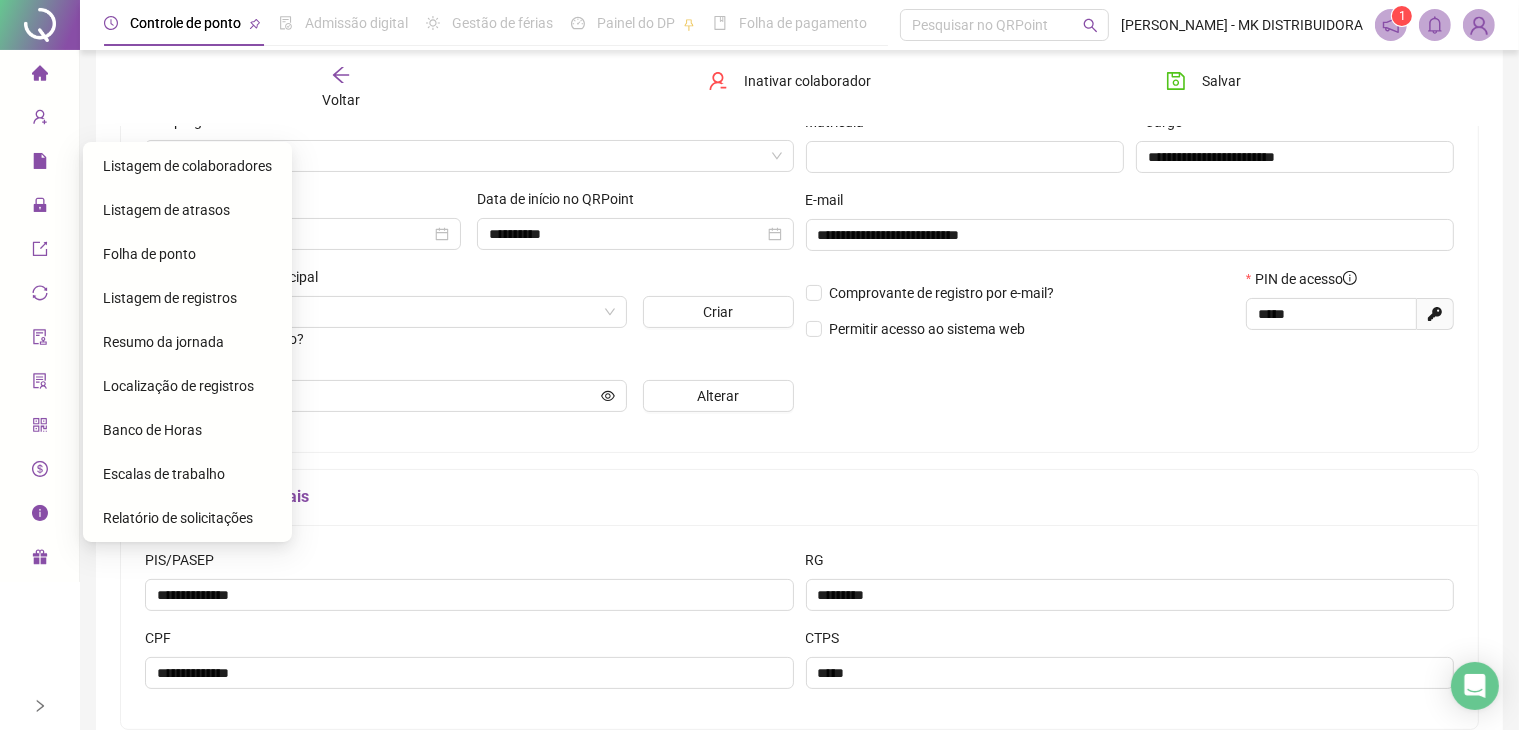 click 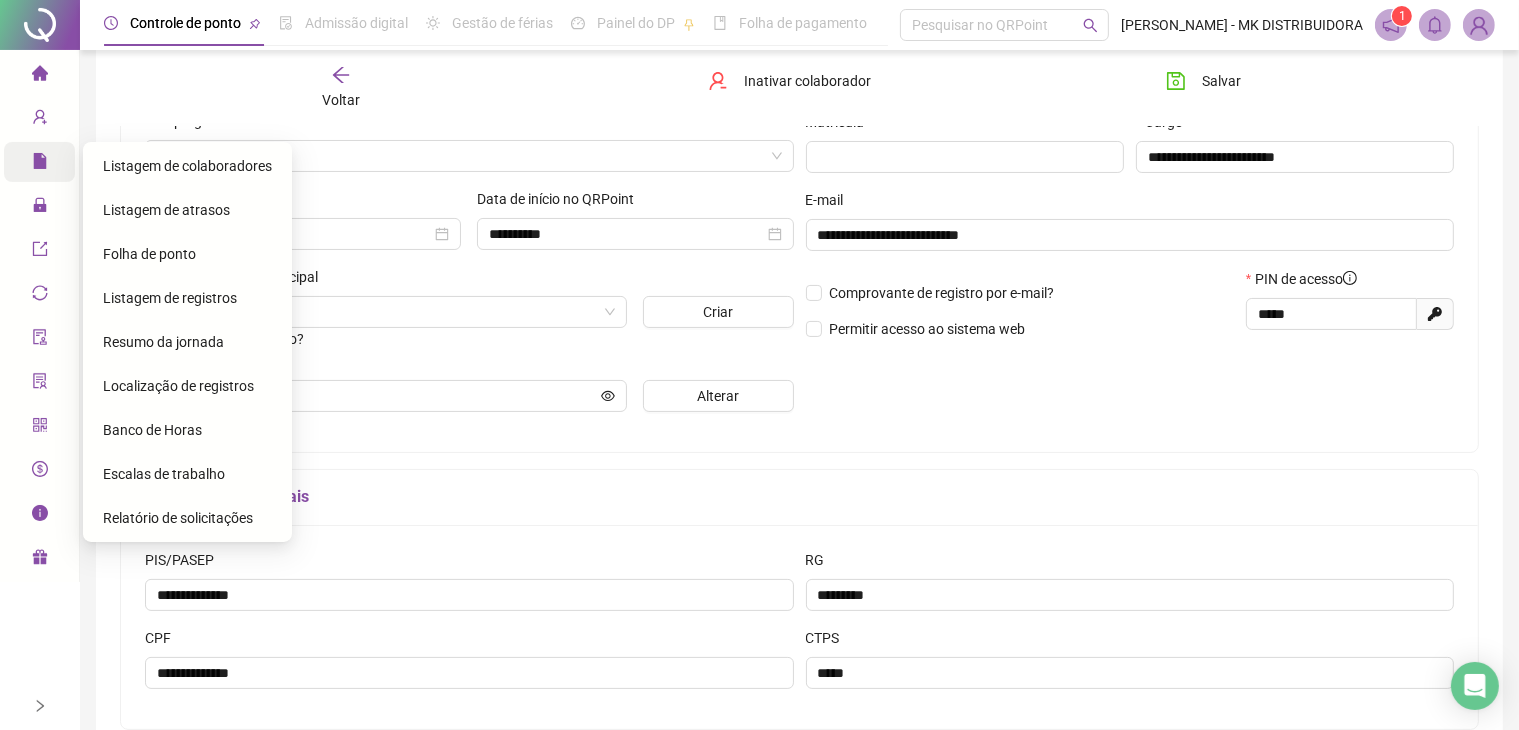 click at bounding box center (40, 164) 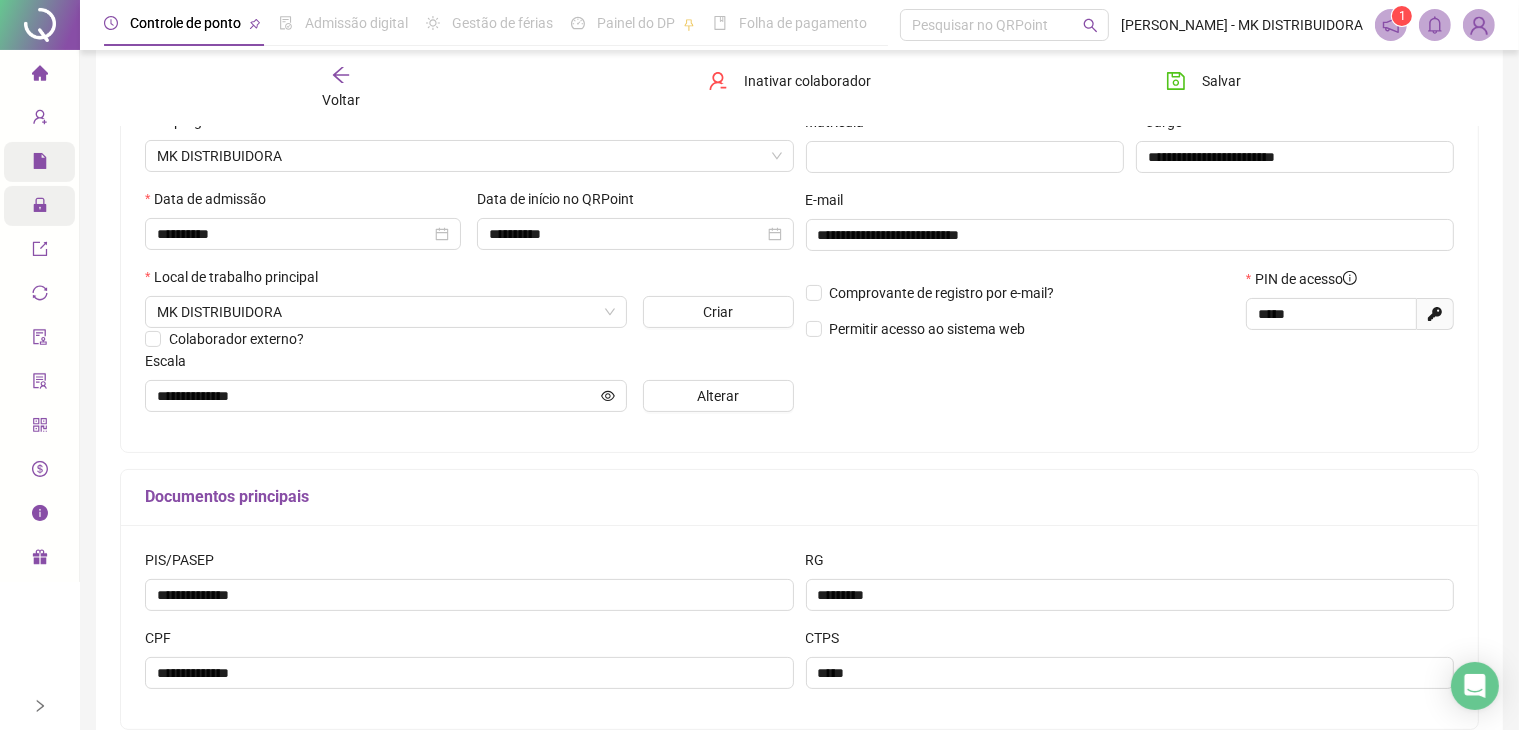 click 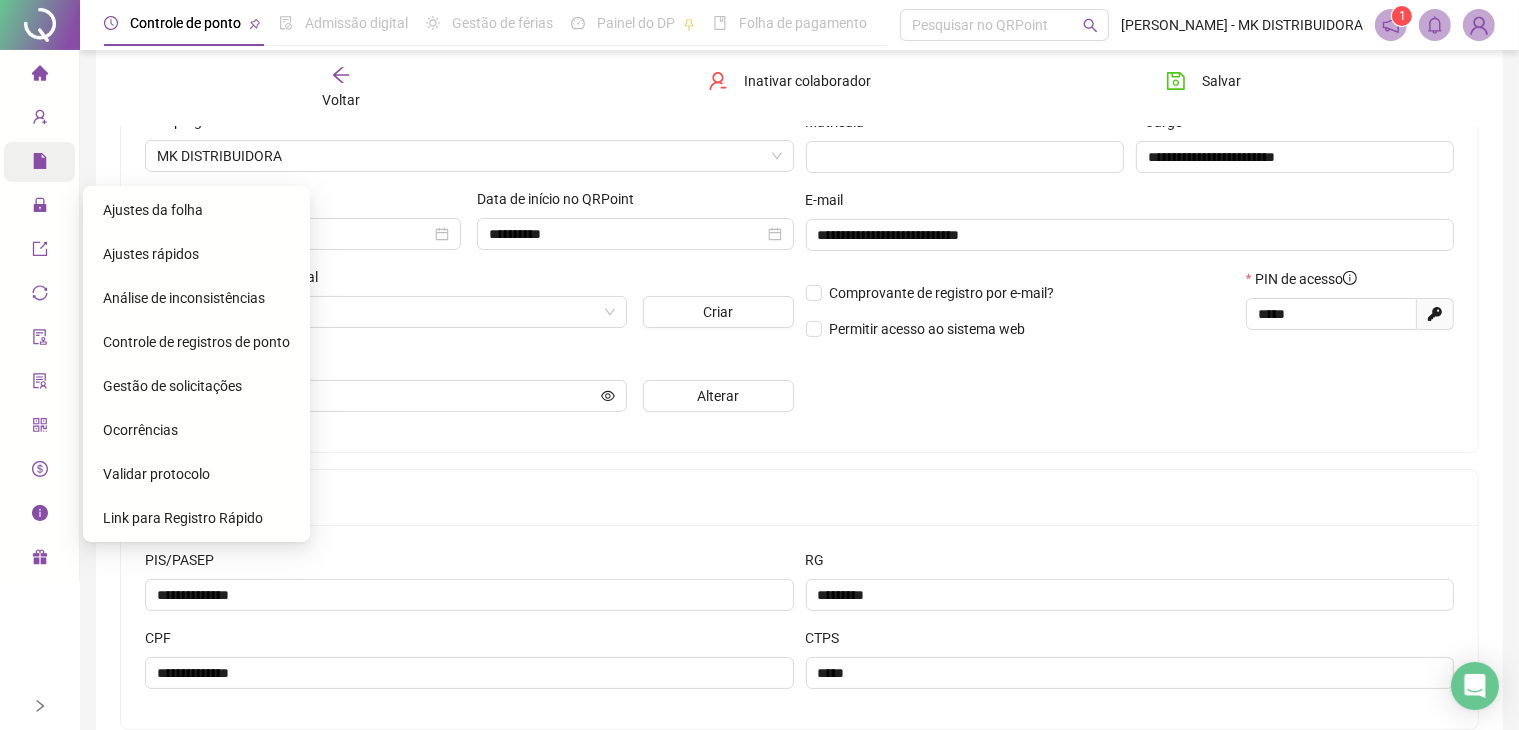 click on "Ocorrências" at bounding box center (140, 430) 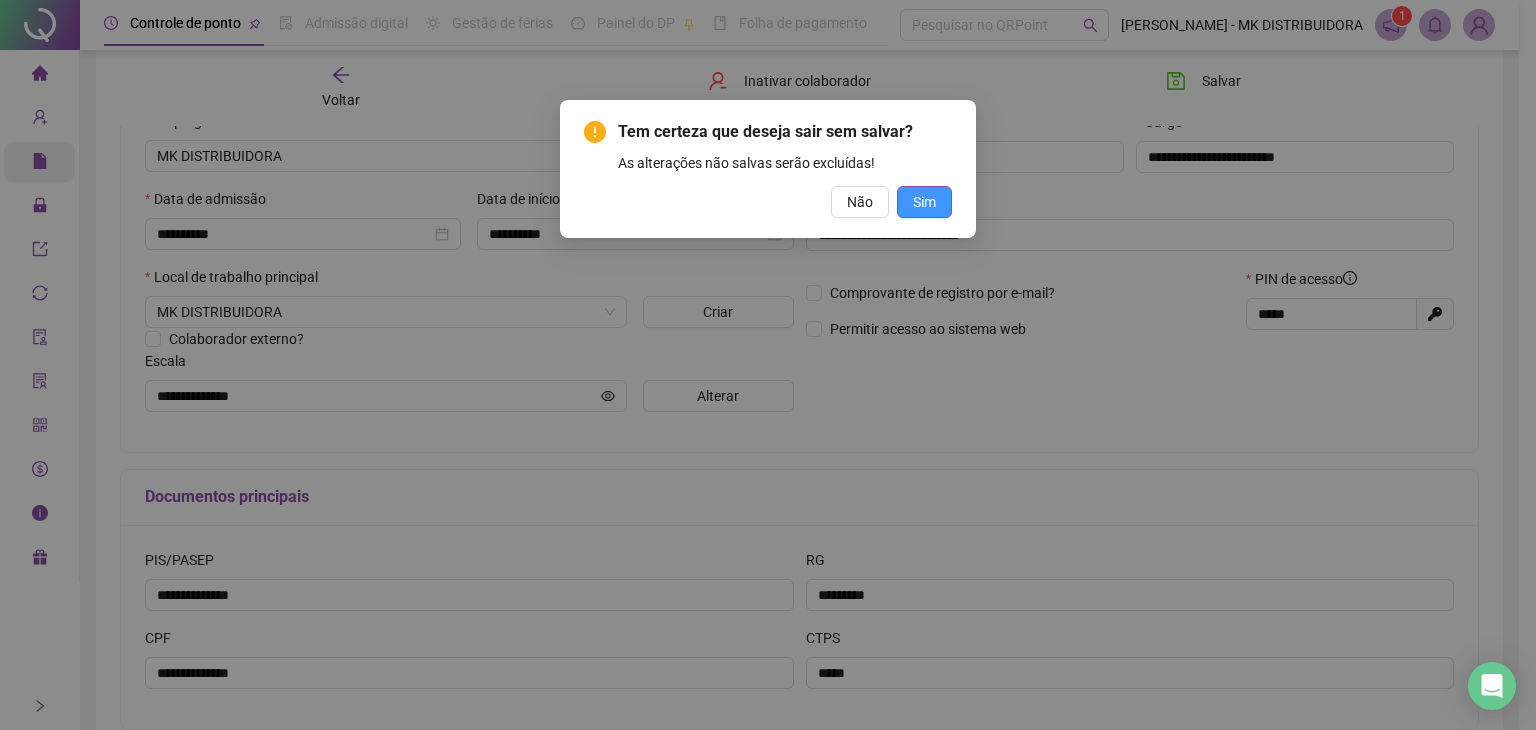 click on "Sim" at bounding box center [924, 202] 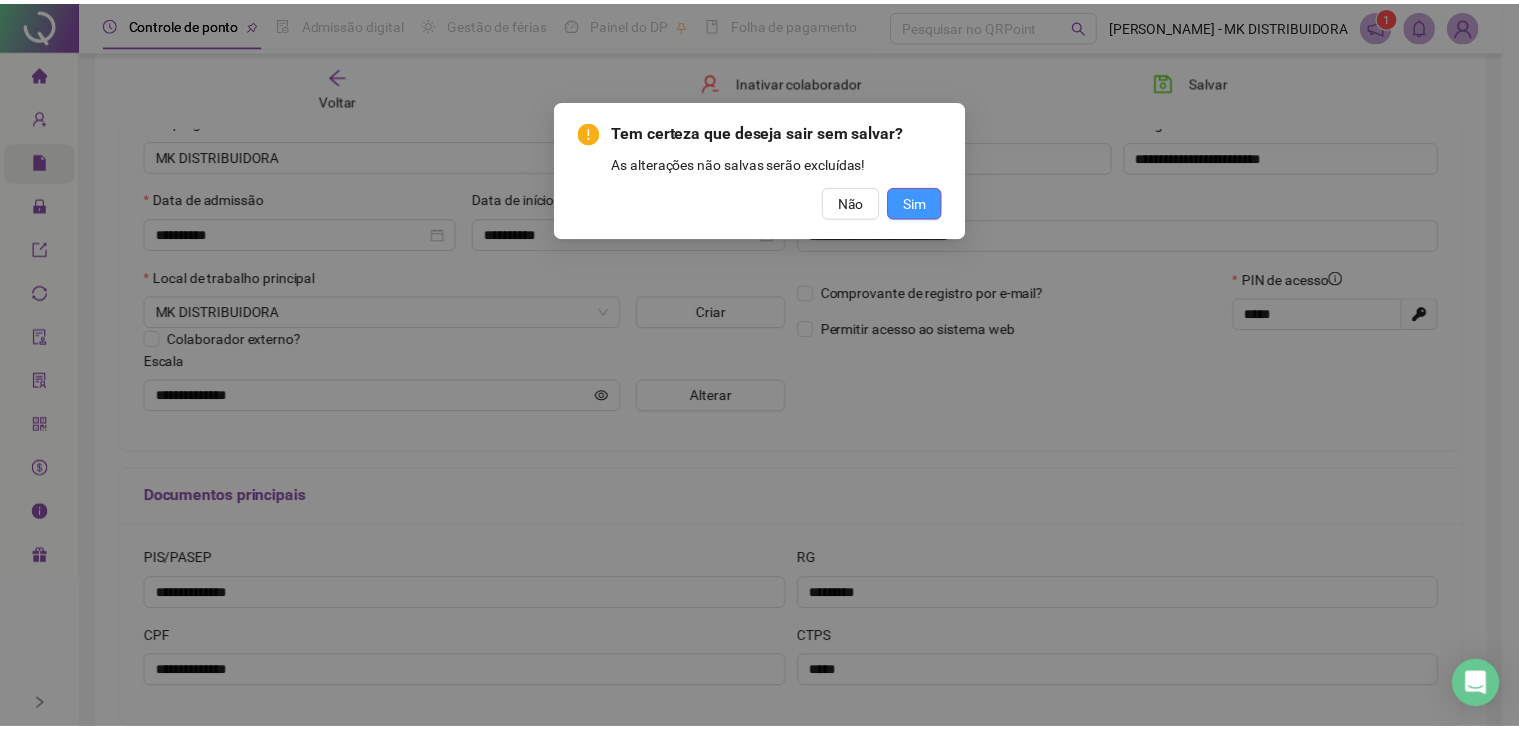 scroll, scrollTop: 0, scrollLeft: 0, axis: both 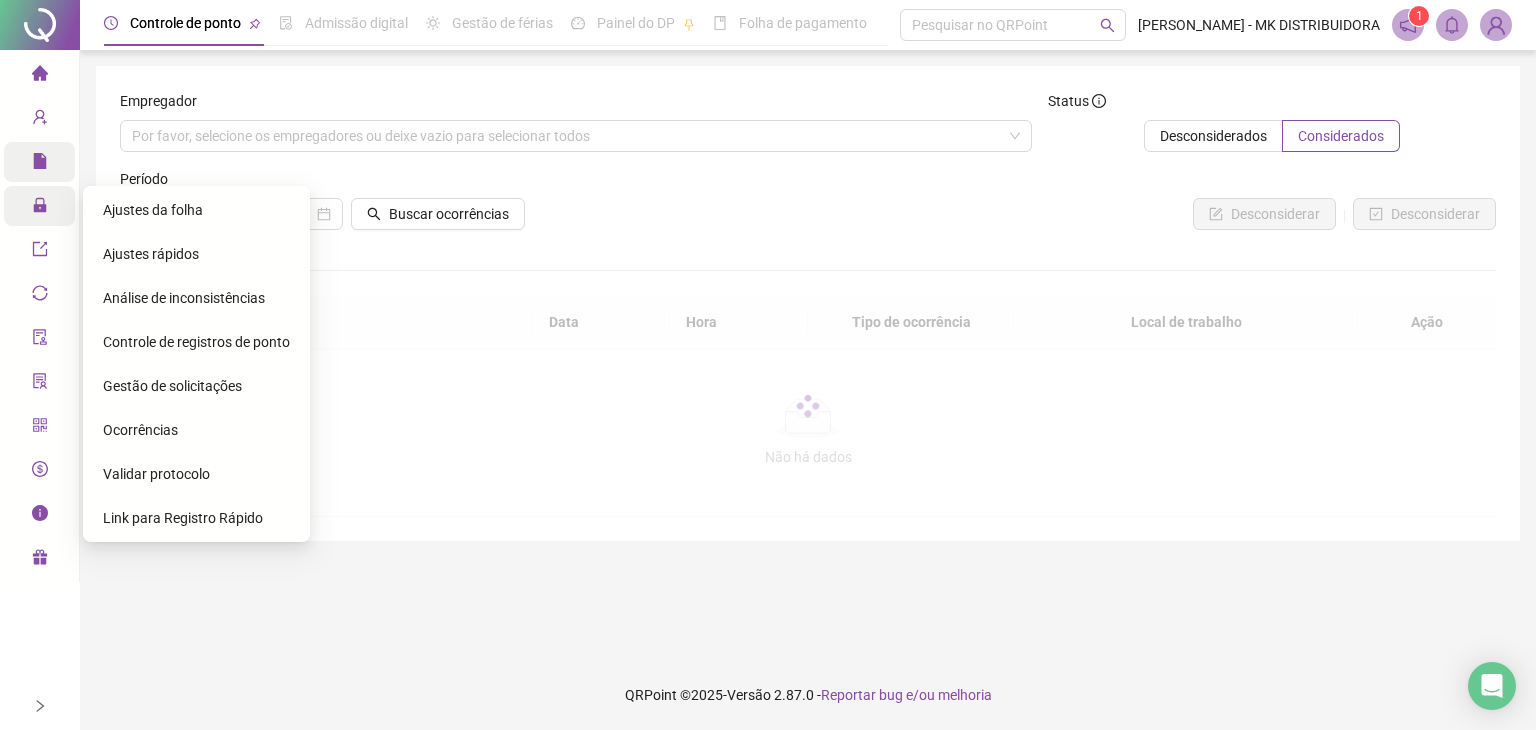 click at bounding box center [40, 208] 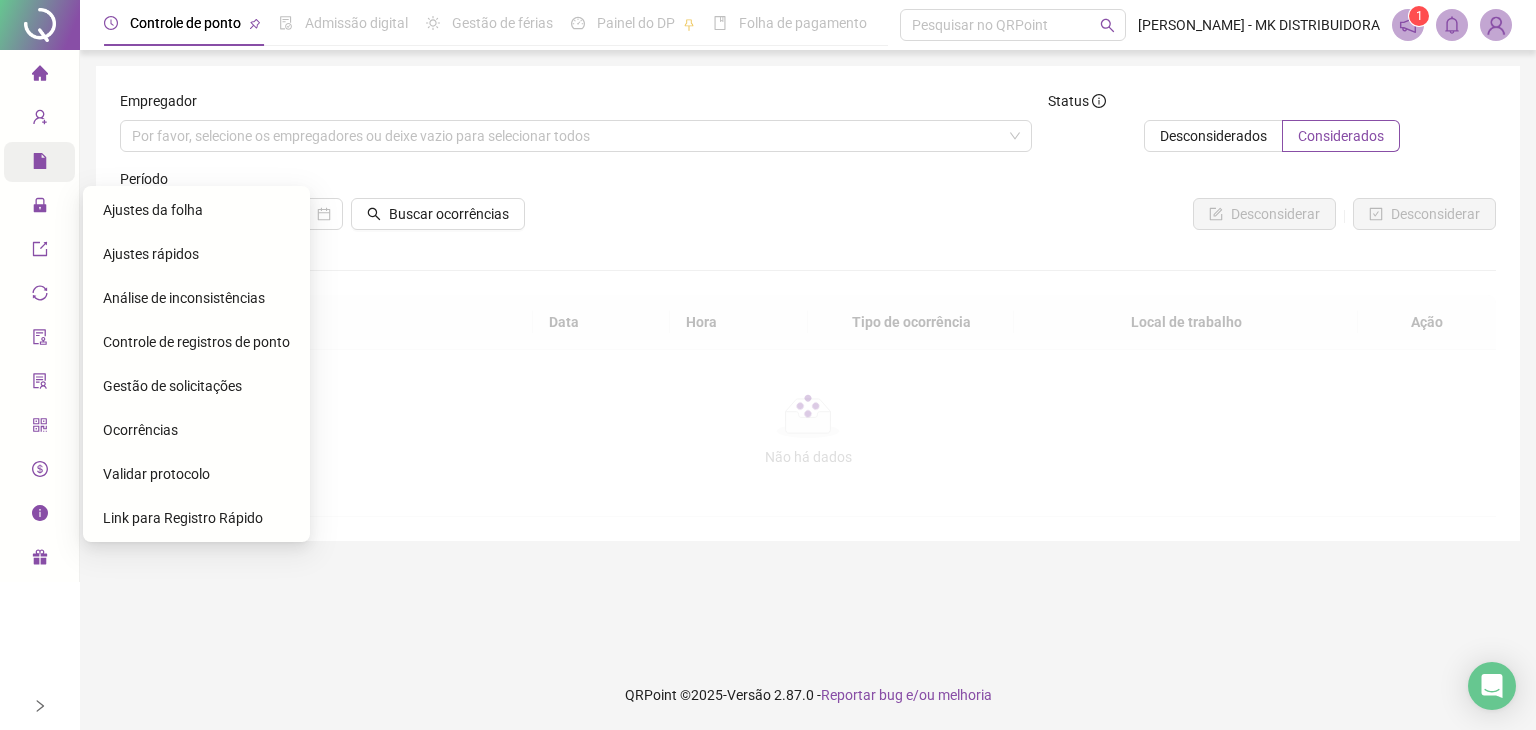 click on "Gestão de solicitações" at bounding box center [172, 386] 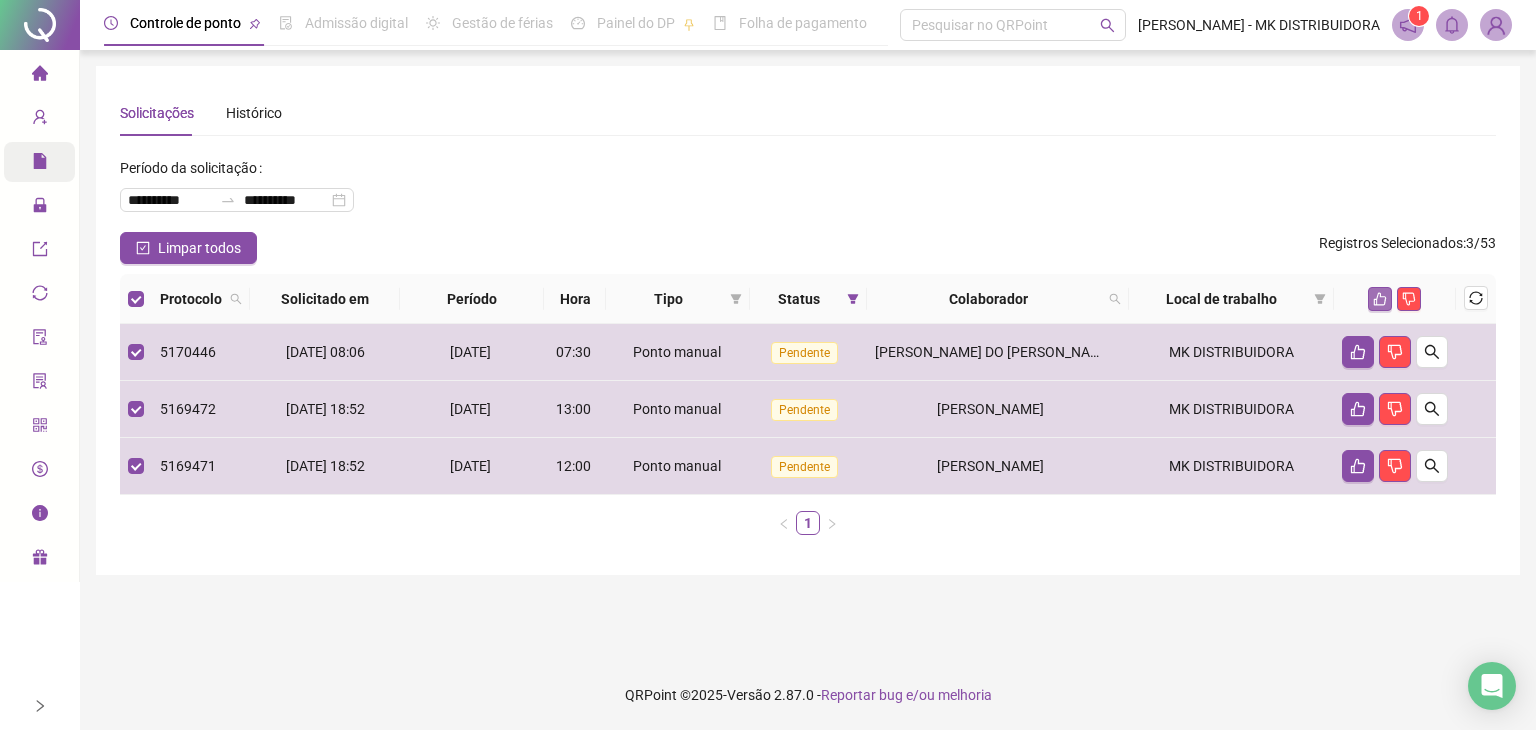 click 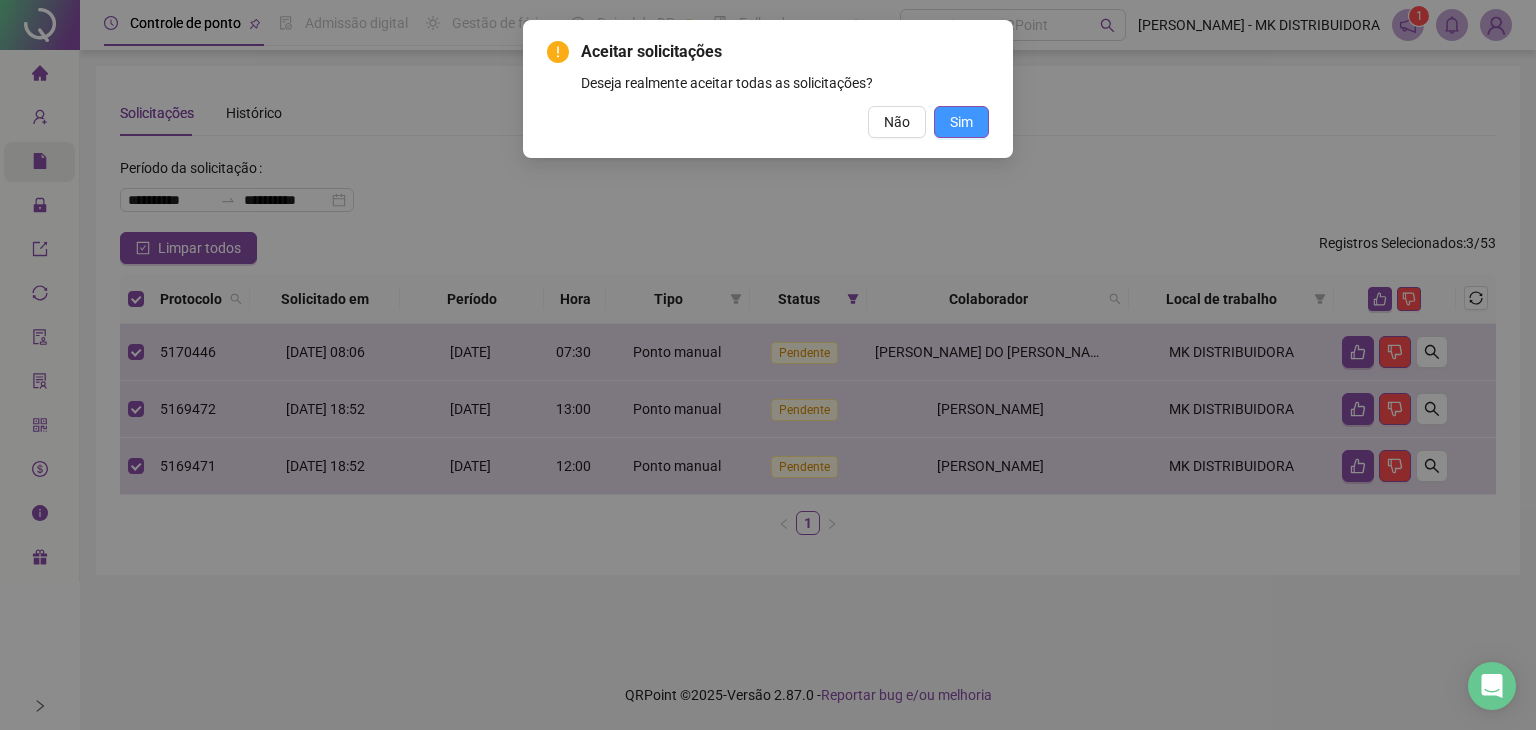 click on "Sim" at bounding box center [961, 122] 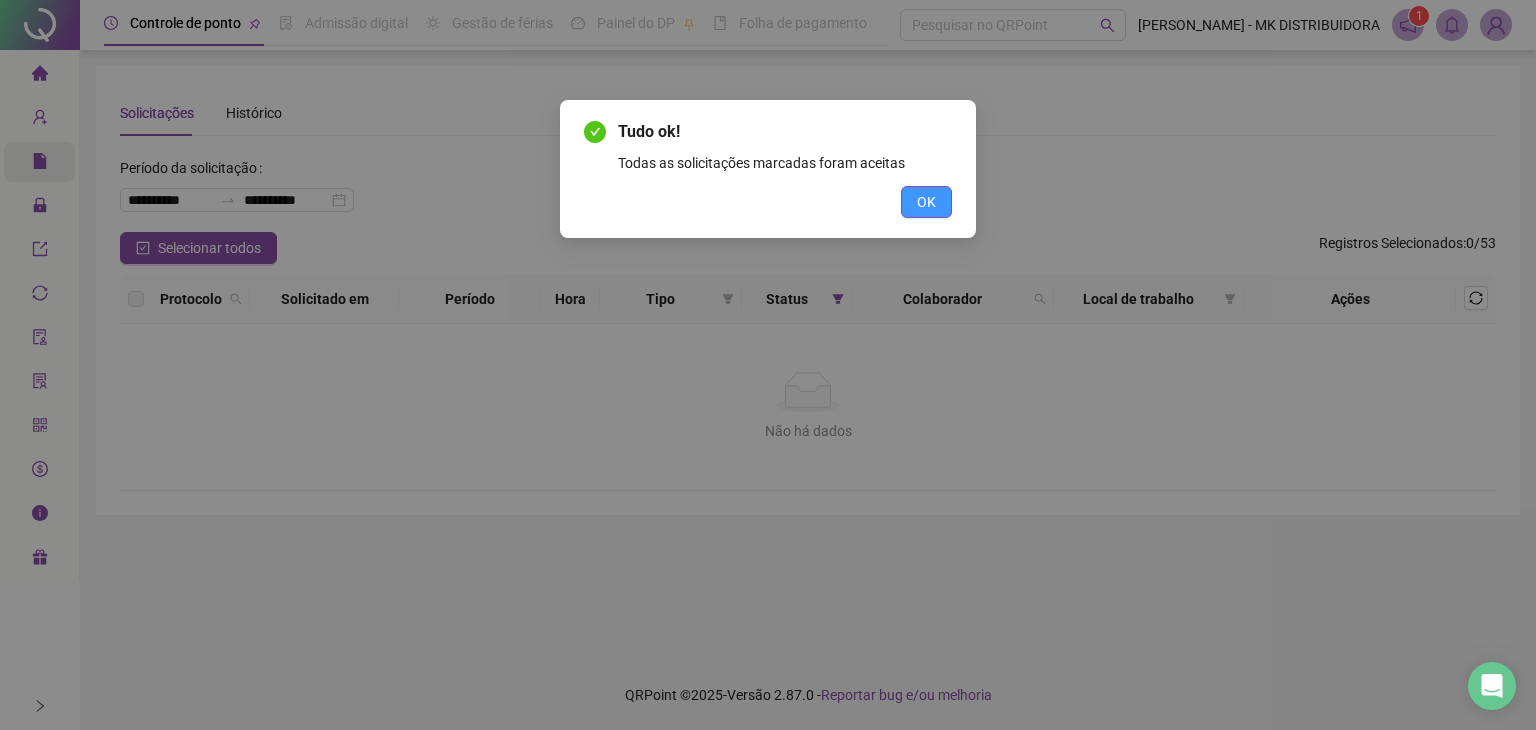 click on "OK" at bounding box center (926, 202) 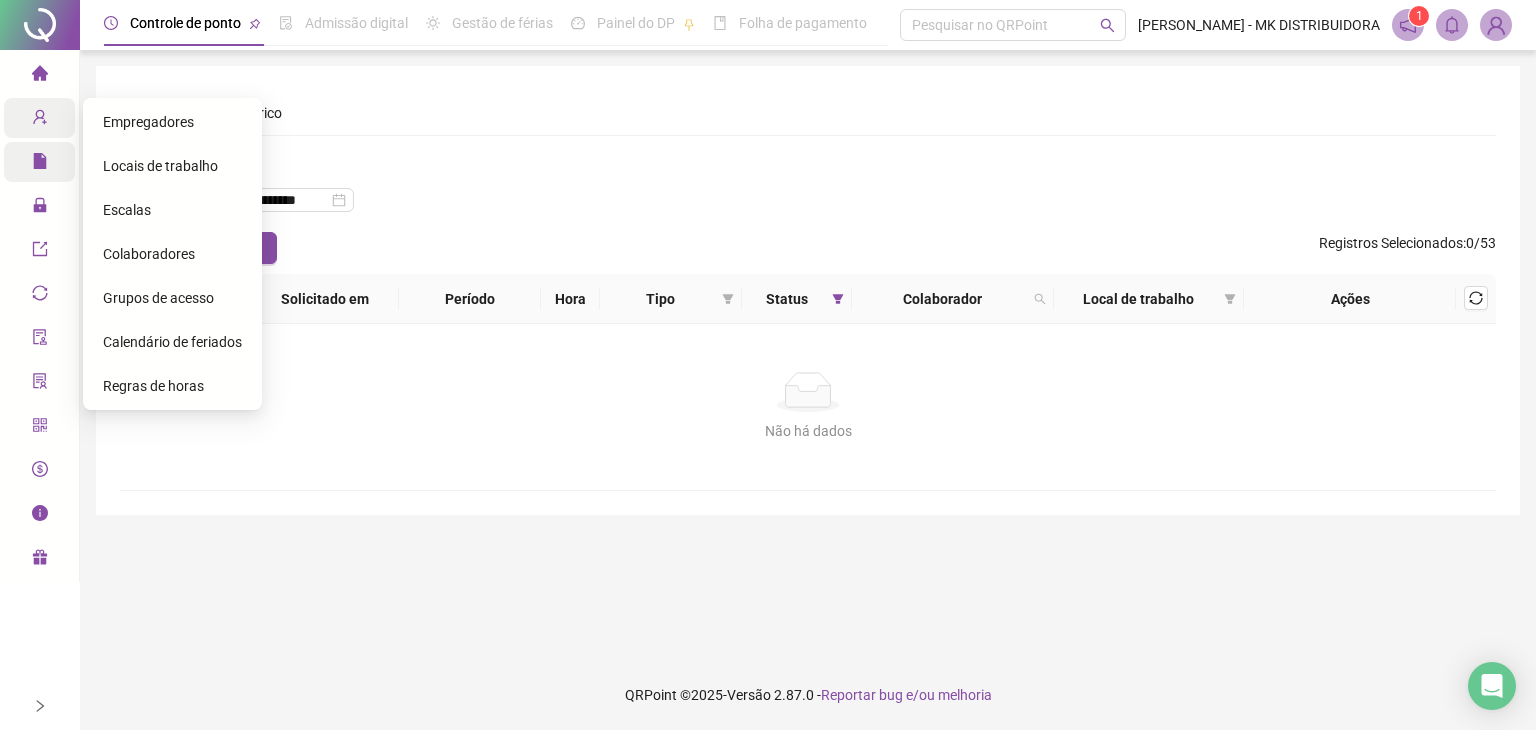 click at bounding box center (54, 118) 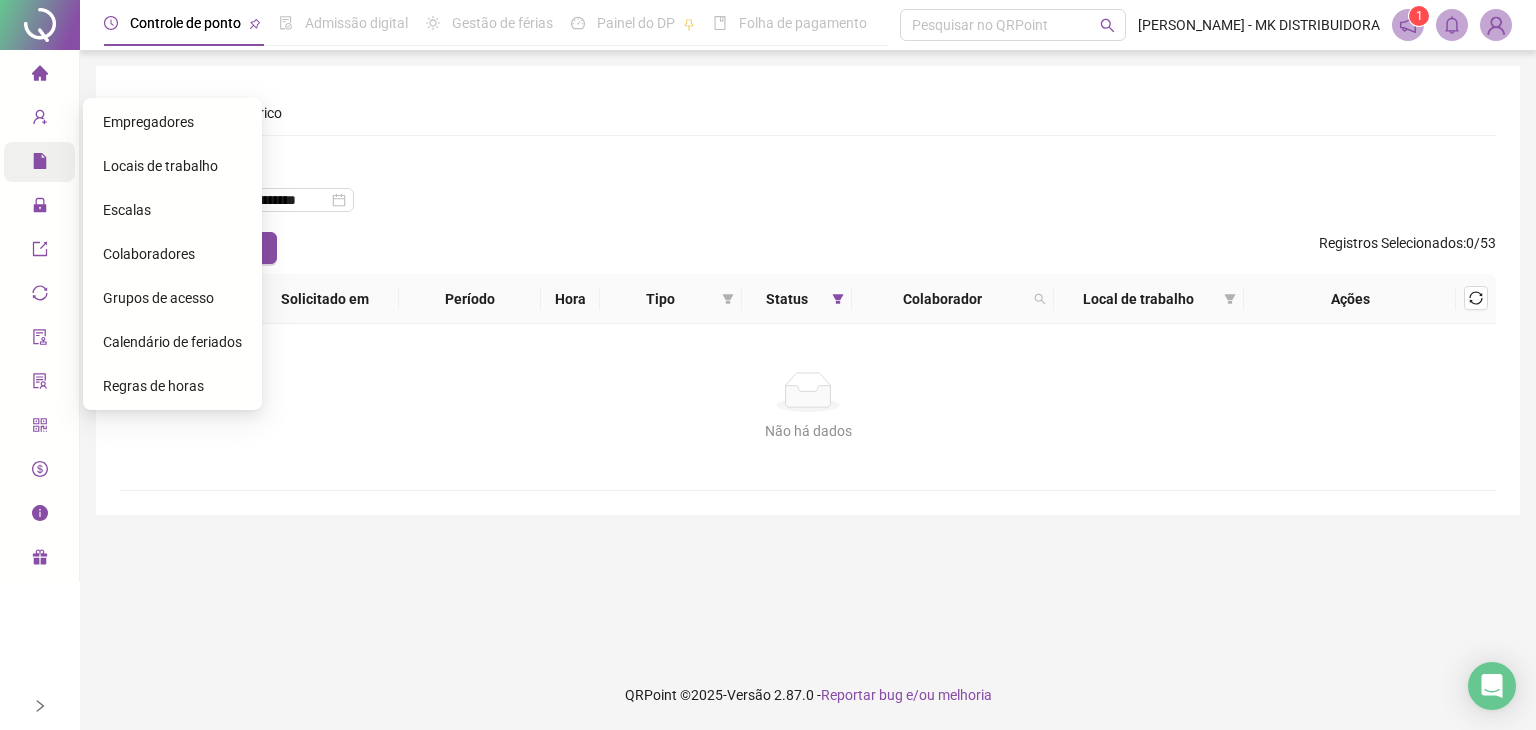 click on "Relatórios" at bounding box center [76, 162] 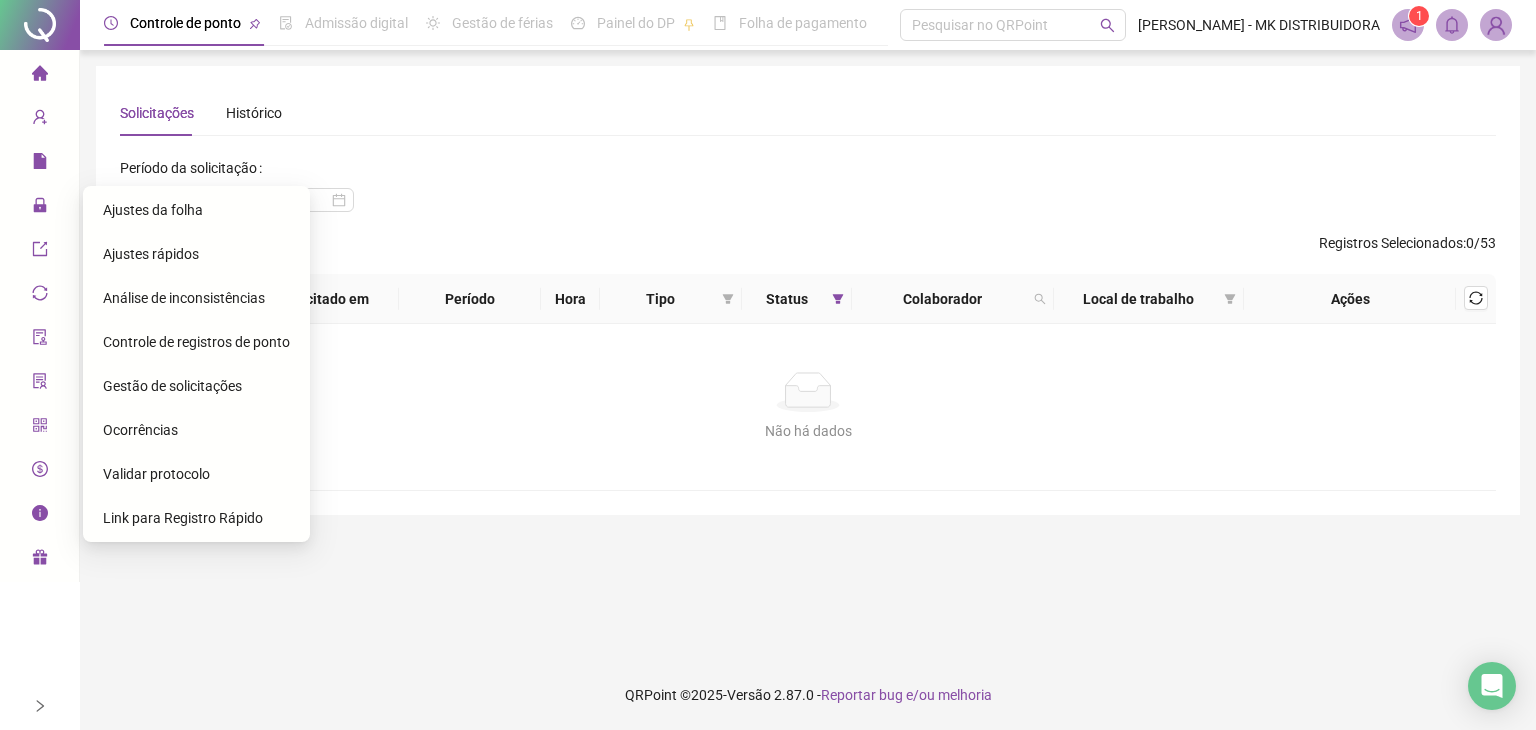 click on "Ajustes da folha" at bounding box center (153, 210) 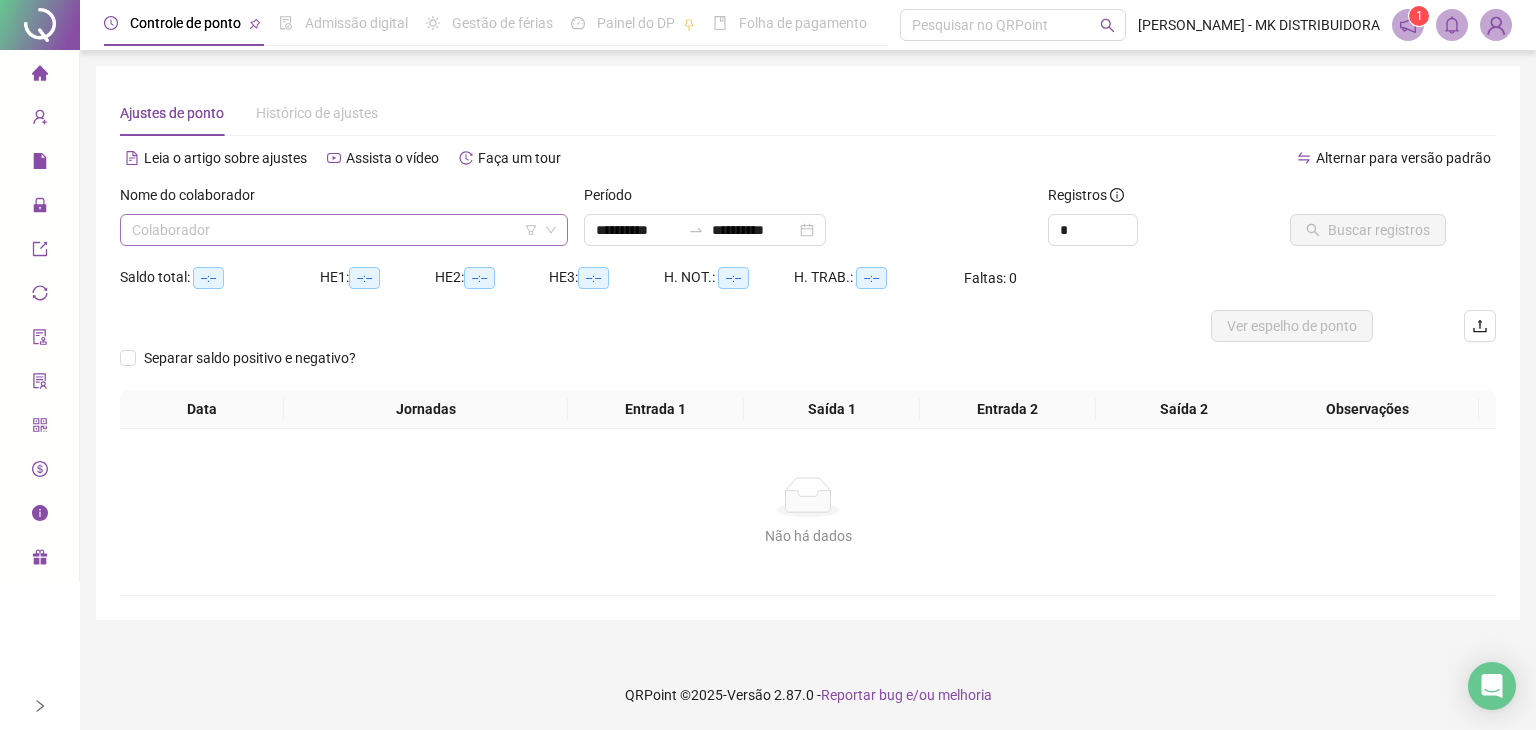 click at bounding box center [338, 230] 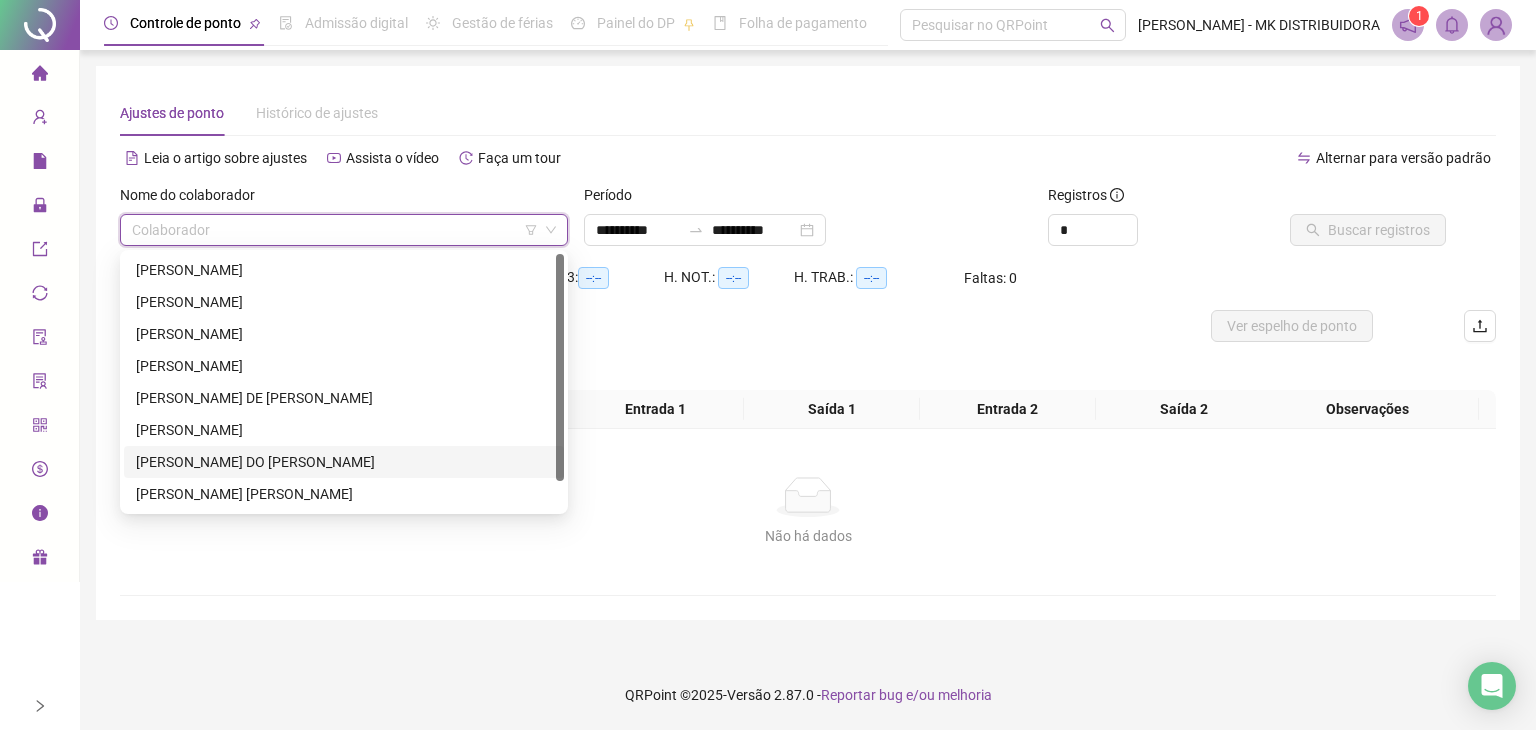 click on "[PERSON_NAME] DO [PERSON_NAME]" at bounding box center [344, 462] 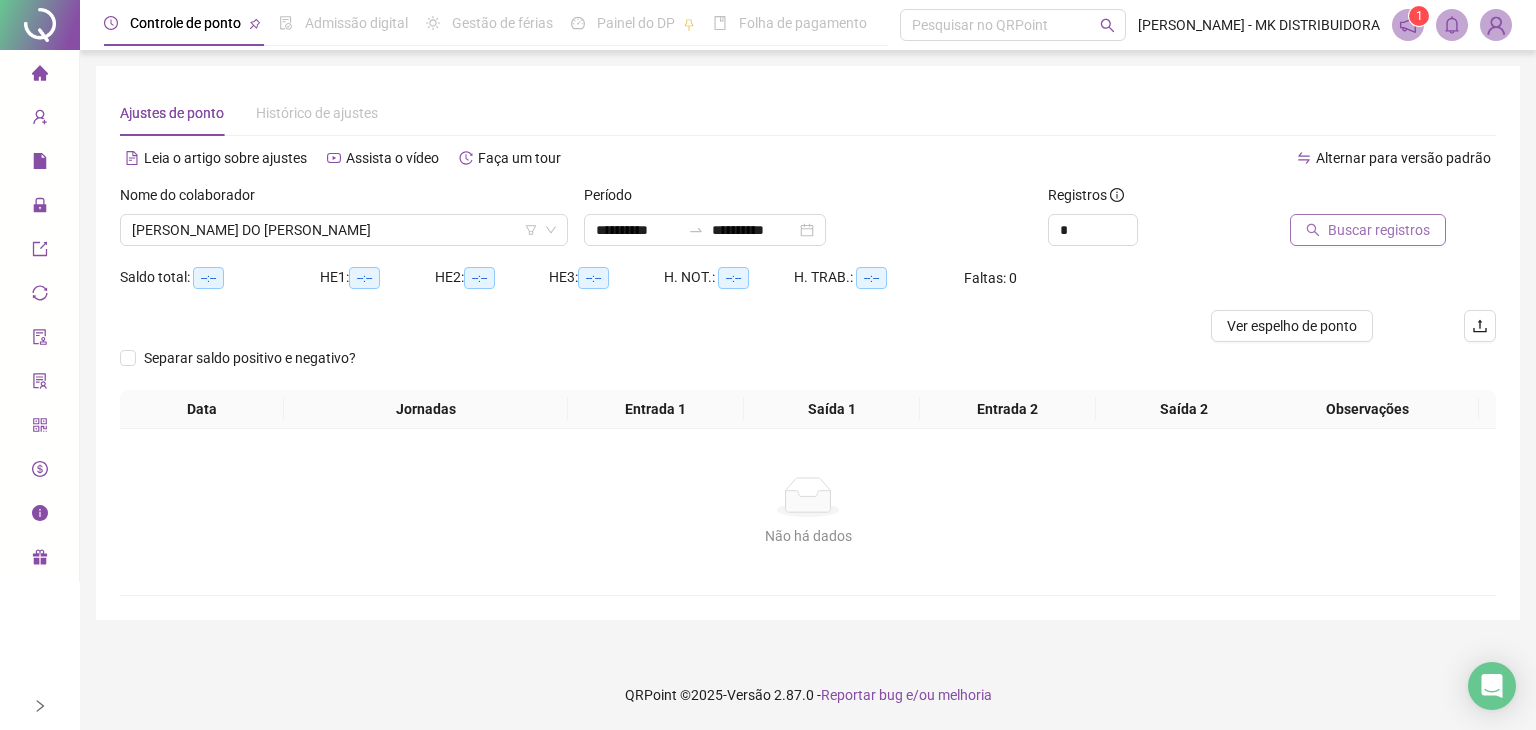 click on "Buscar registros" at bounding box center (1379, 230) 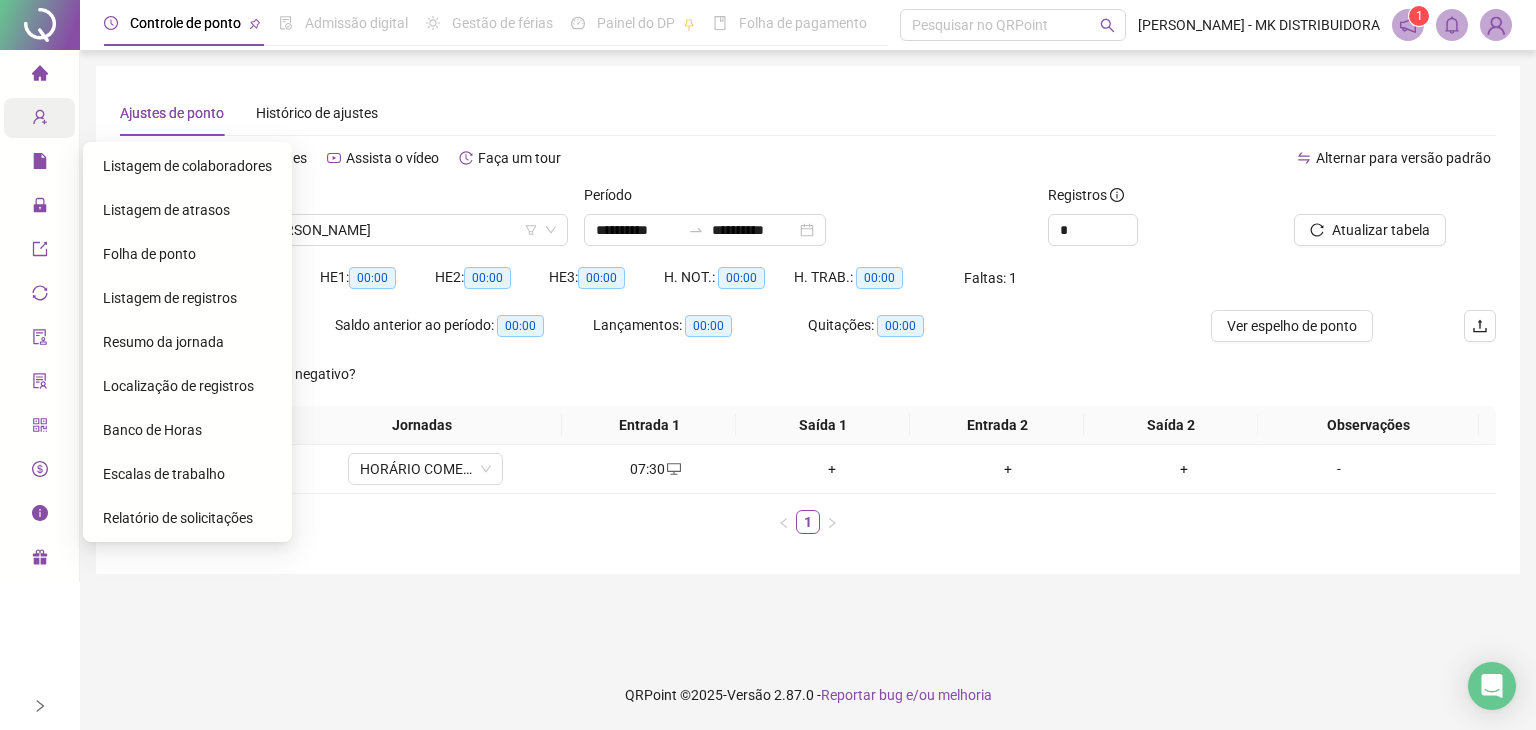 click on "Cadastros" at bounding box center [77, 118] 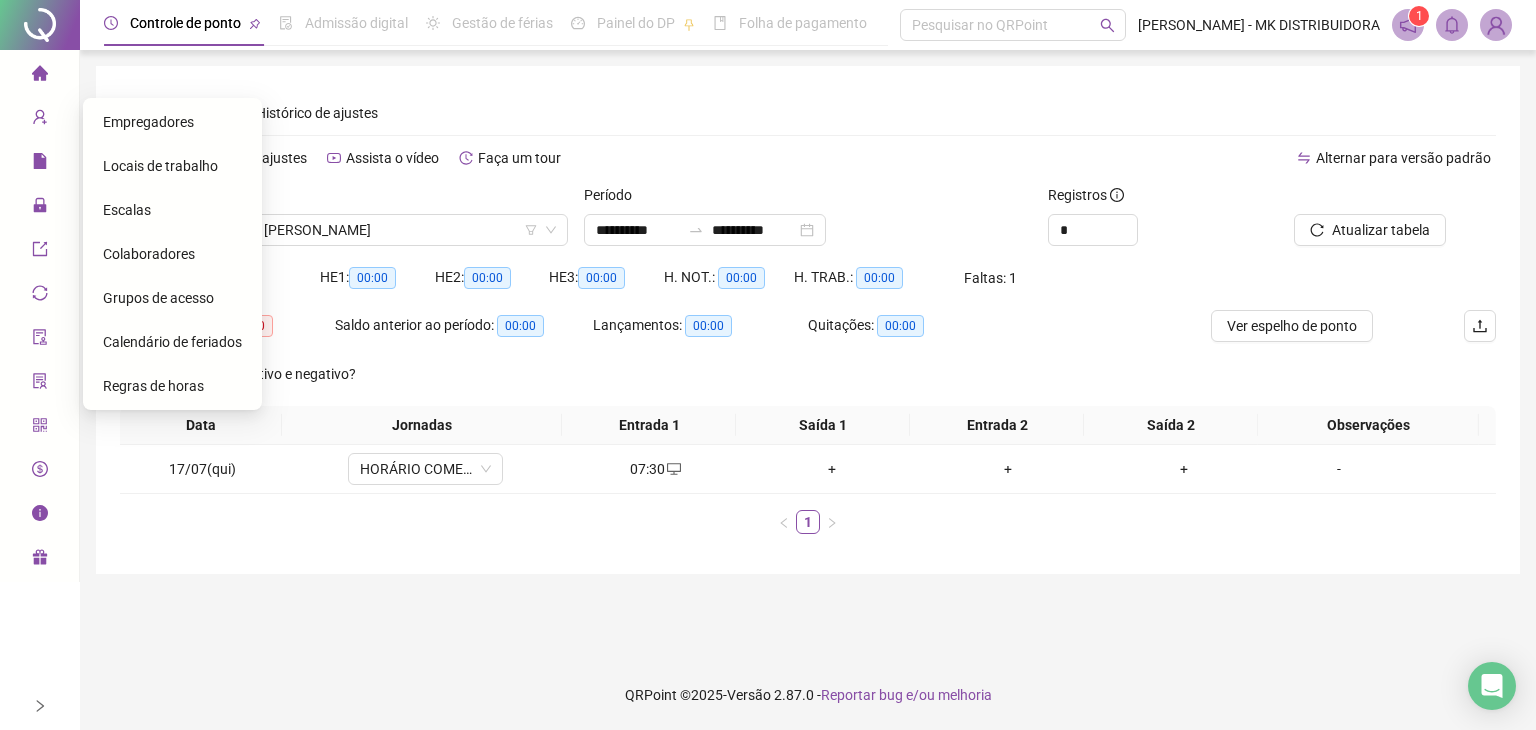 click on "Colaboradores" at bounding box center [149, 254] 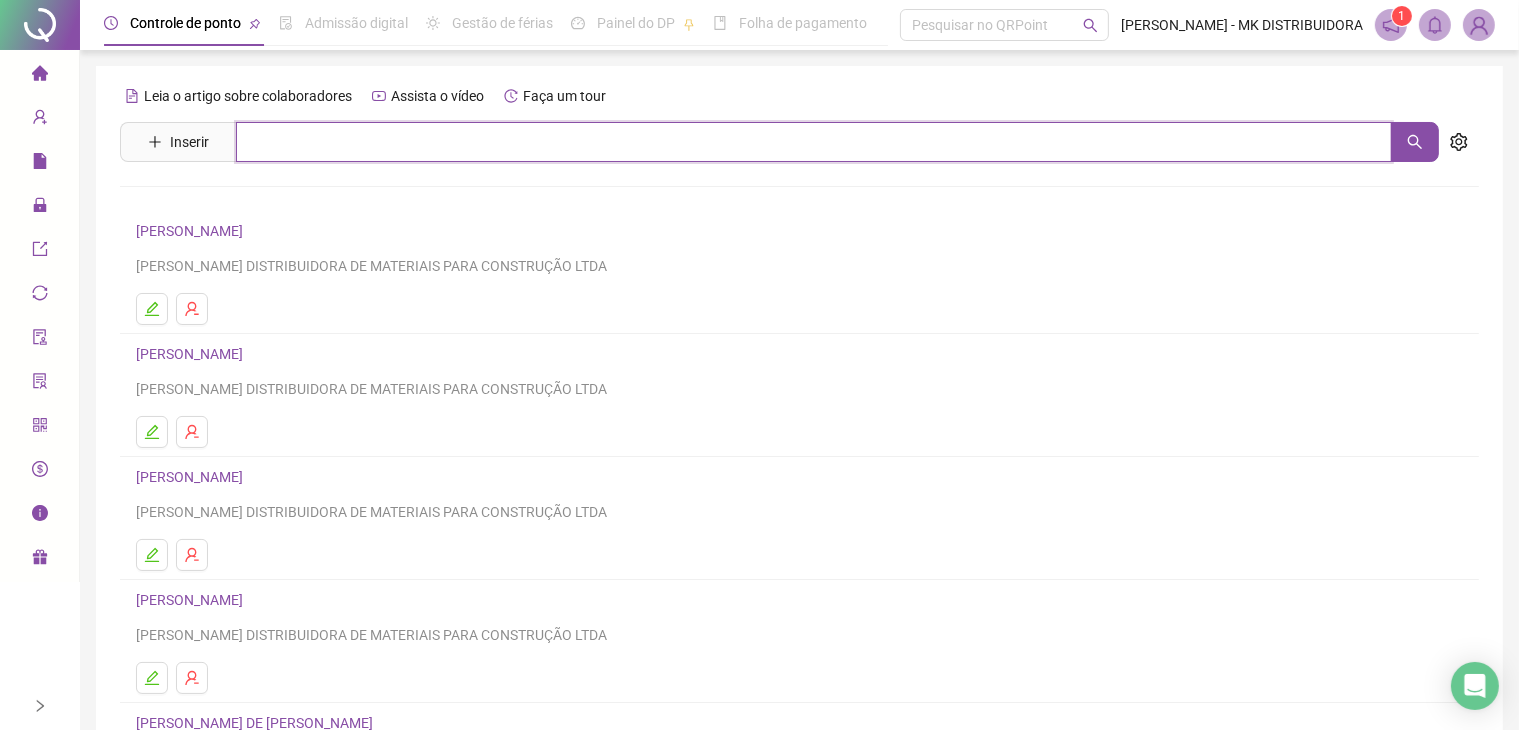 click at bounding box center (814, 142) 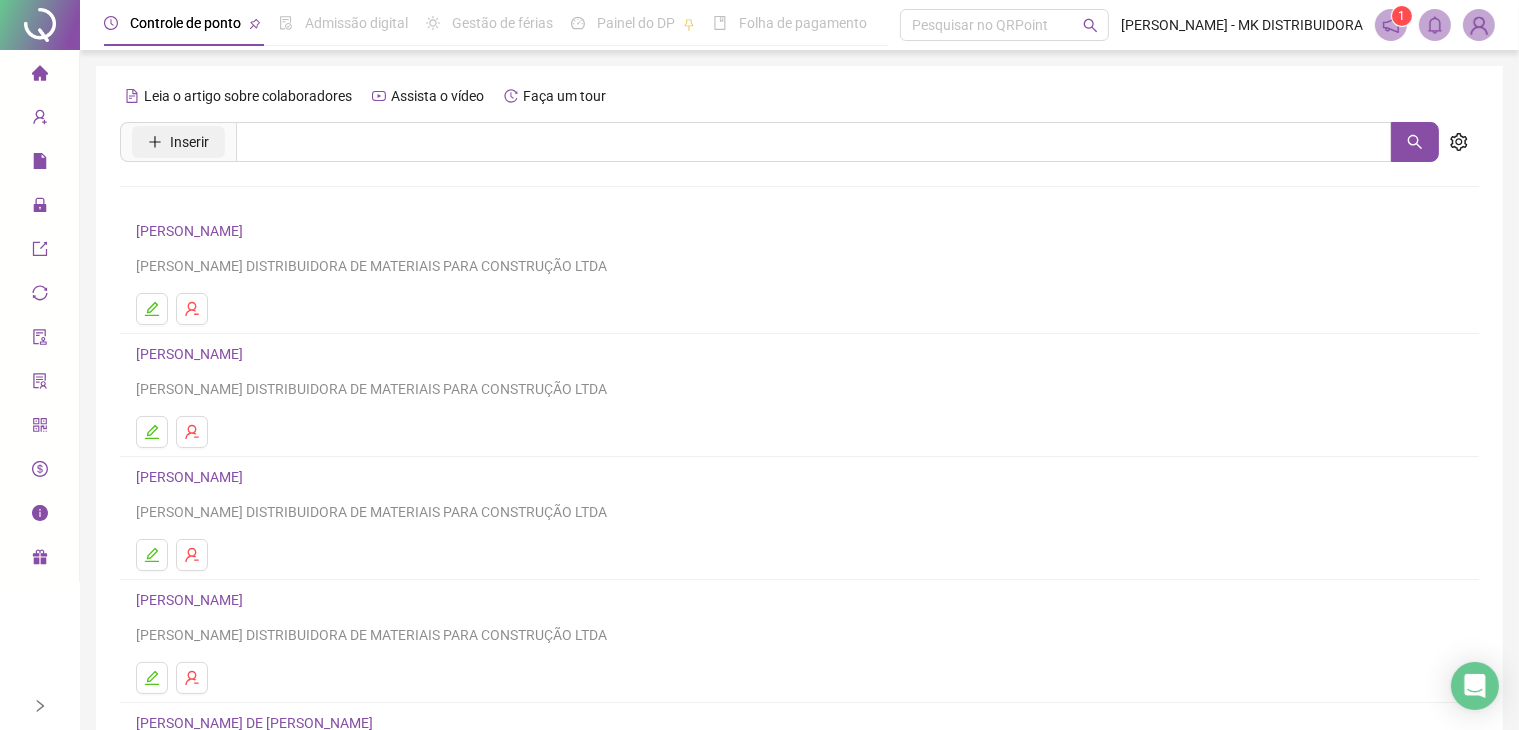 click on "Inserir" at bounding box center (178, 142) 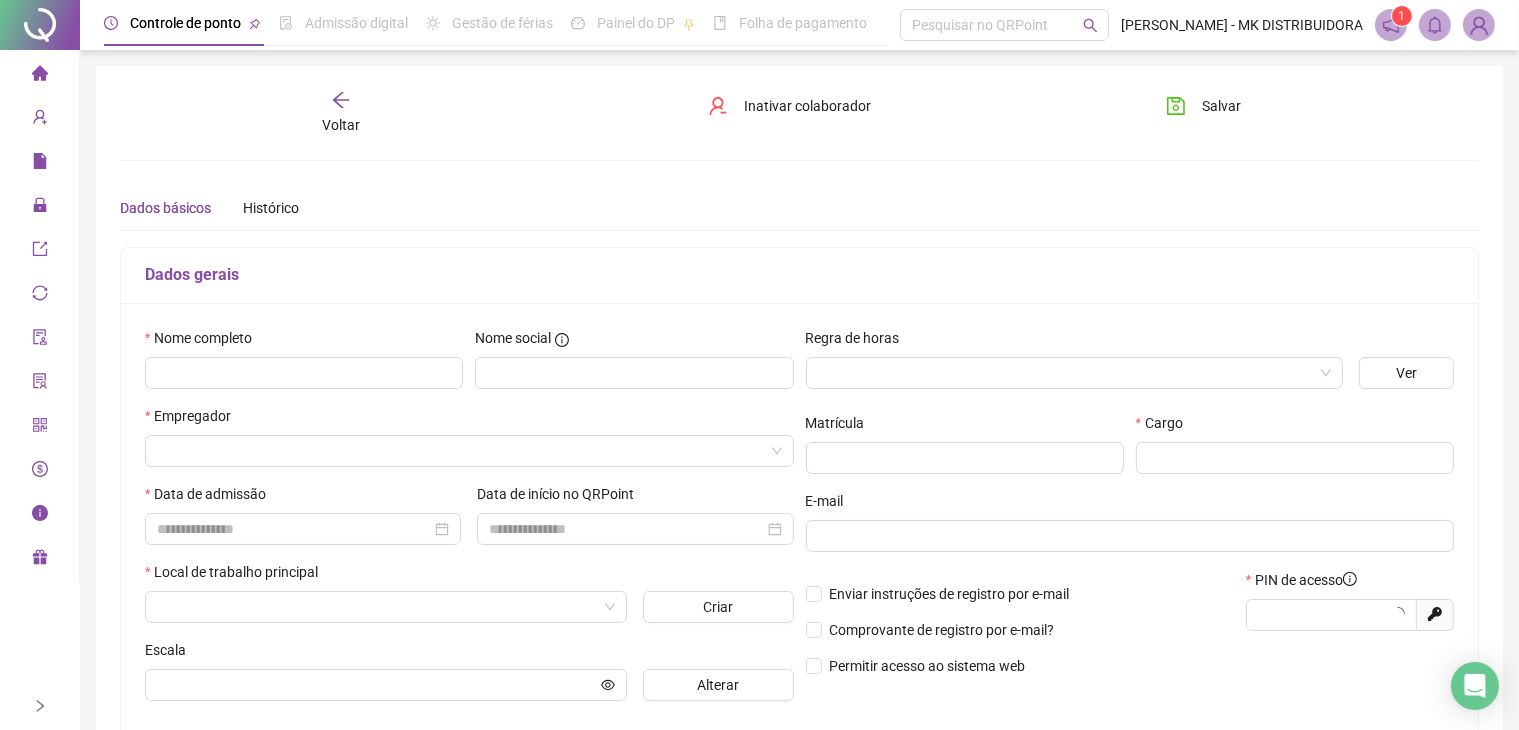 type on "*****" 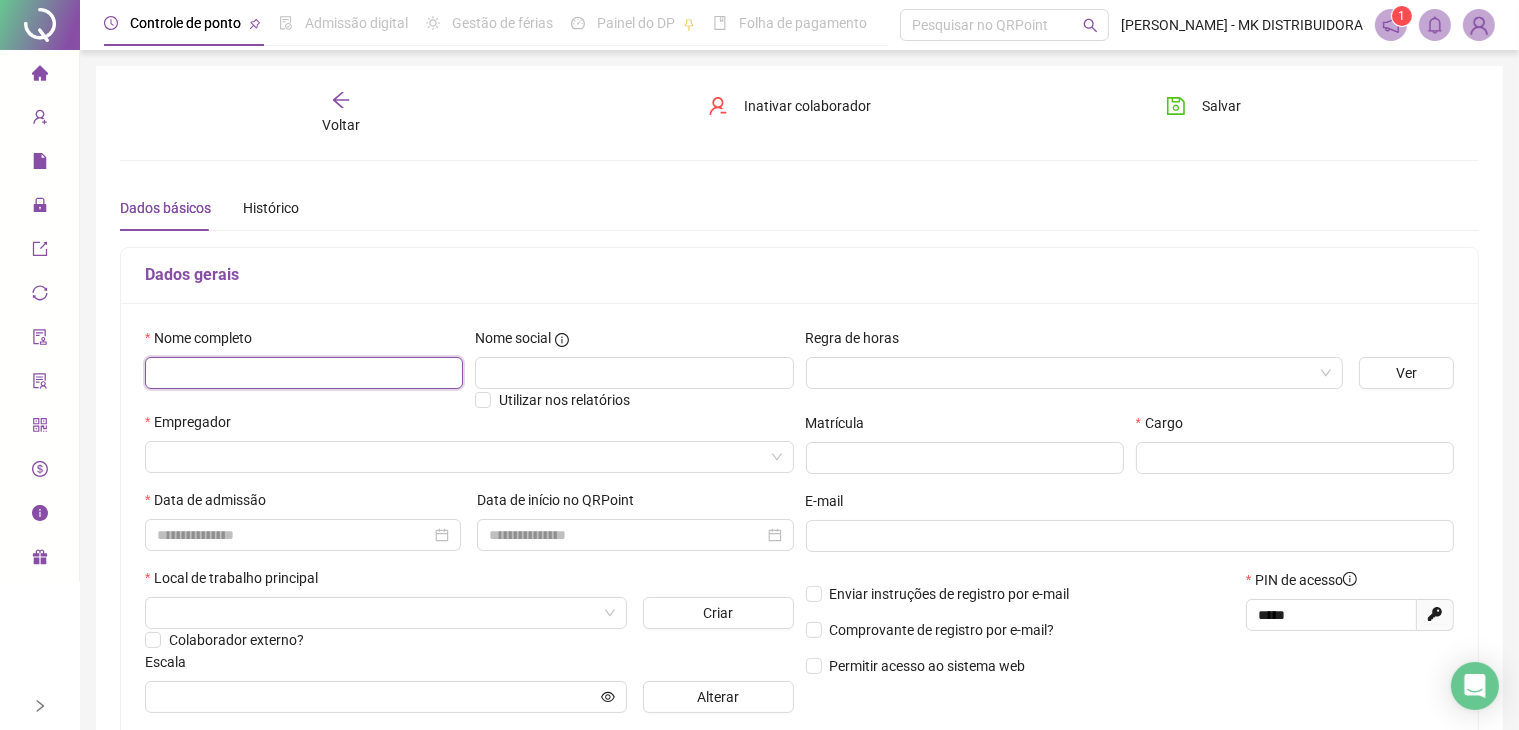 click at bounding box center [304, 373] 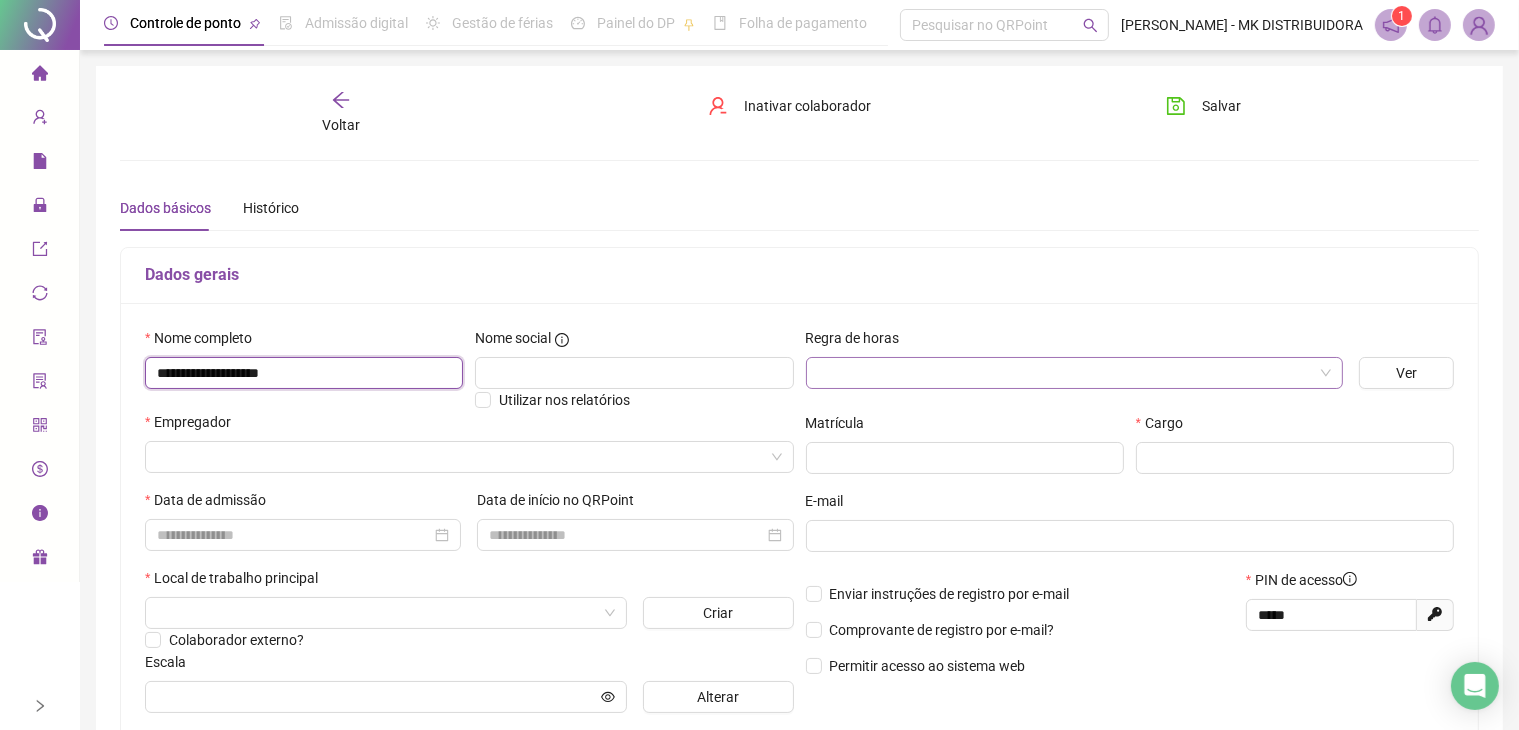 type on "**********" 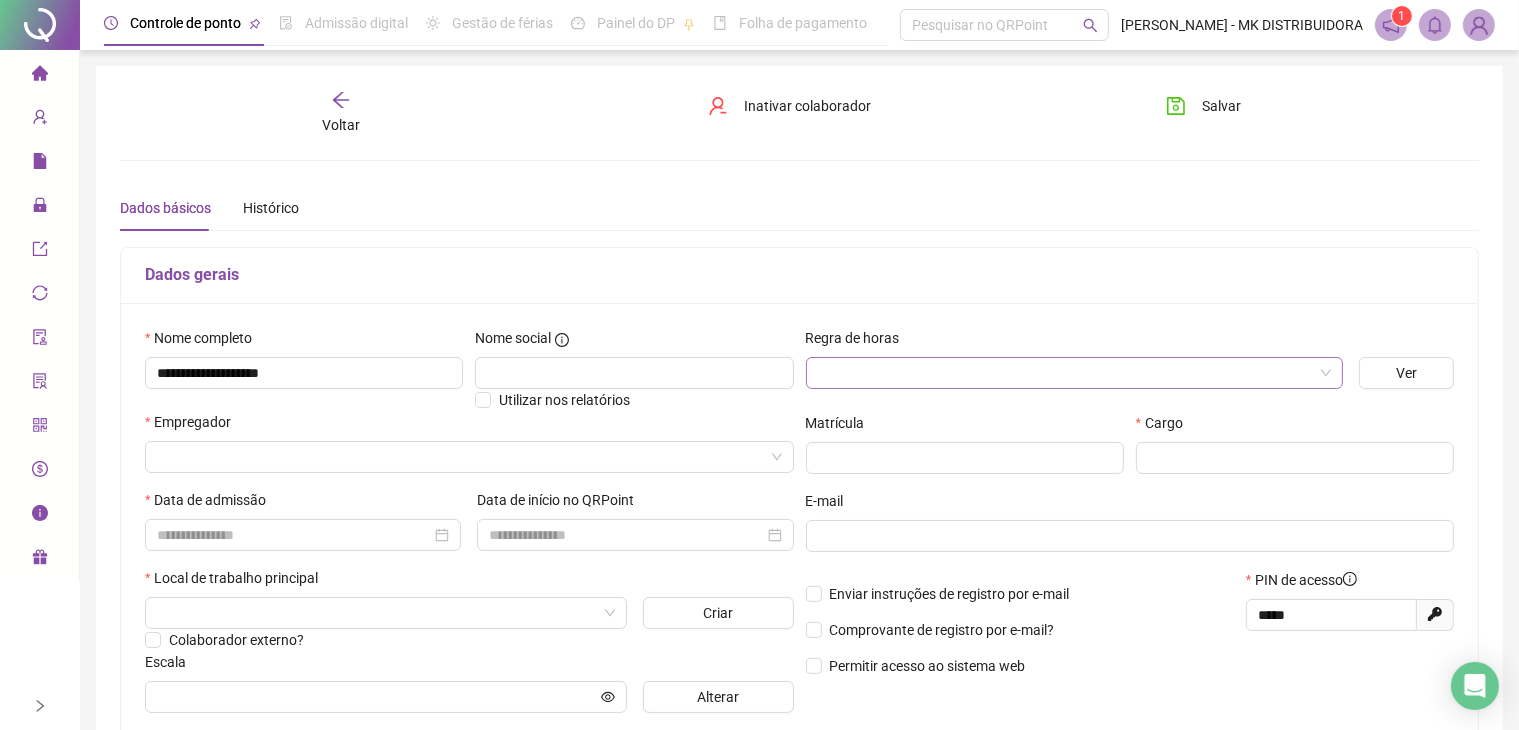 click at bounding box center [1069, 373] 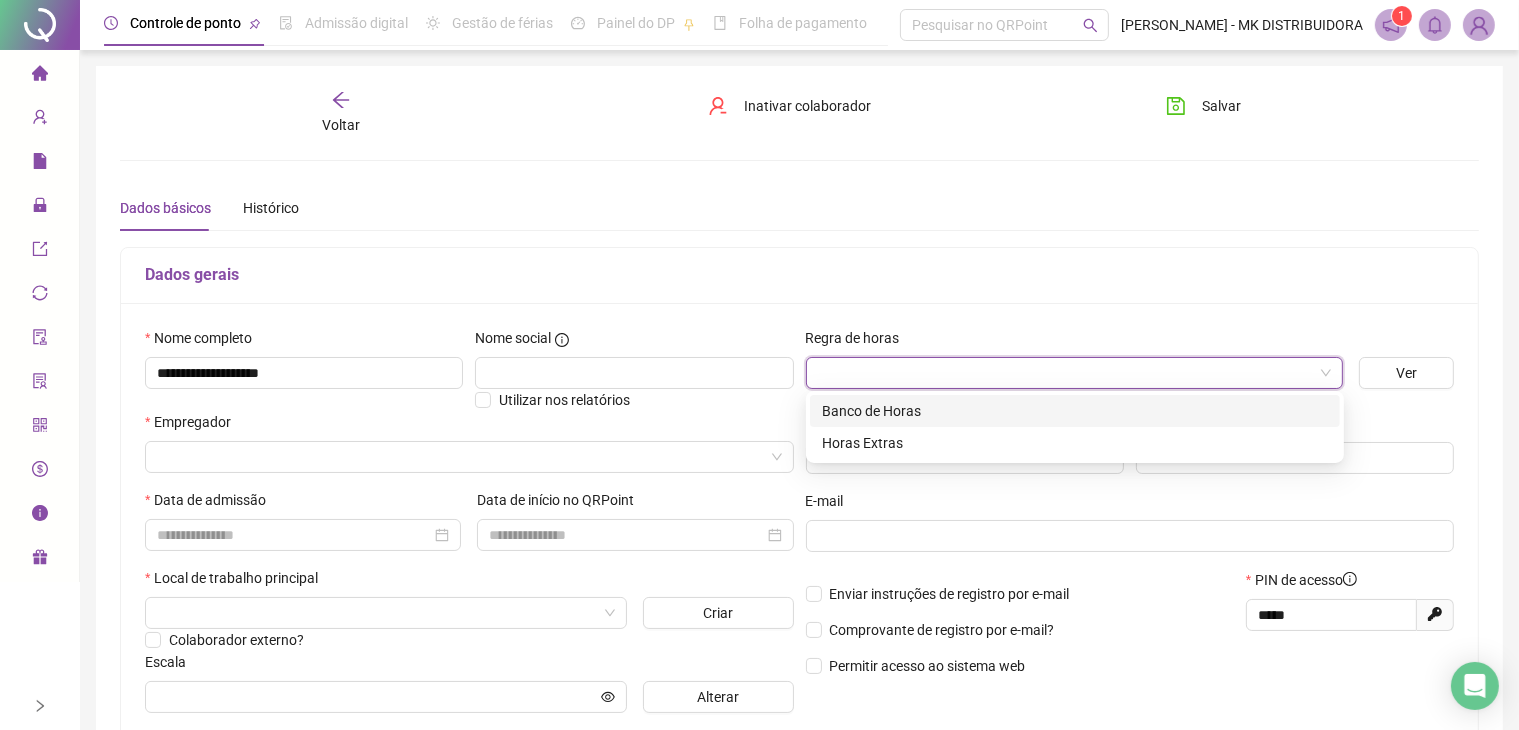 click on "Banco de Horas" at bounding box center (1075, 411) 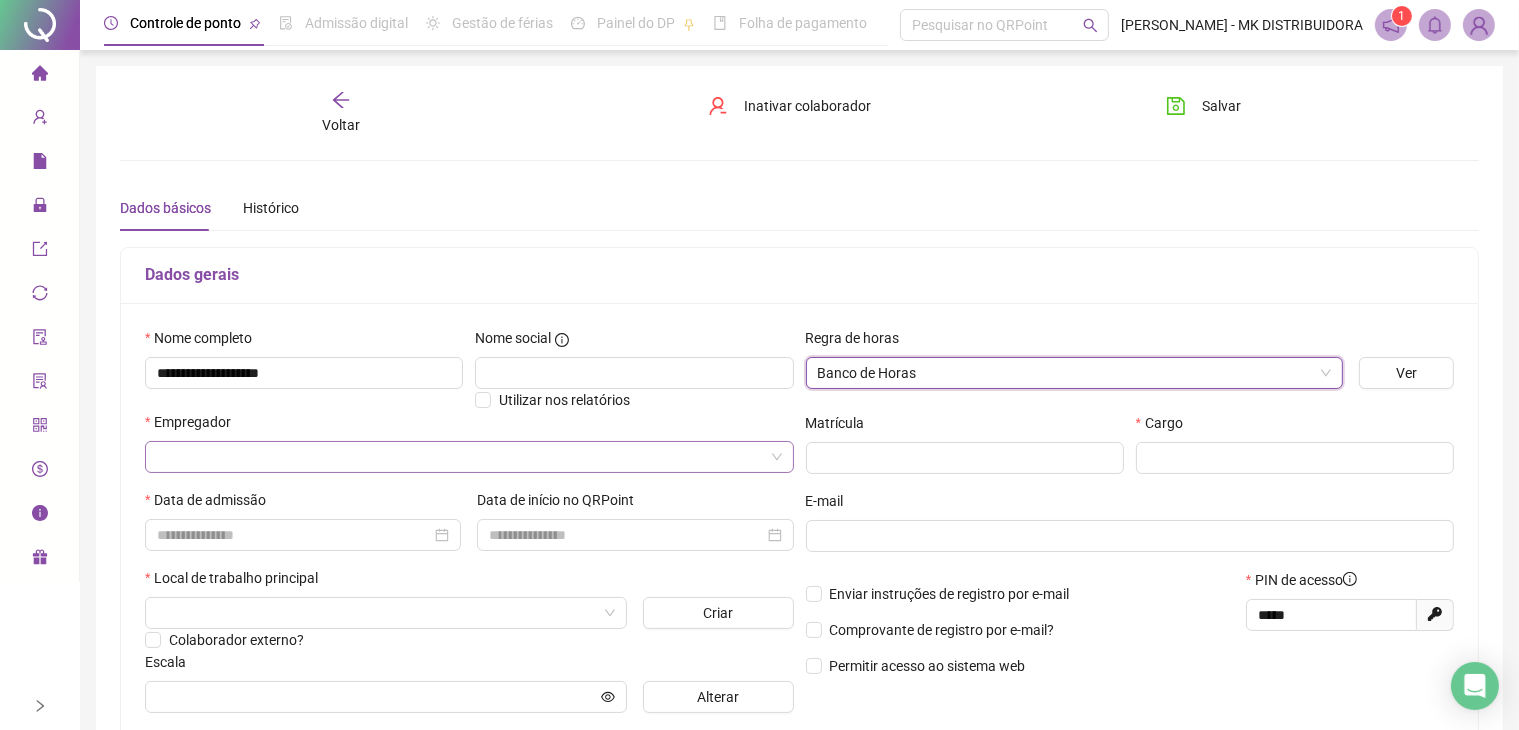 click at bounding box center [463, 457] 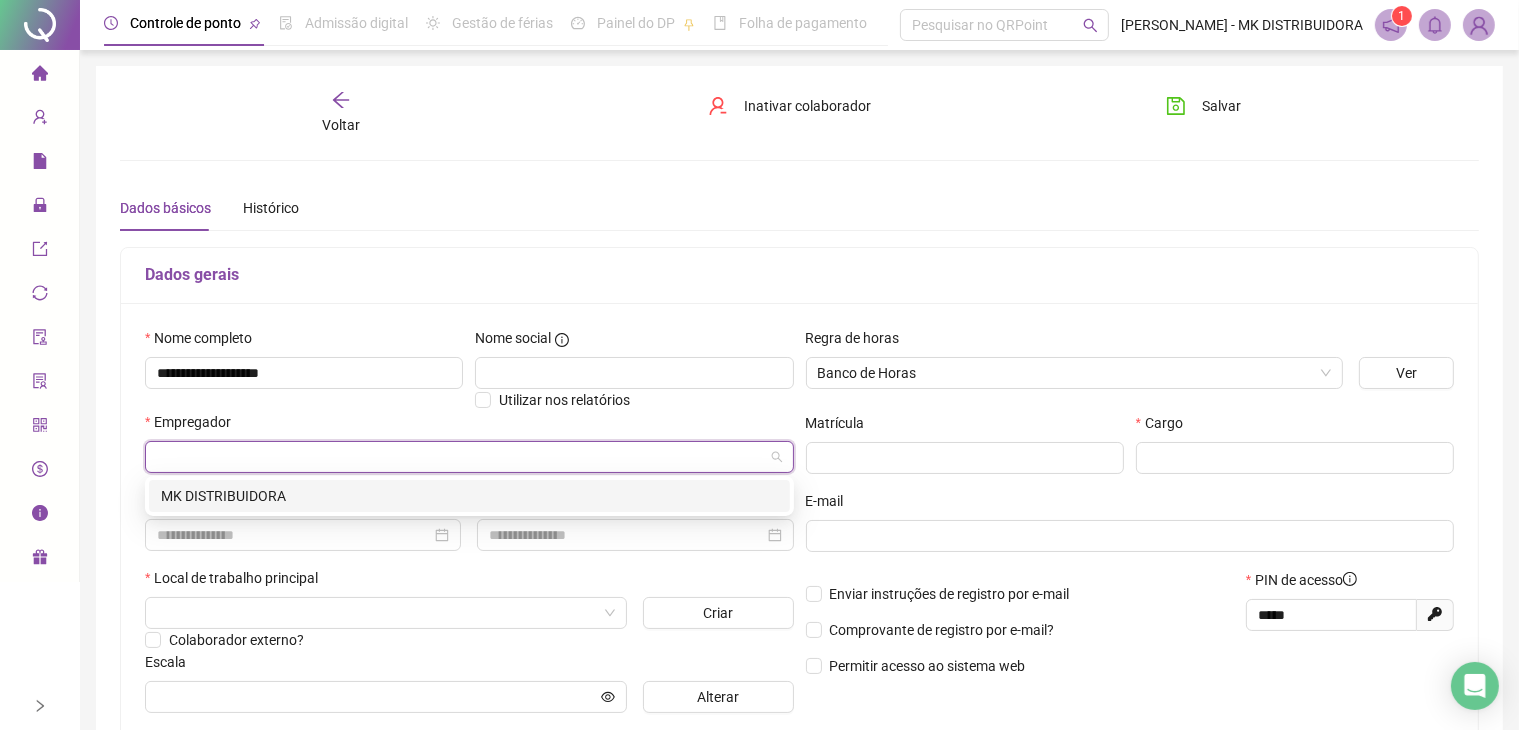 click on "MK DISTRIBUIDORA" at bounding box center [469, 496] 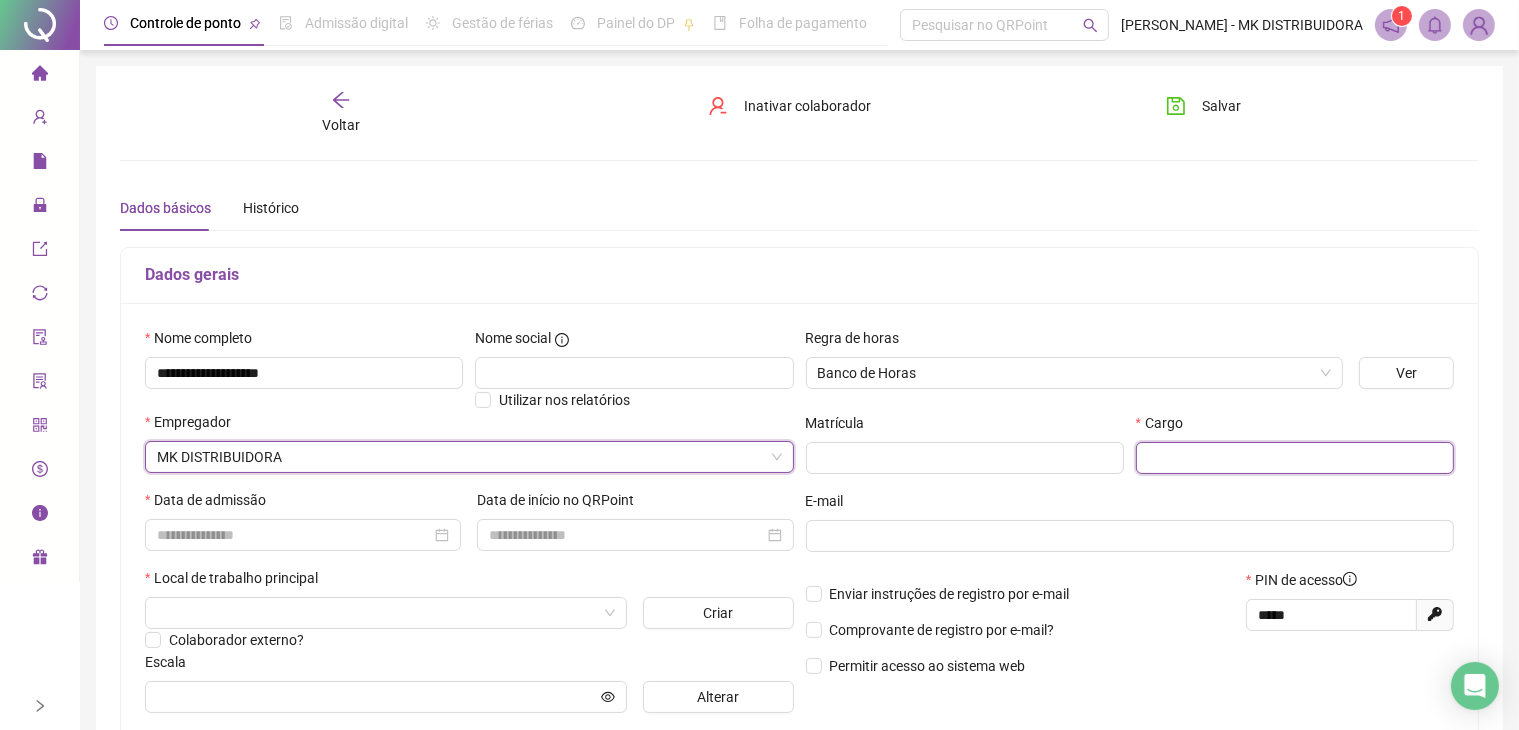 click at bounding box center [1295, 458] 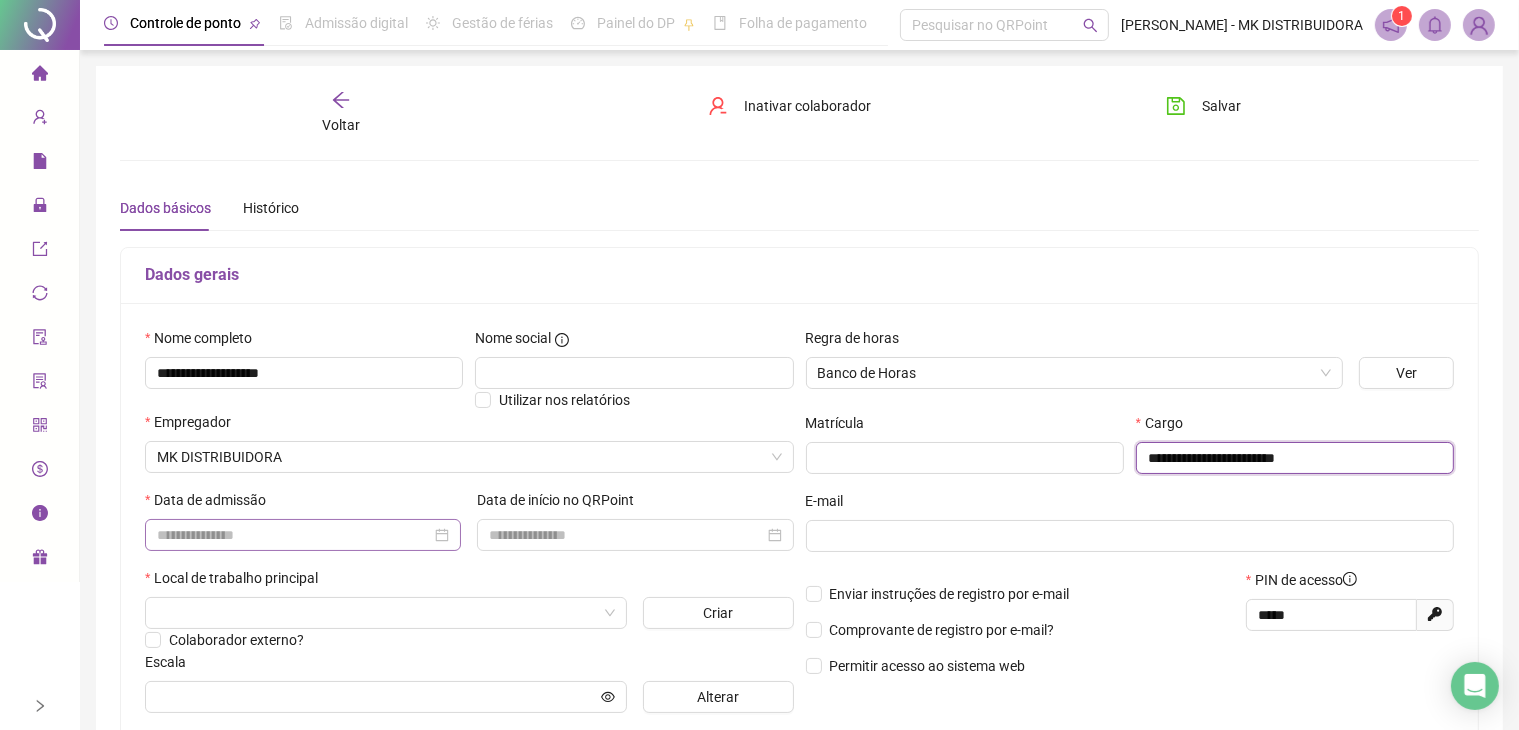 type on "**********" 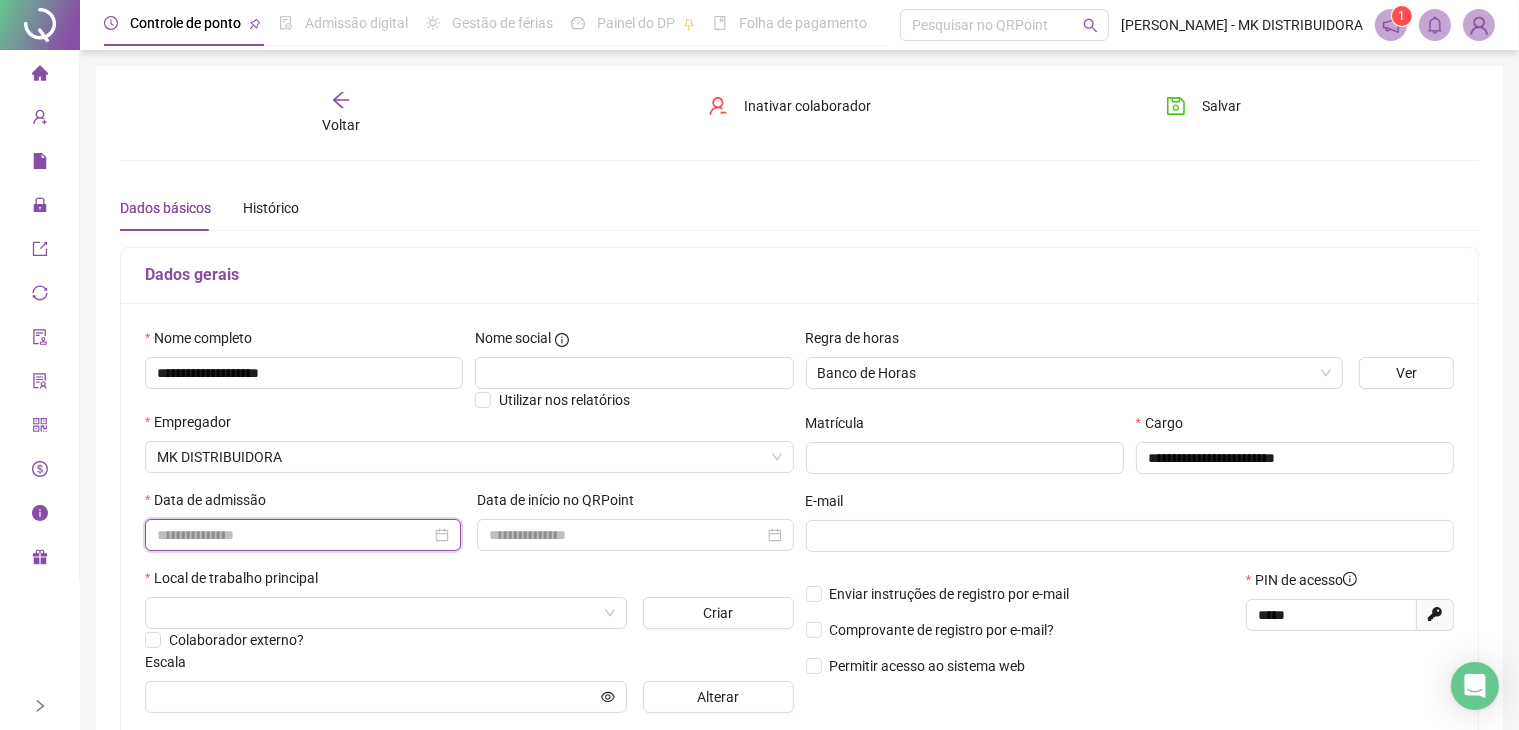 click at bounding box center (294, 535) 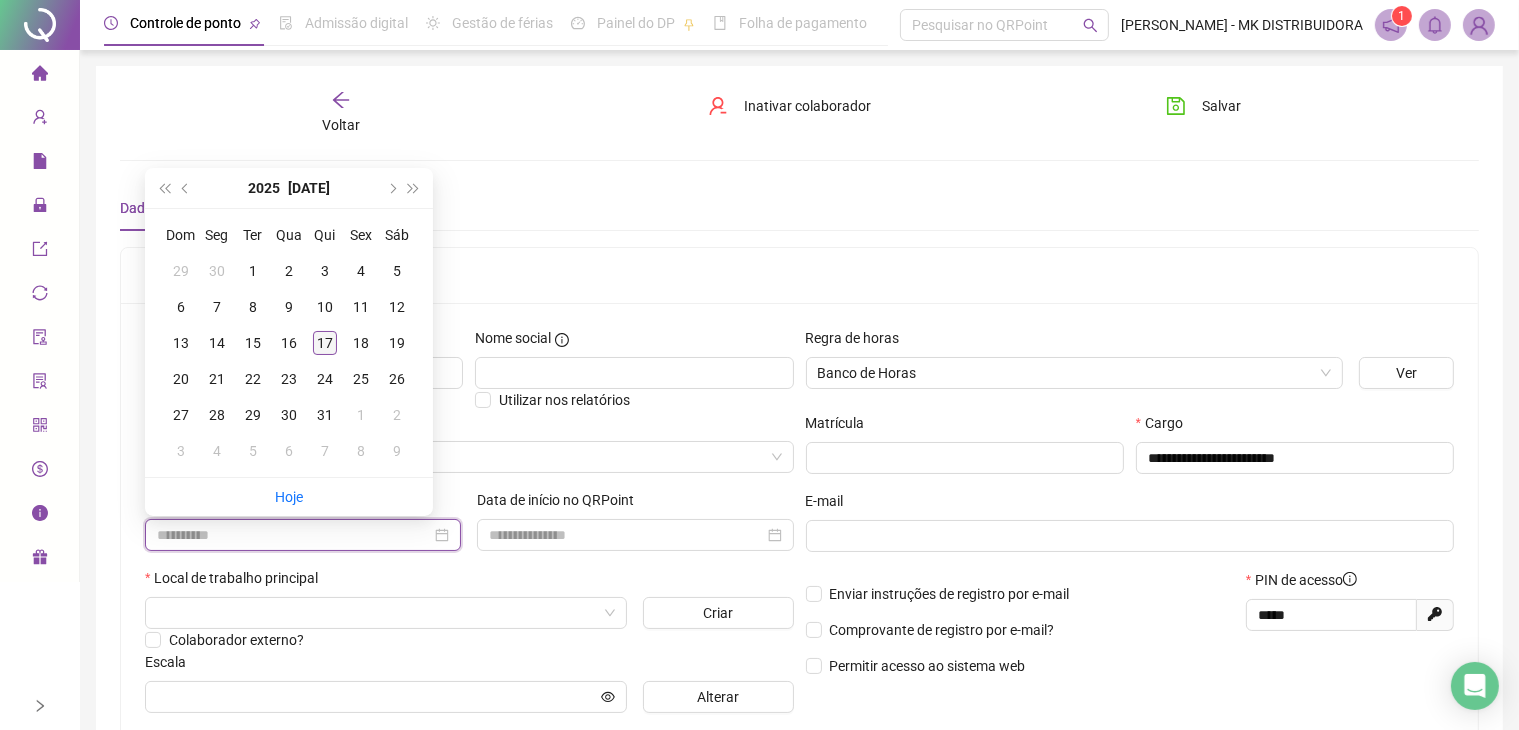type on "**********" 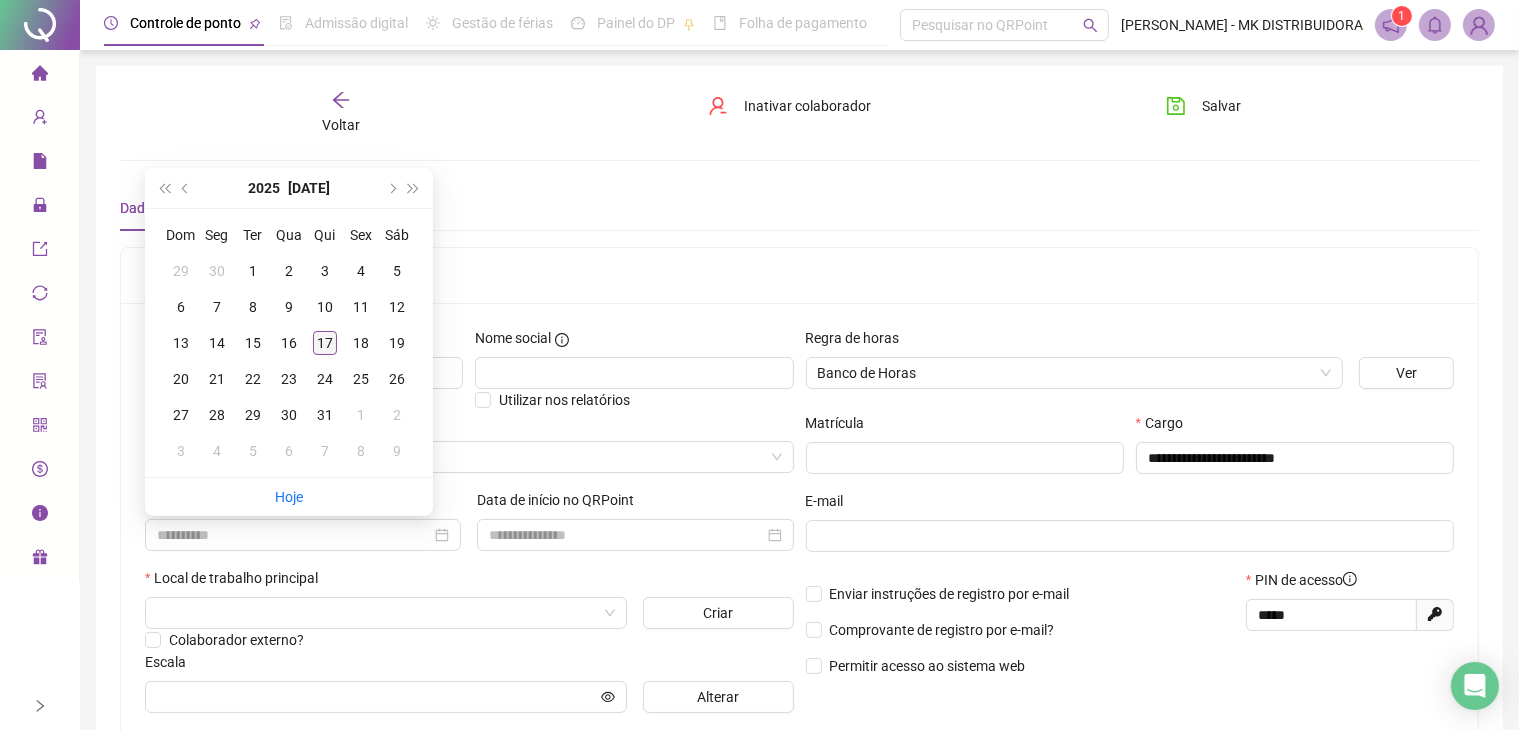click on "17" at bounding box center (325, 343) 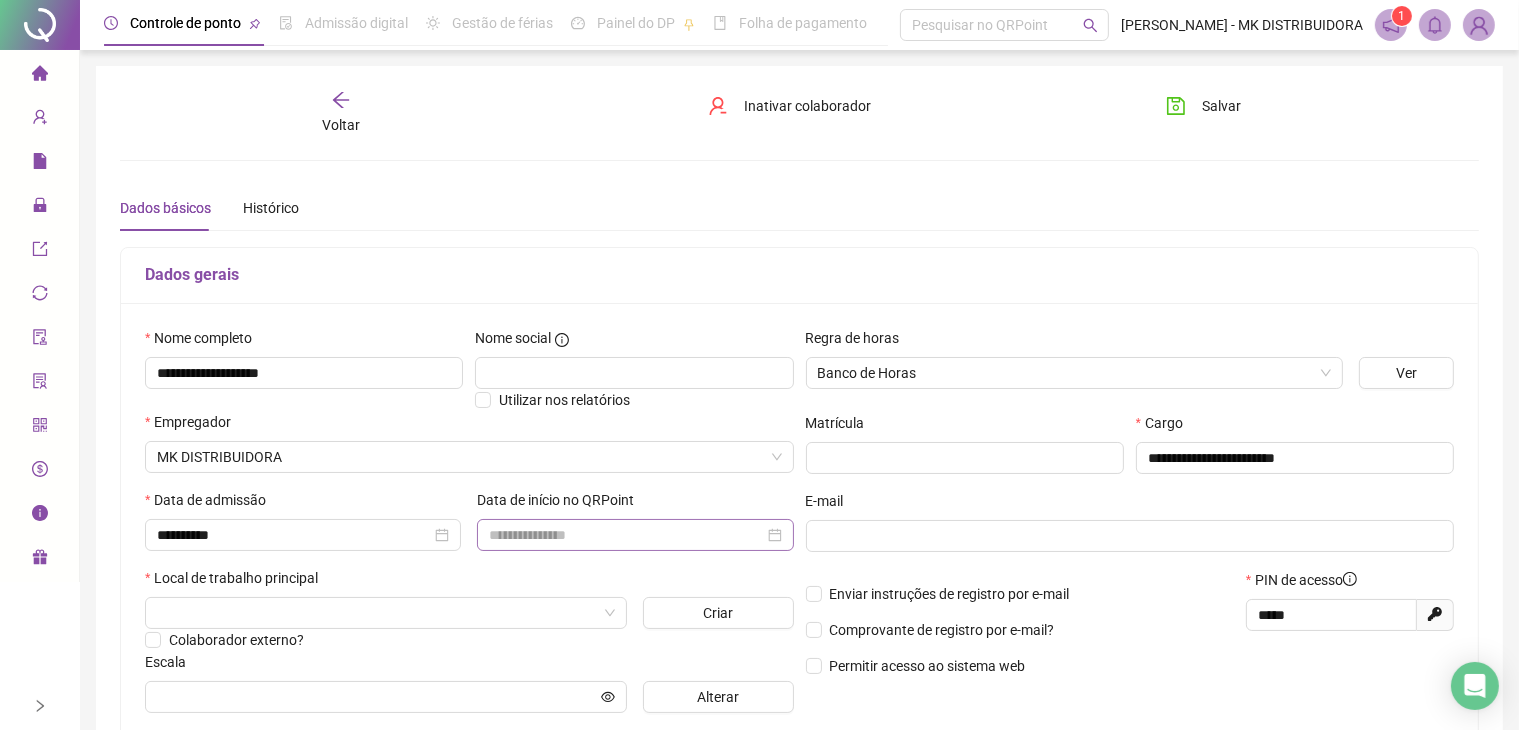 click at bounding box center (635, 535) 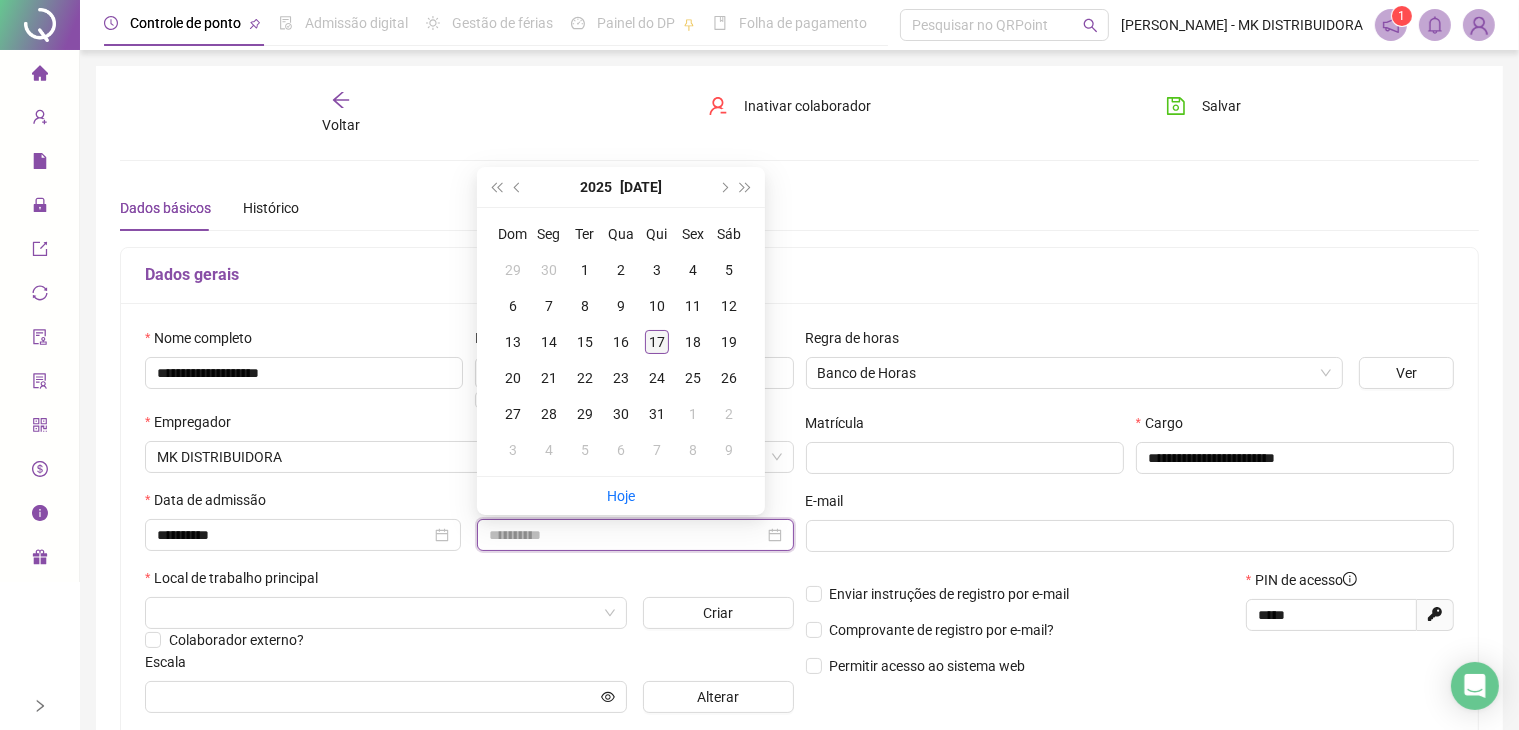 type on "**********" 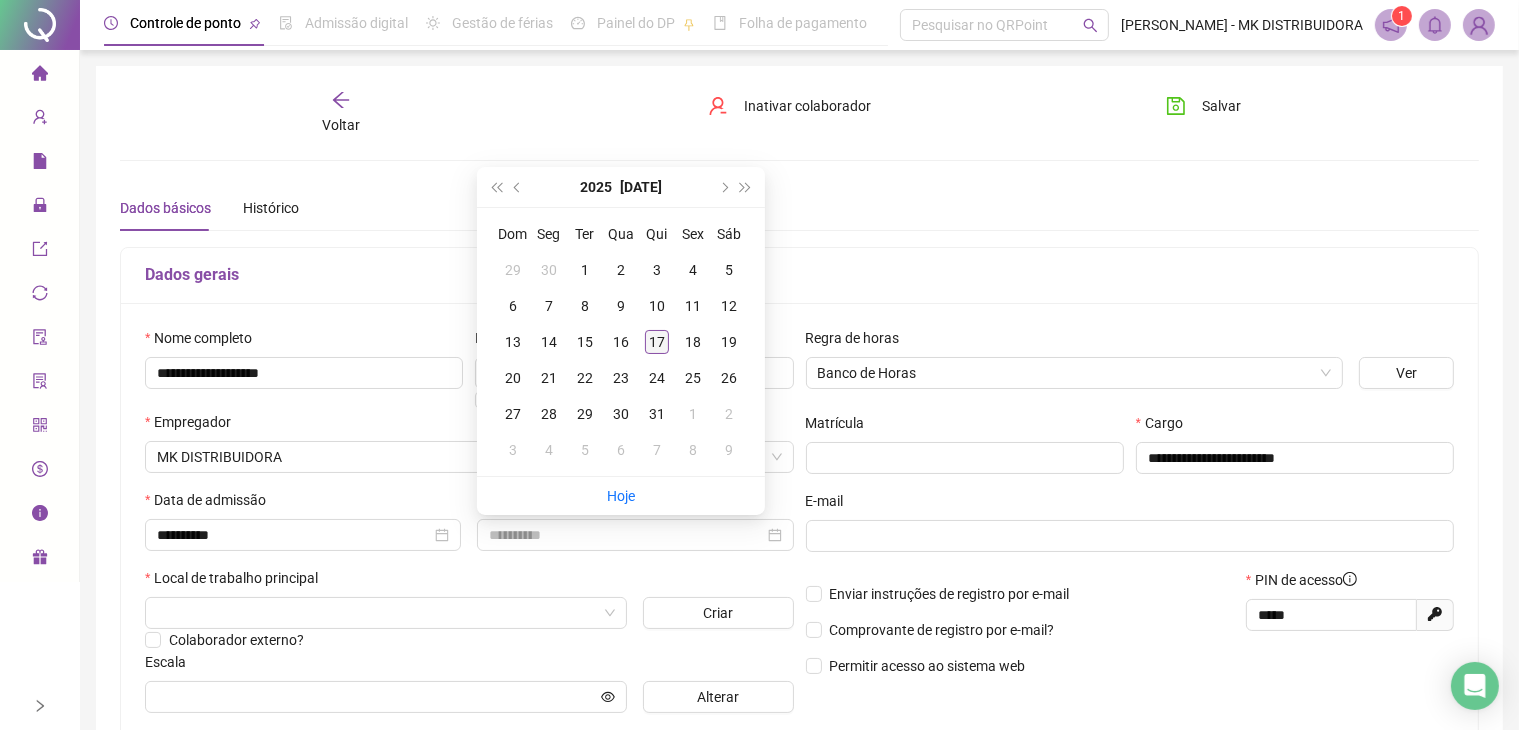 click on "17" at bounding box center [657, 342] 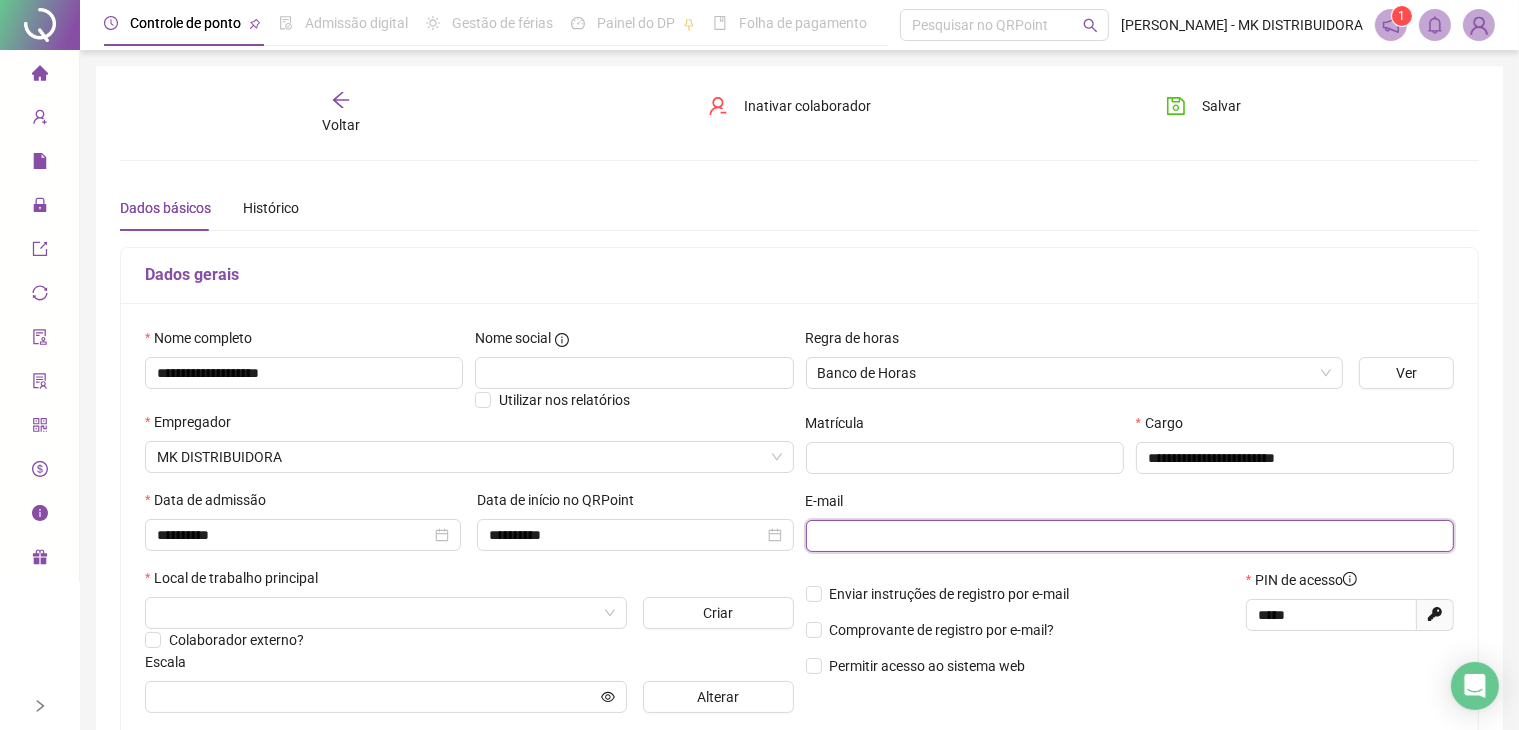 click at bounding box center (1128, 536) 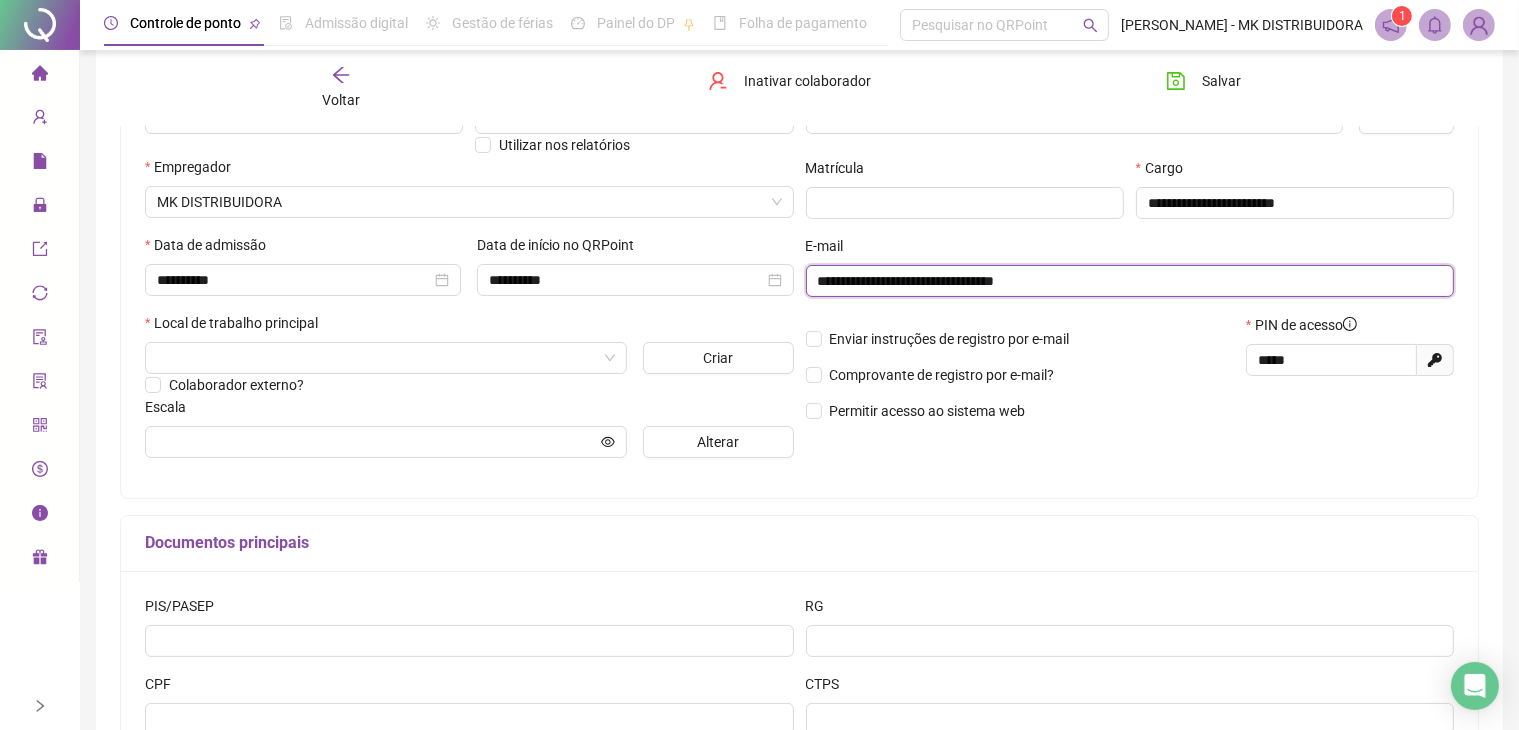 scroll, scrollTop: 300, scrollLeft: 0, axis: vertical 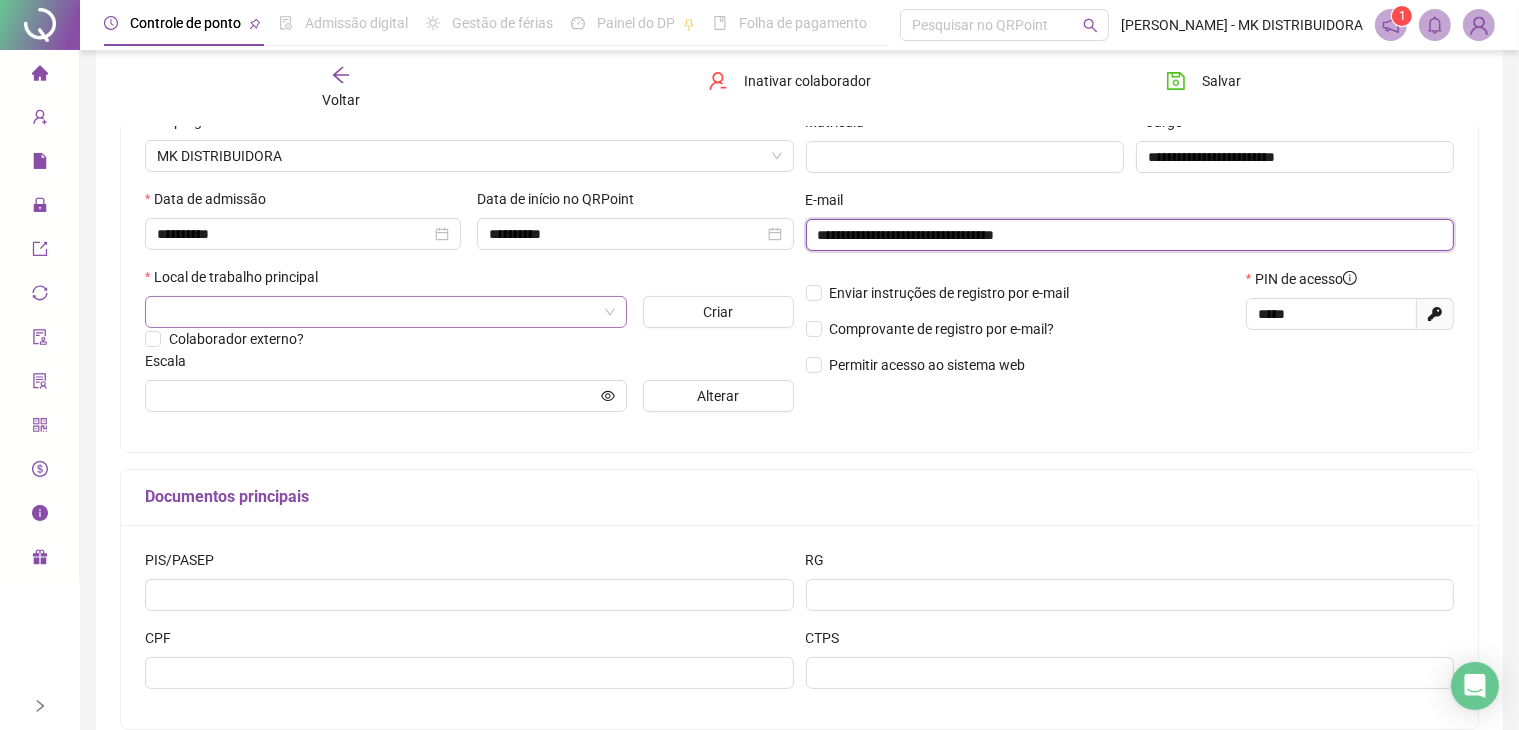 type on "**********" 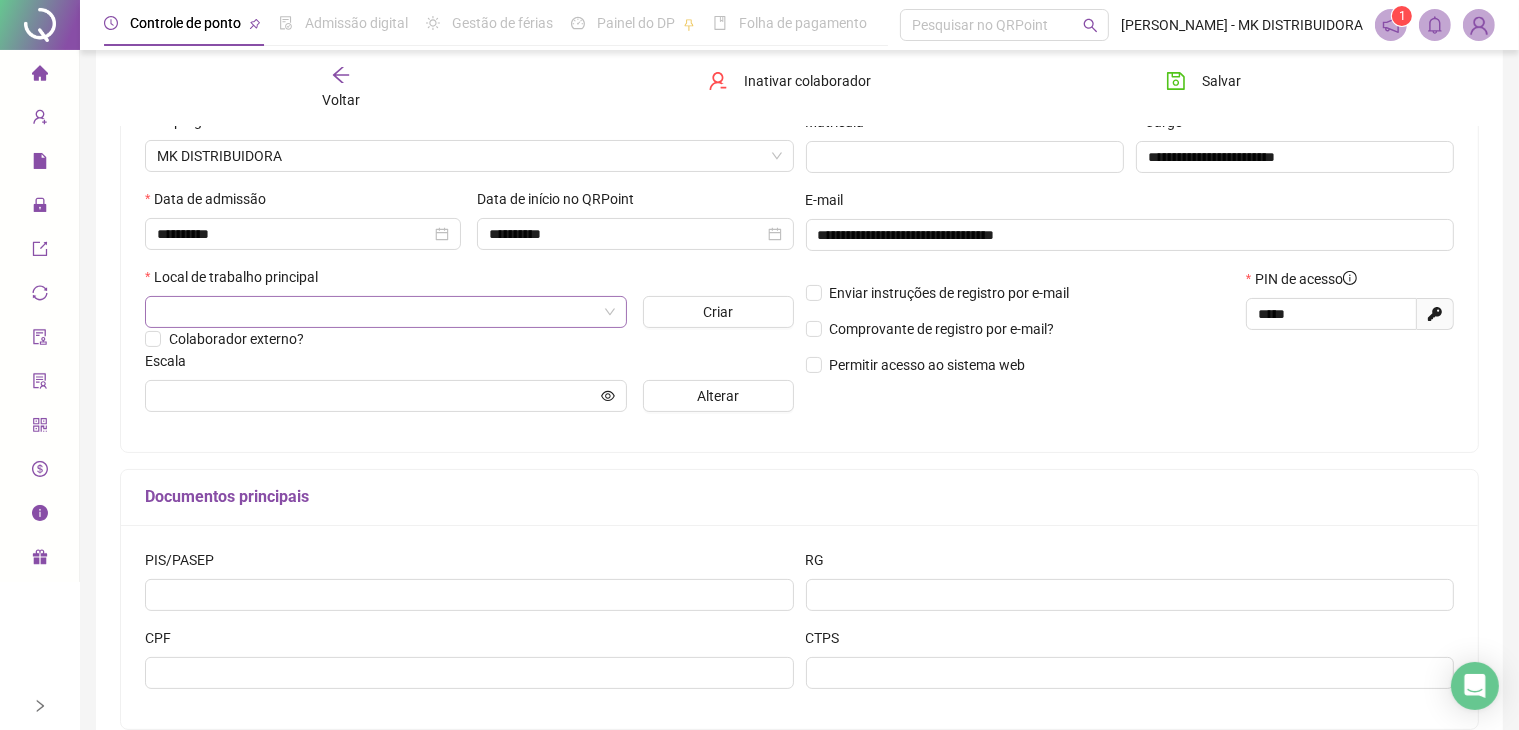 click at bounding box center (380, 312) 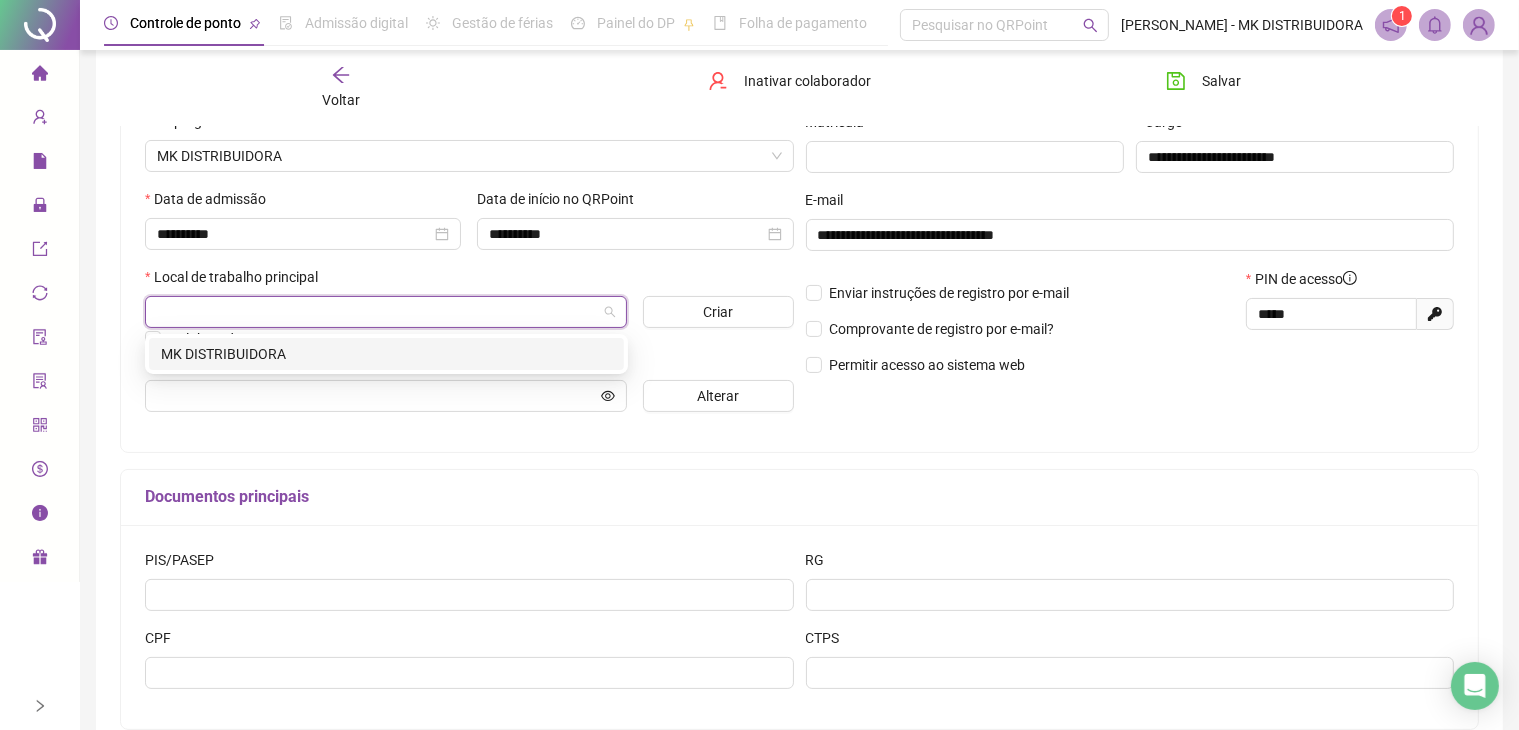 click on "MK DISTRIBUIDORA" at bounding box center [386, 354] 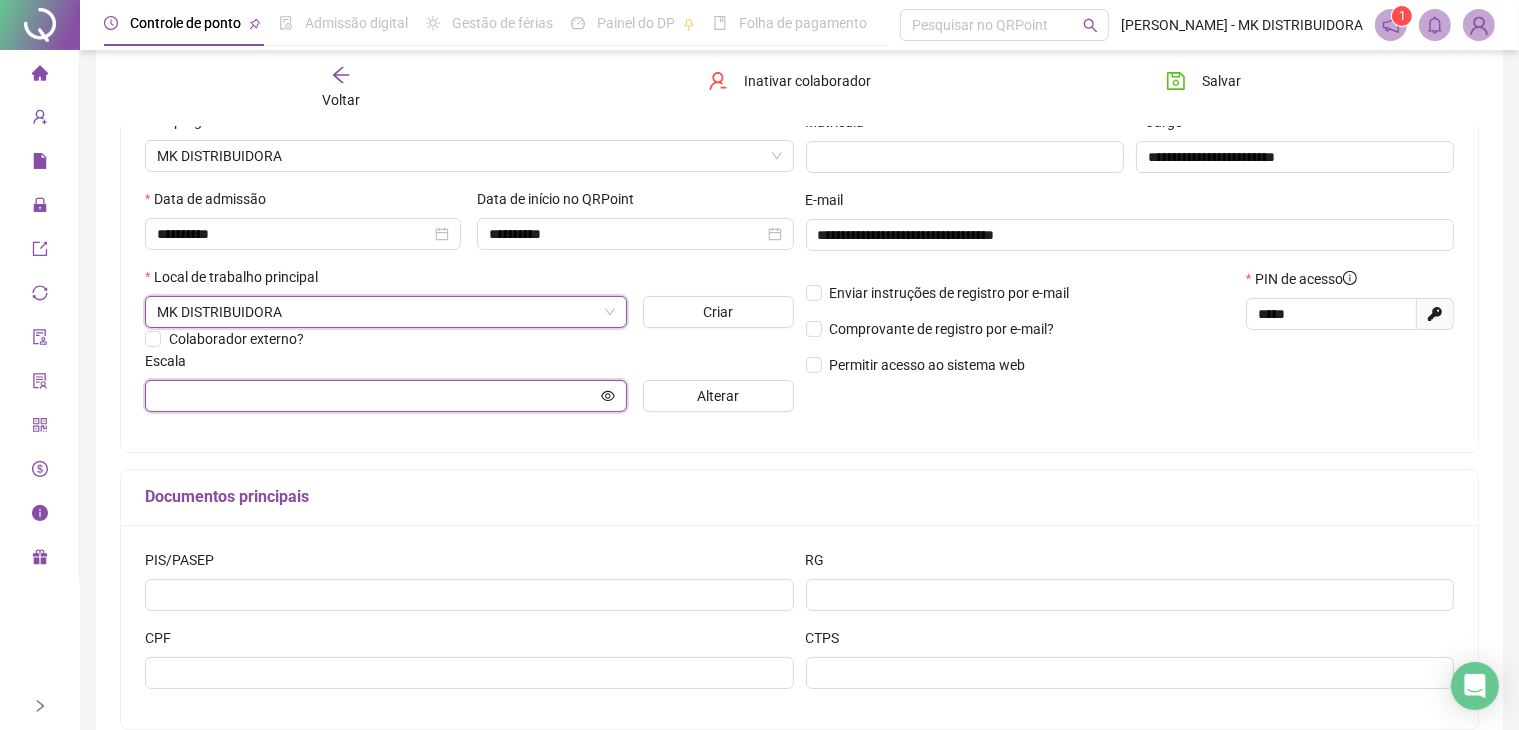 click at bounding box center [377, 396] 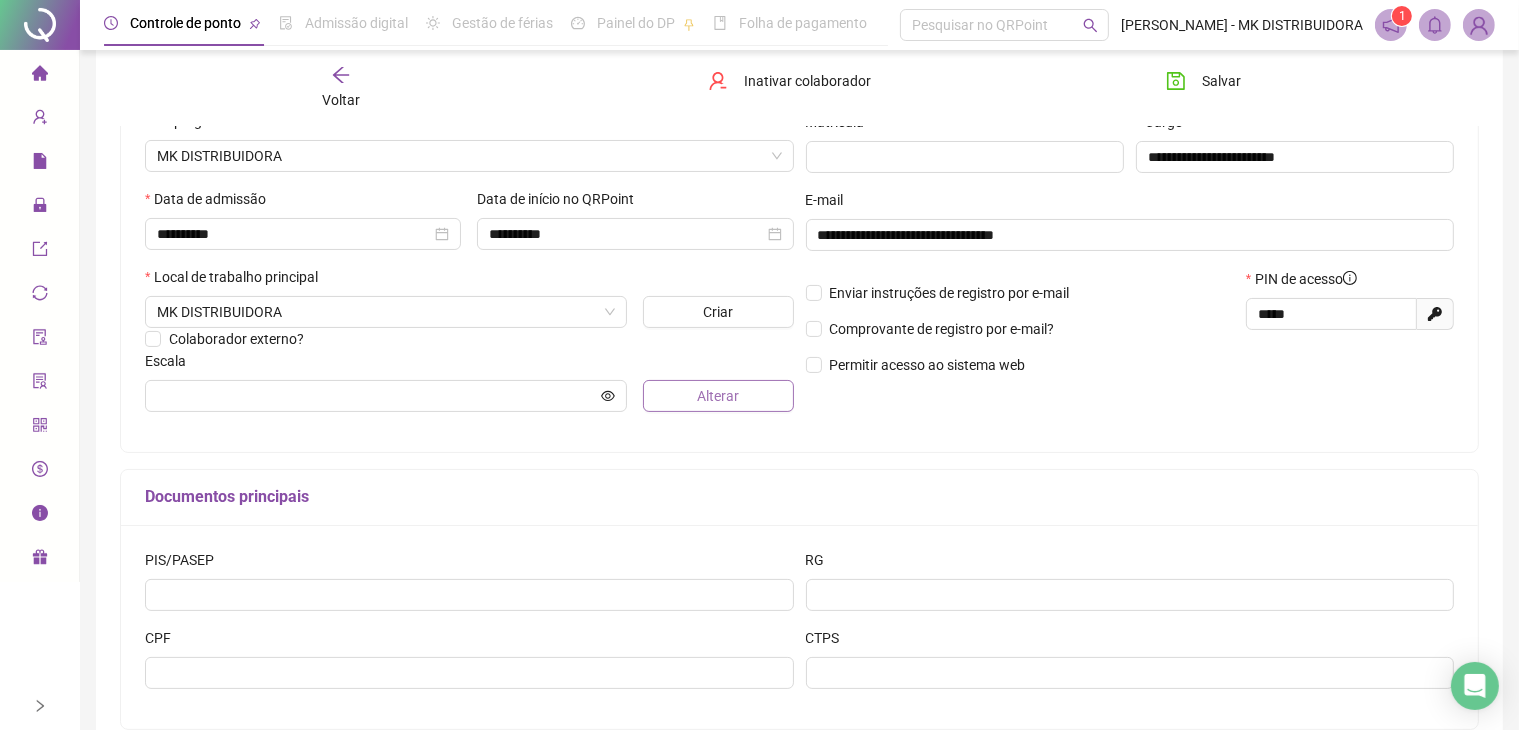 click on "Alterar" at bounding box center (718, 396) 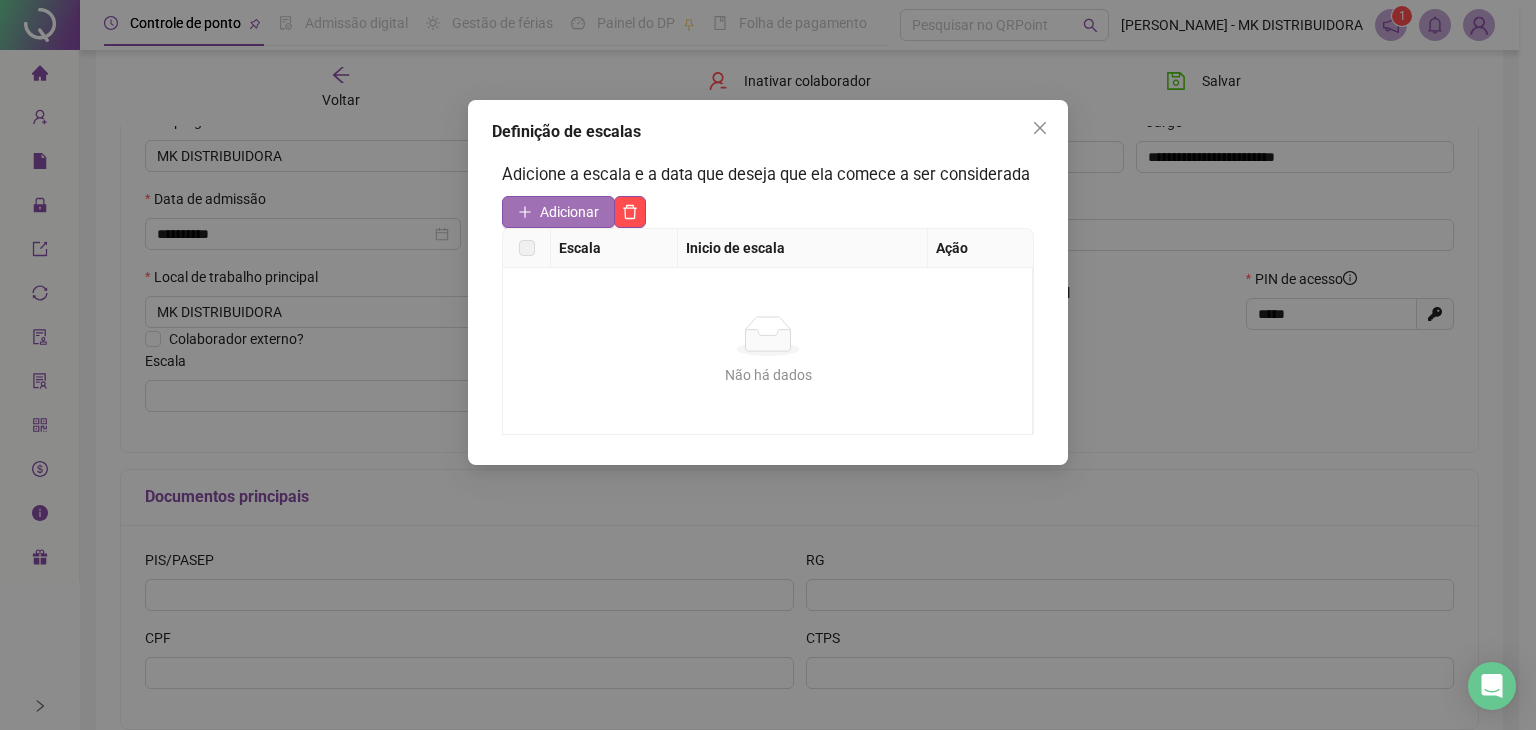 click on "Adicionar" at bounding box center [558, 212] 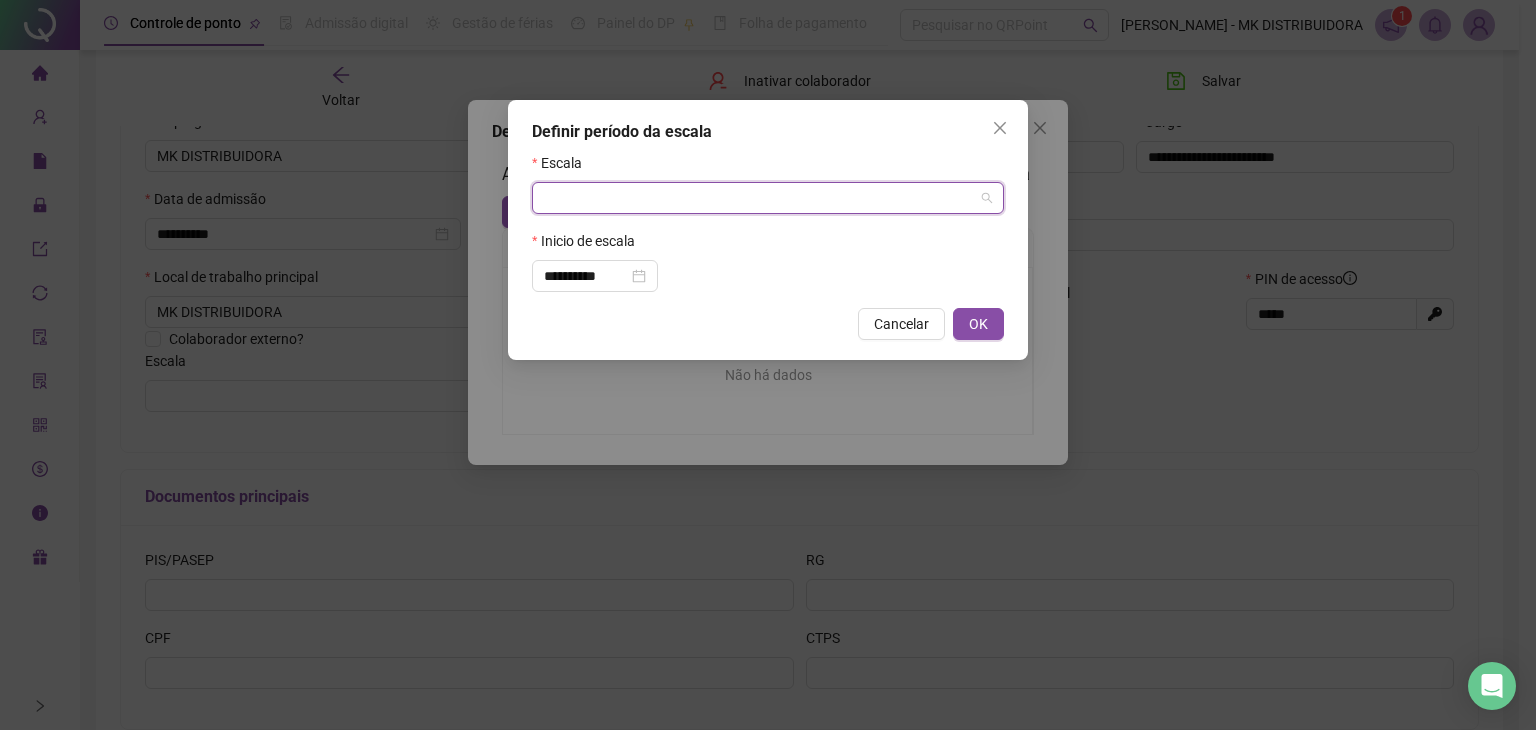 click at bounding box center [762, 198] 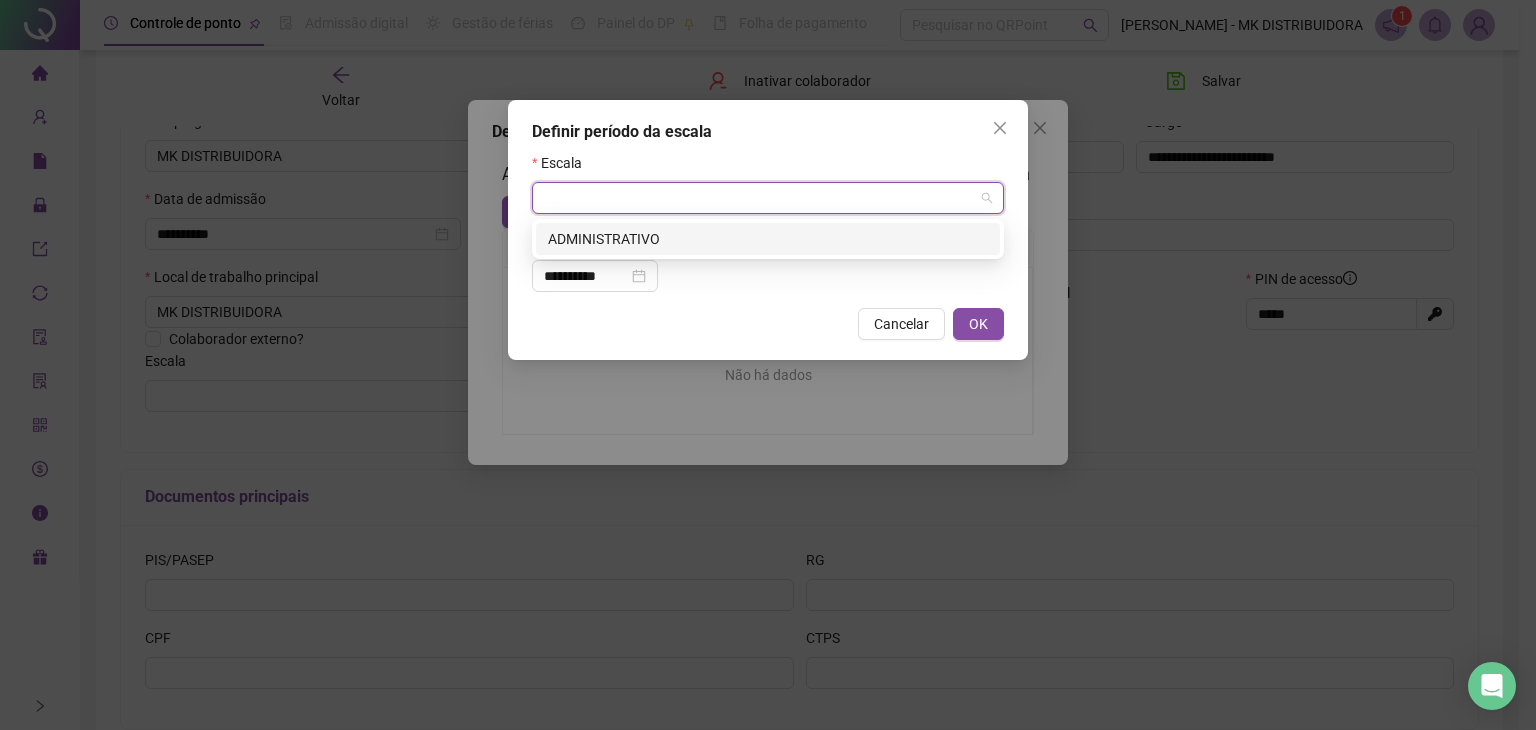 click on "ADMINISTRATIVO" at bounding box center [768, 239] 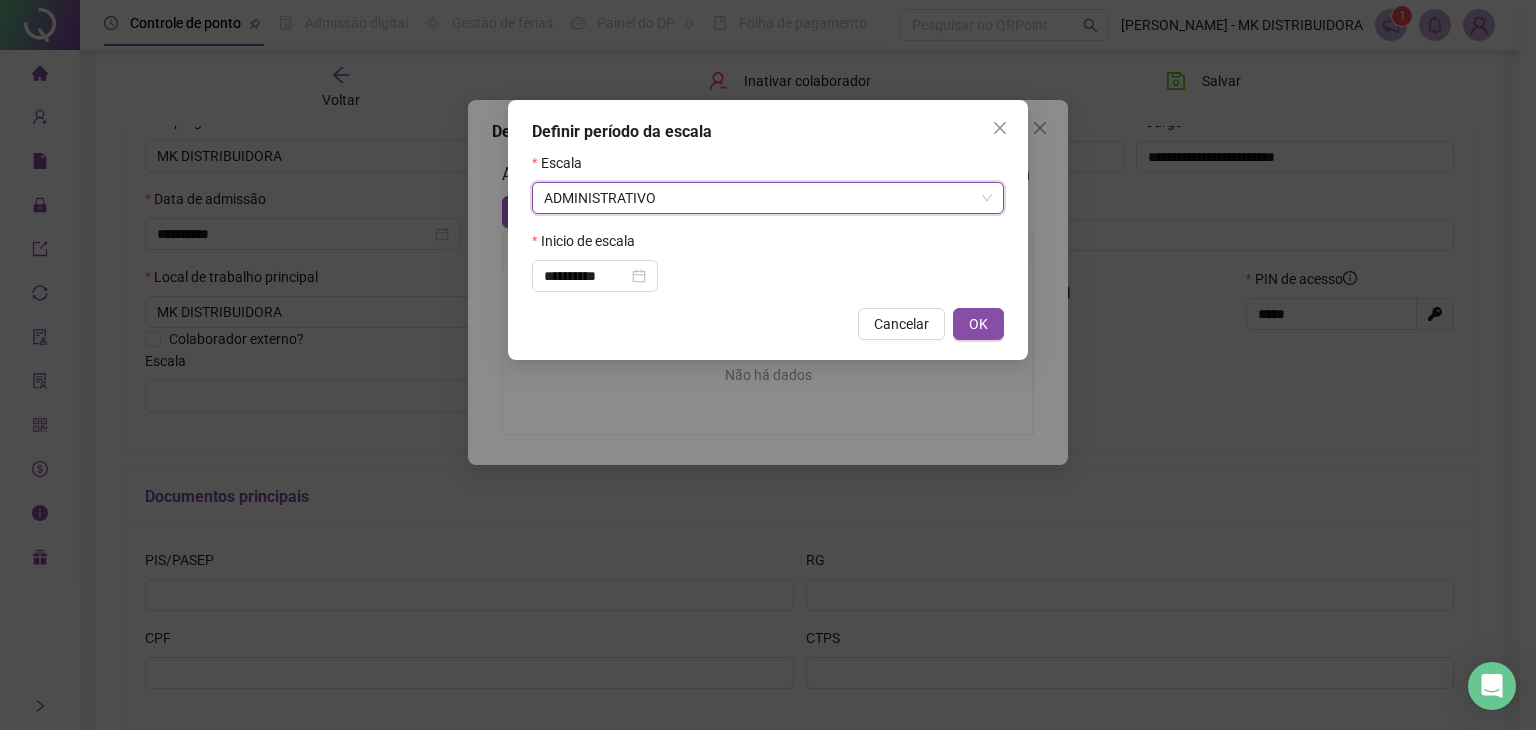 click on "OK" at bounding box center (978, 324) 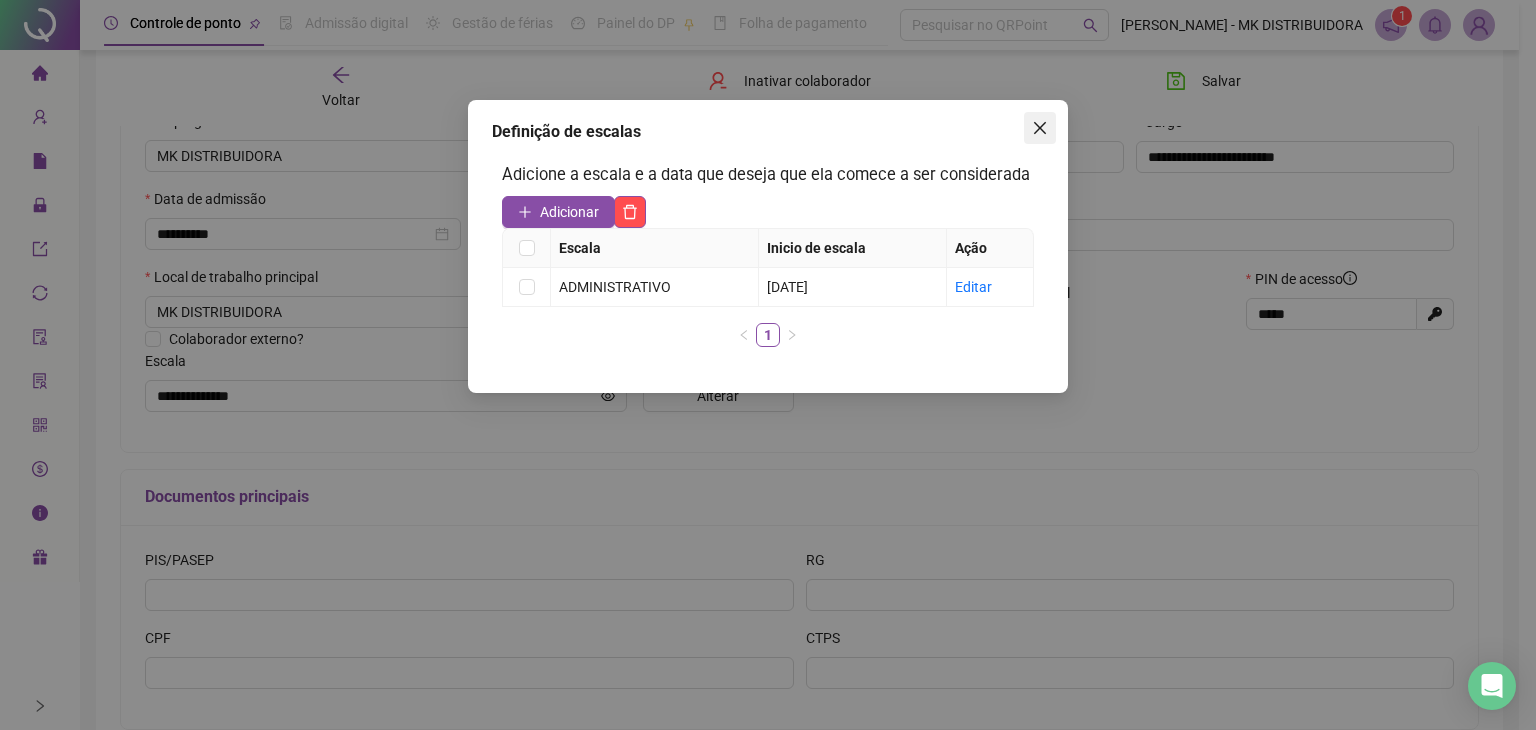 click 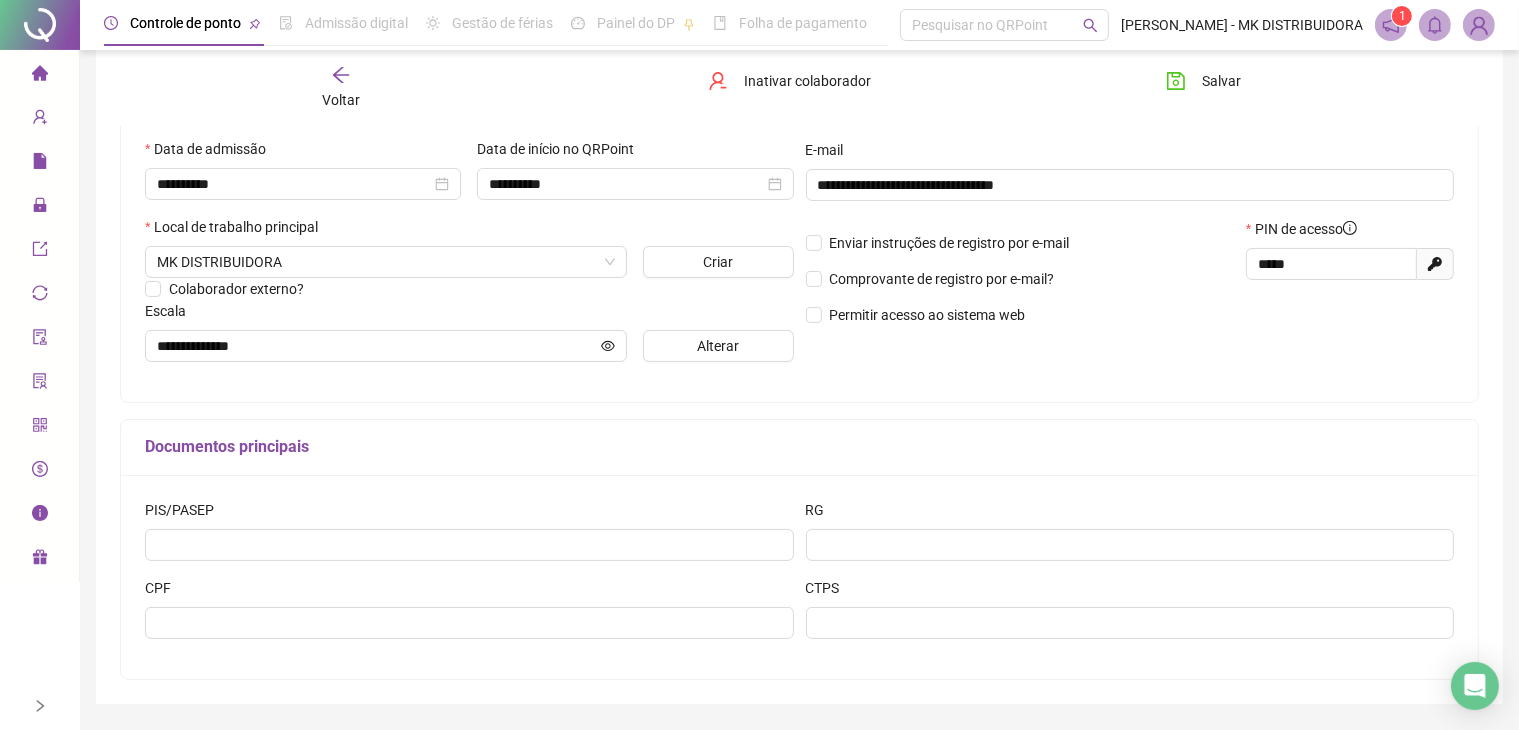 scroll, scrollTop: 411, scrollLeft: 0, axis: vertical 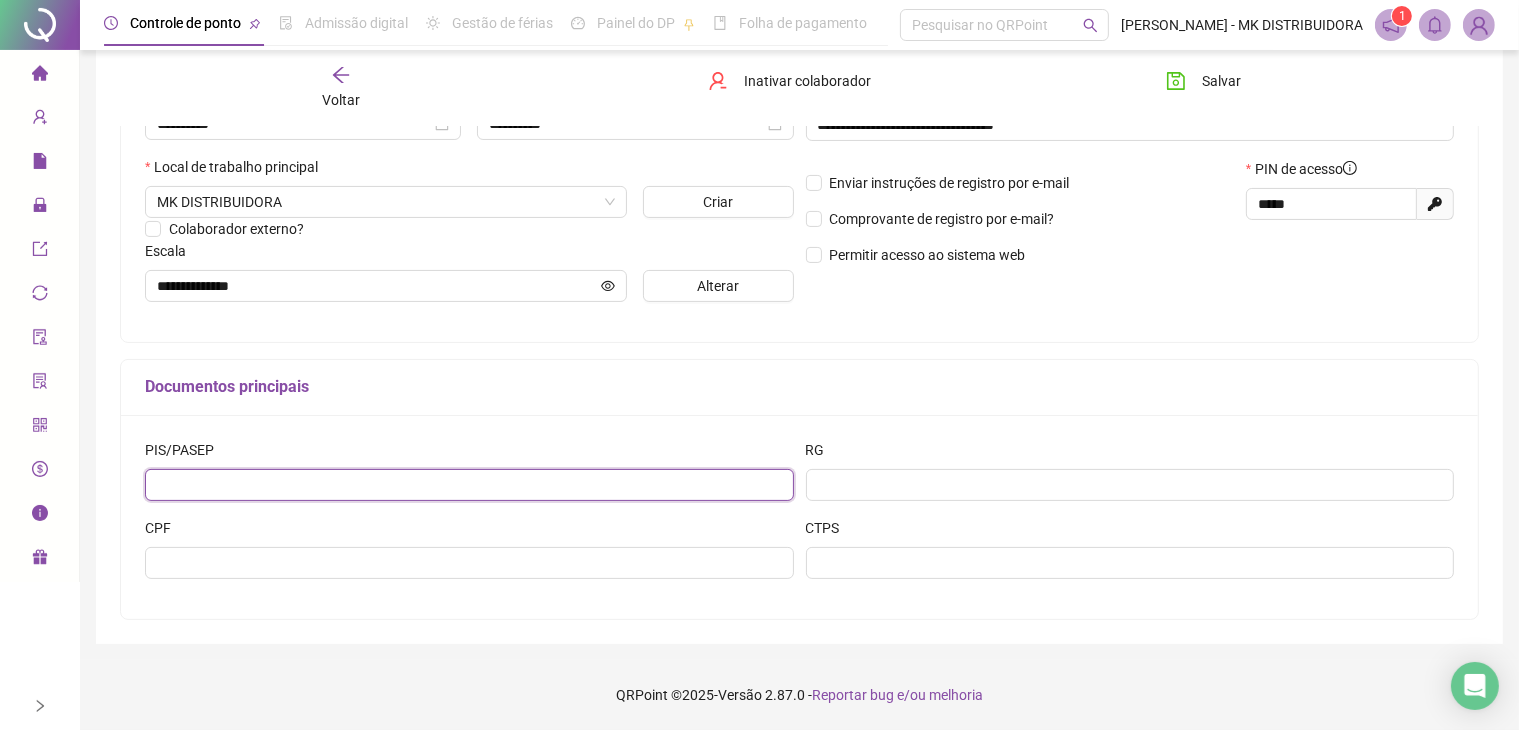click at bounding box center [469, 485] 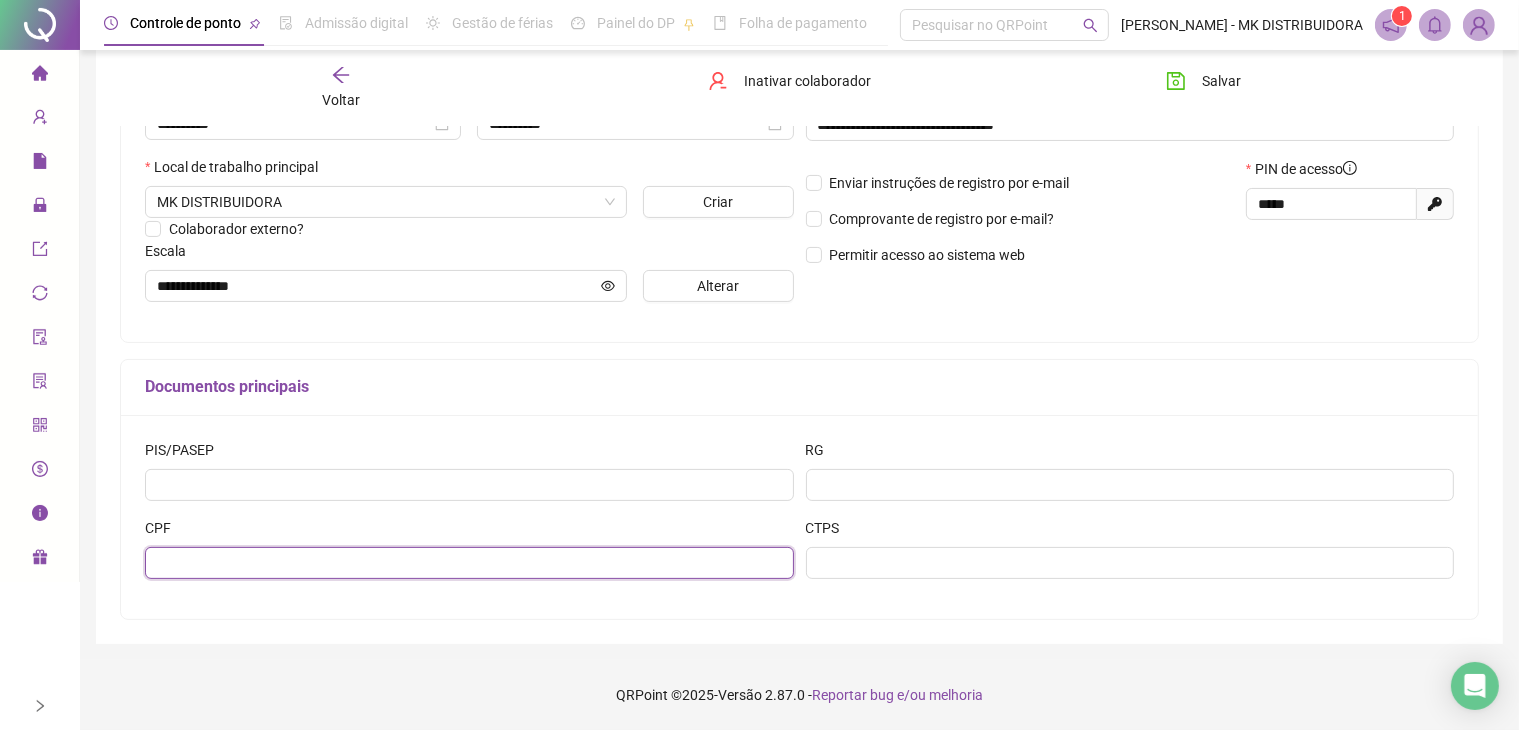 click at bounding box center [469, 563] 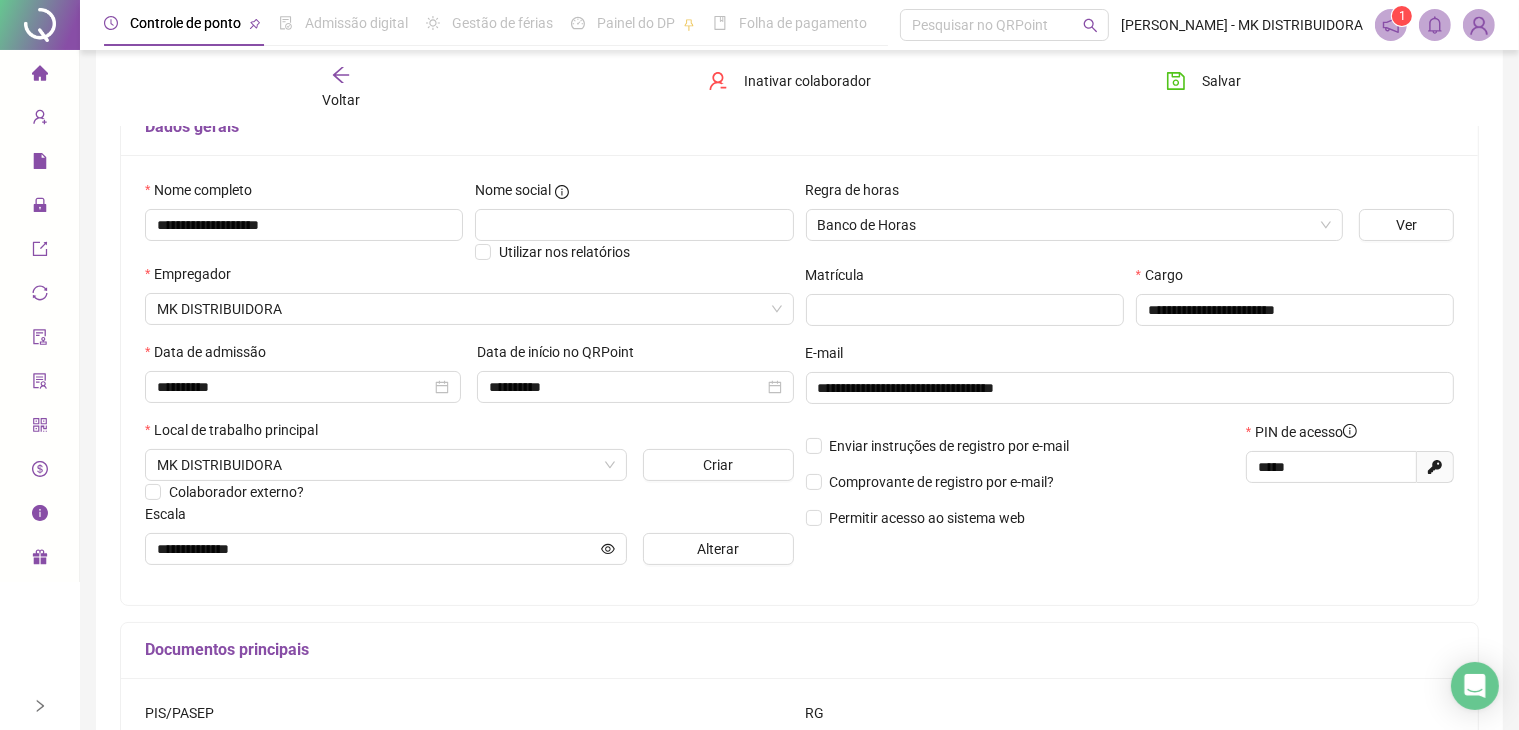 scroll, scrollTop: 411, scrollLeft: 0, axis: vertical 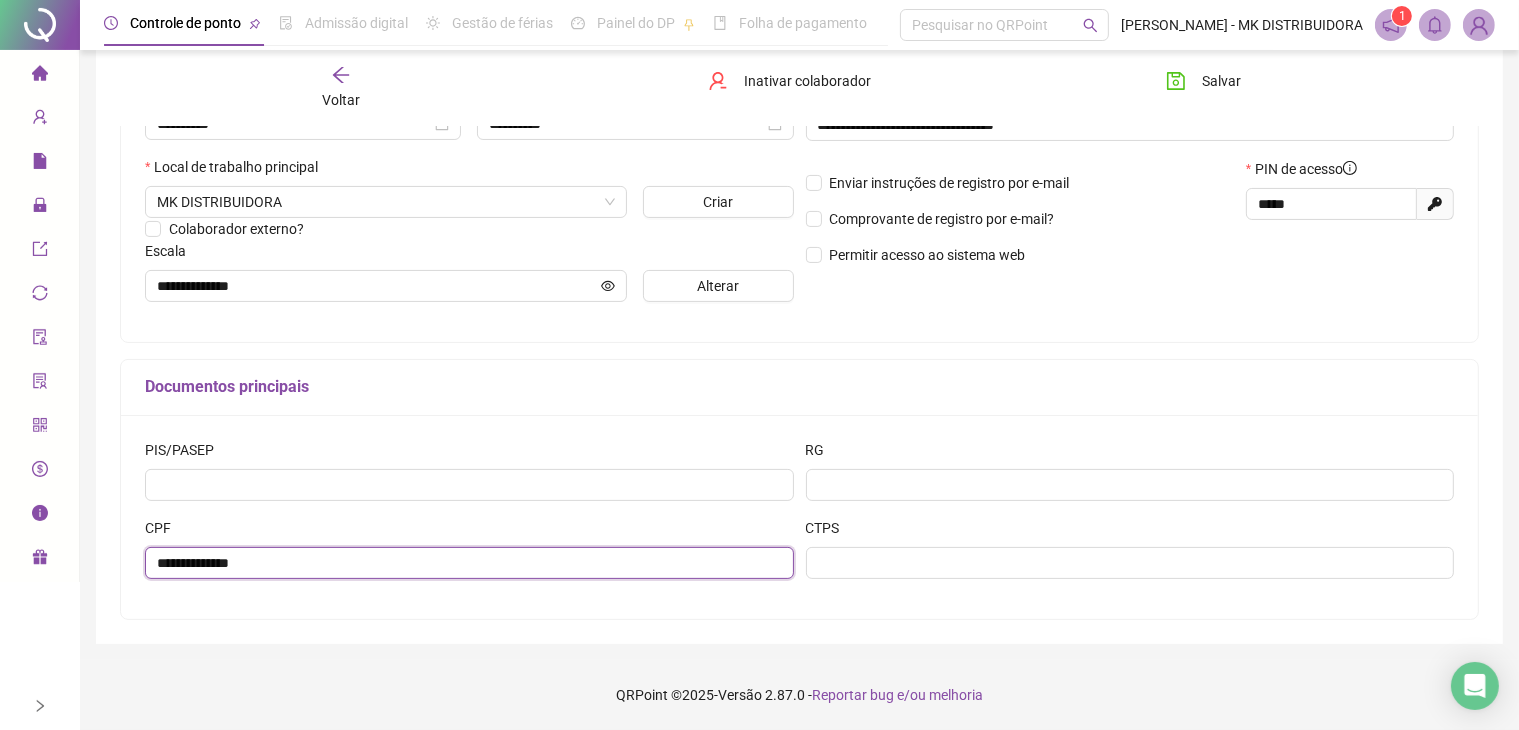 type on "**********" 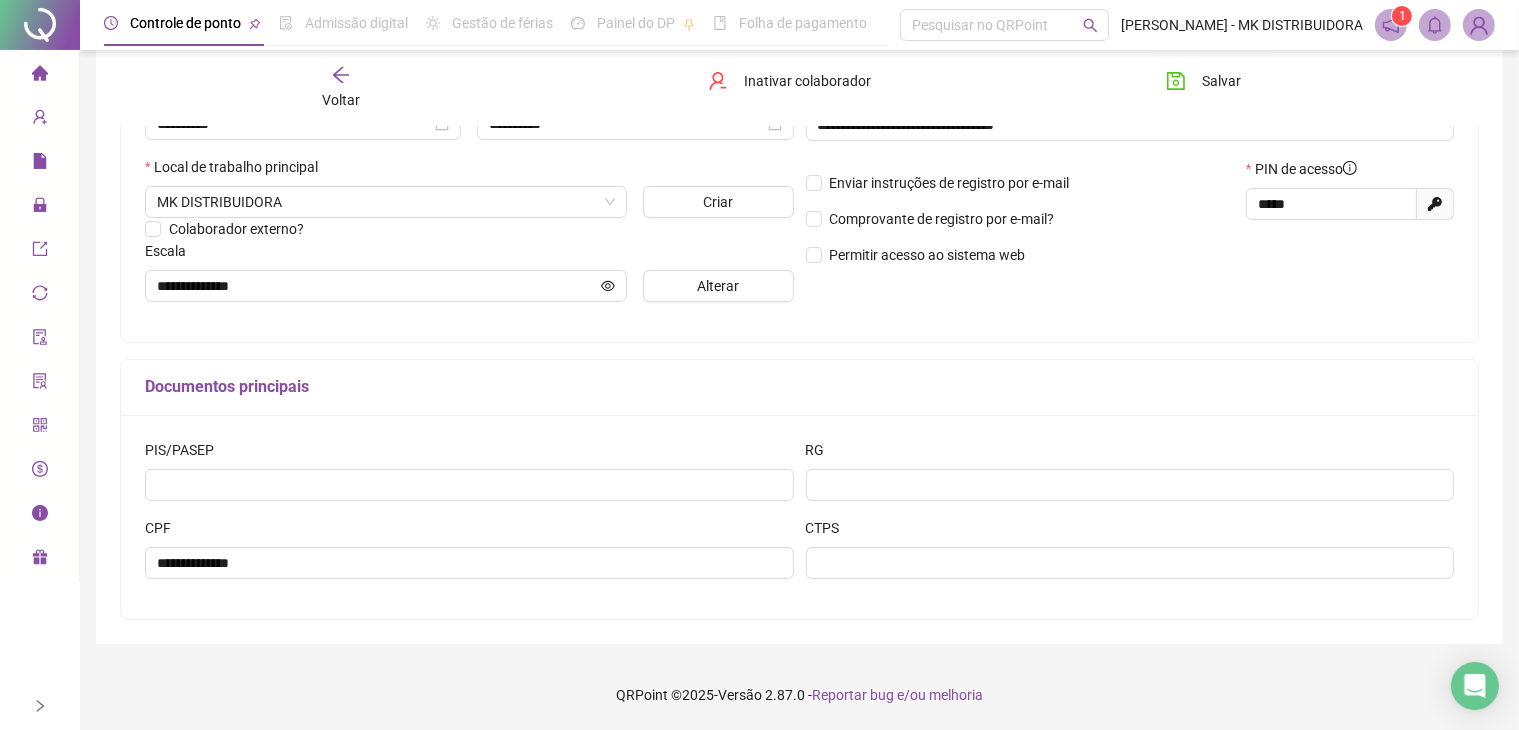 click on "RG" at bounding box center [1130, 454] 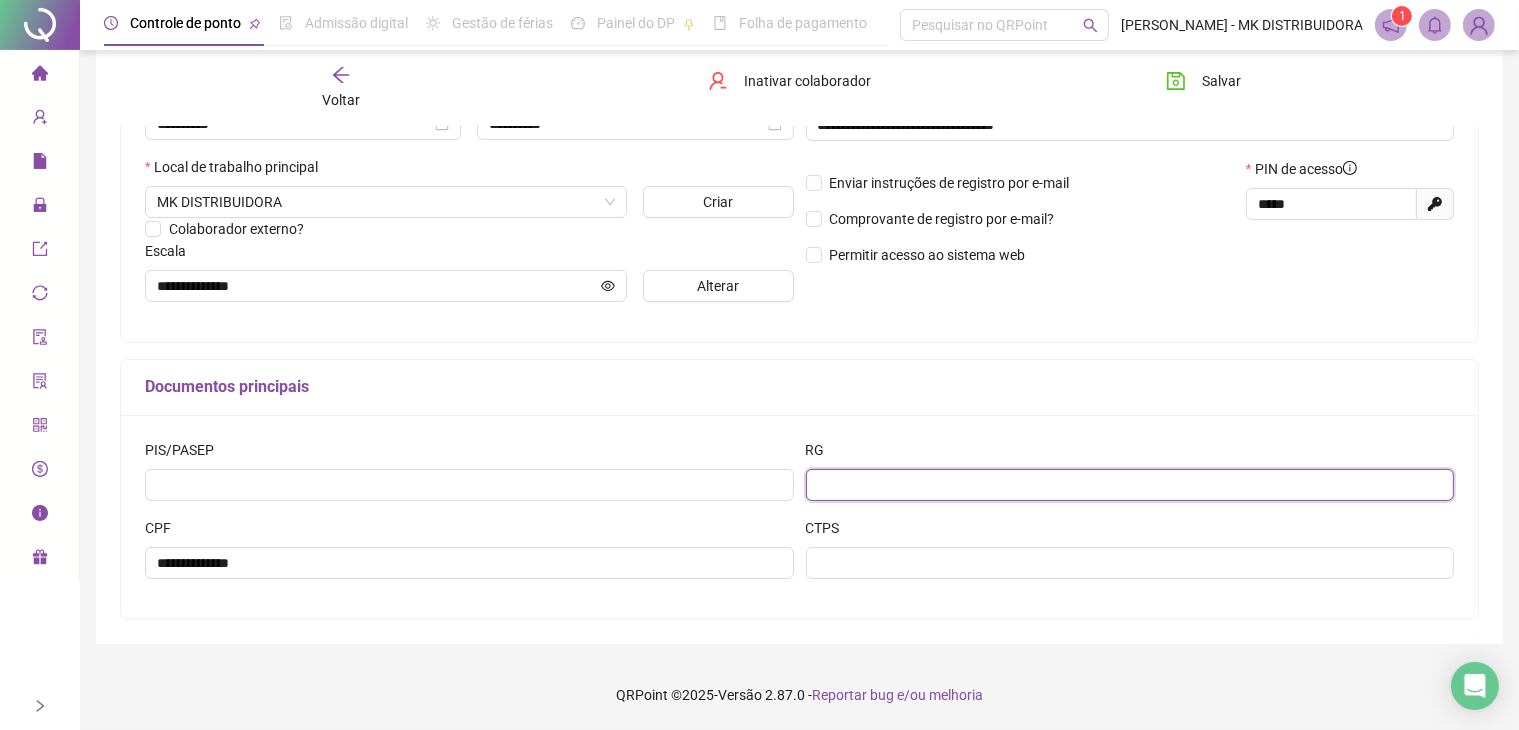 click at bounding box center [1130, 485] 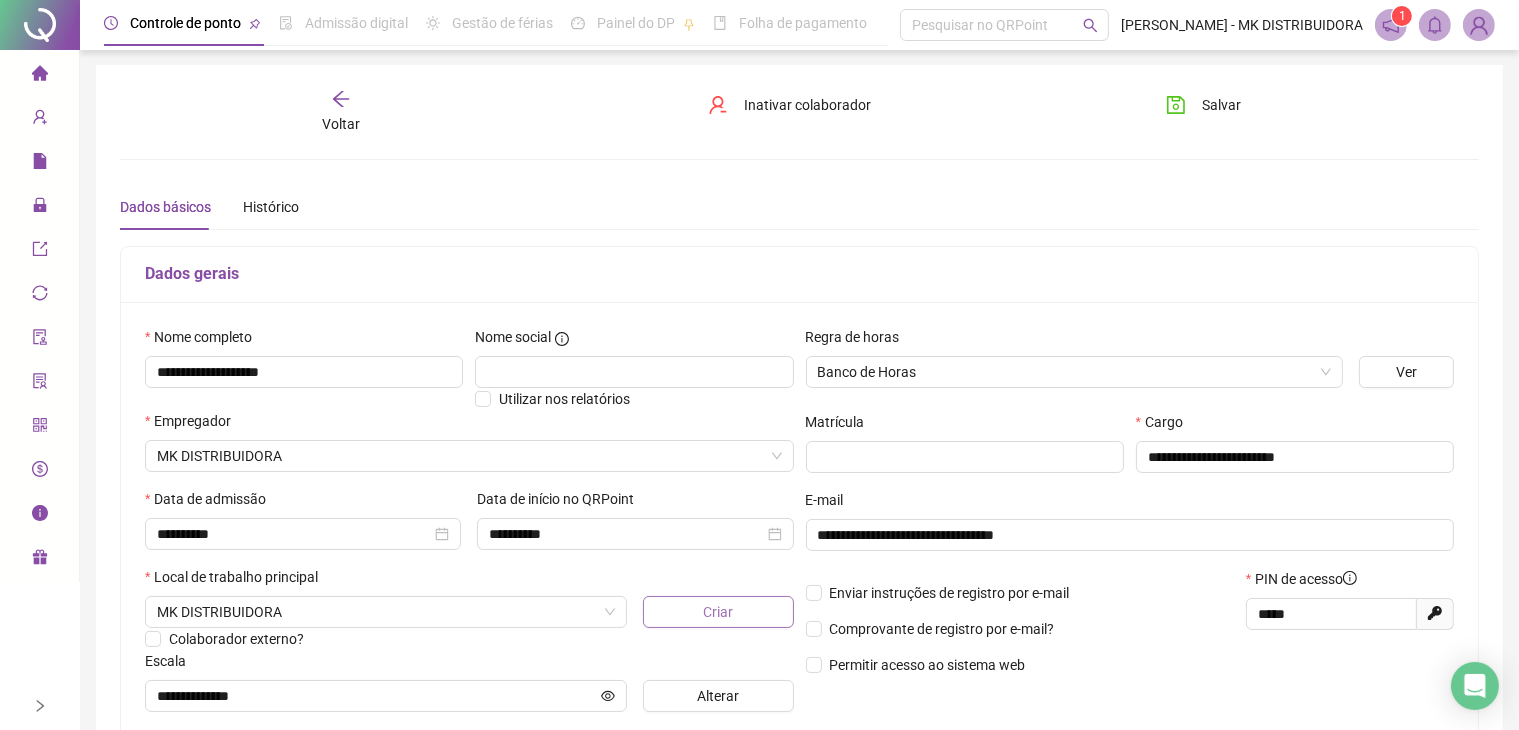 scroll, scrollTop: 0, scrollLeft: 0, axis: both 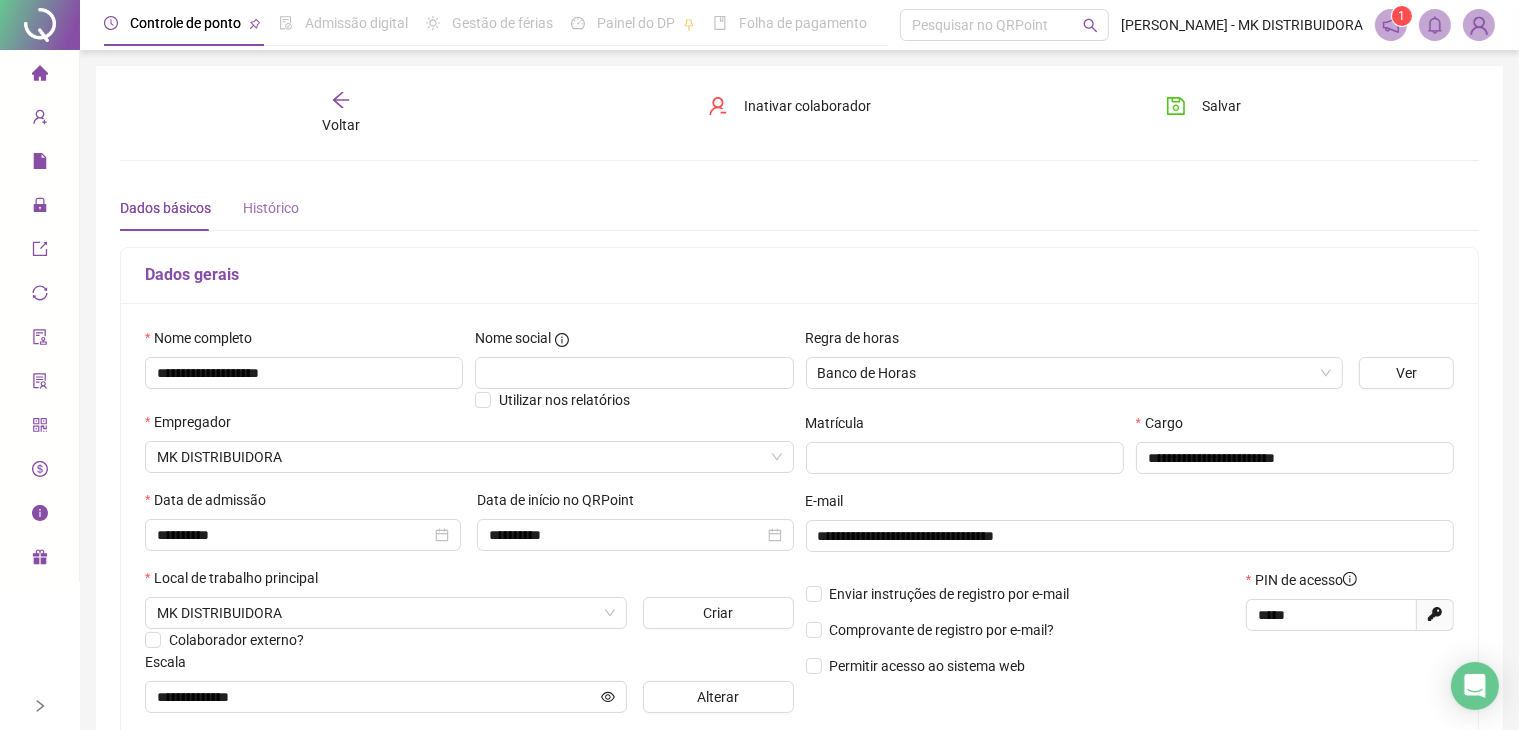 type on "********" 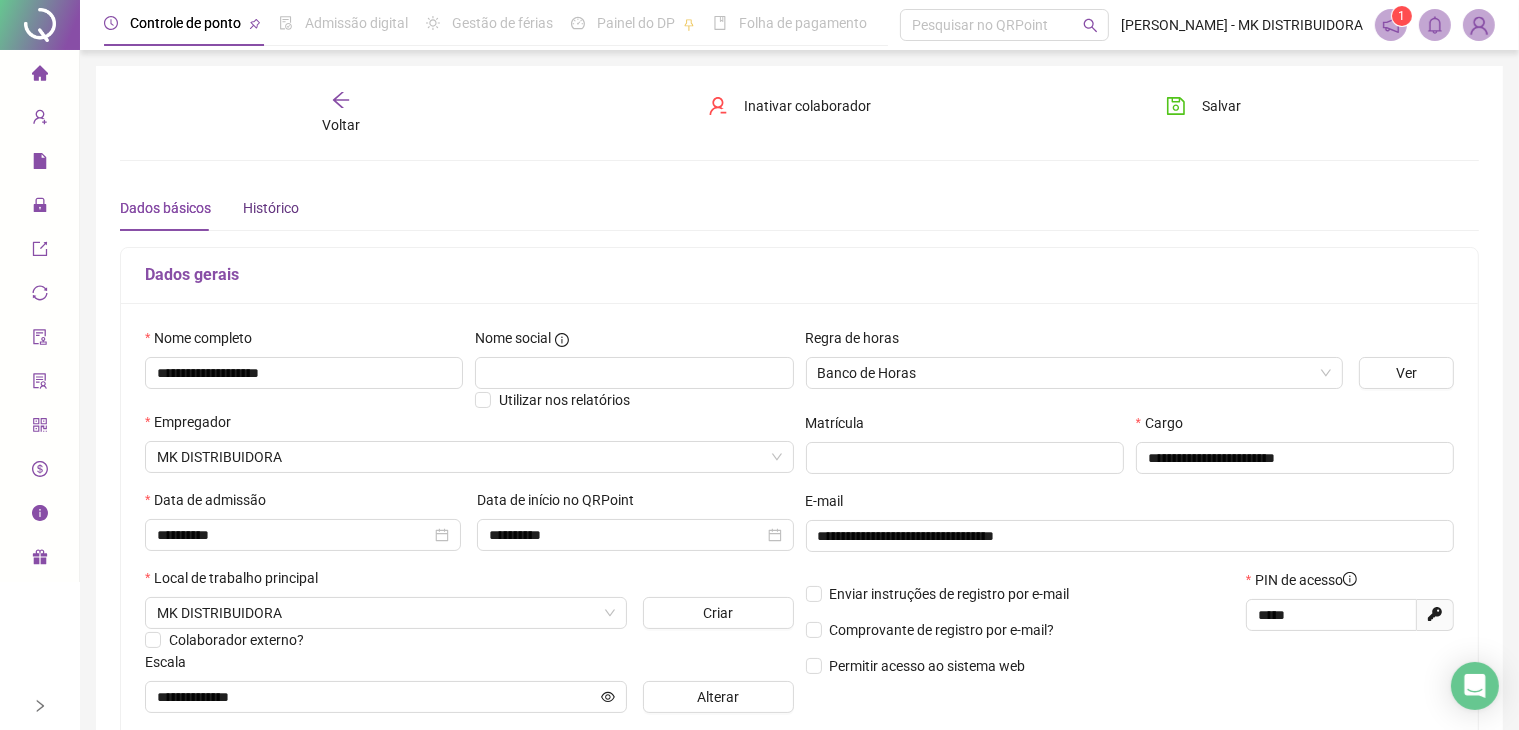 click on "Histórico" at bounding box center [271, 208] 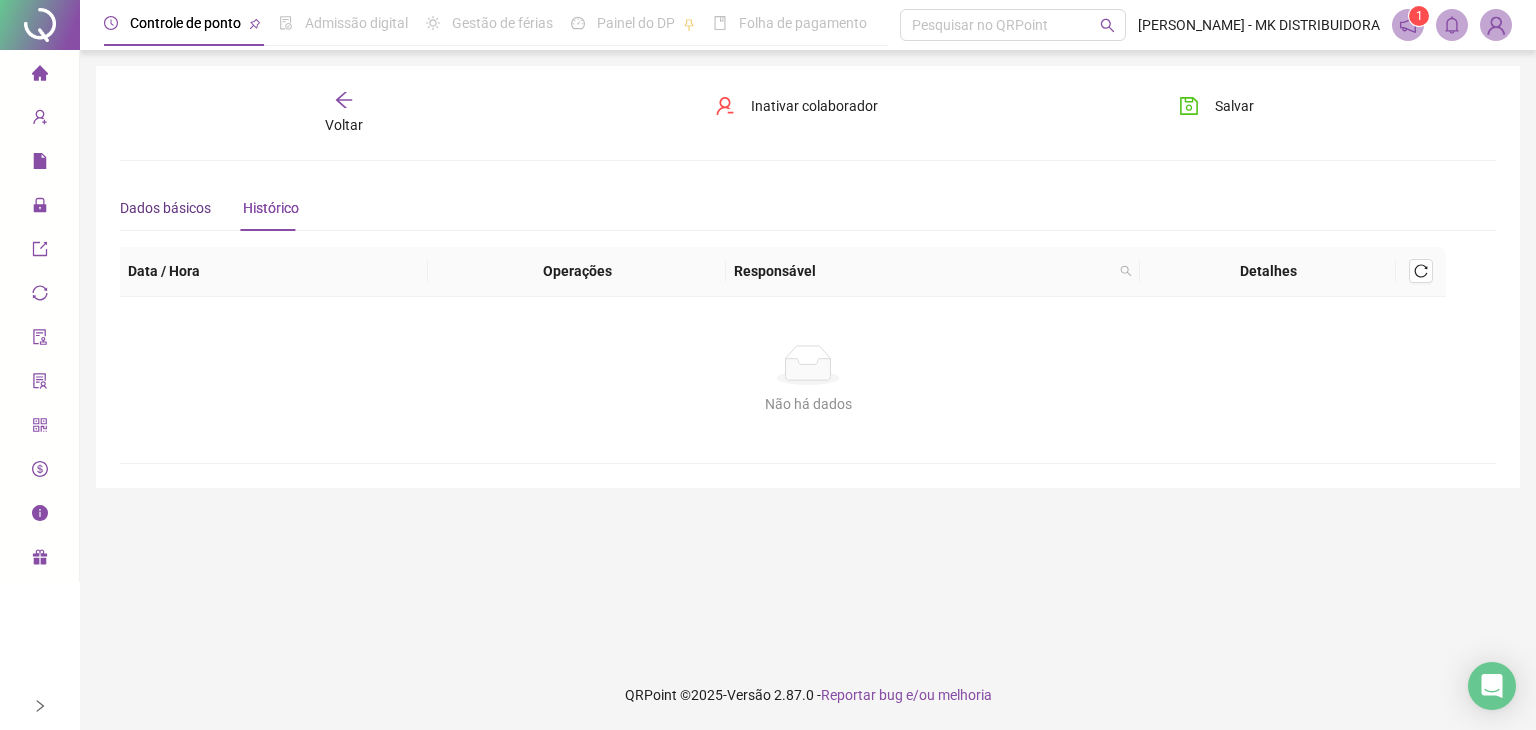 click on "Dados básicos" at bounding box center (165, 208) 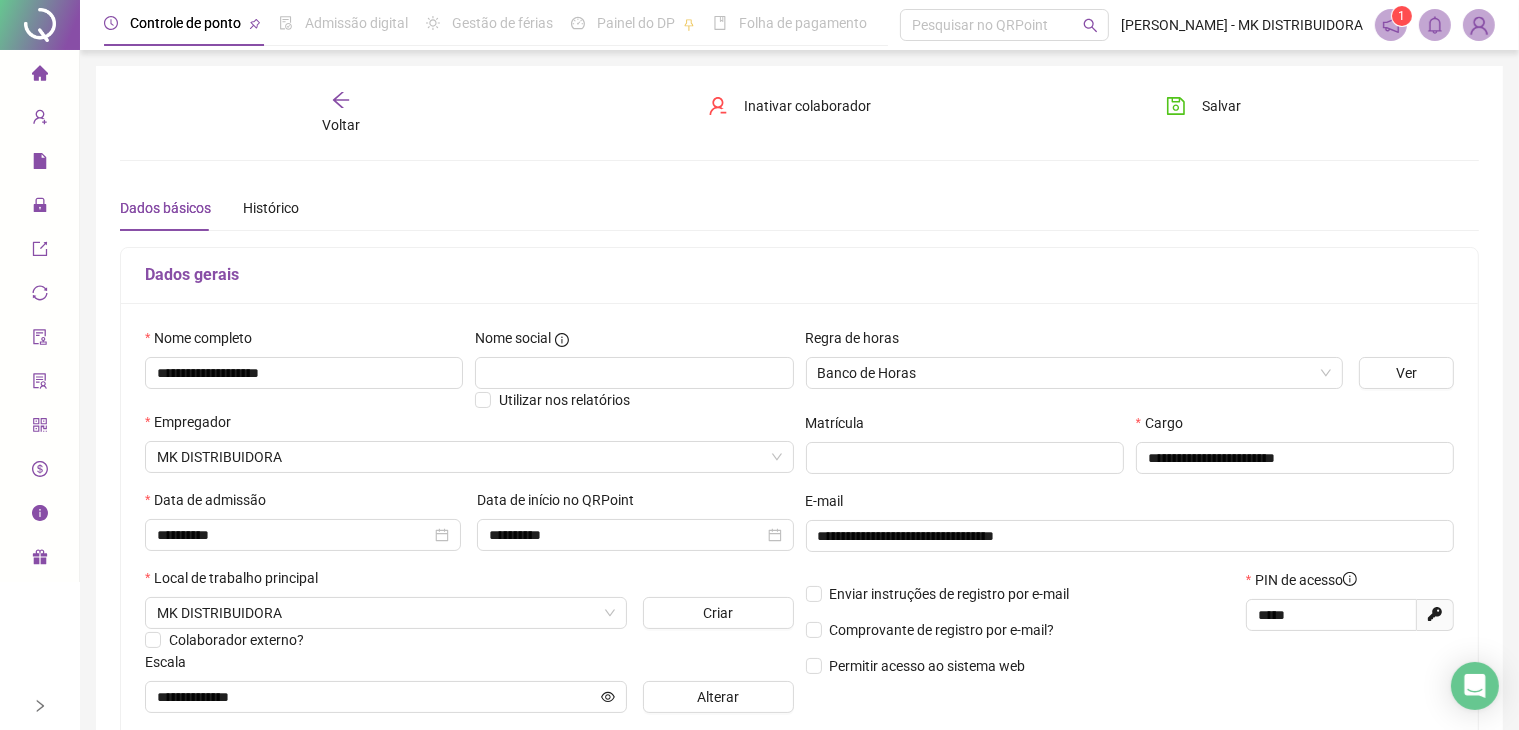 scroll, scrollTop: 0, scrollLeft: 0, axis: both 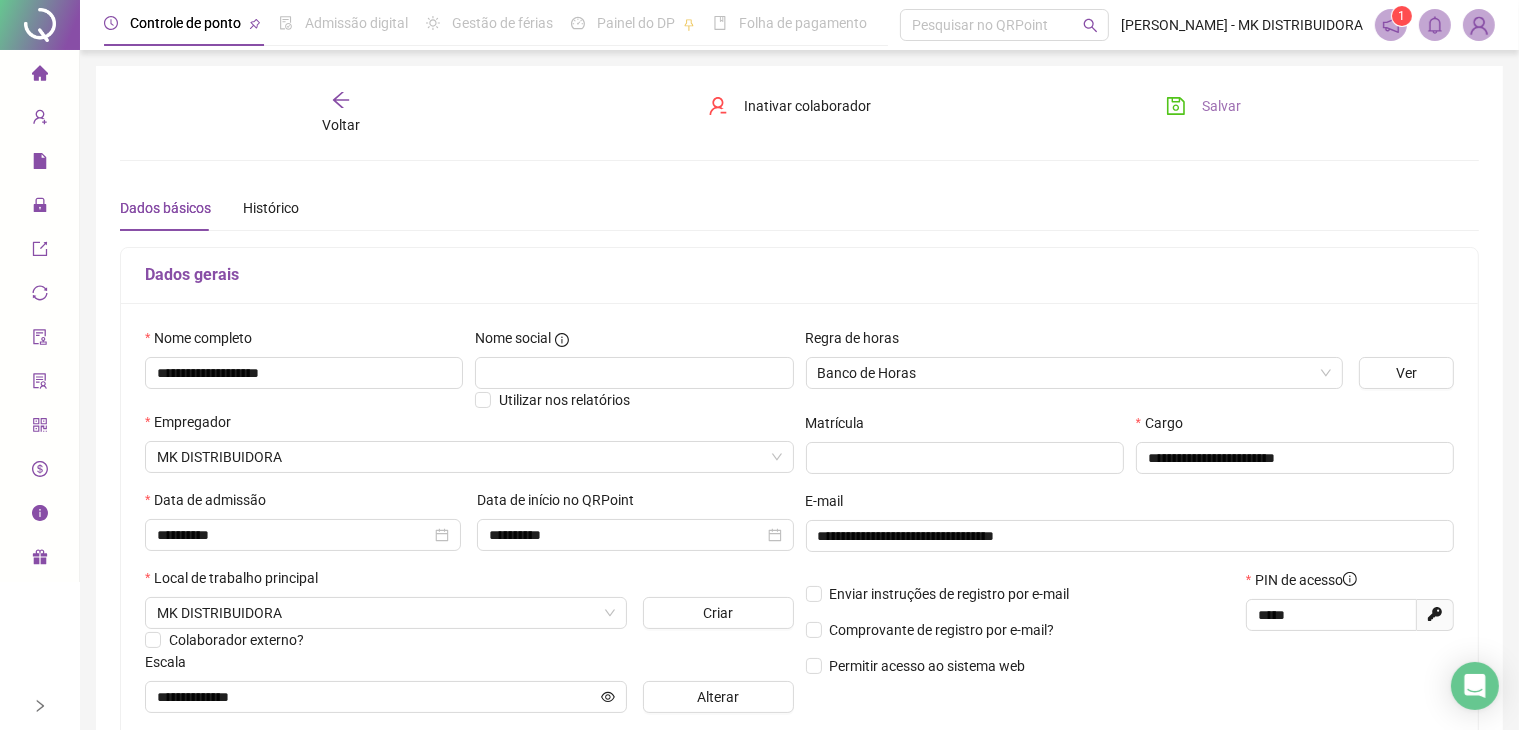 click on "Salvar" at bounding box center [1221, 106] 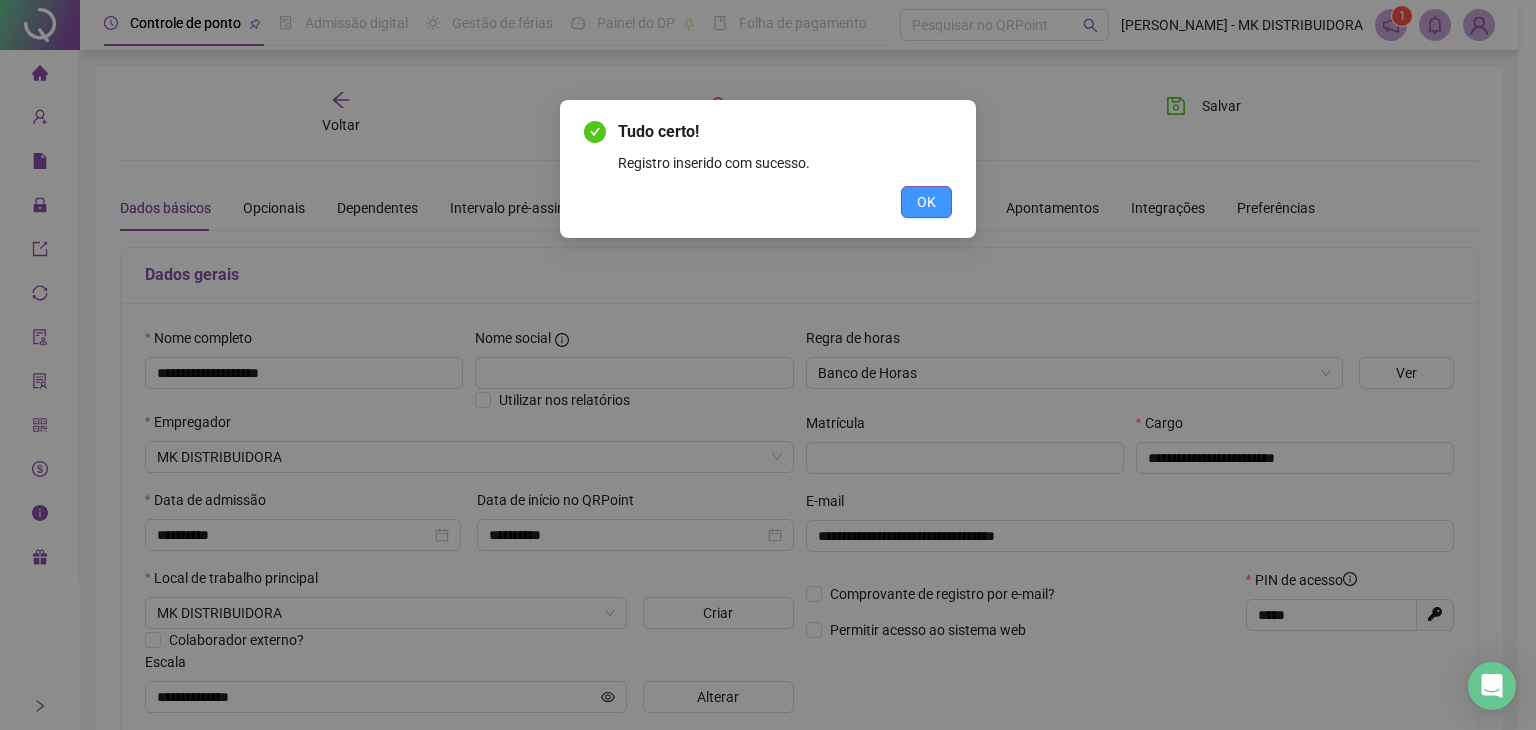 click on "OK" at bounding box center [926, 202] 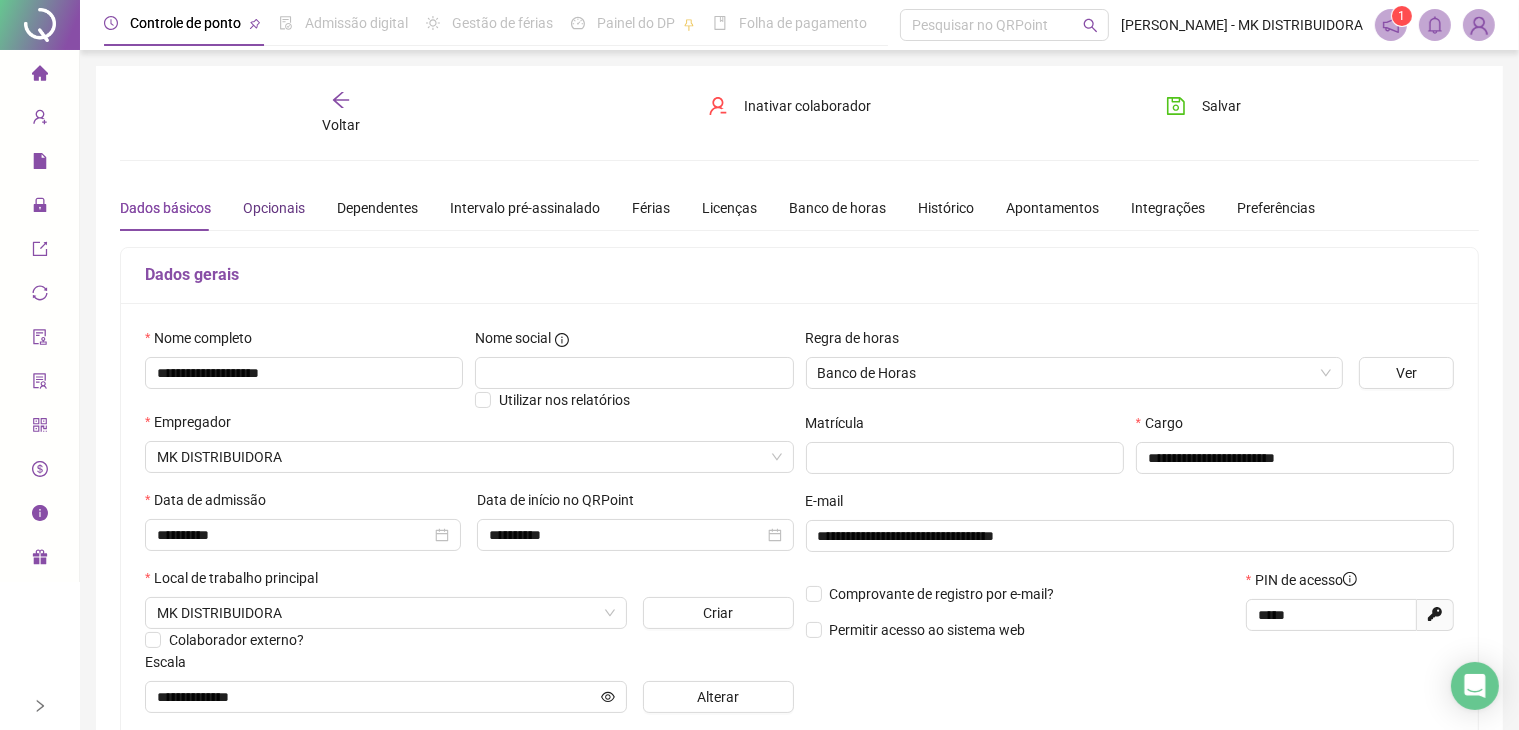 click on "Opcionais" at bounding box center [274, 208] 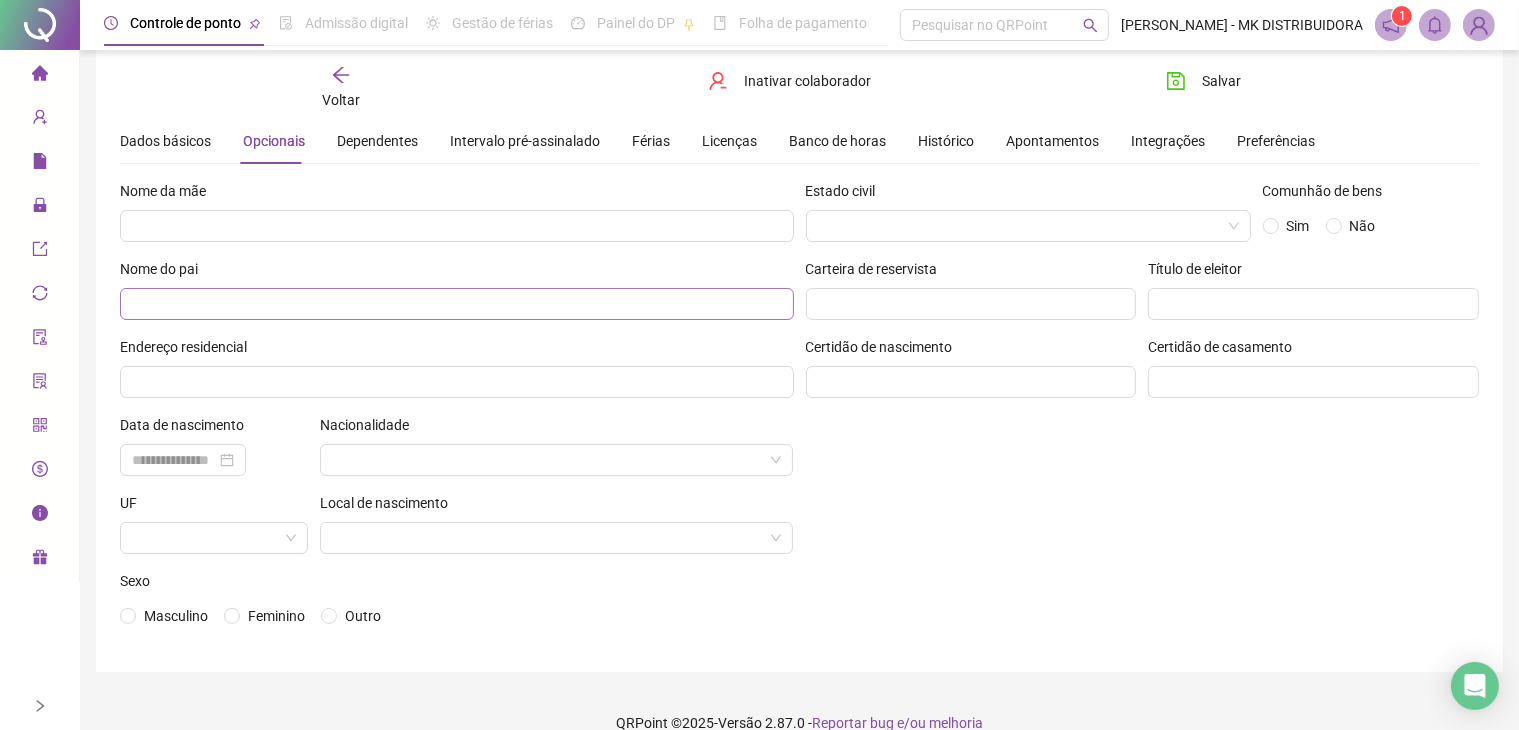 scroll, scrollTop: 93, scrollLeft: 0, axis: vertical 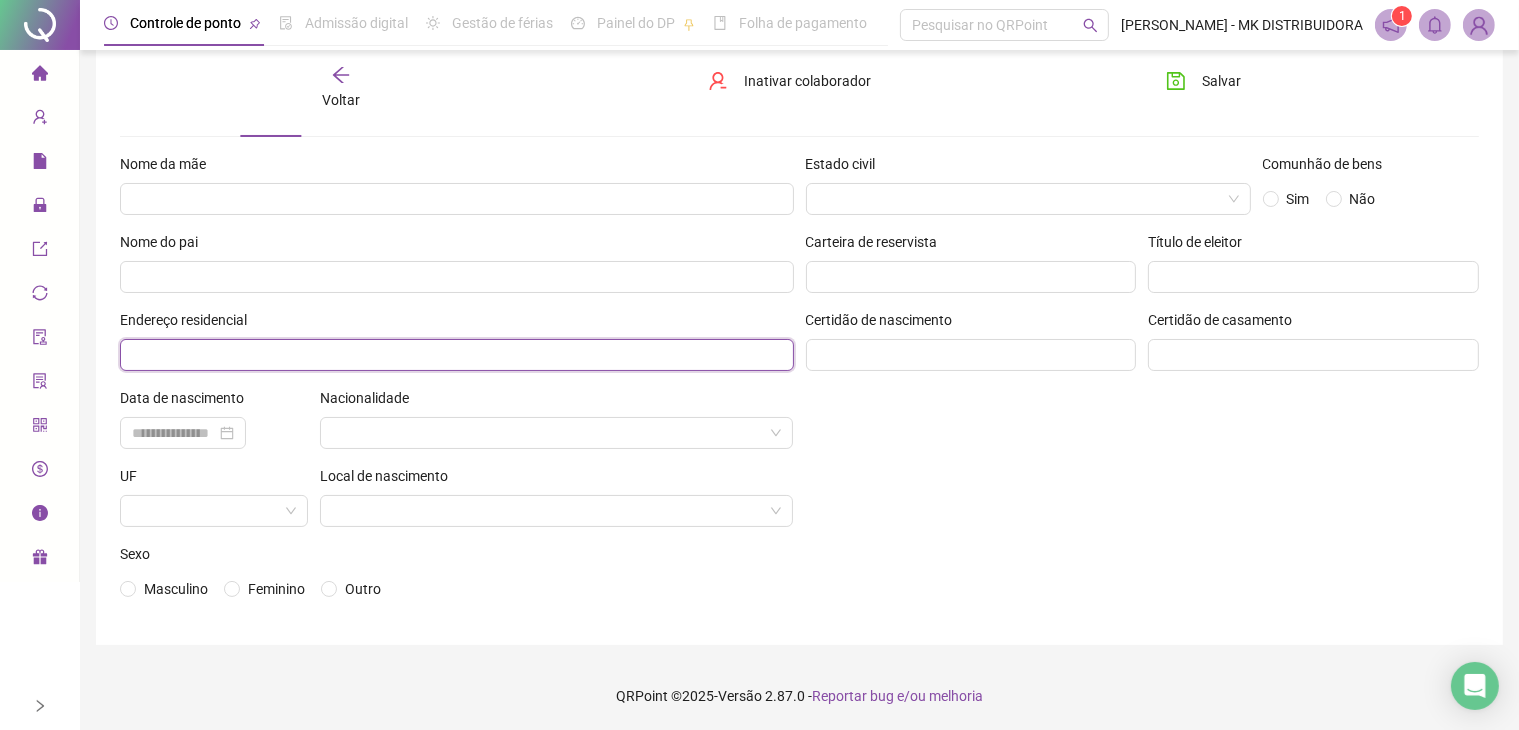 click at bounding box center (457, 355) 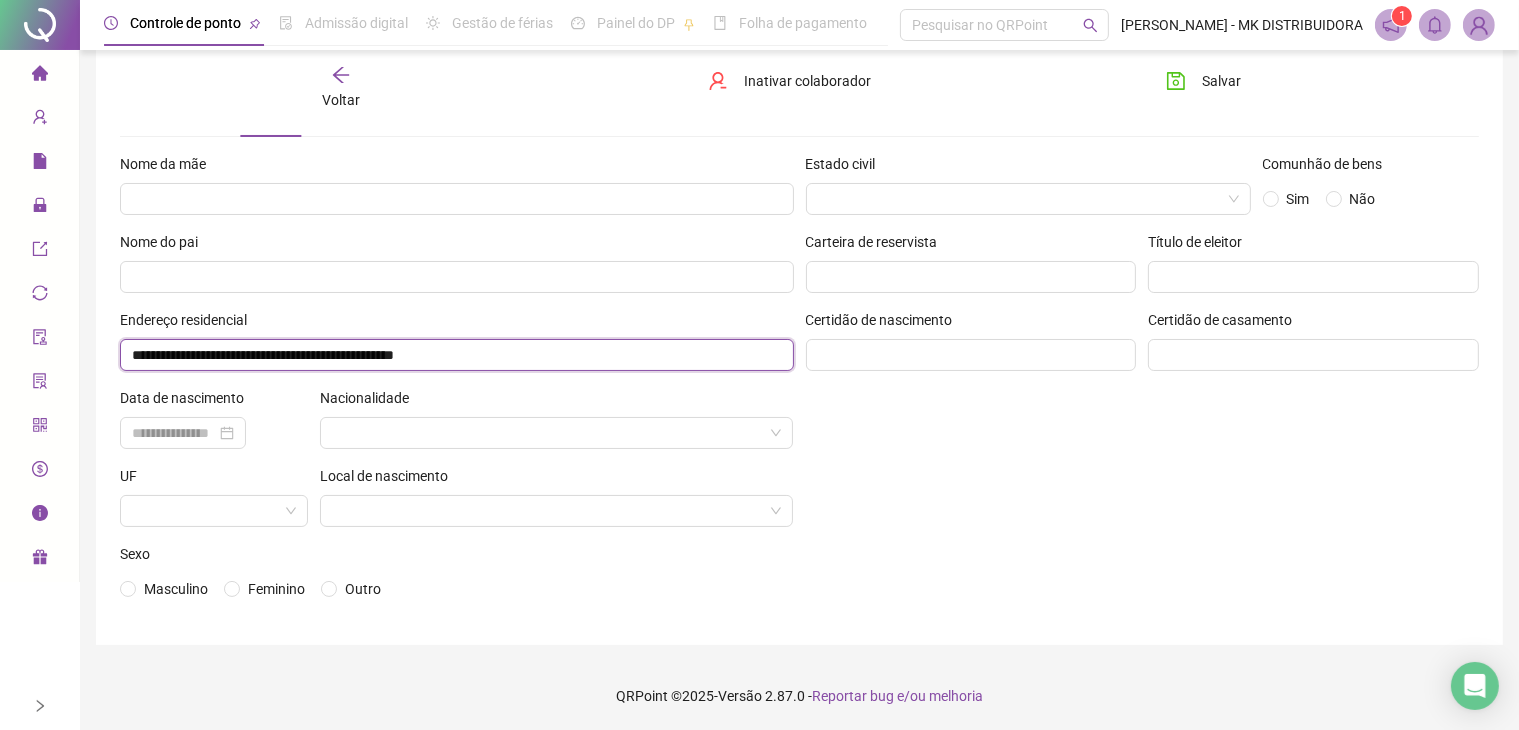 type on "**********" 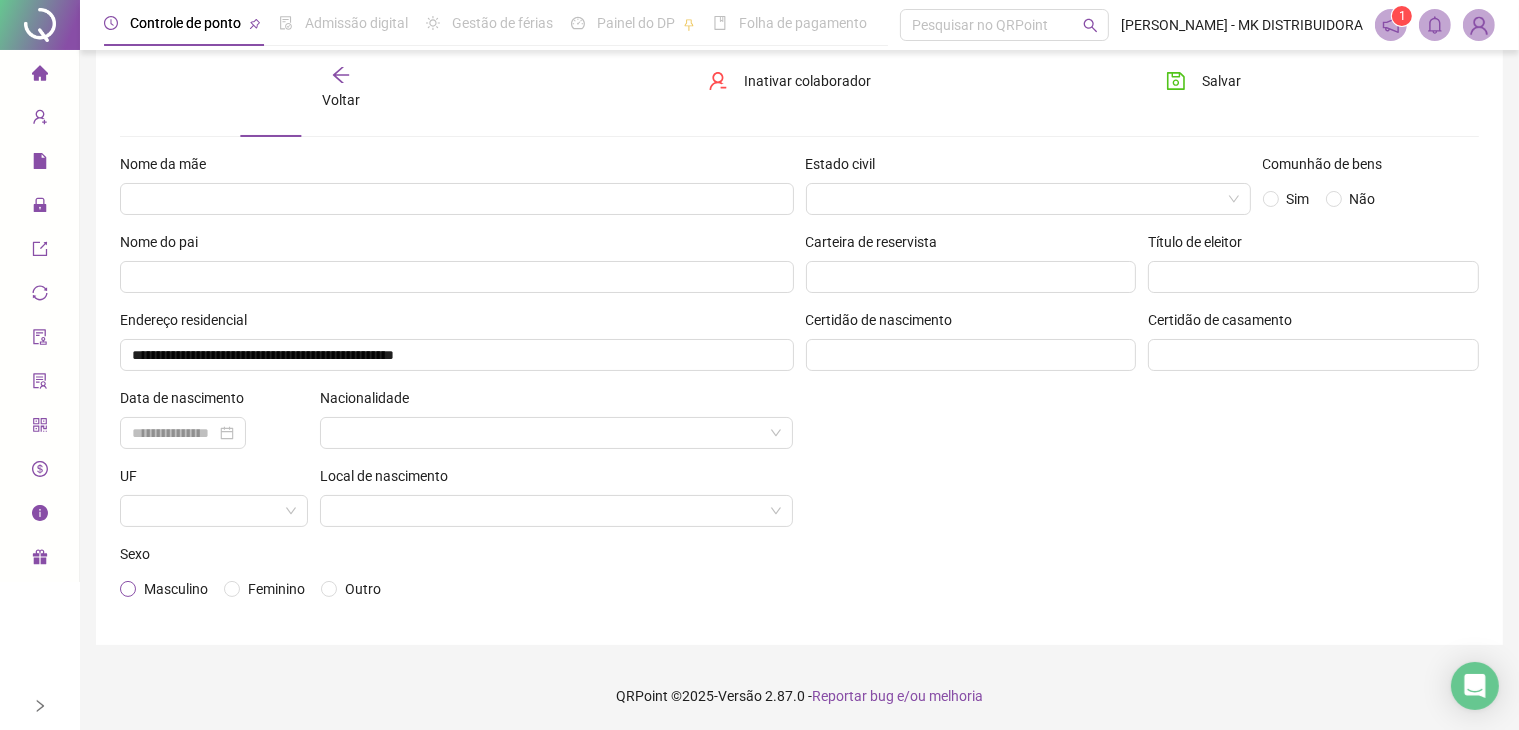 click on "Masculino" at bounding box center (176, 589) 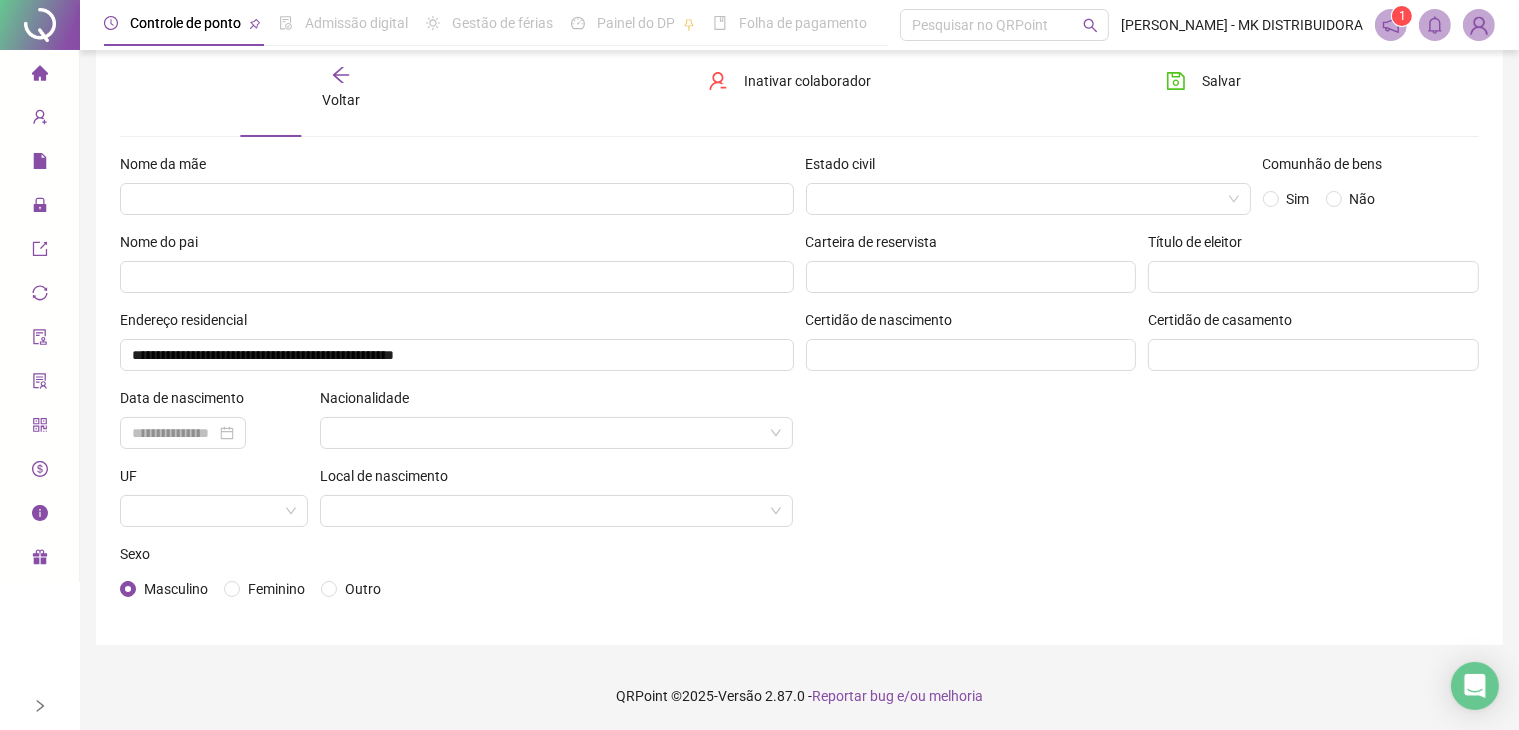 scroll, scrollTop: 0, scrollLeft: 0, axis: both 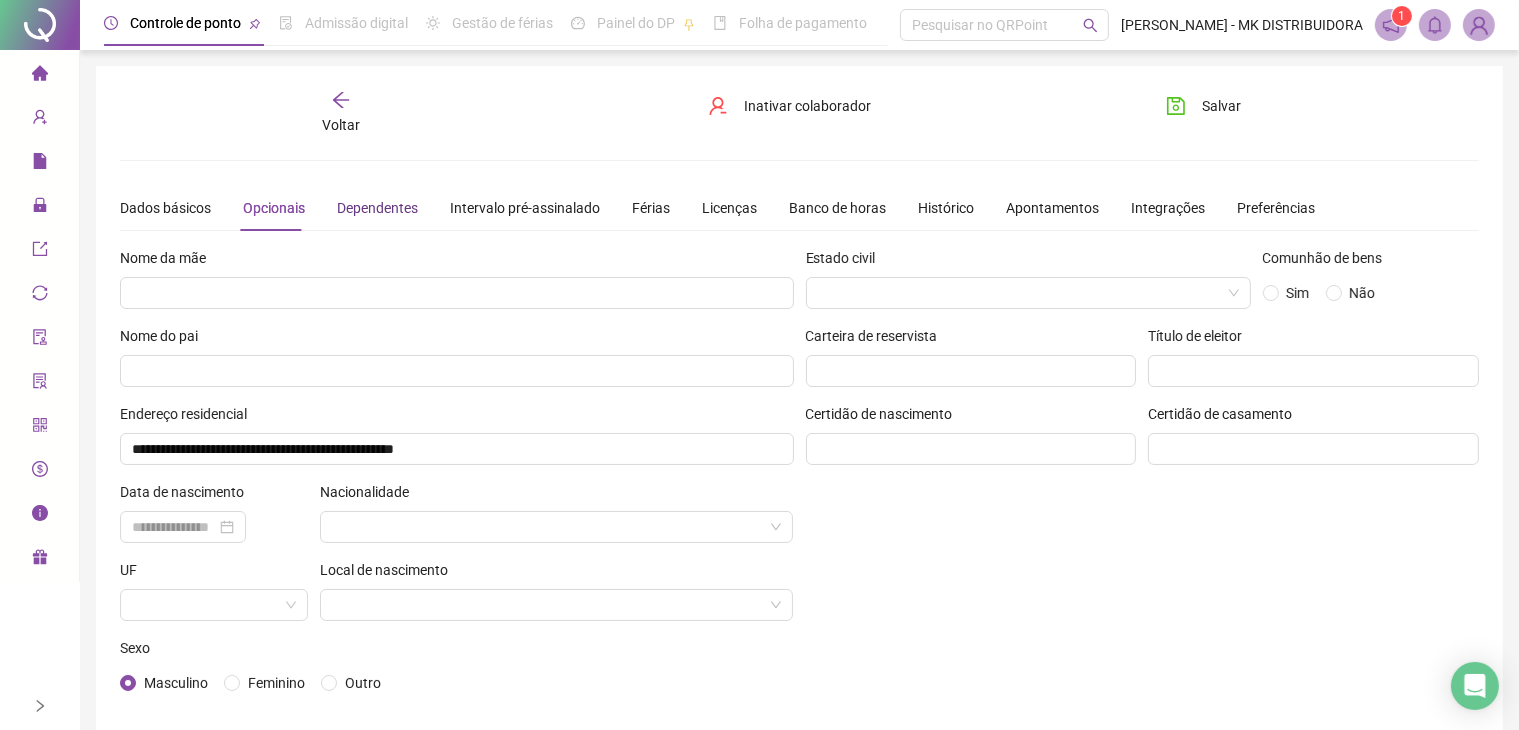 click on "Dependentes" at bounding box center [377, 208] 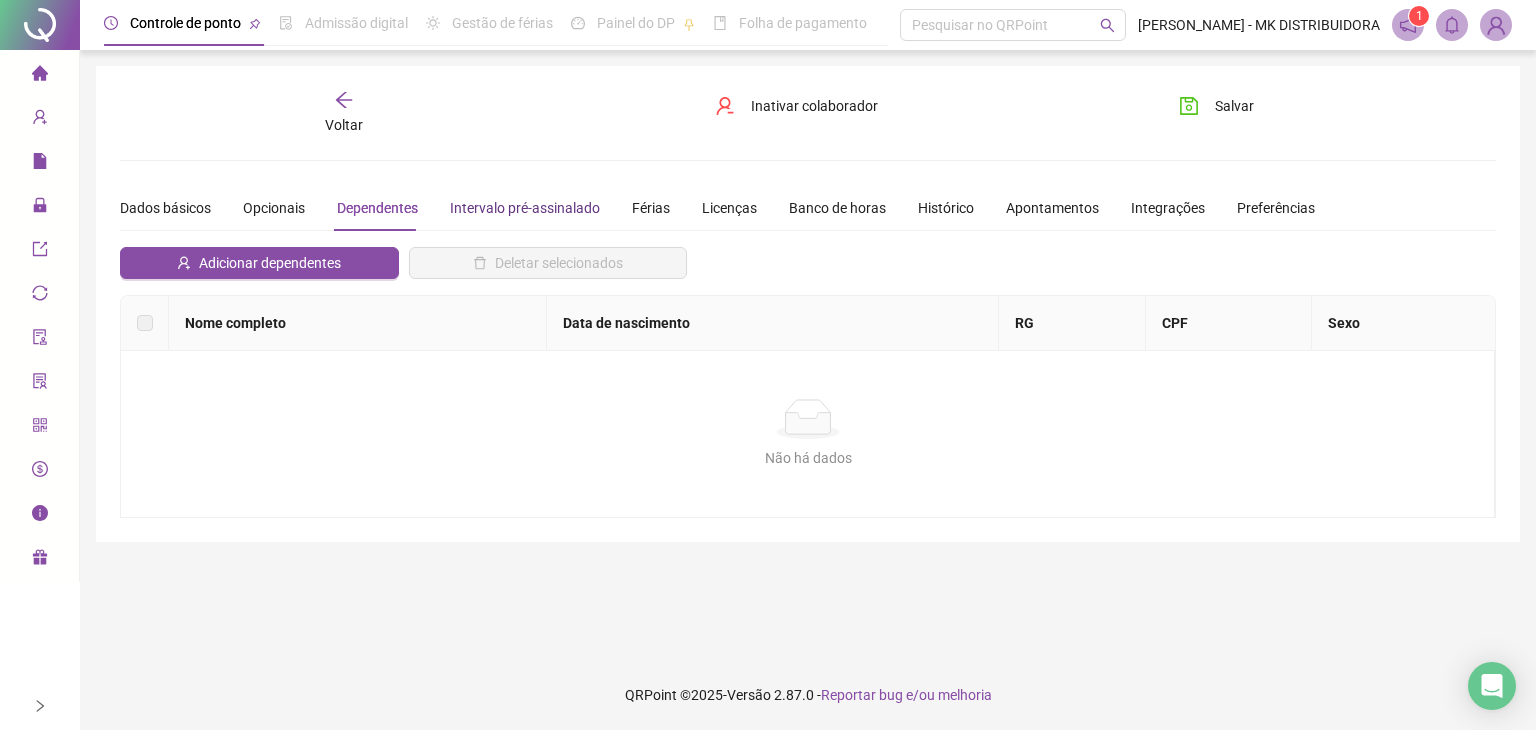 click on "Intervalo pré-assinalado" at bounding box center (525, 208) 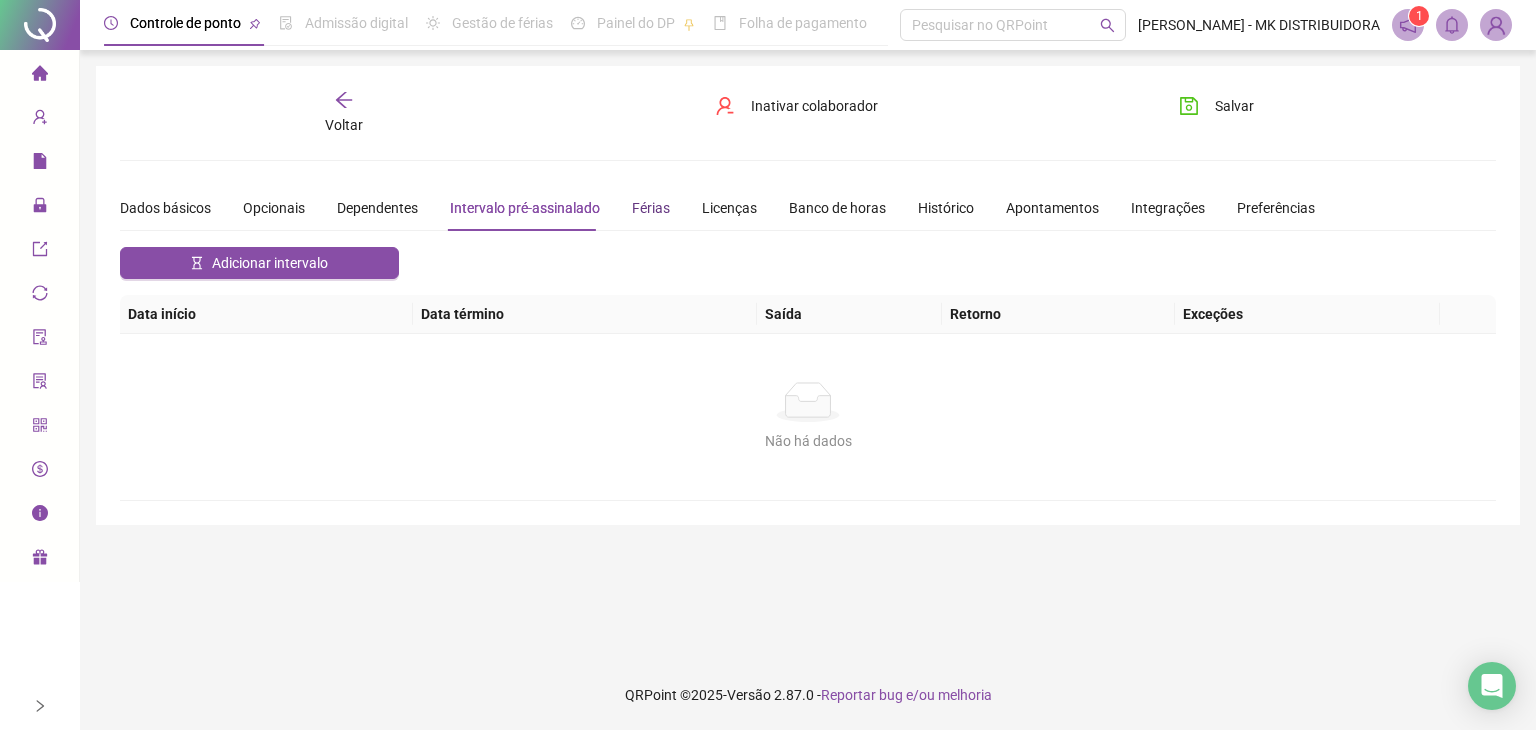 click on "Férias" at bounding box center [651, 208] 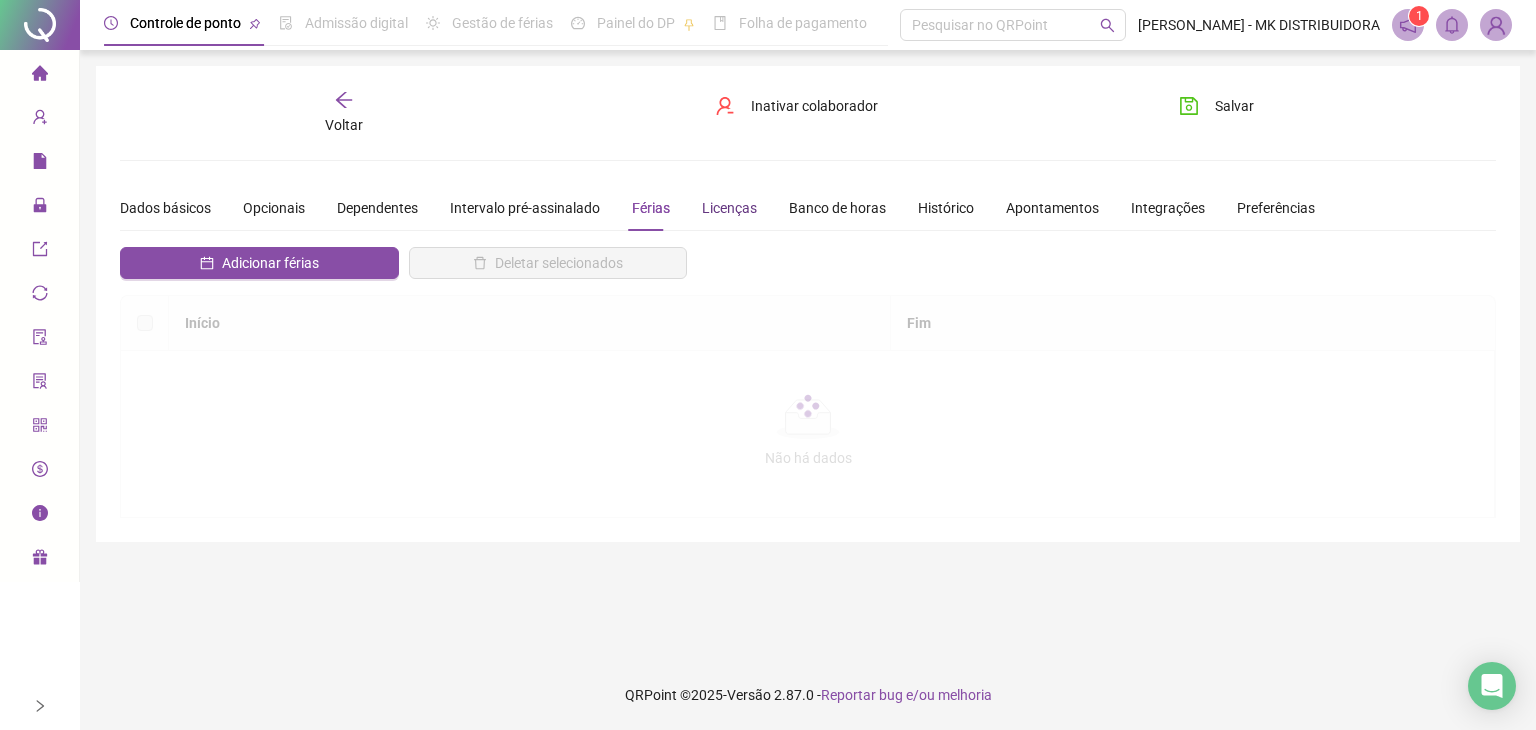 click on "Licenças" at bounding box center (729, 208) 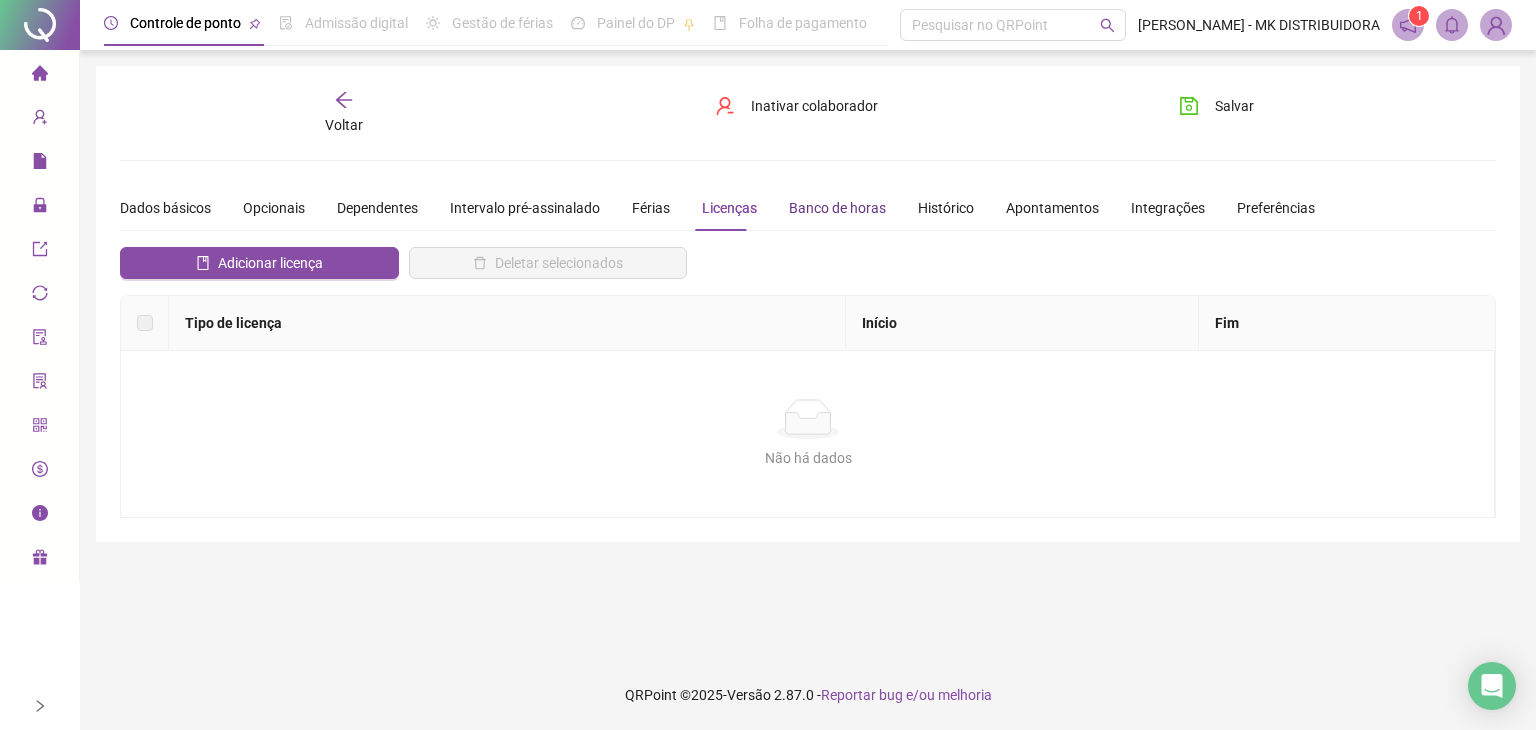 click on "Banco de horas" at bounding box center (837, 208) 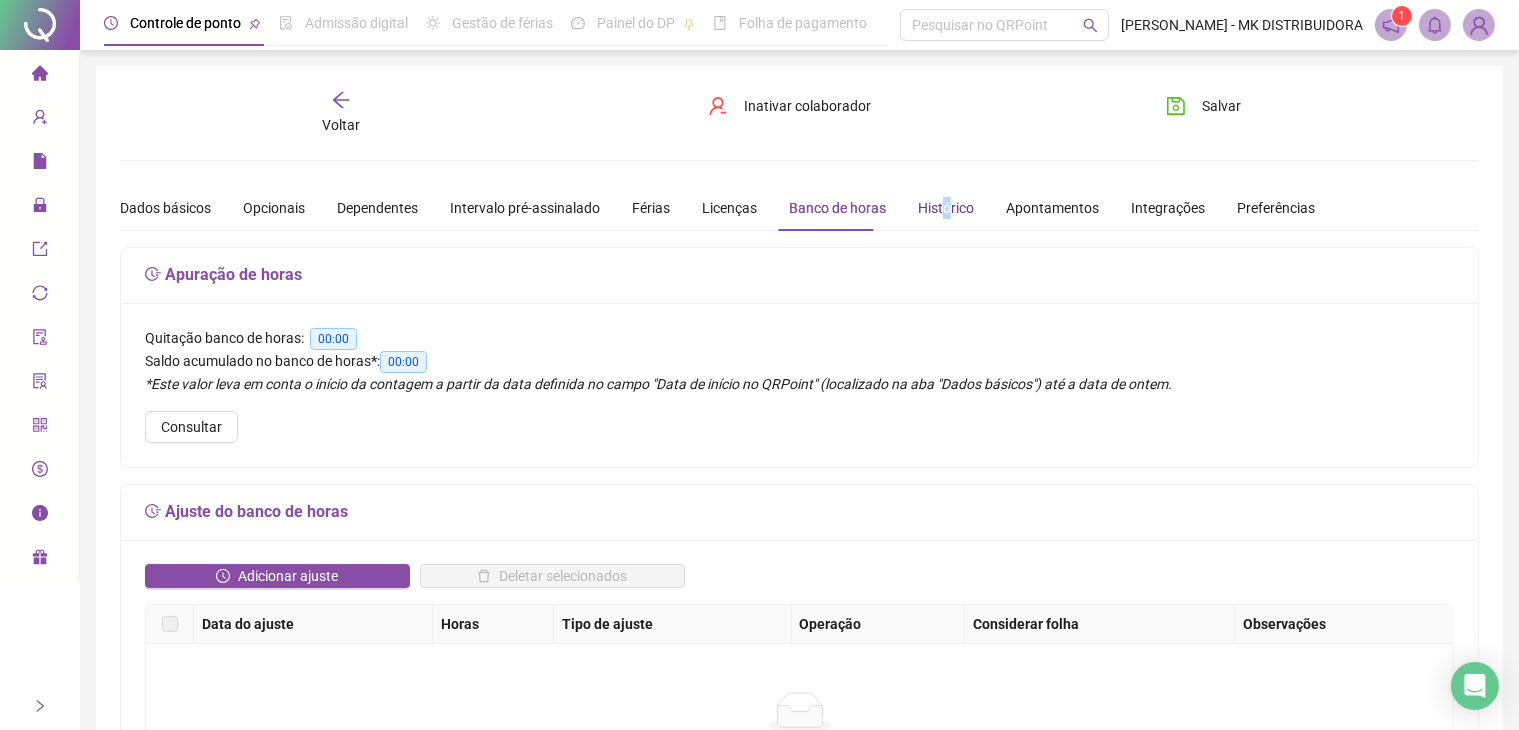 click on "Histórico" at bounding box center [946, 208] 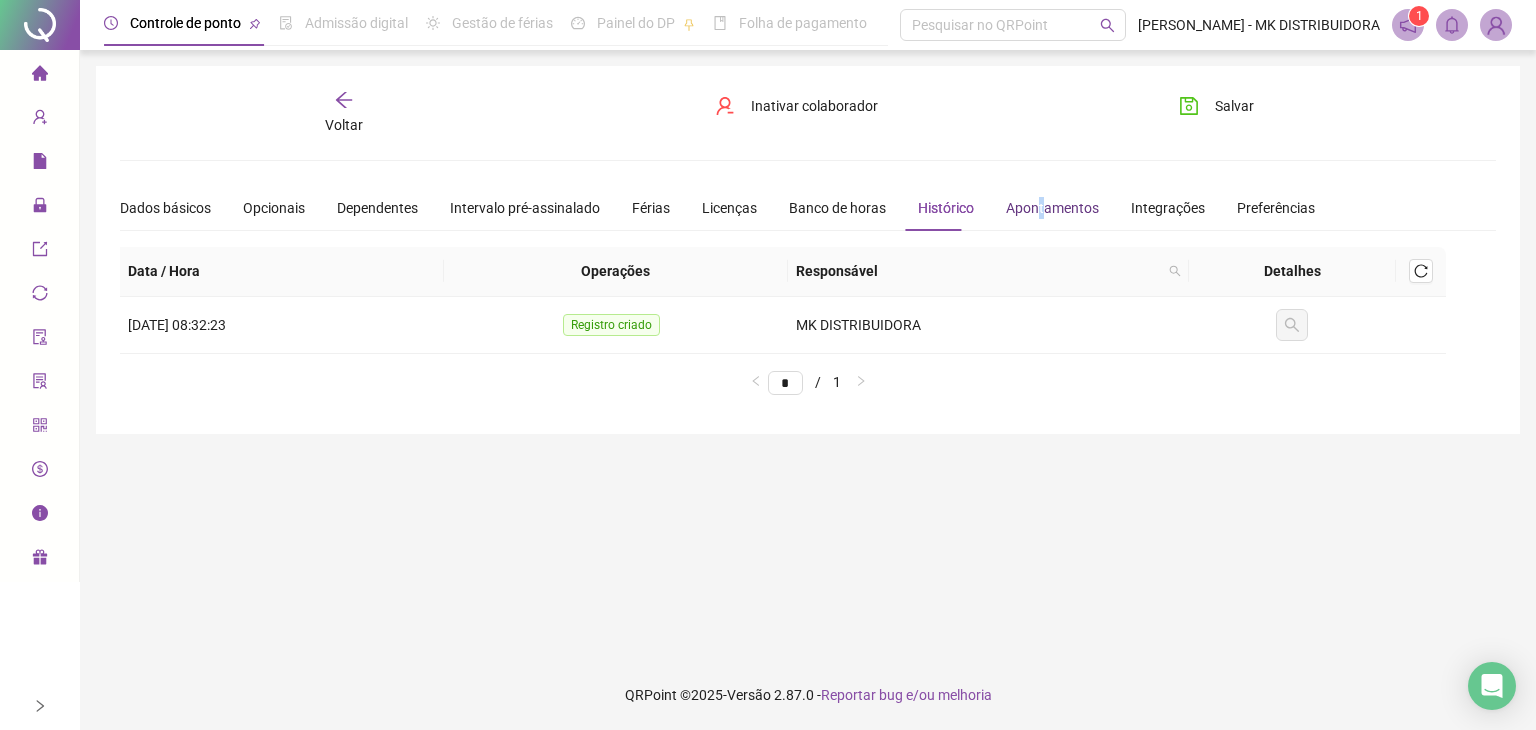 click on "Apontamentos" at bounding box center (1052, 208) 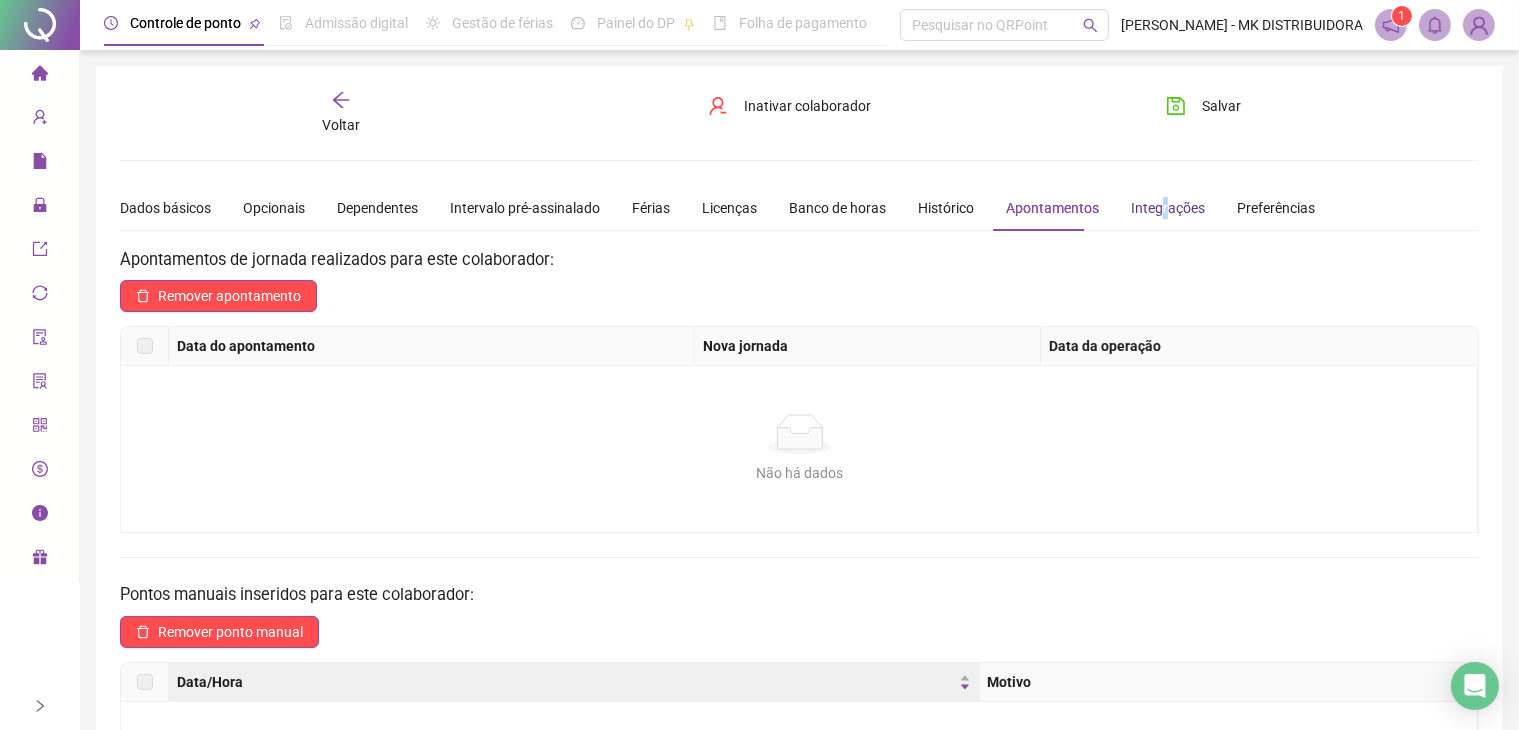 drag, startPoint x: 1151, startPoint y: 201, endPoint x: 1169, endPoint y: 201, distance: 18 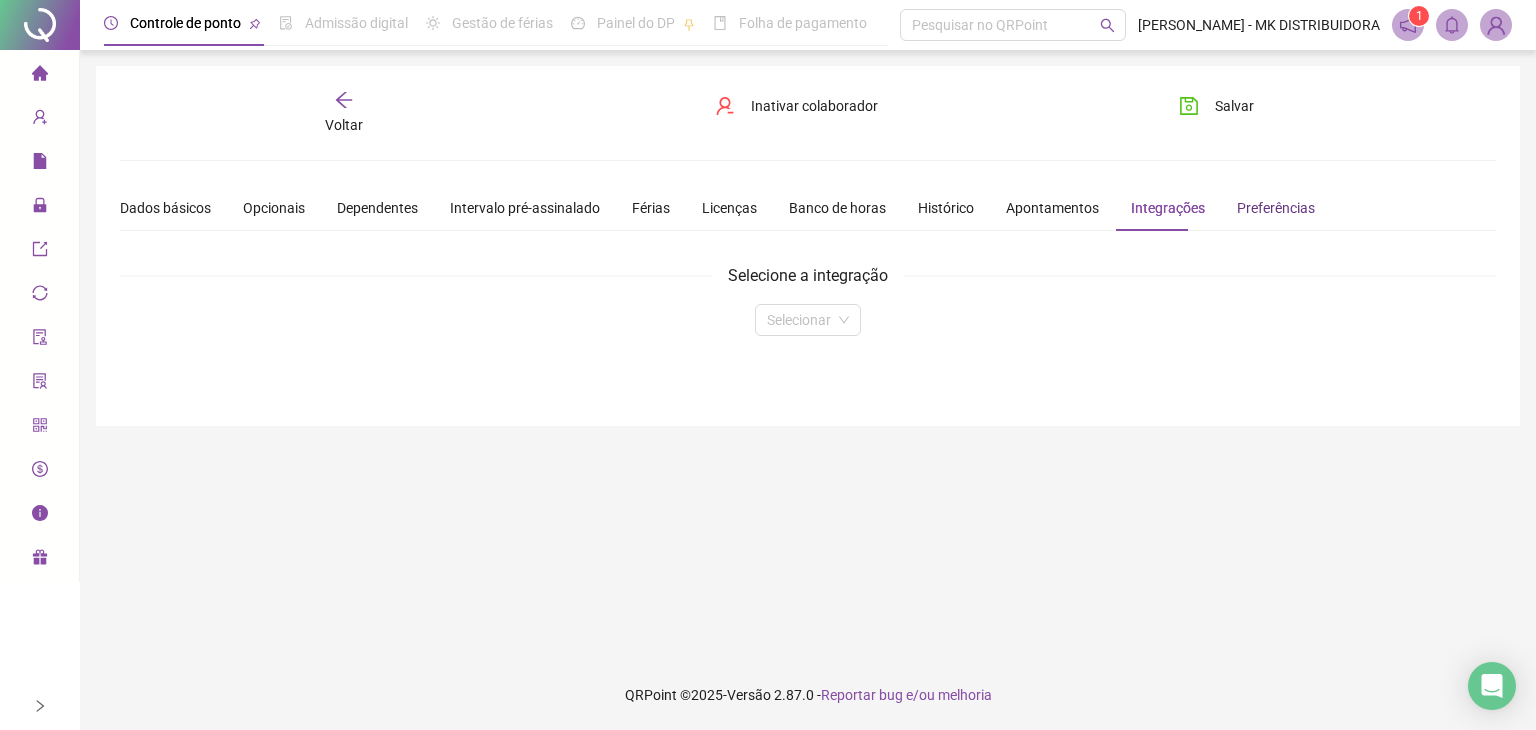 click on "Preferências" at bounding box center (1276, 208) 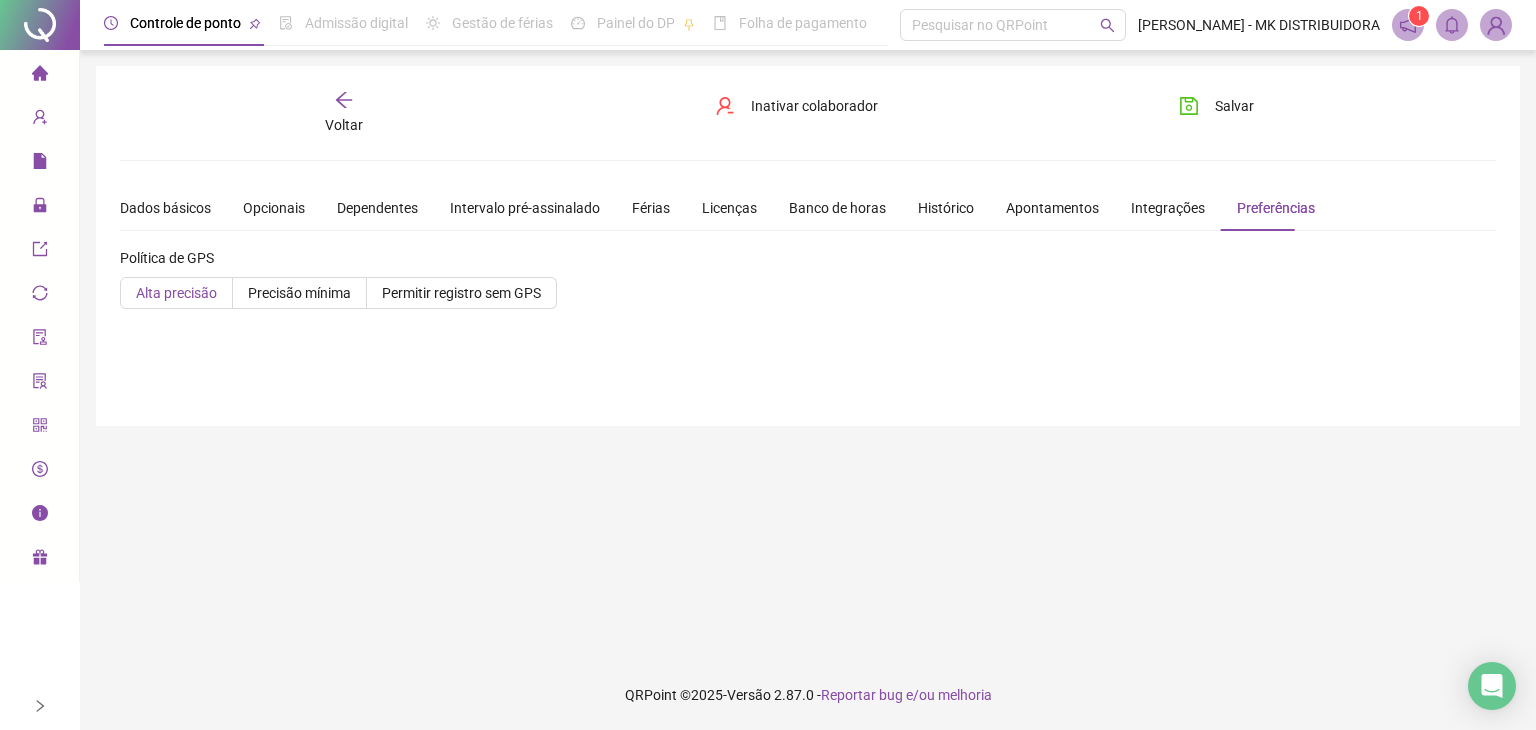 click on "Alta precisão" at bounding box center [176, 293] 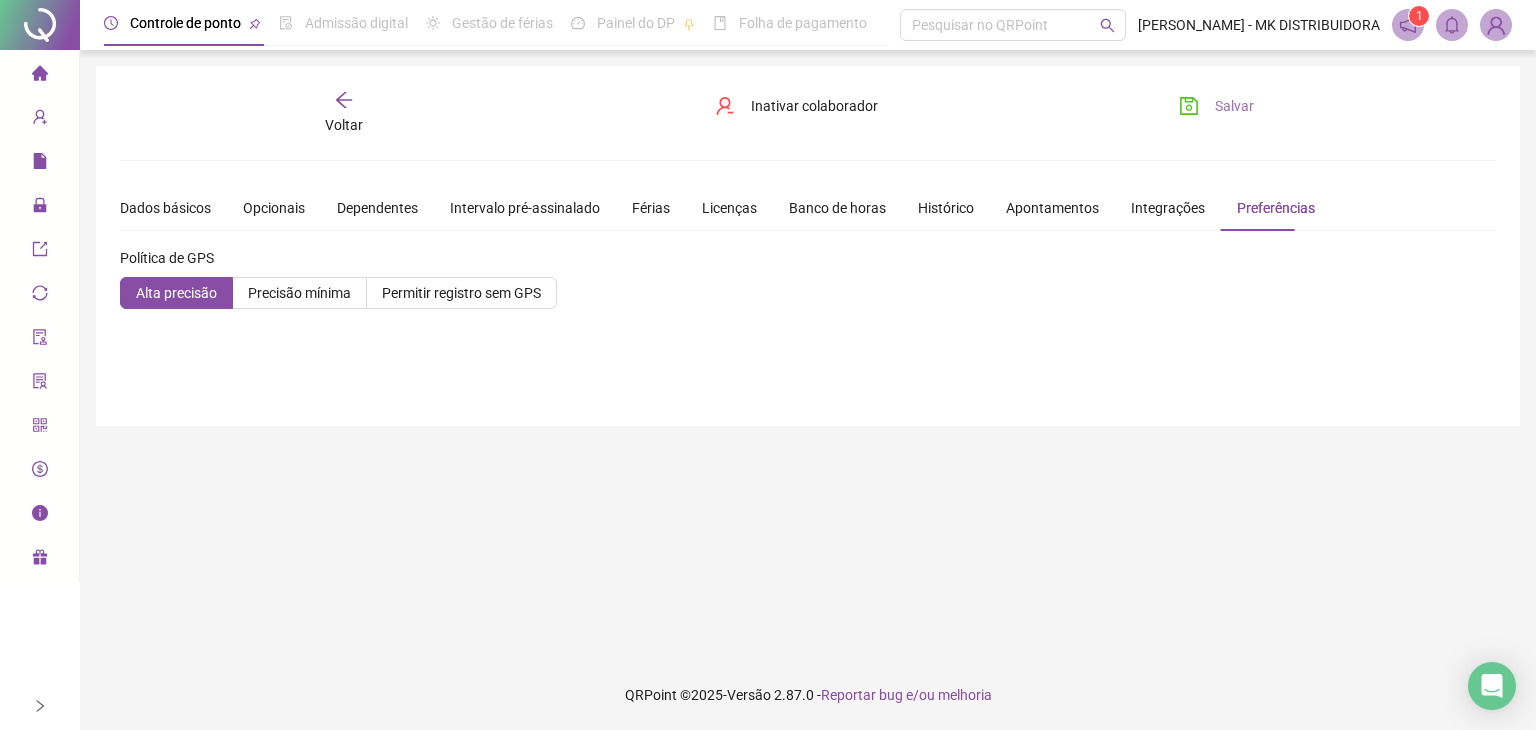click 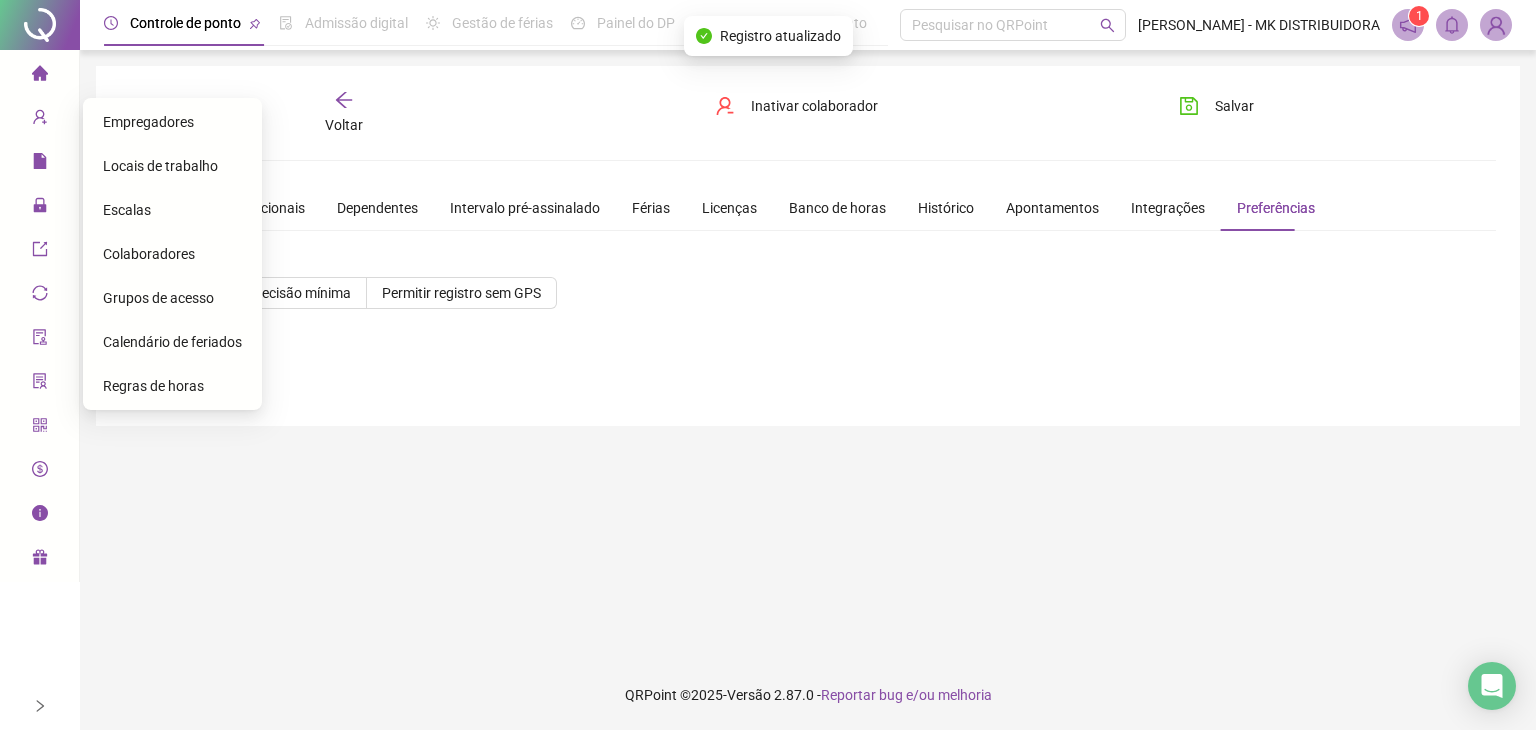 click on "Colaboradores" at bounding box center (149, 254) 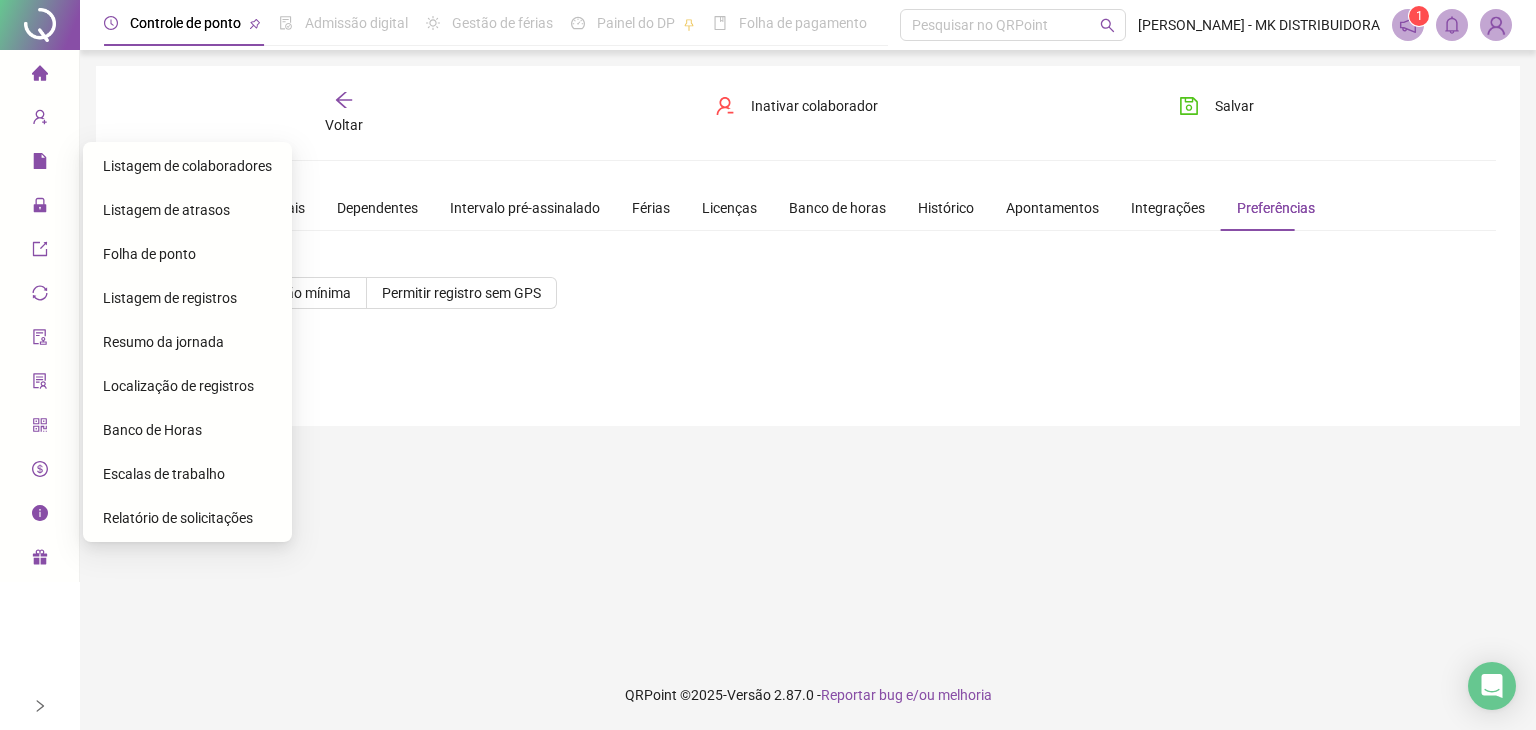 click 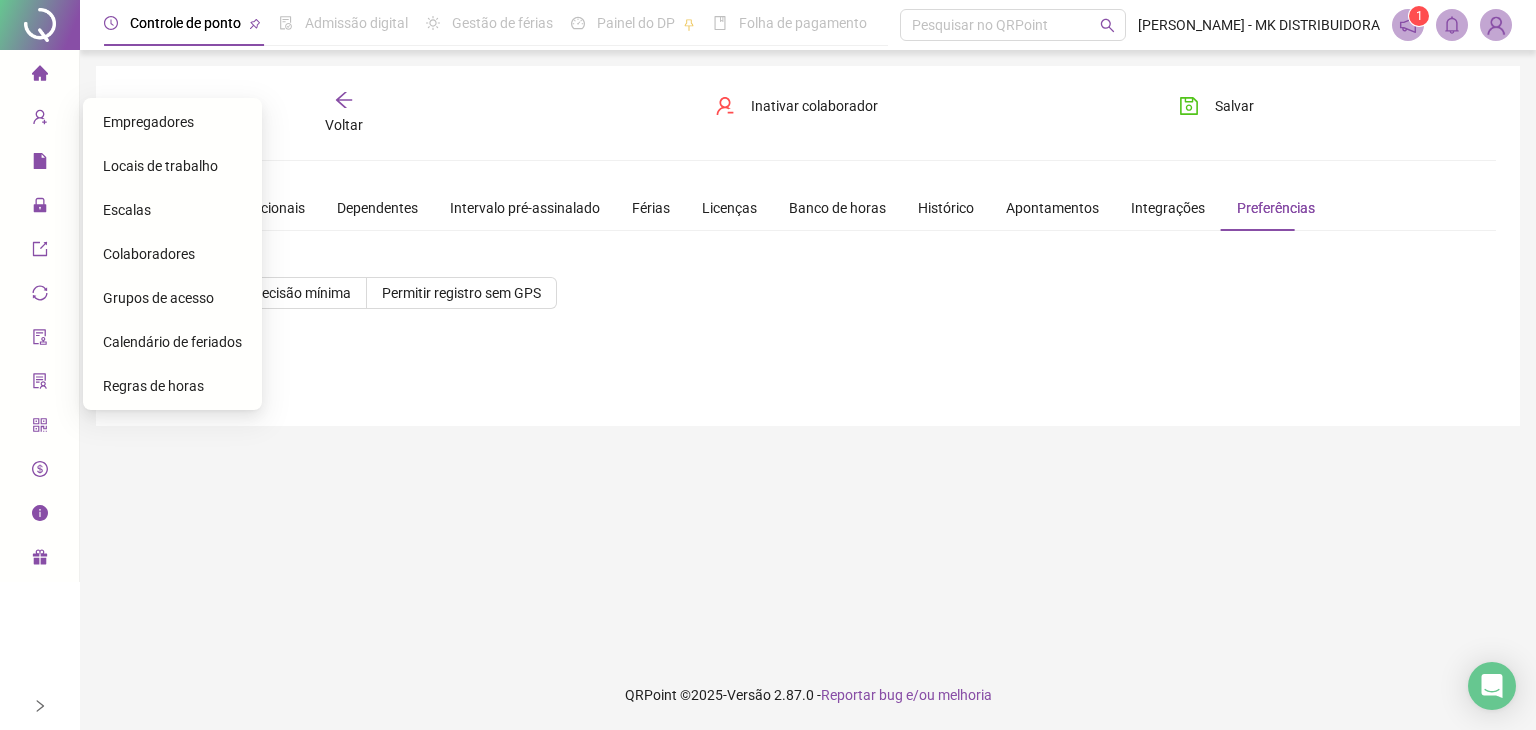 click on "Colaboradores" at bounding box center [149, 254] 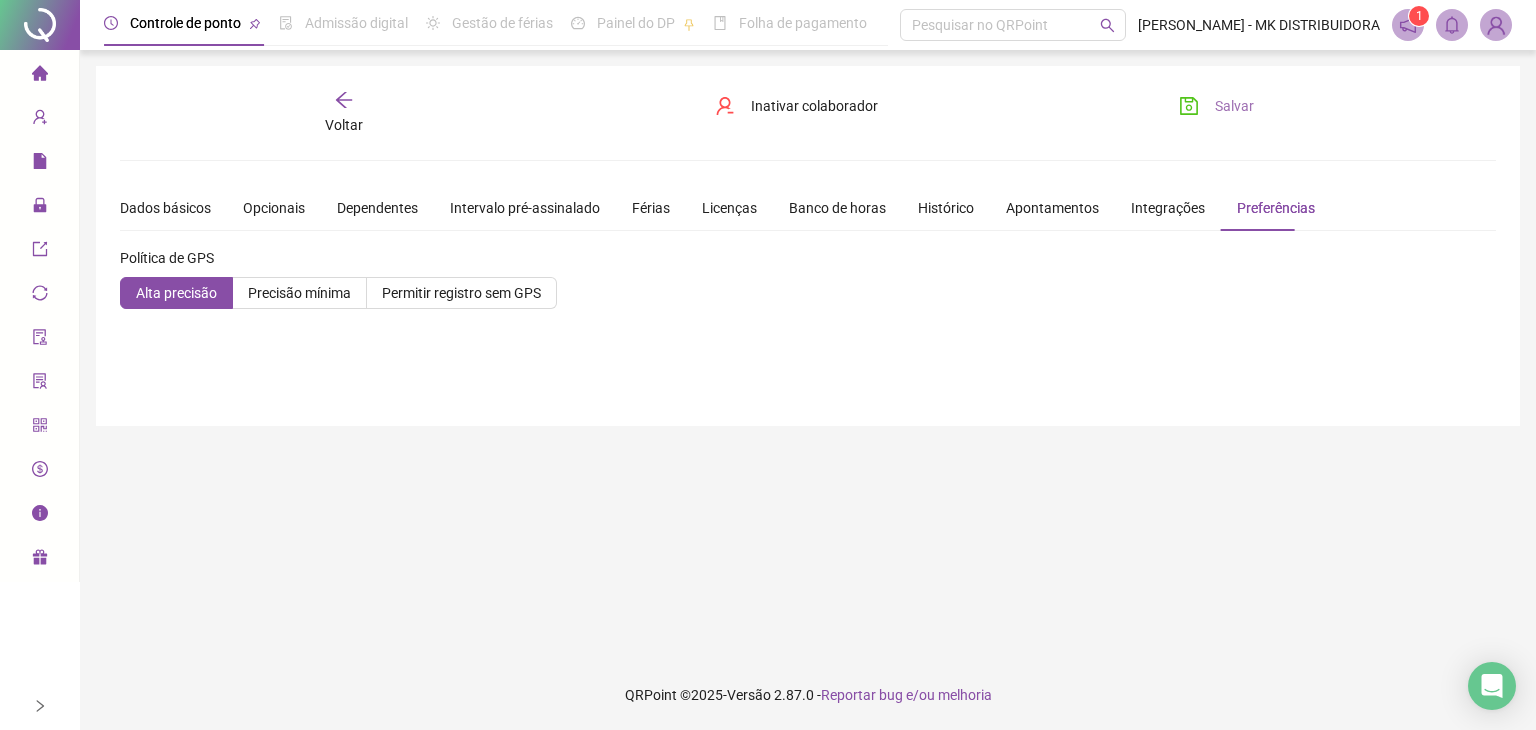 click on "Salvar" at bounding box center (1234, 106) 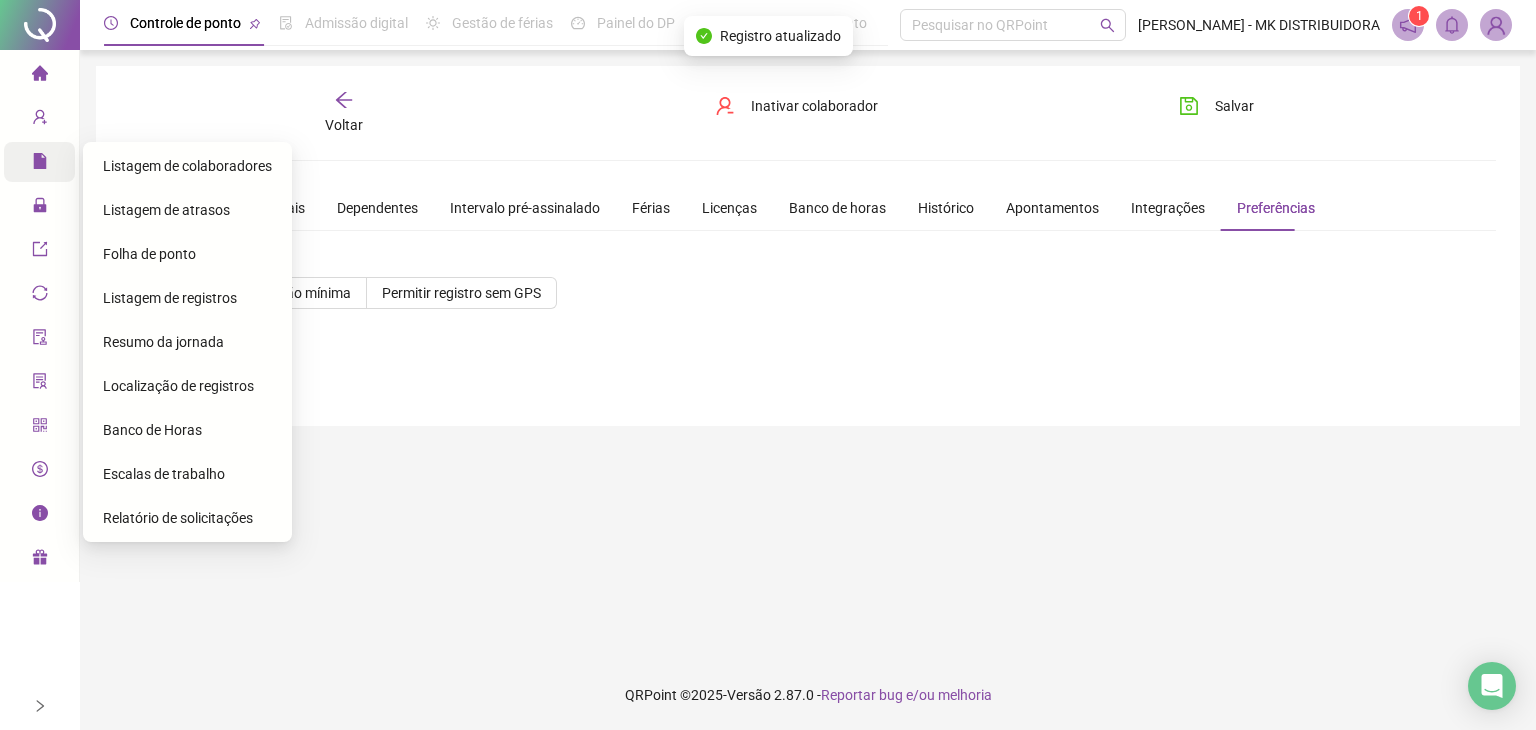 click 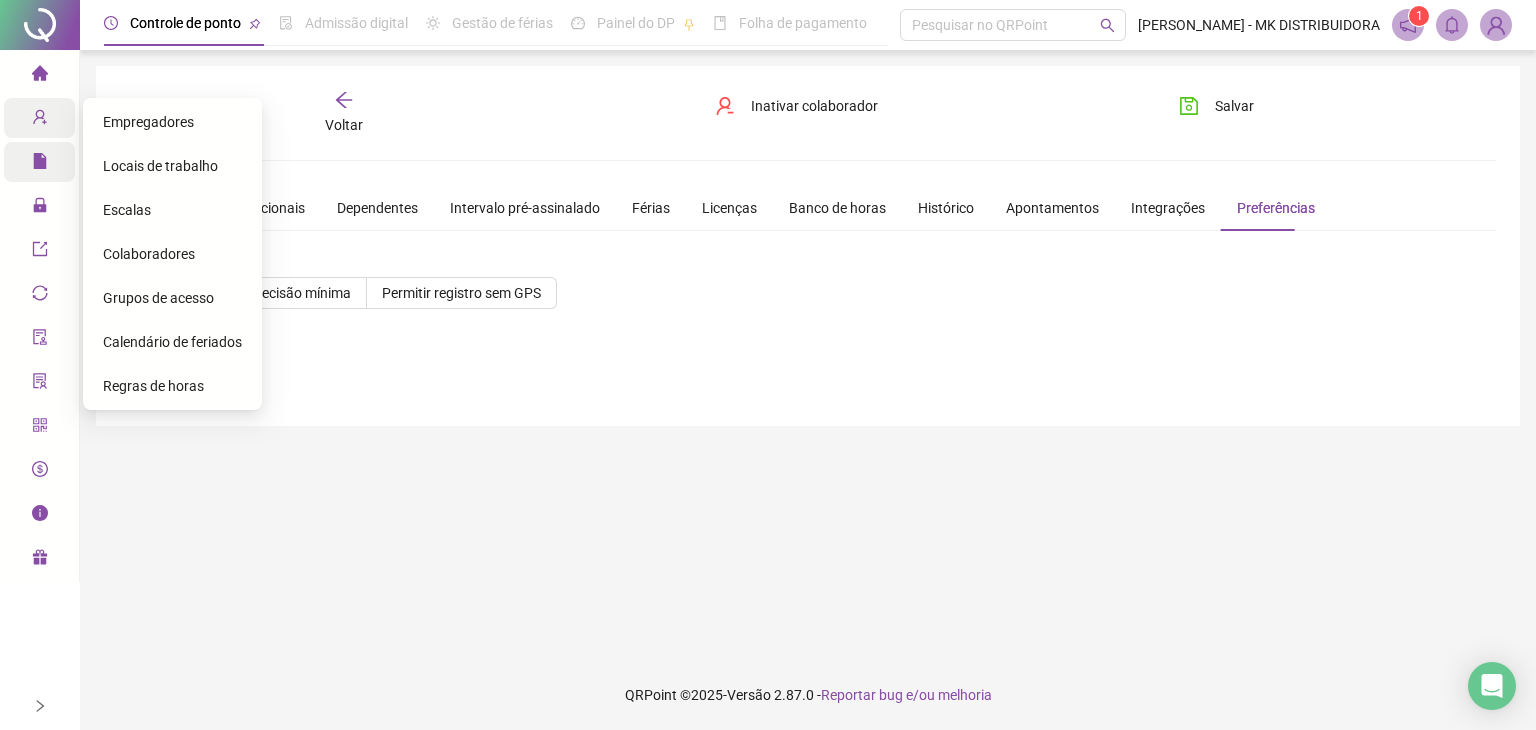 click 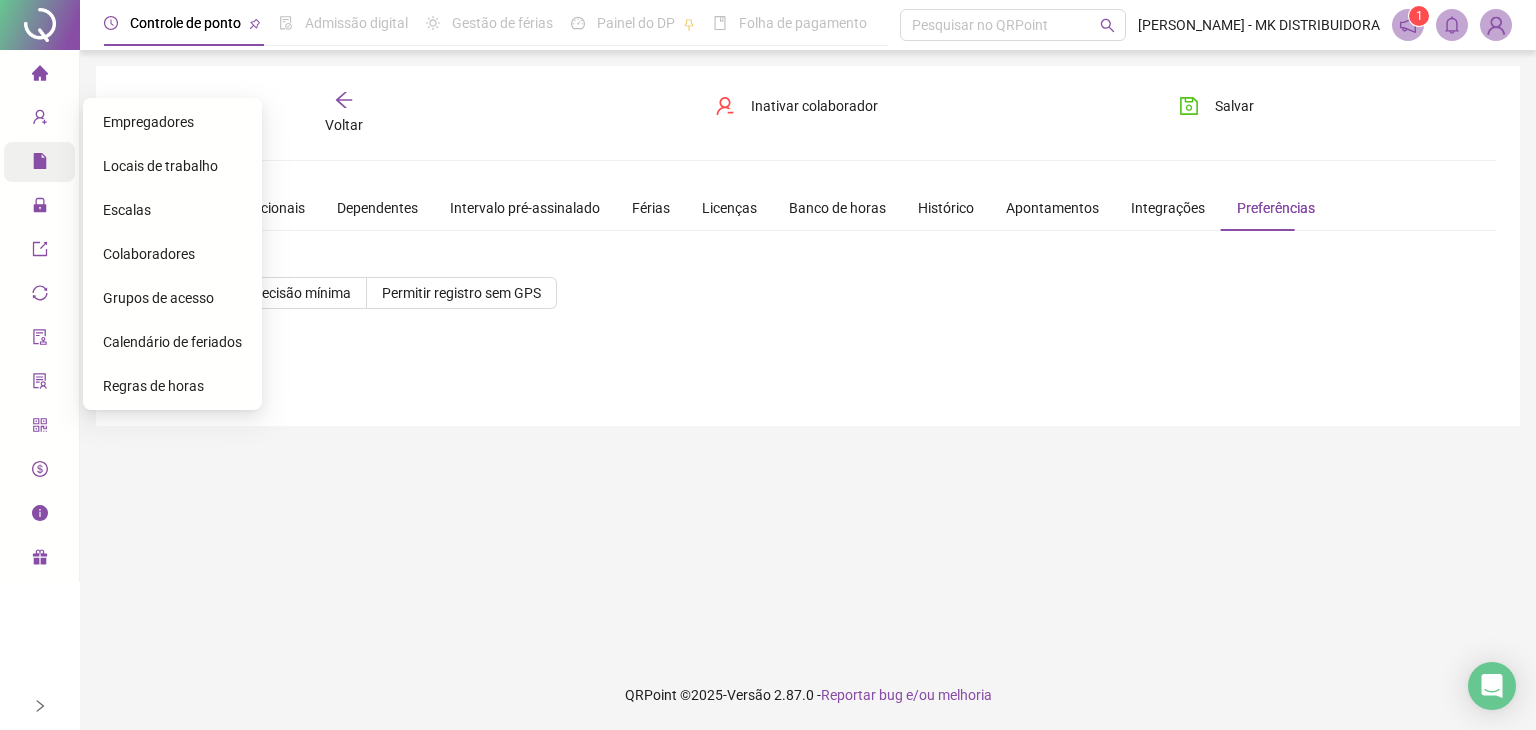 click on "Colaboradores" at bounding box center (149, 254) 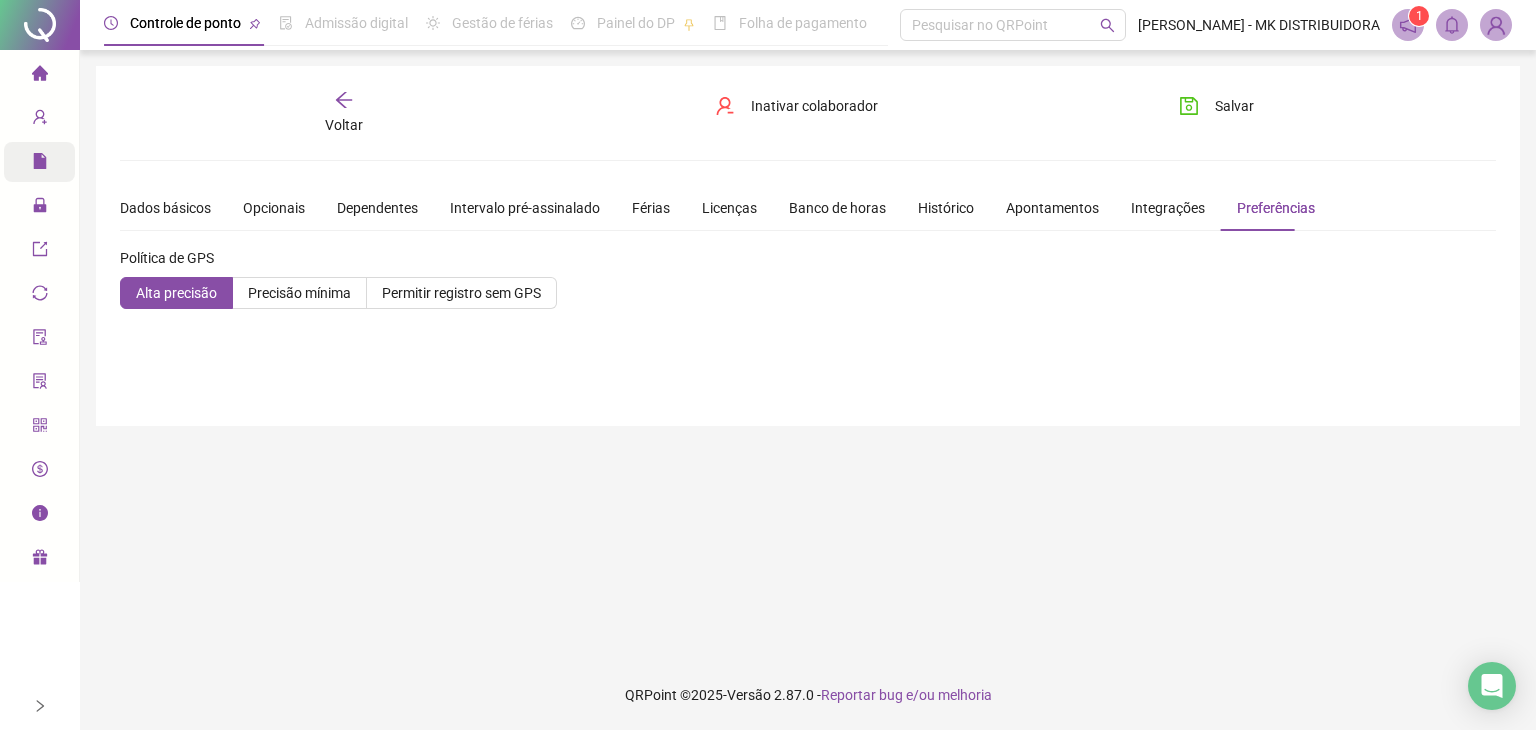 click 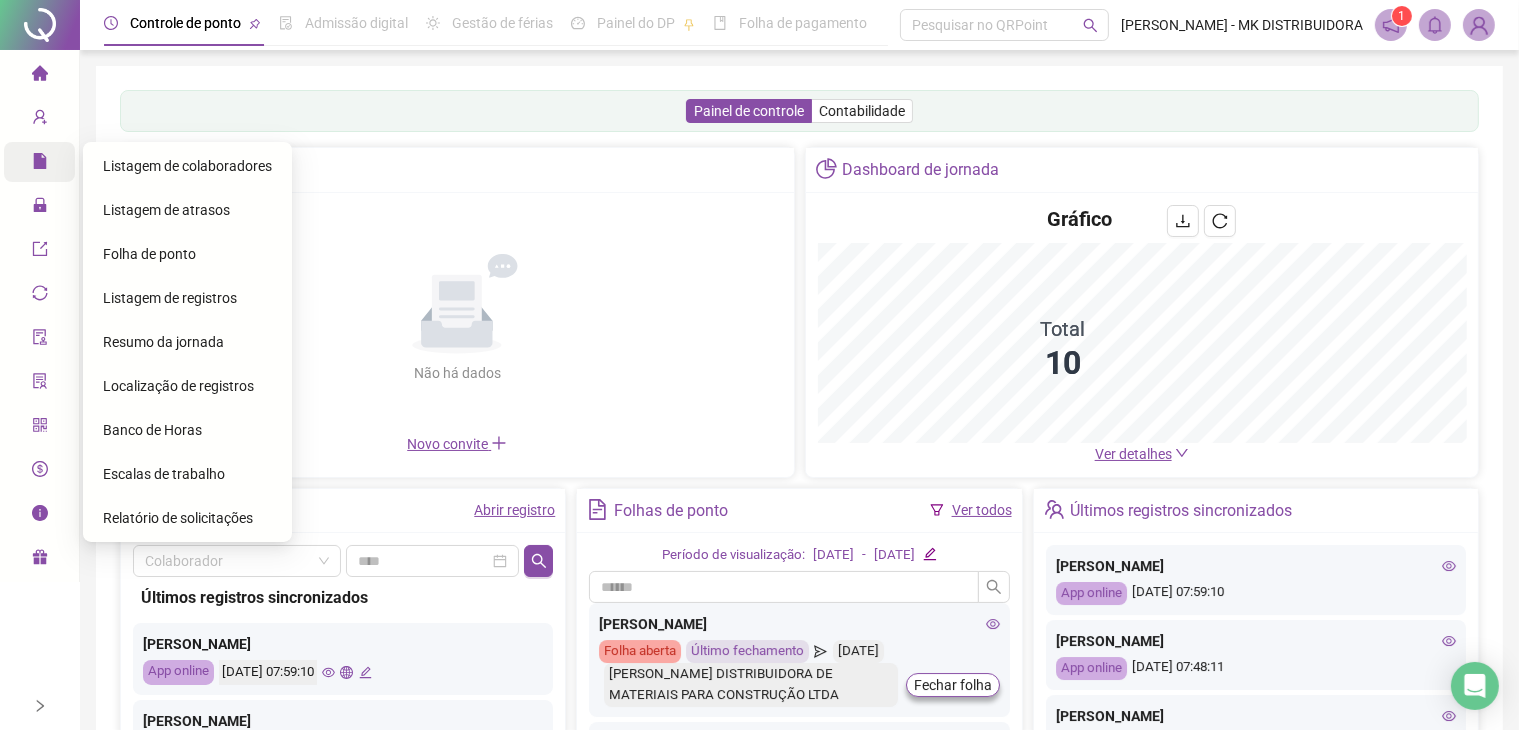 click 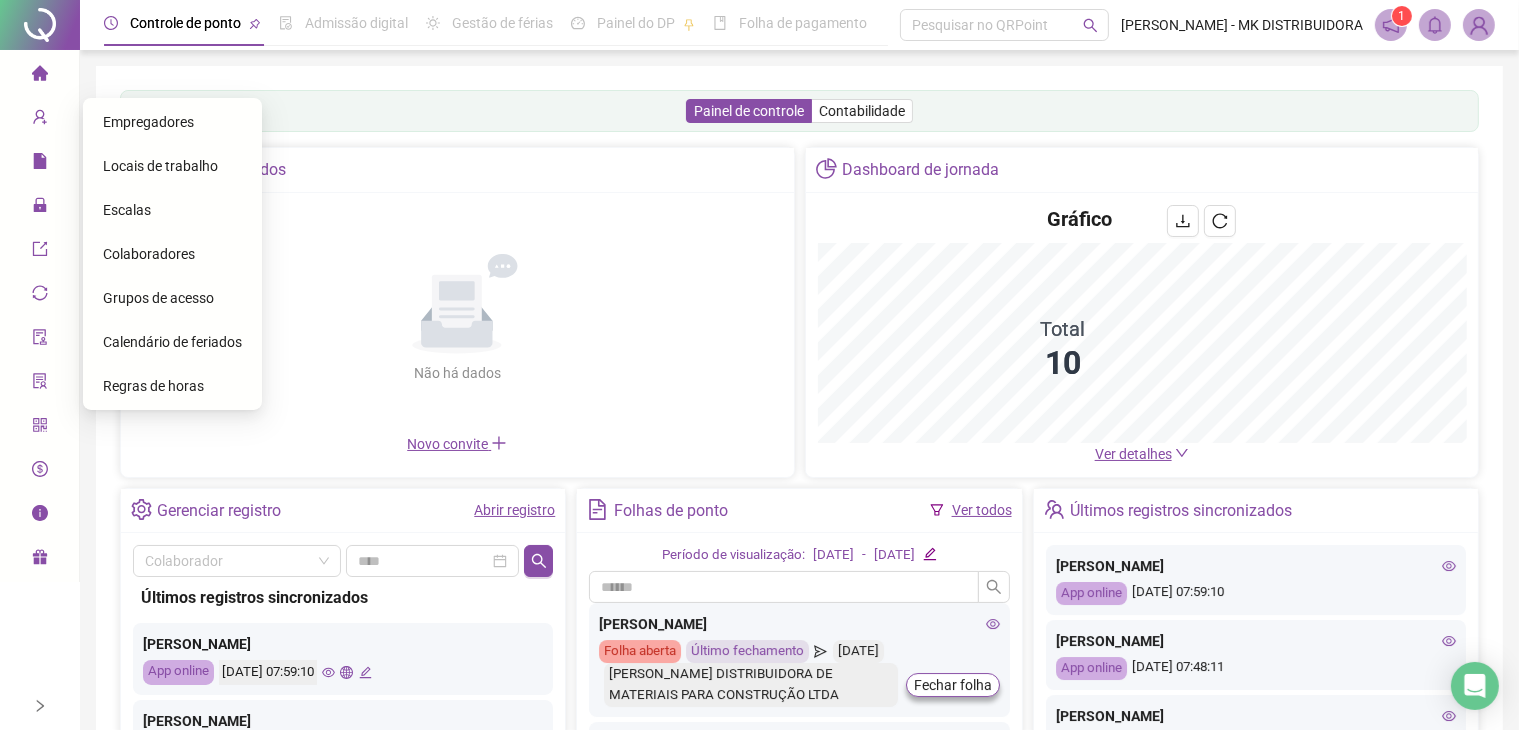click on "Colaboradores" at bounding box center [149, 254] 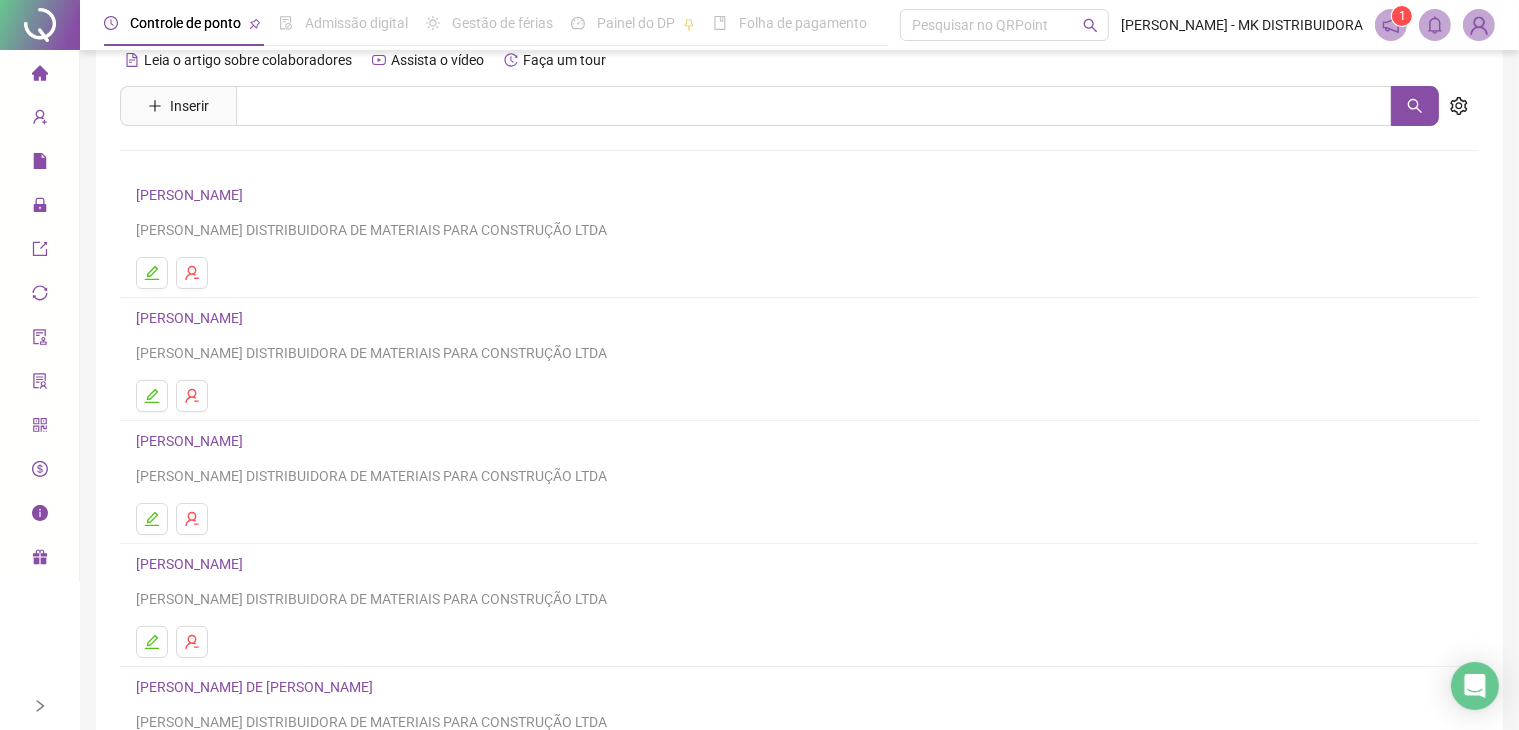 scroll, scrollTop: 0, scrollLeft: 0, axis: both 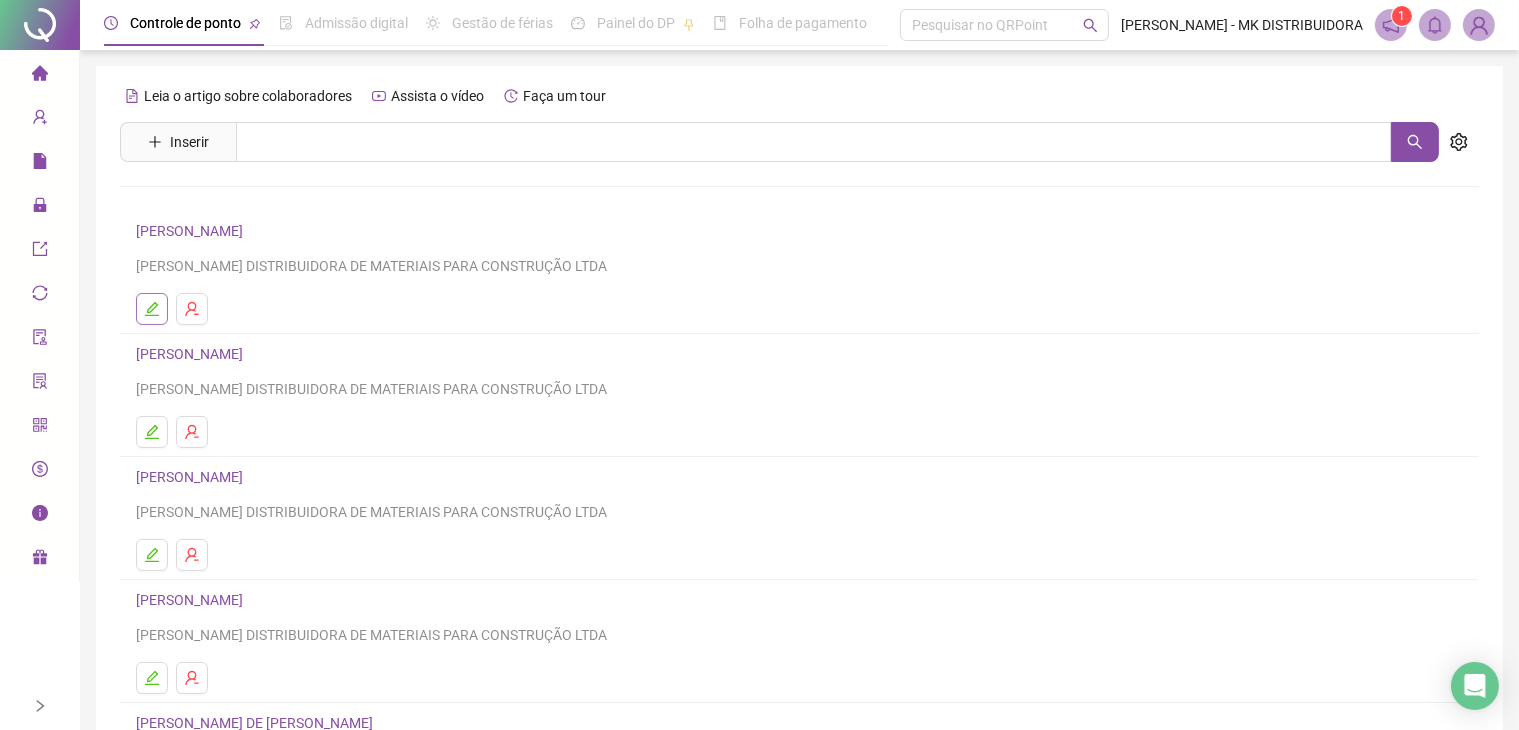 click 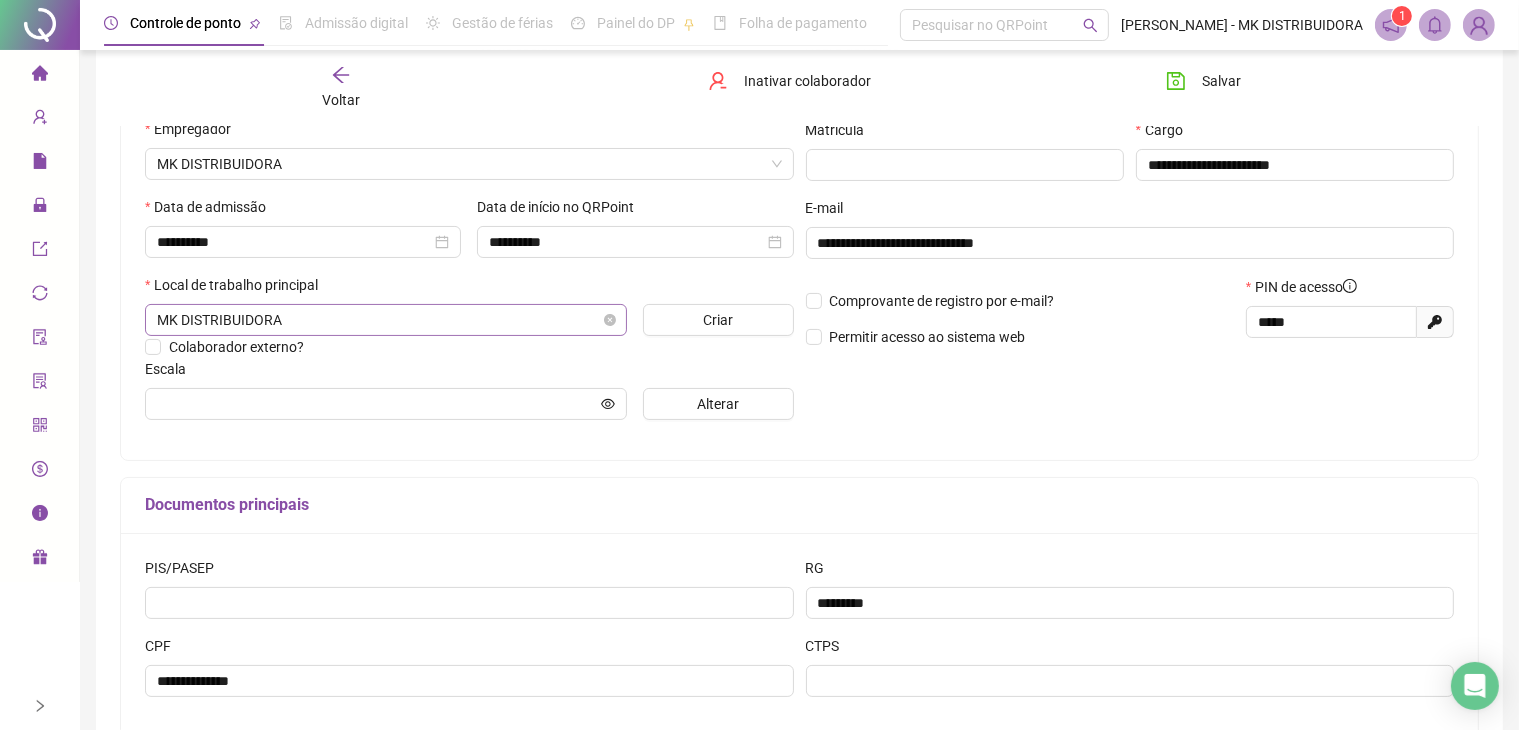 scroll, scrollTop: 300, scrollLeft: 0, axis: vertical 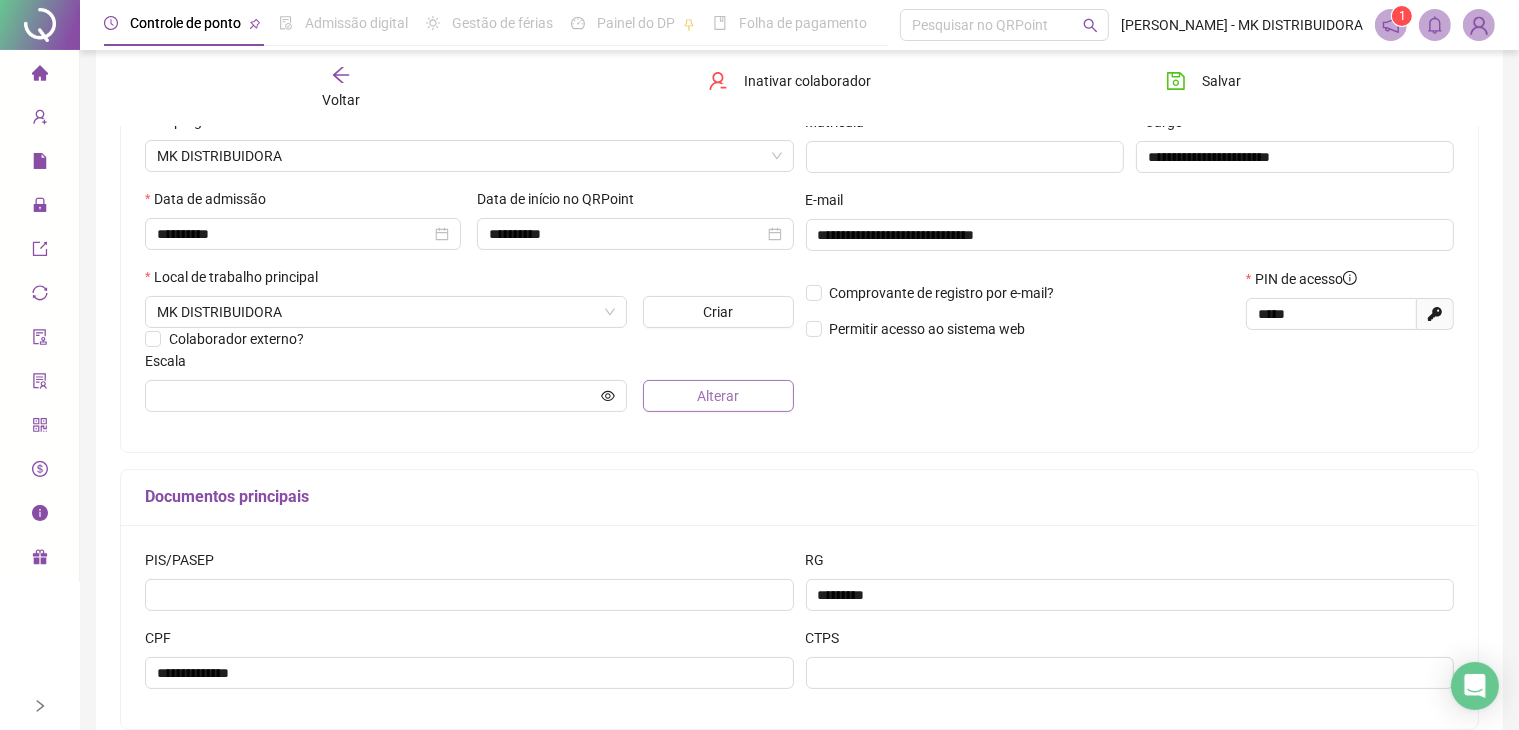 click on "Alterar" at bounding box center [718, 396] 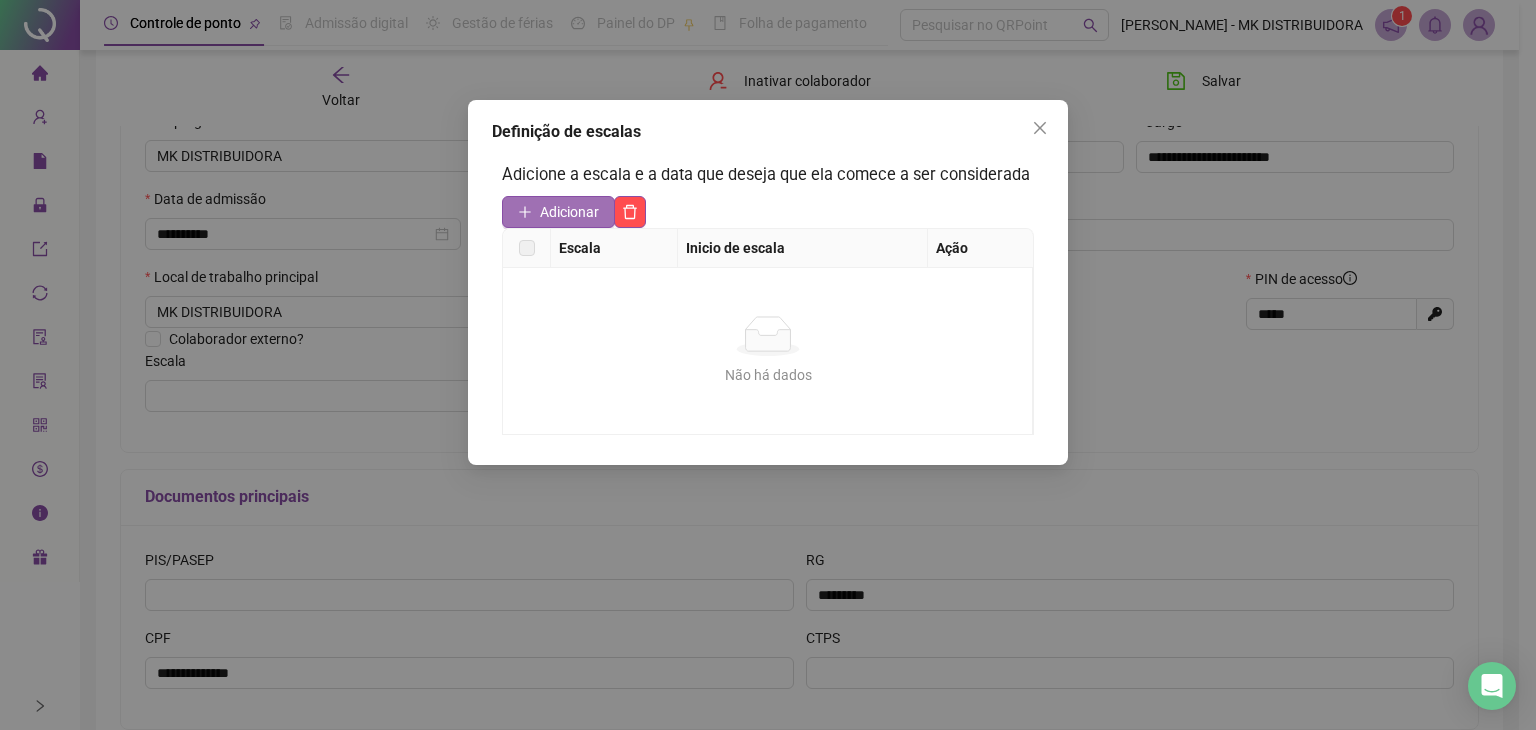 click on "Adicionar" at bounding box center (569, 212) 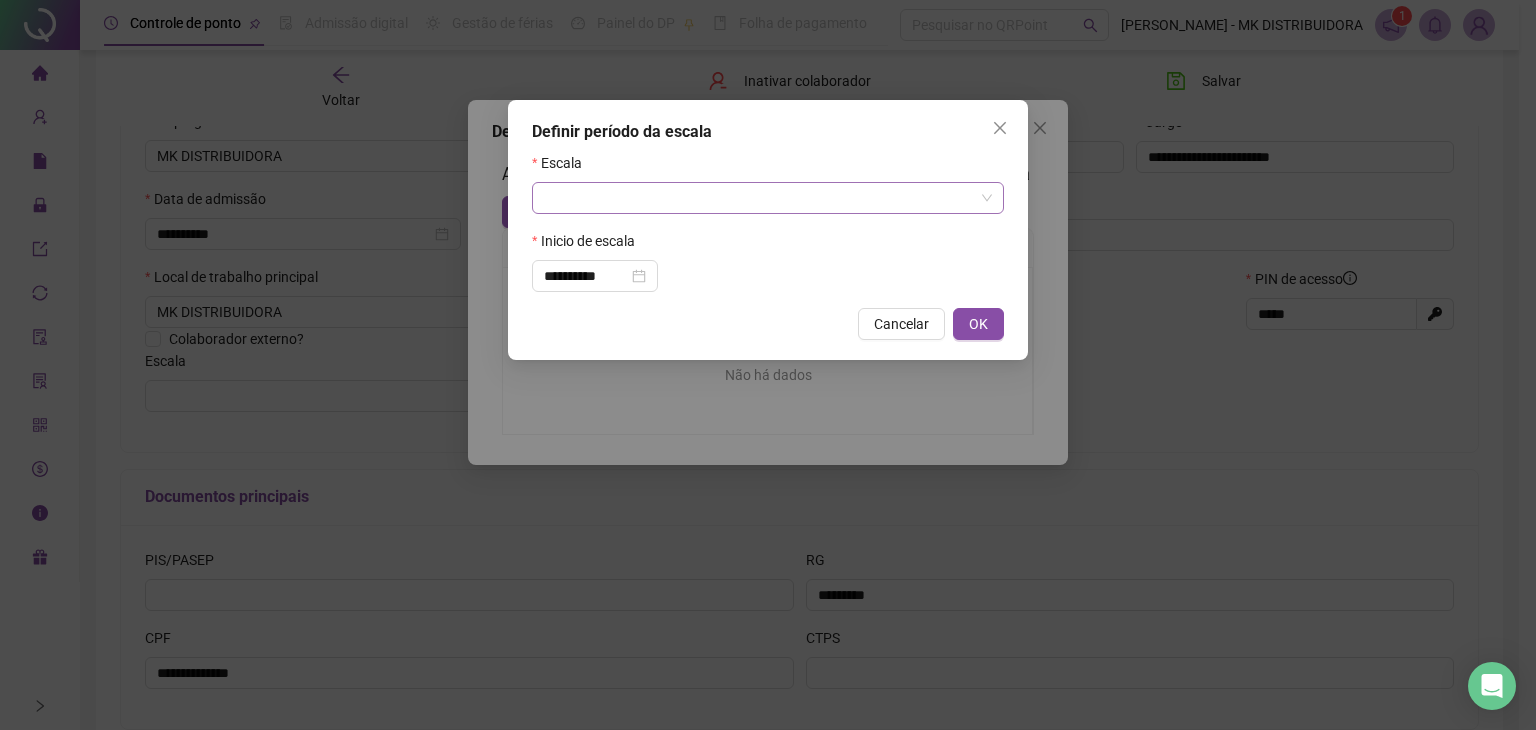 click at bounding box center (762, 198) 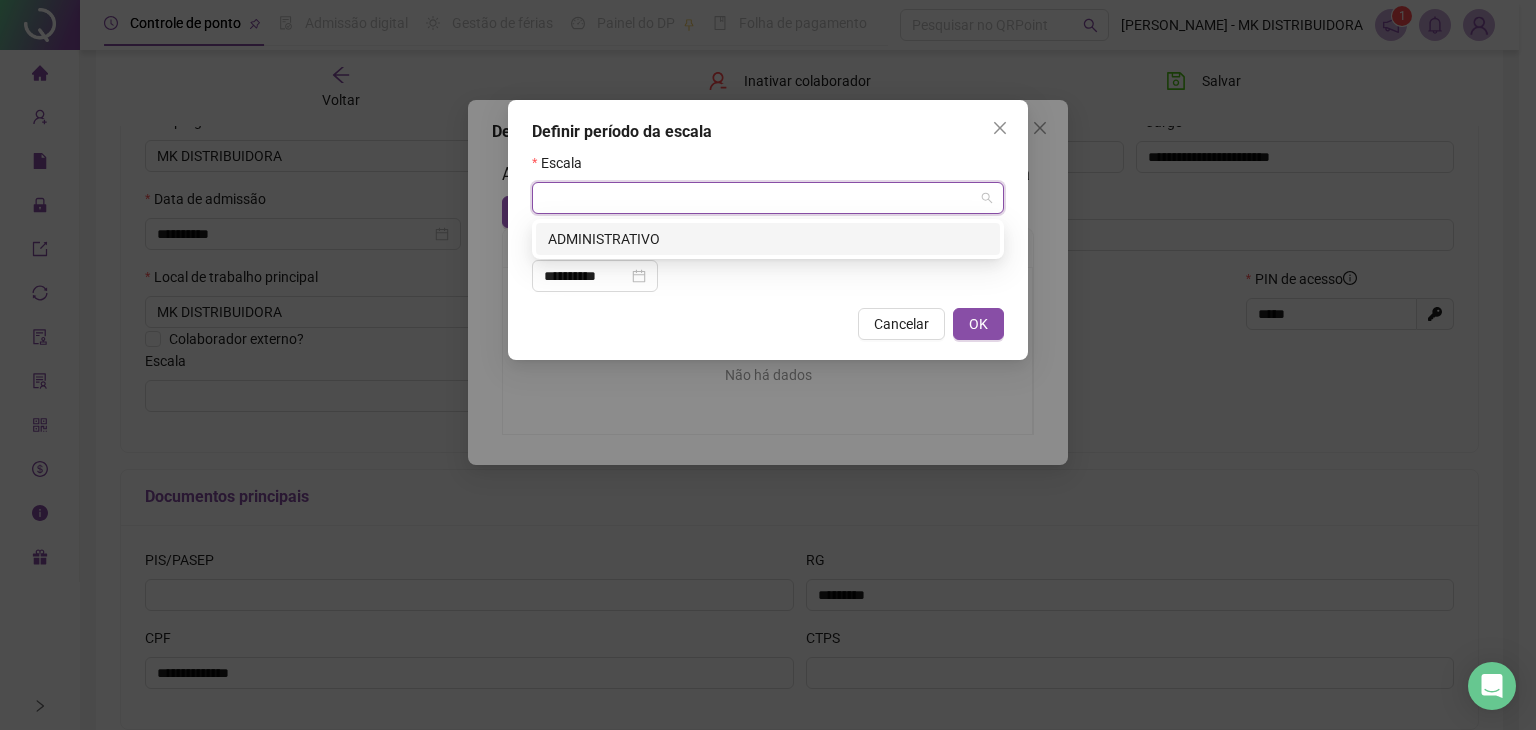 click on "ADMINISTRATIVO" at bounding box center (768, 239) 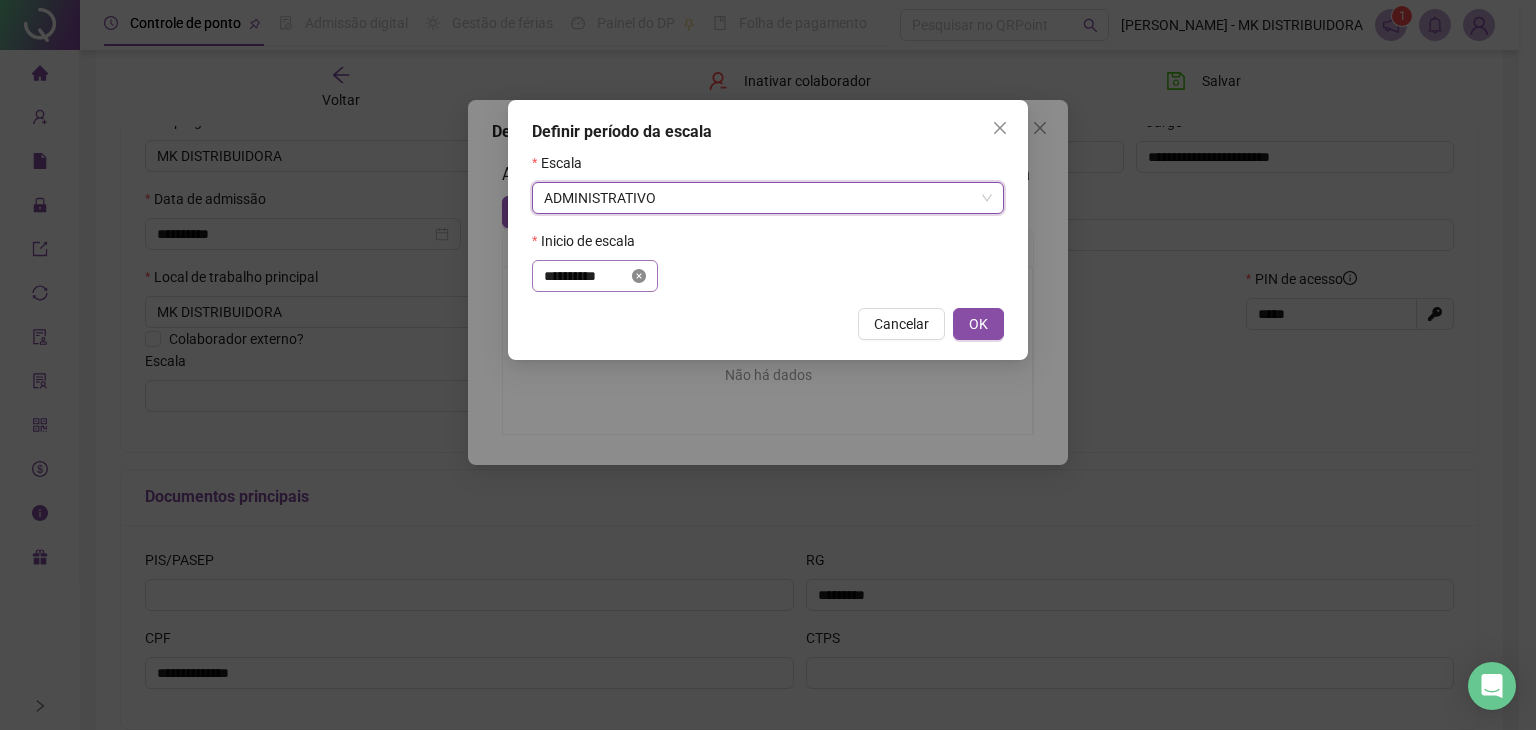 click 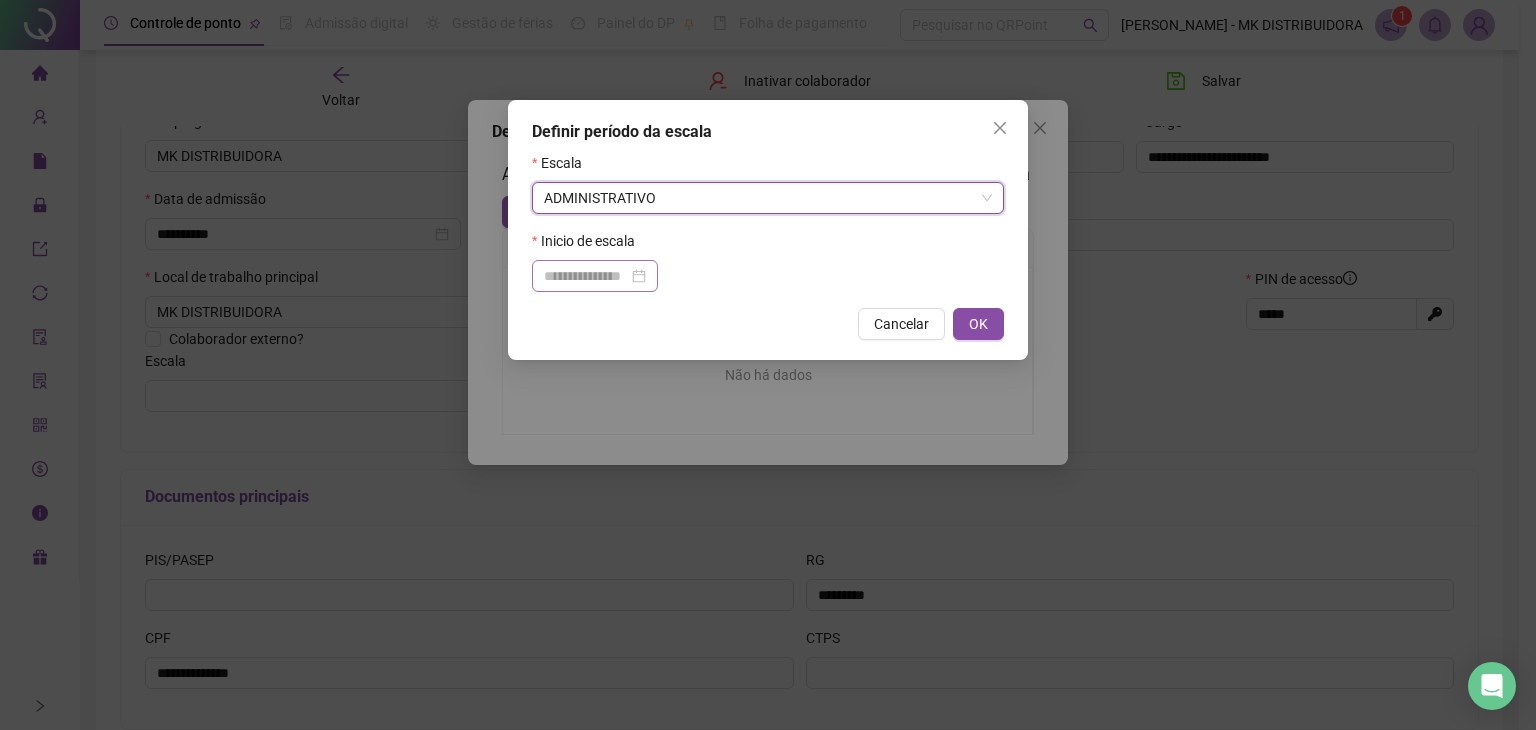 click at bounding box center [595, 276] 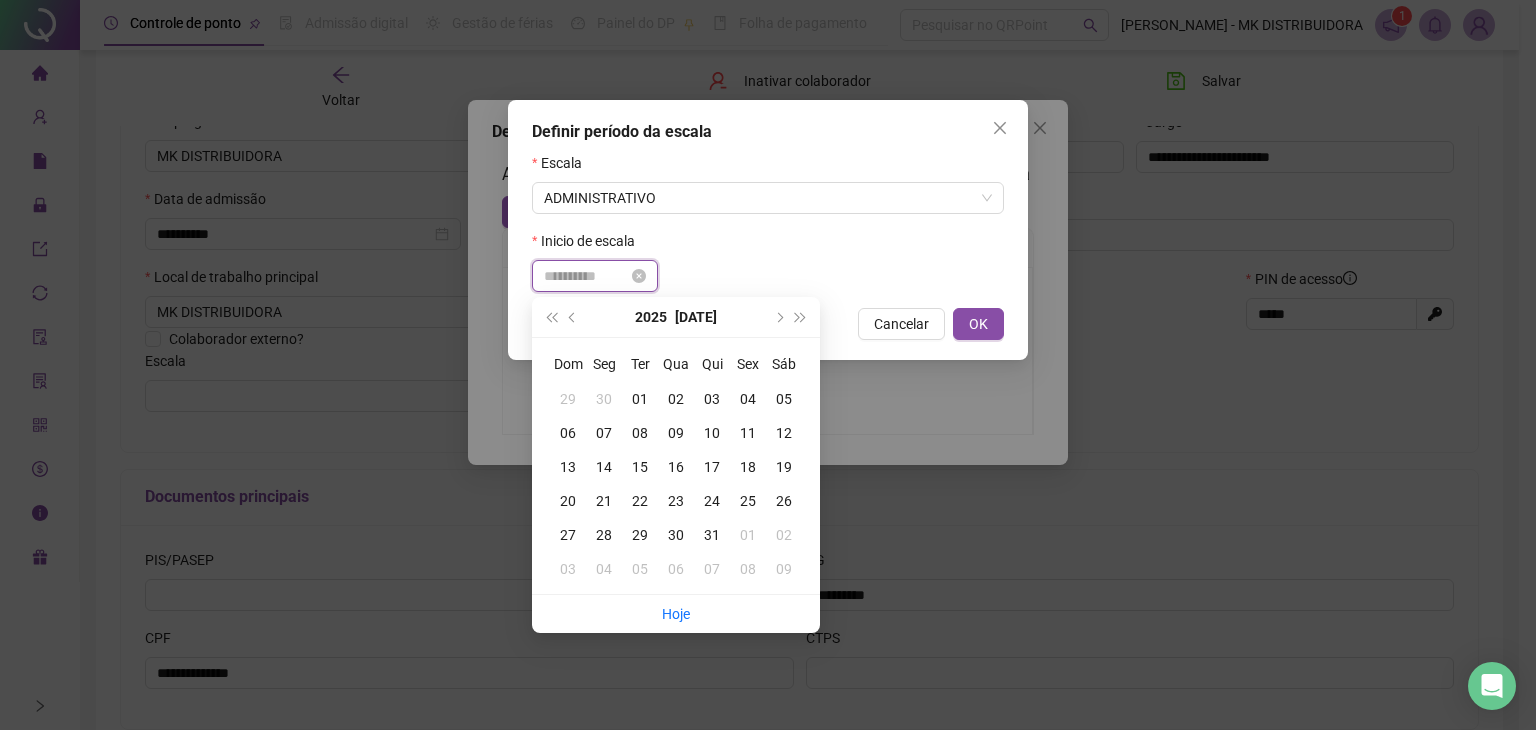 type on "**********" 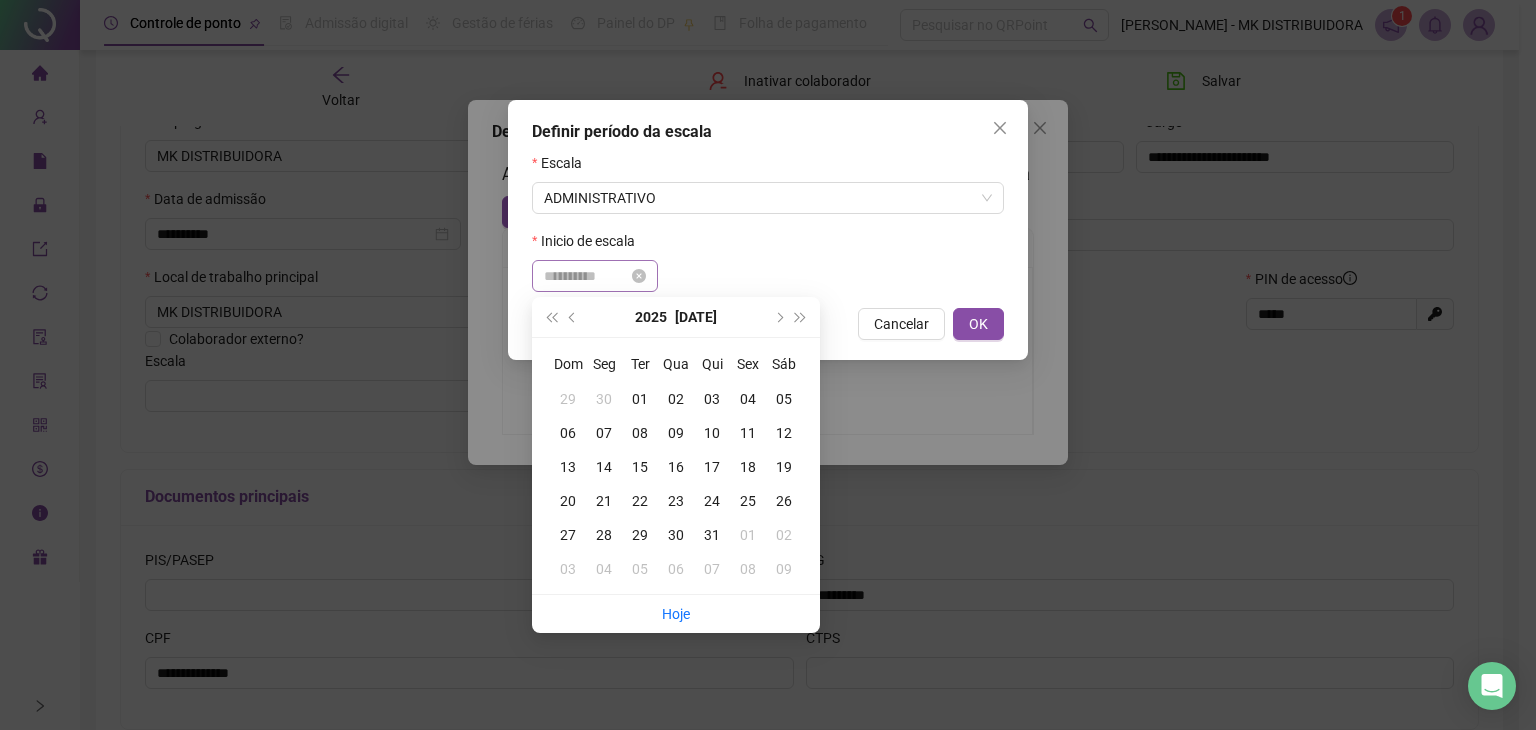click on "17" at bounding box center [712, 467] 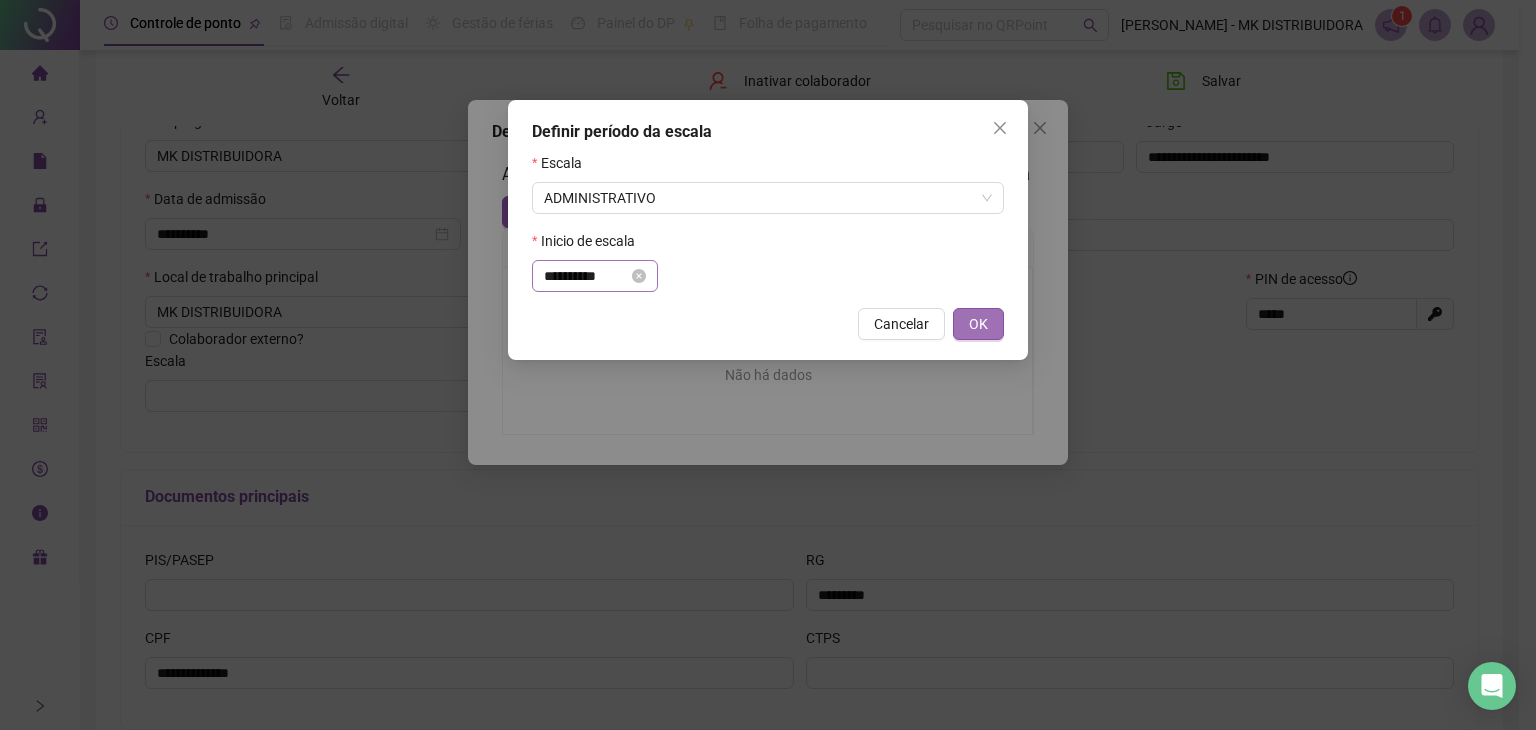 click on "OK" at bounding box center [978, 324] 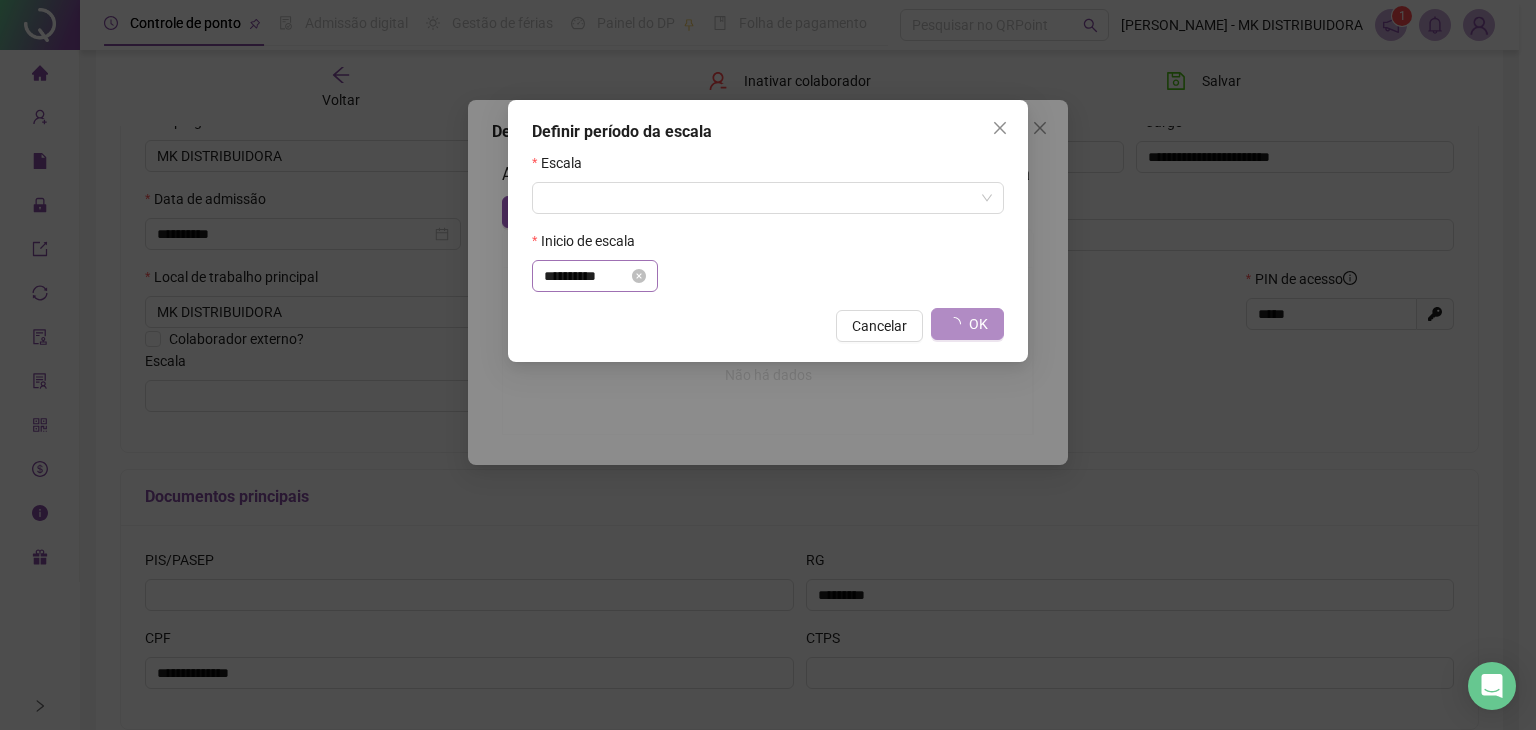 type on "**********" 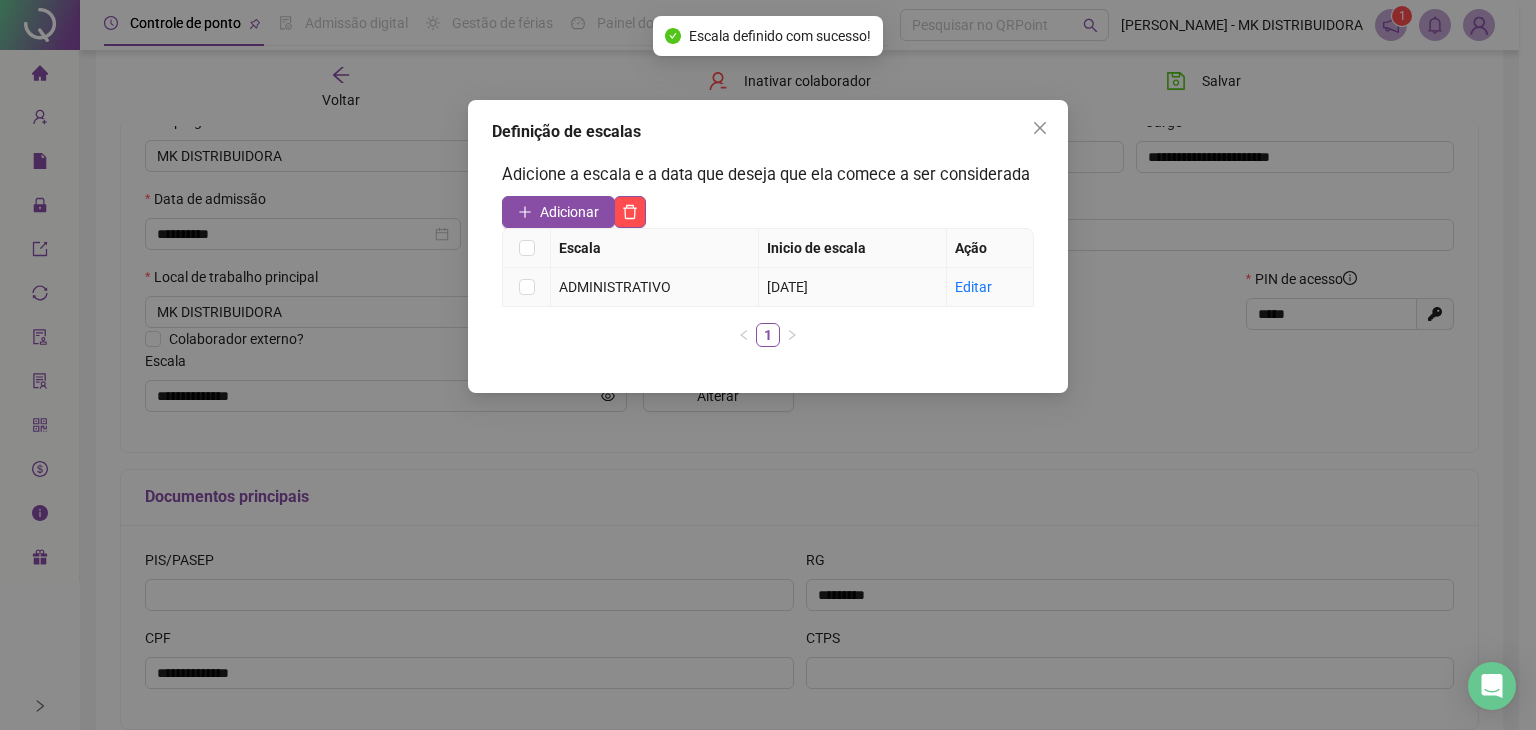 click on "[DATE]" at bounding box center (852, 287) 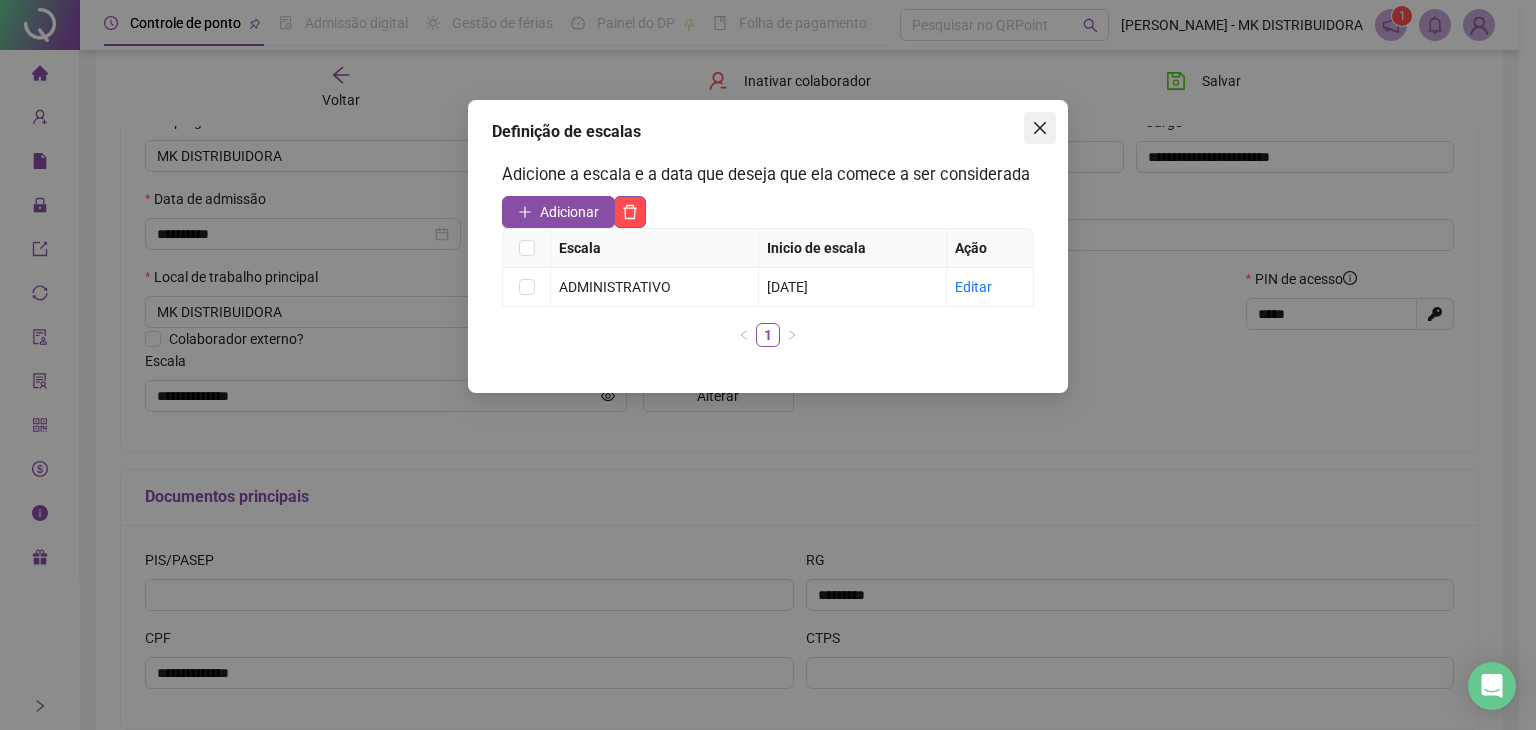 click 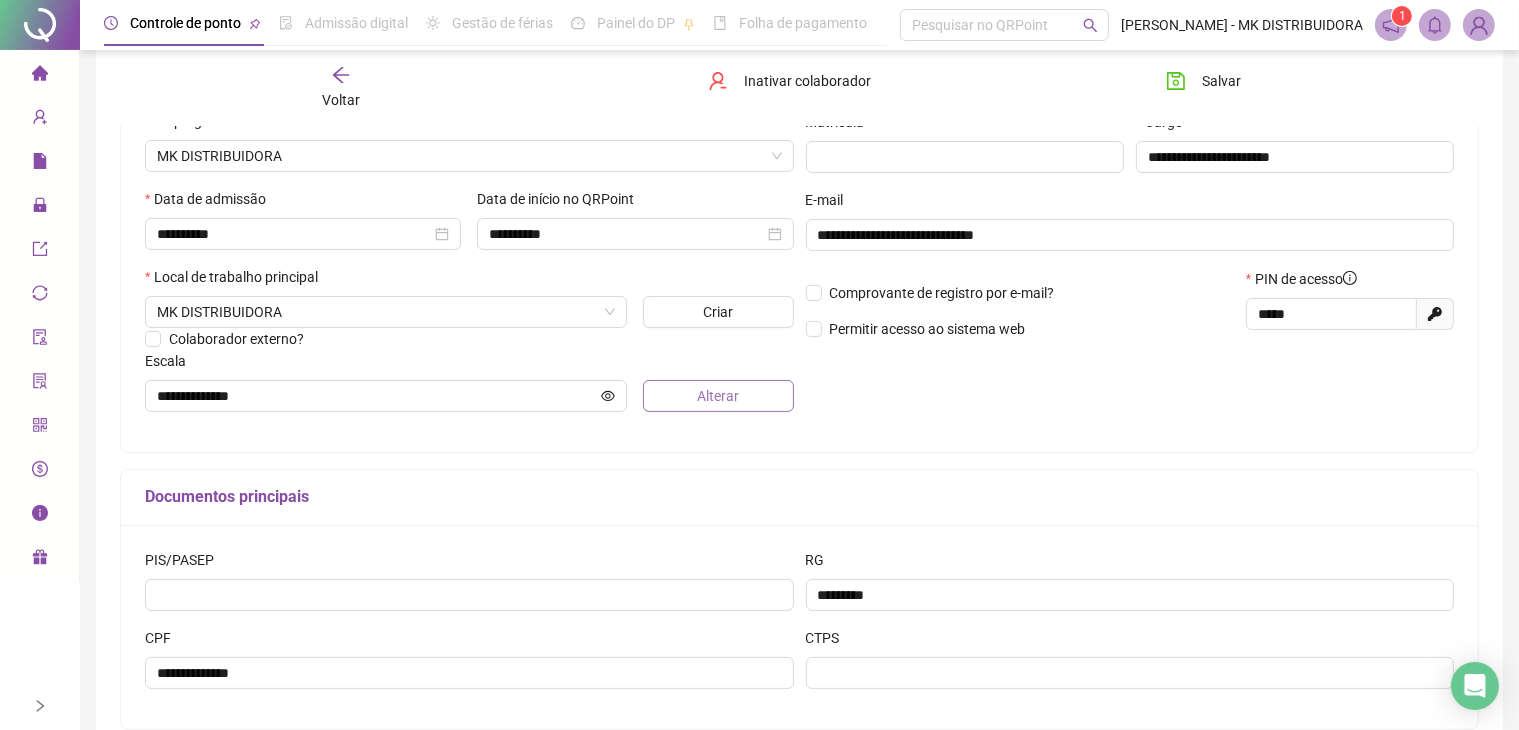 click on "Alterar" at bounding box center (718, 396) 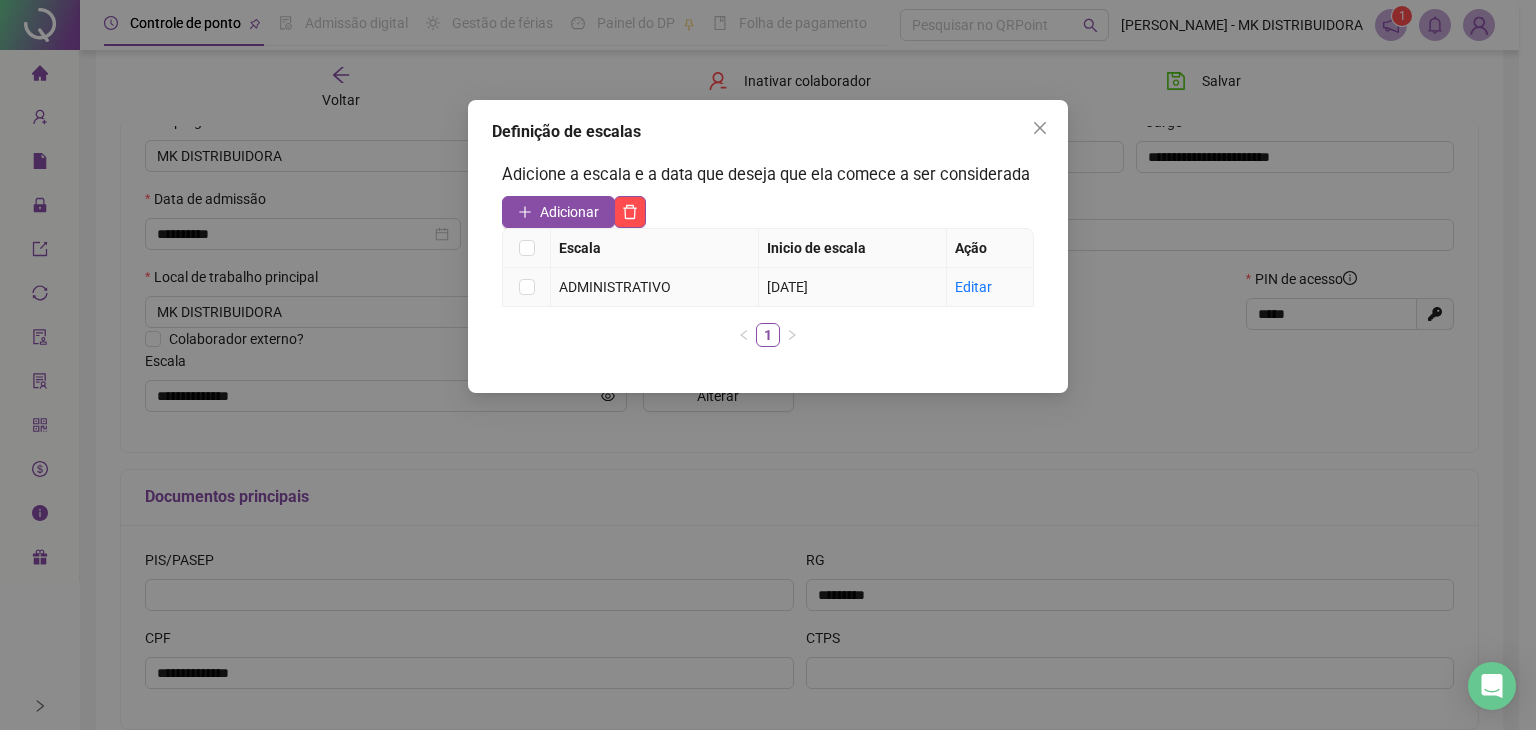 click on "[DATE]" at bounding box center (787, 287) 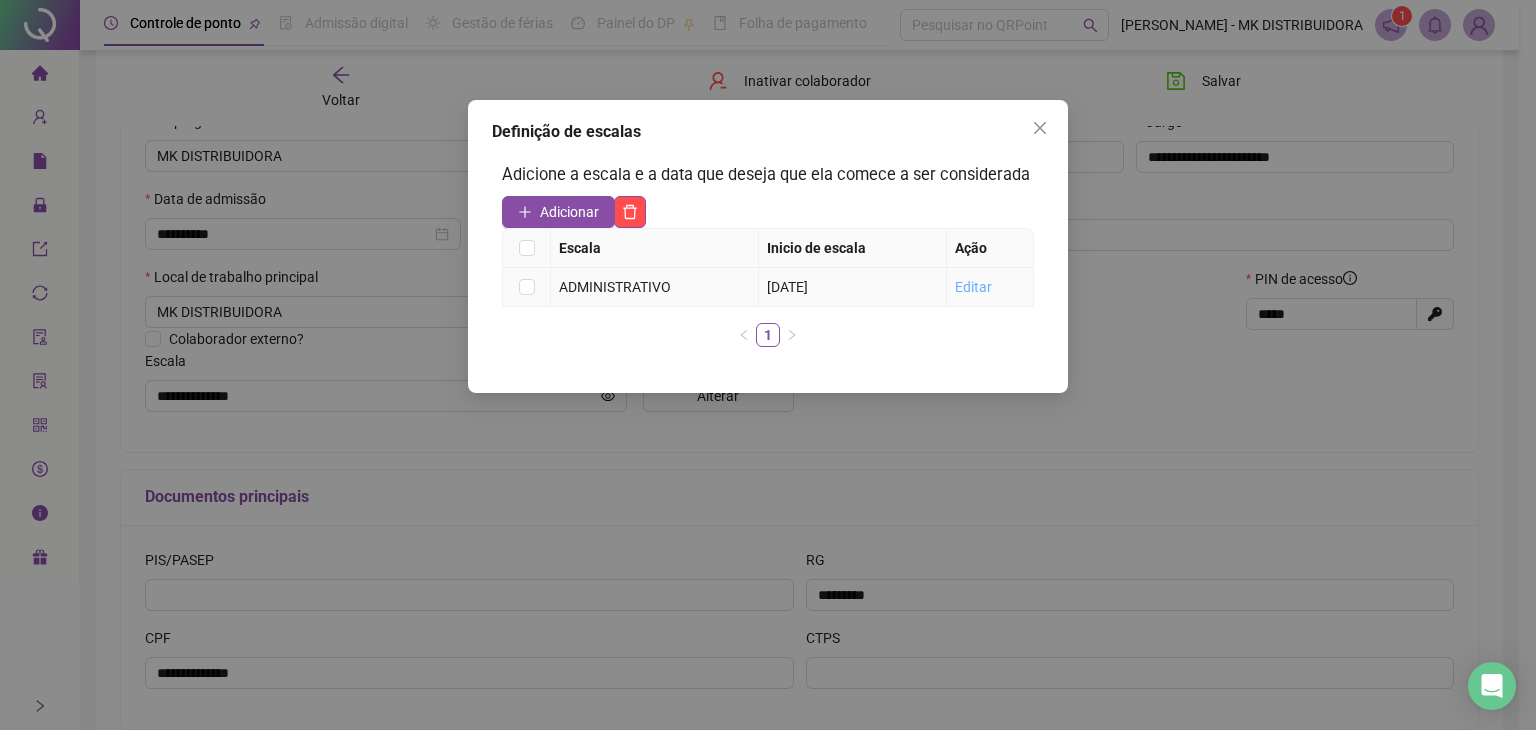 click on "Editar" at bounding box center [973, 287] 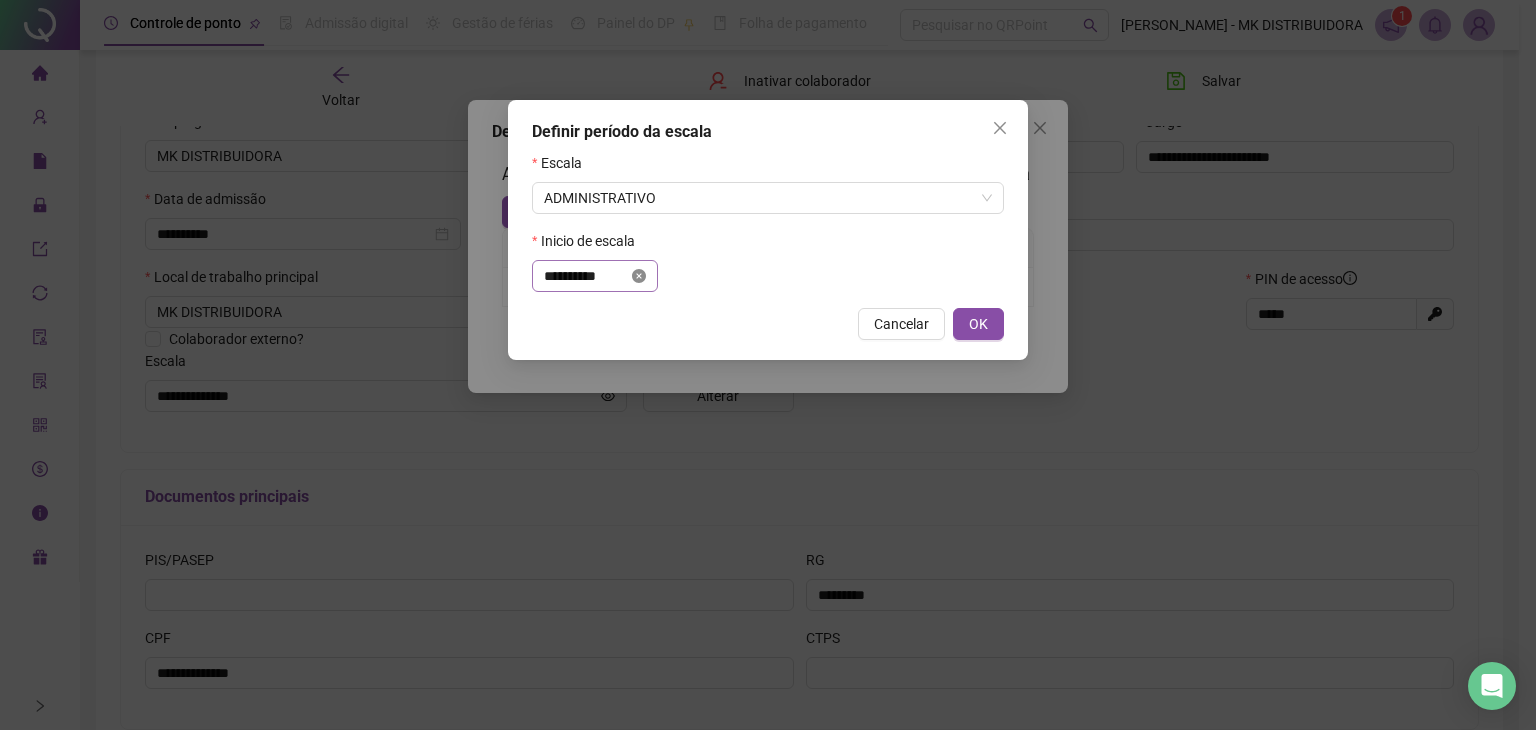 click 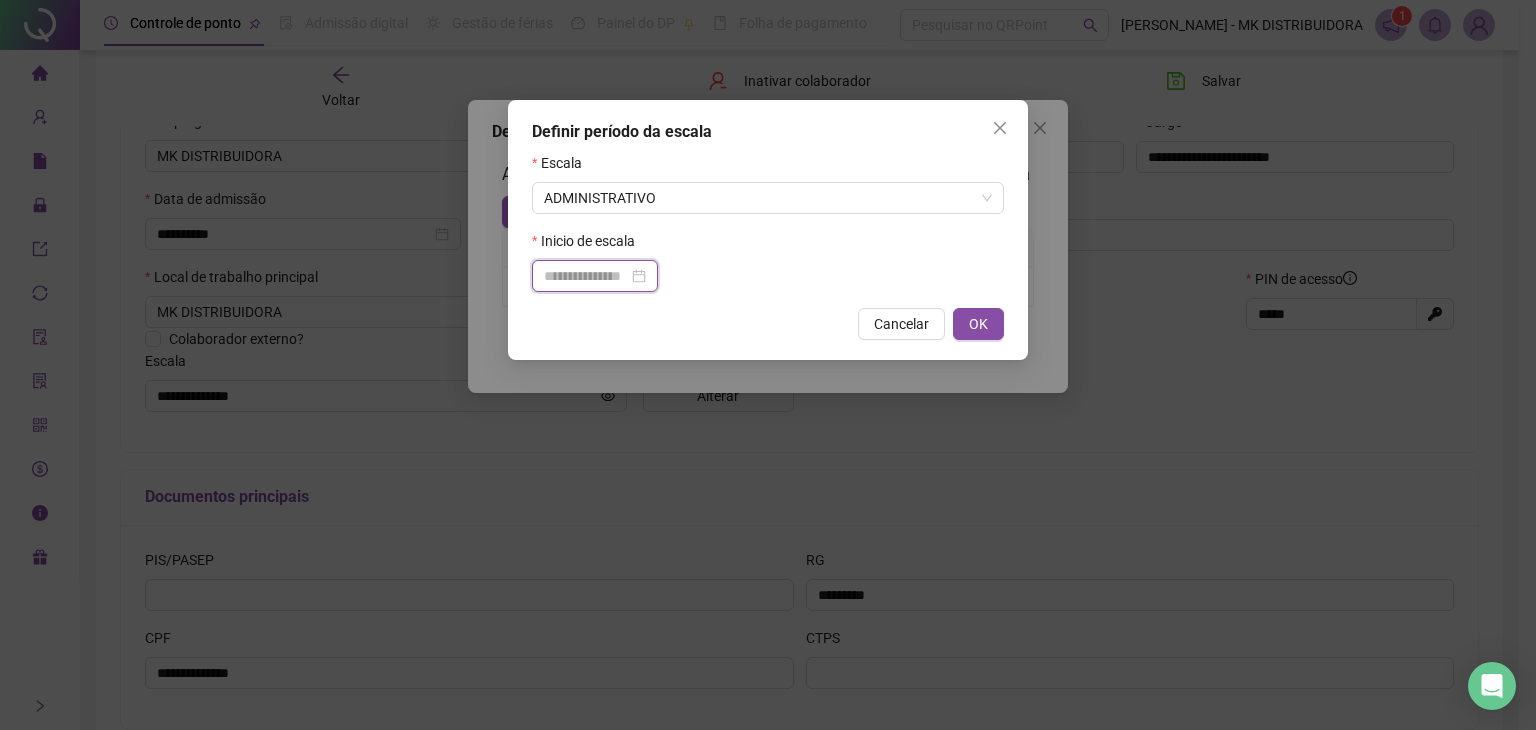 click at bounding box center [586, 276] 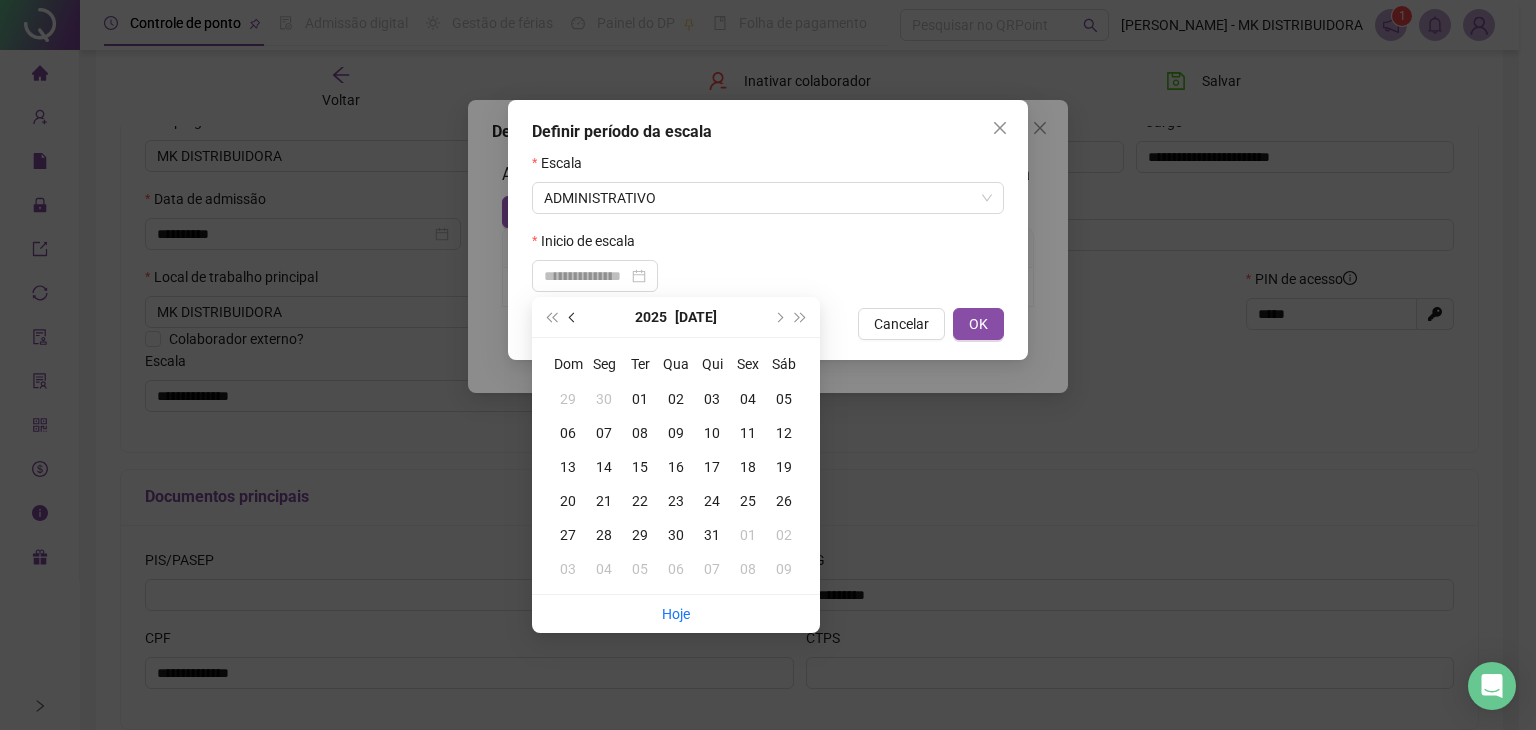 click at bounding box center (574, 317) 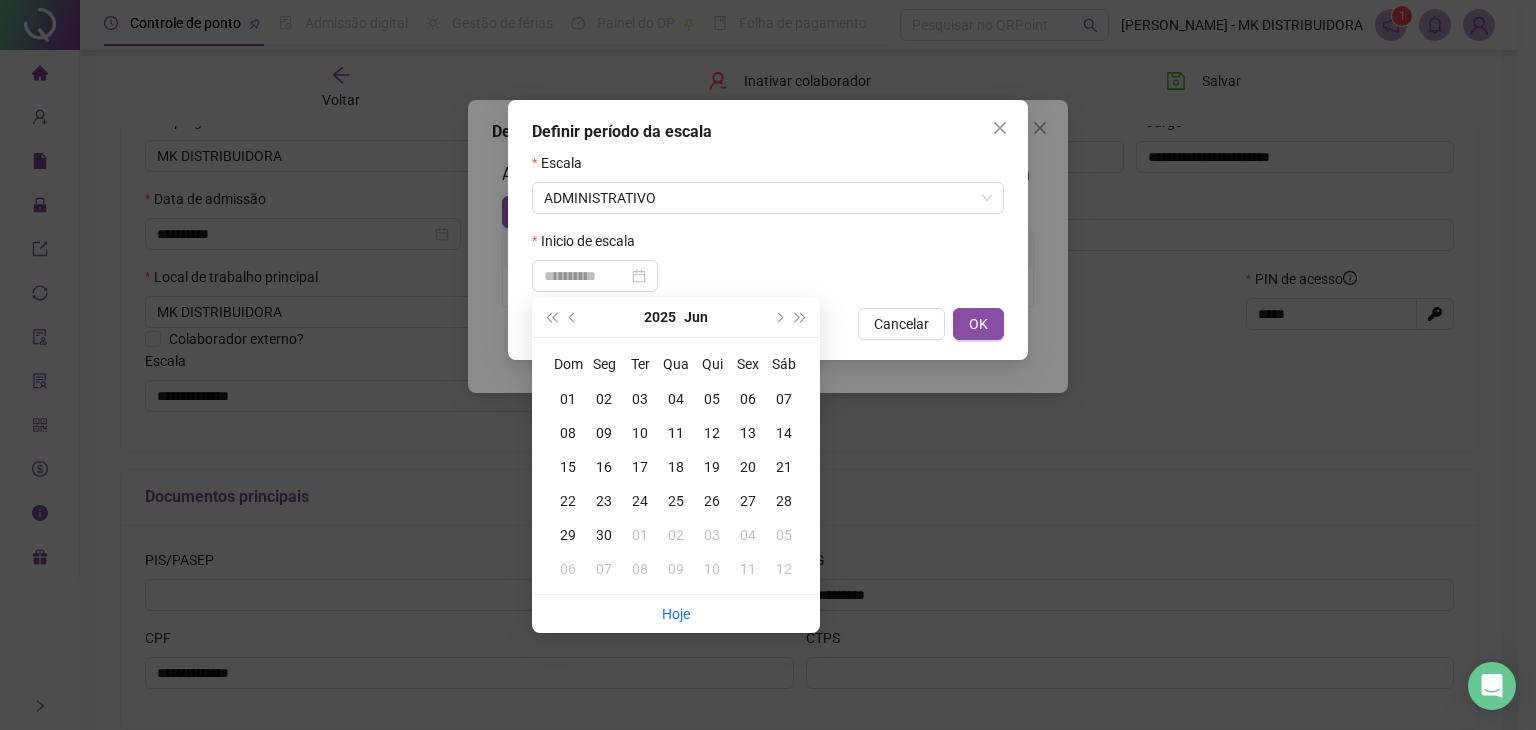 type on "**********" 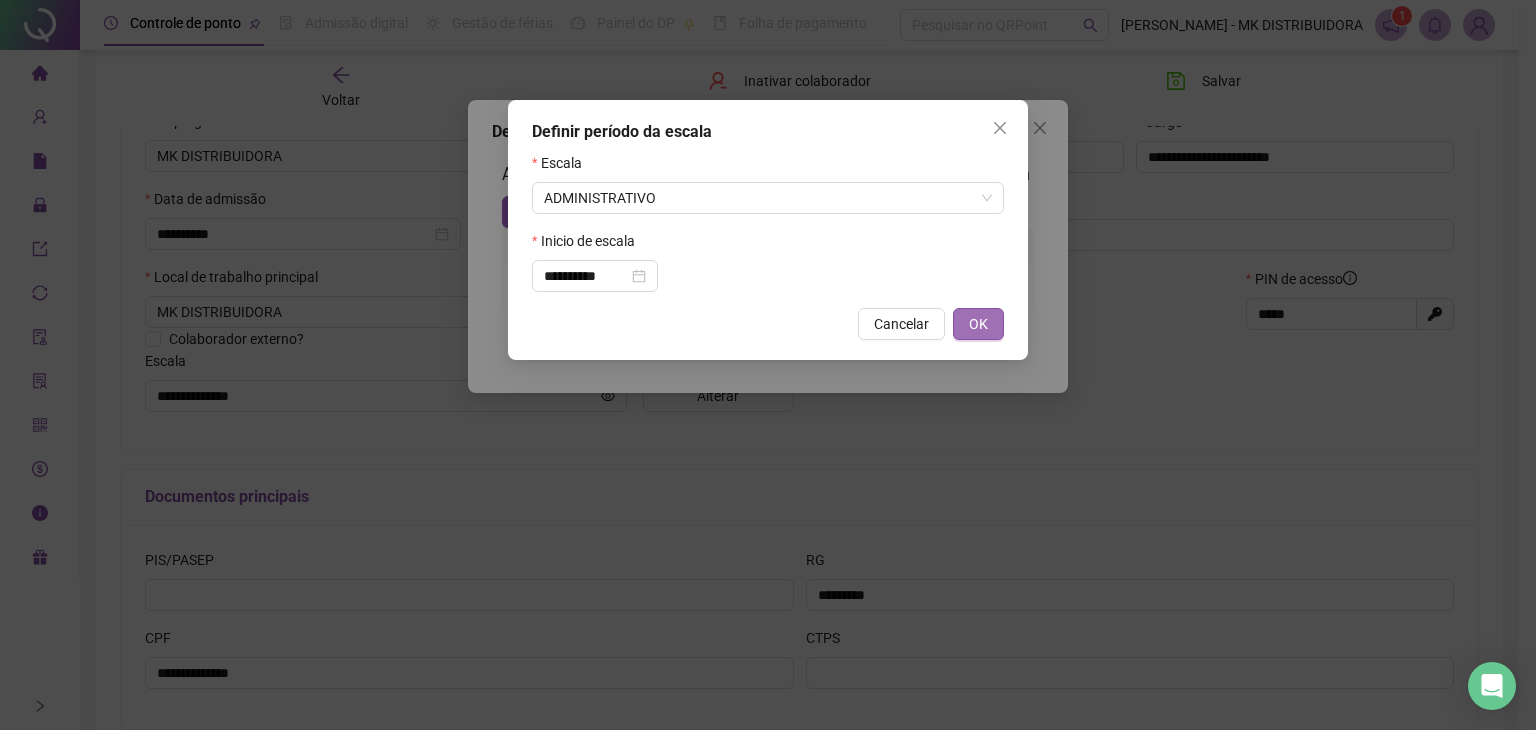 click on "OK" at bounding box center [978, 324] 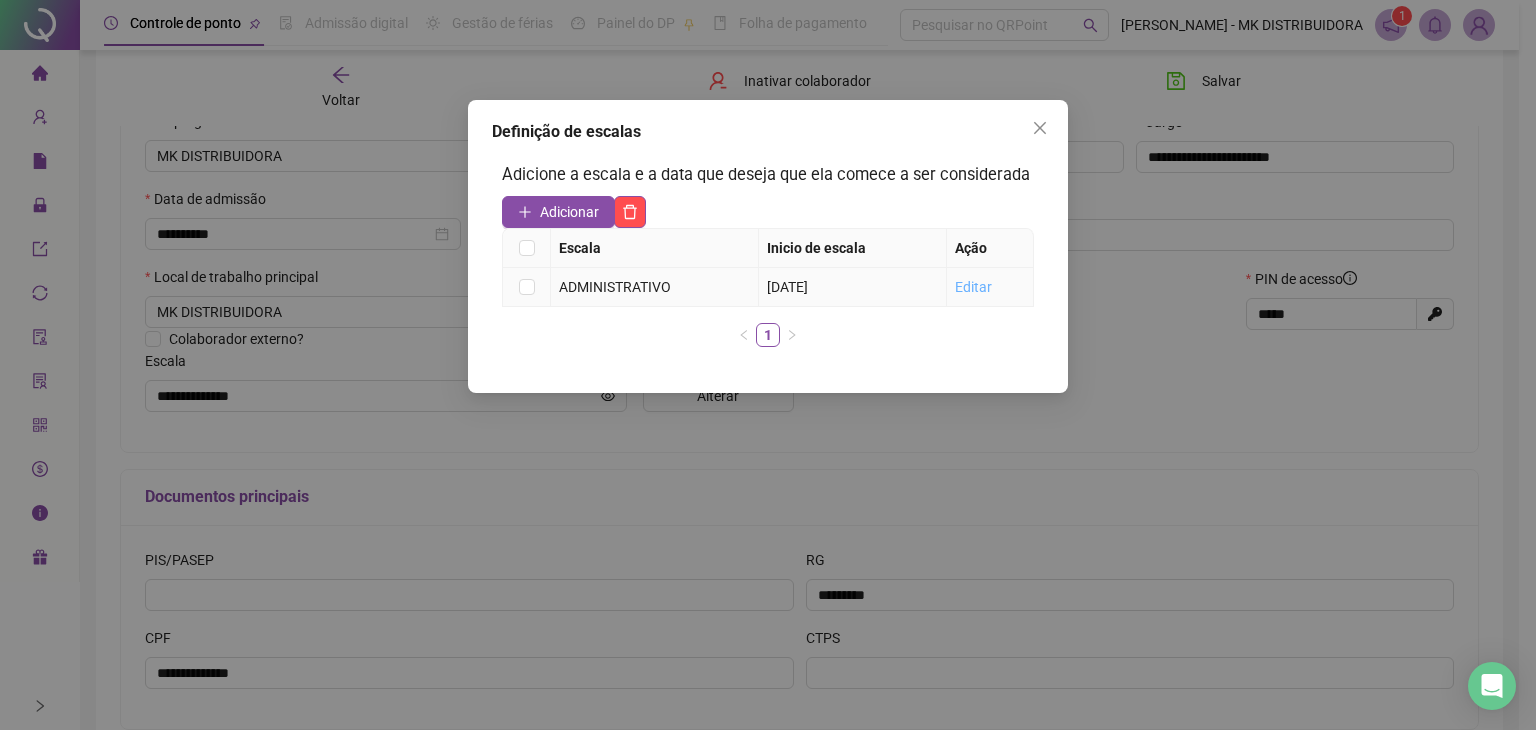 click on "Editar" at bounding box center [973, 287] 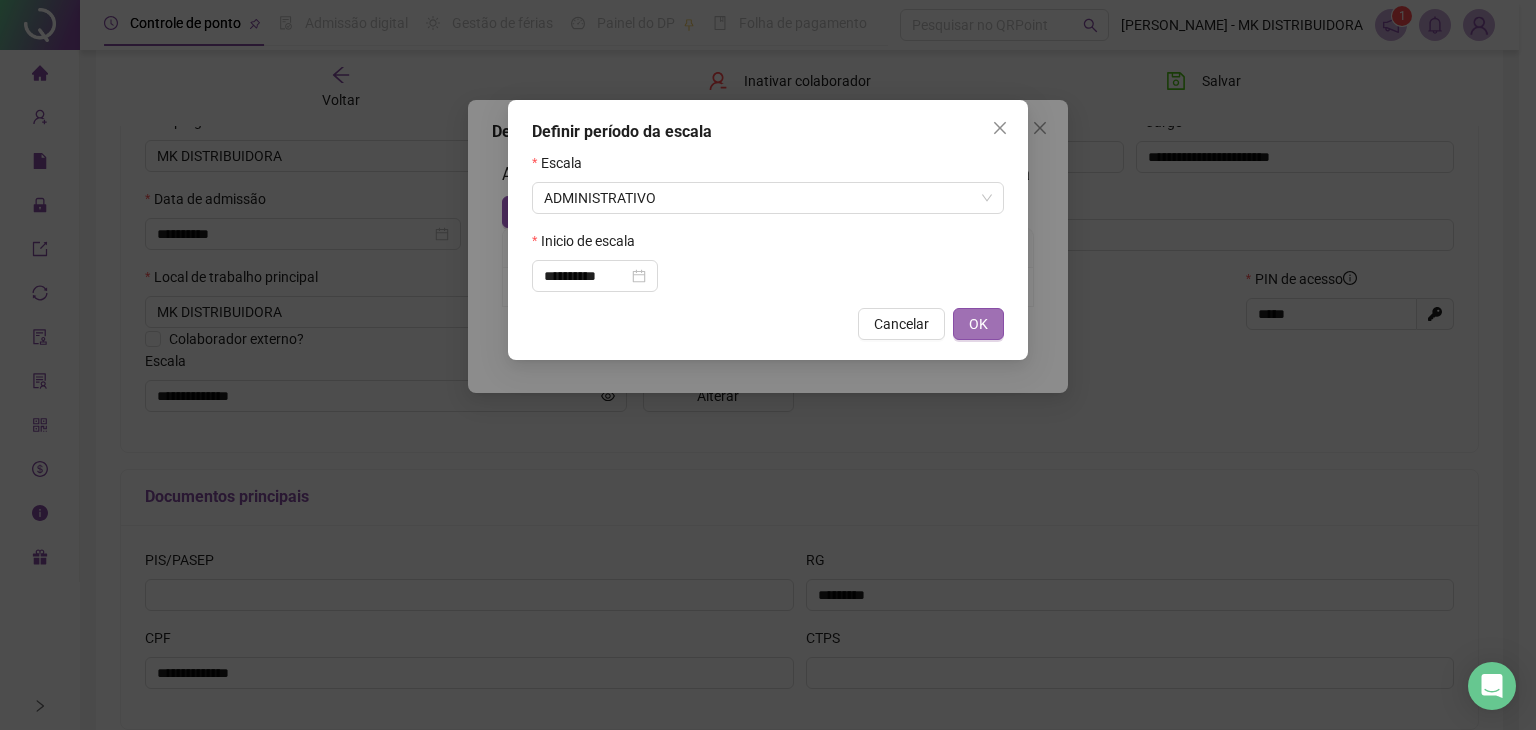 click on "OK" at bounding box center (978, 324) 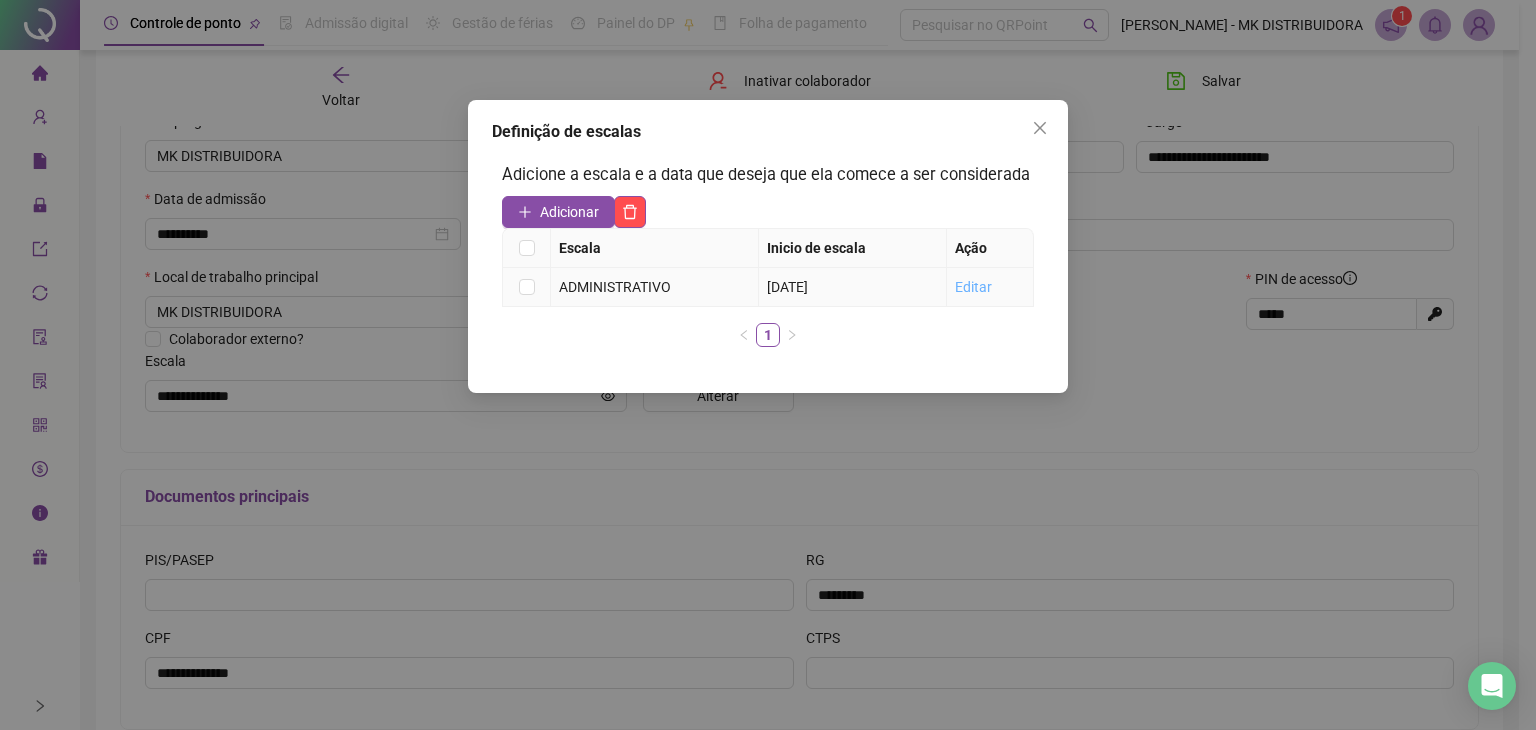 click on "Editar" at bounding box center [973, 287] 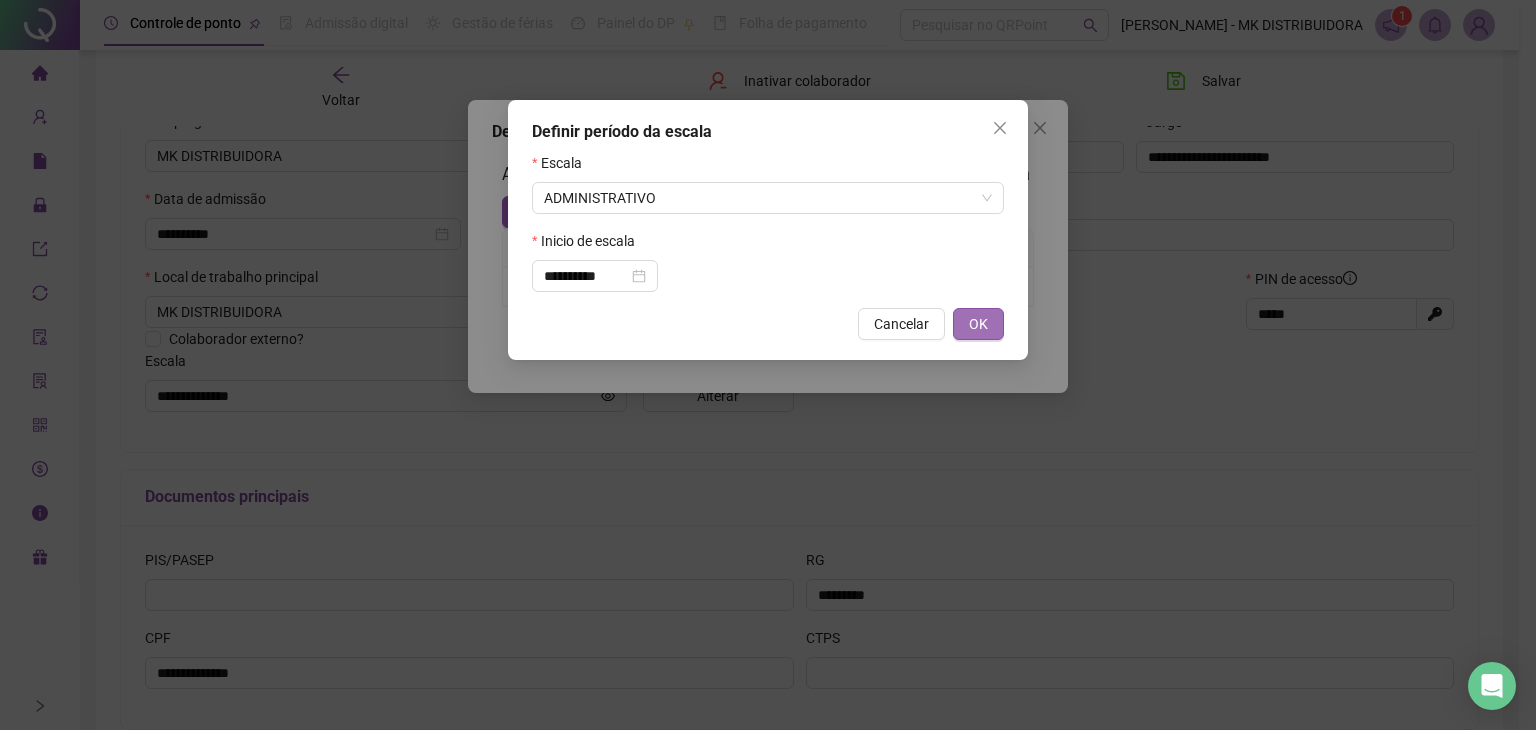 click on "OK" at bounding box center (978, 324) 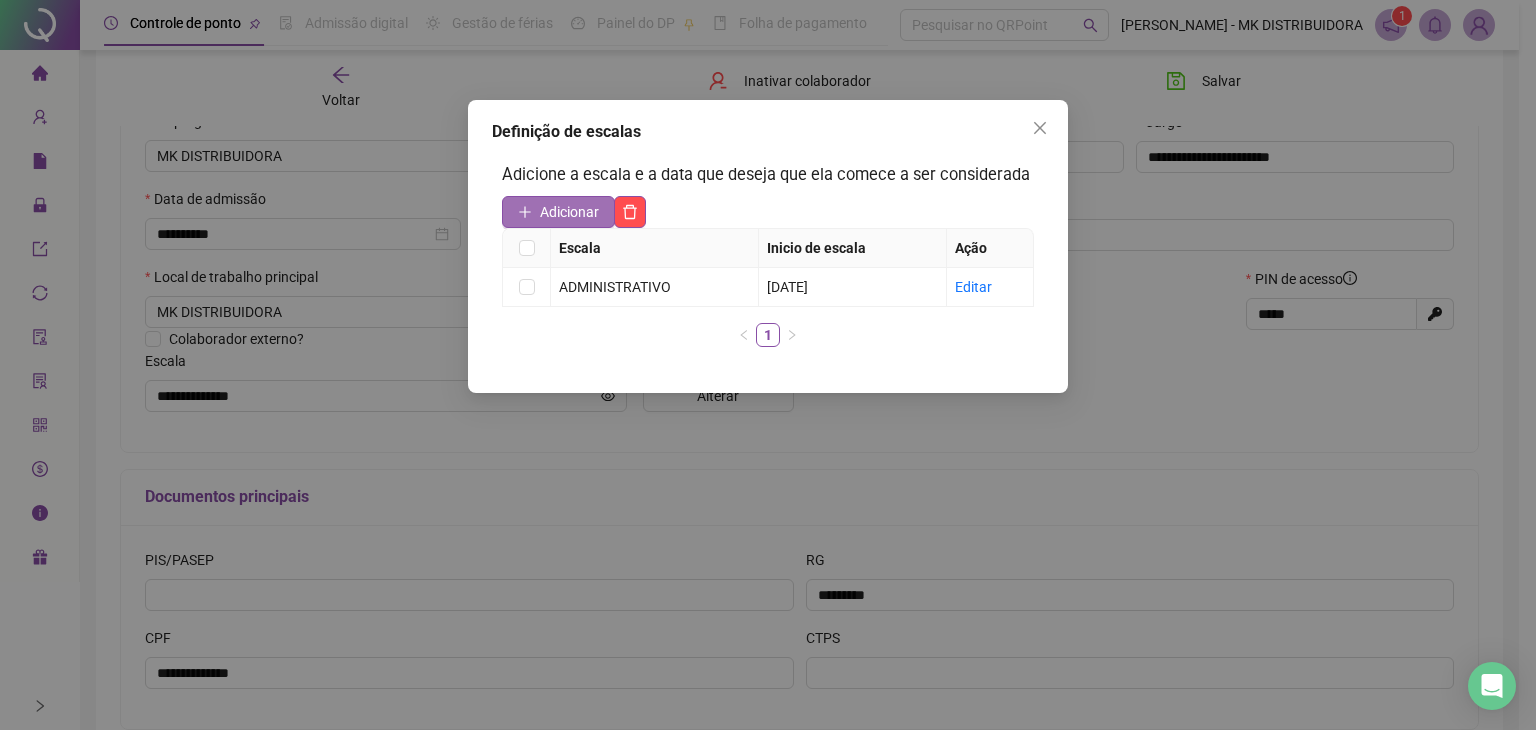 click on "Adicionar" at bounding box center (569, 212) 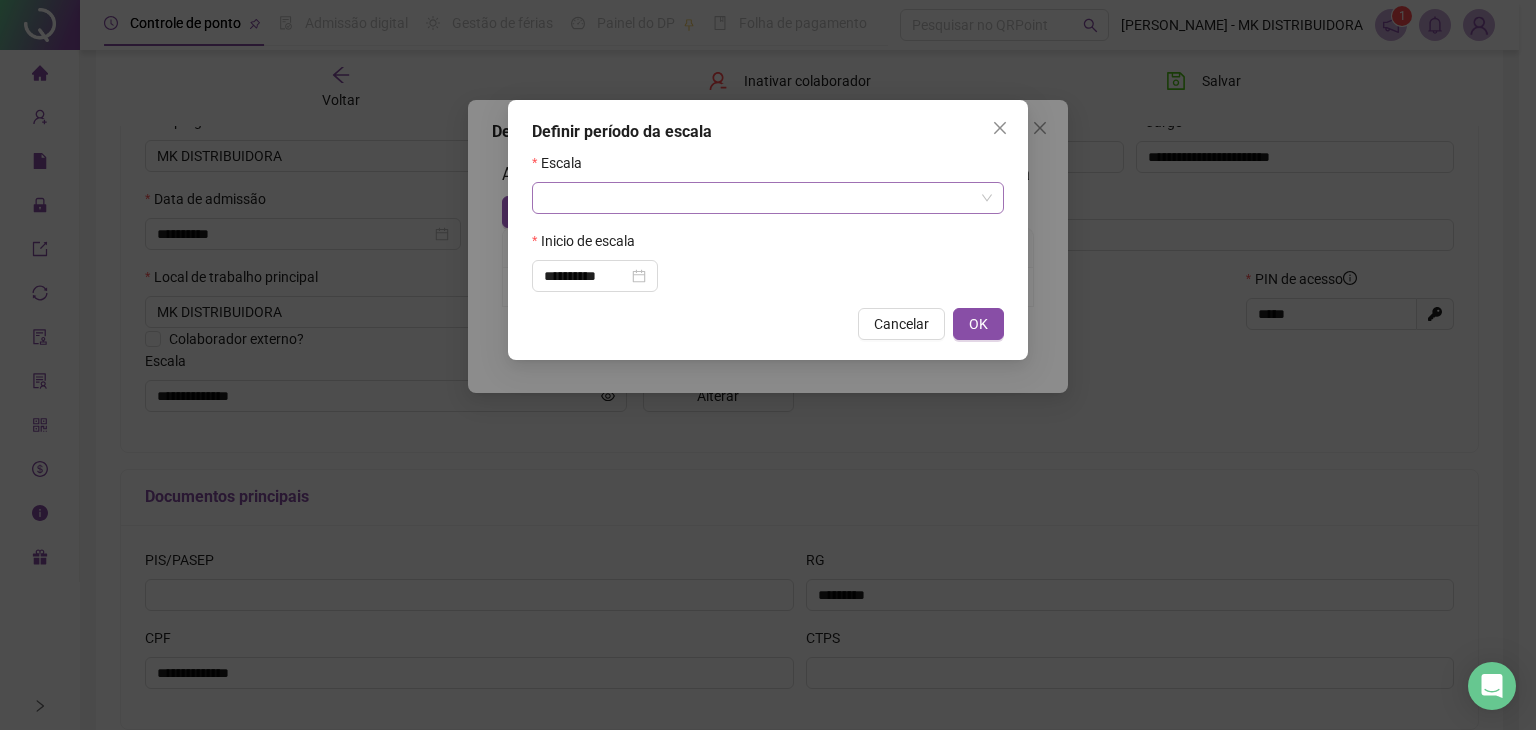 click at bounding box center (762, 198) 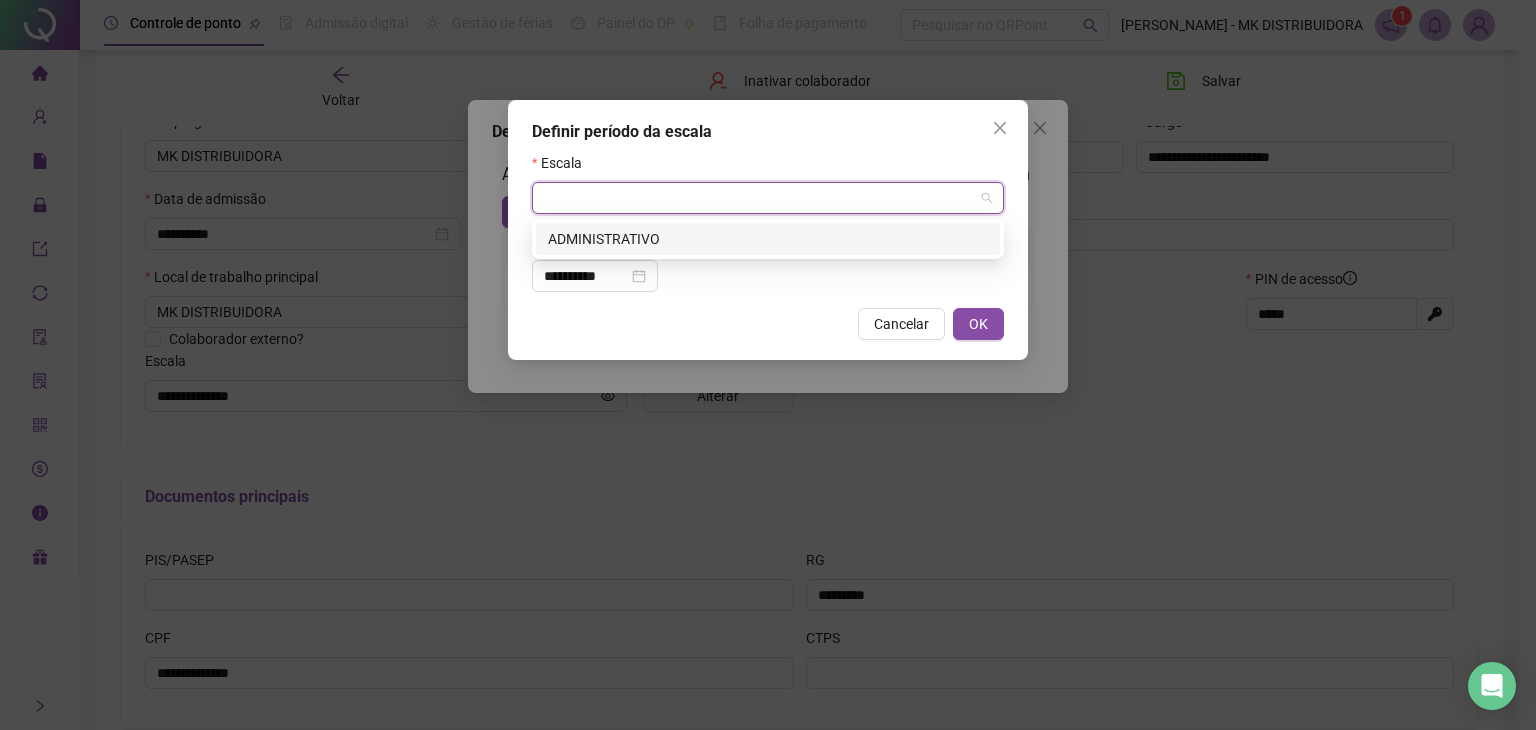 drag, startPoint x: 585, startPoint y: 230, endPoint x: 571, endPoint y: 232, distance: 14.142136 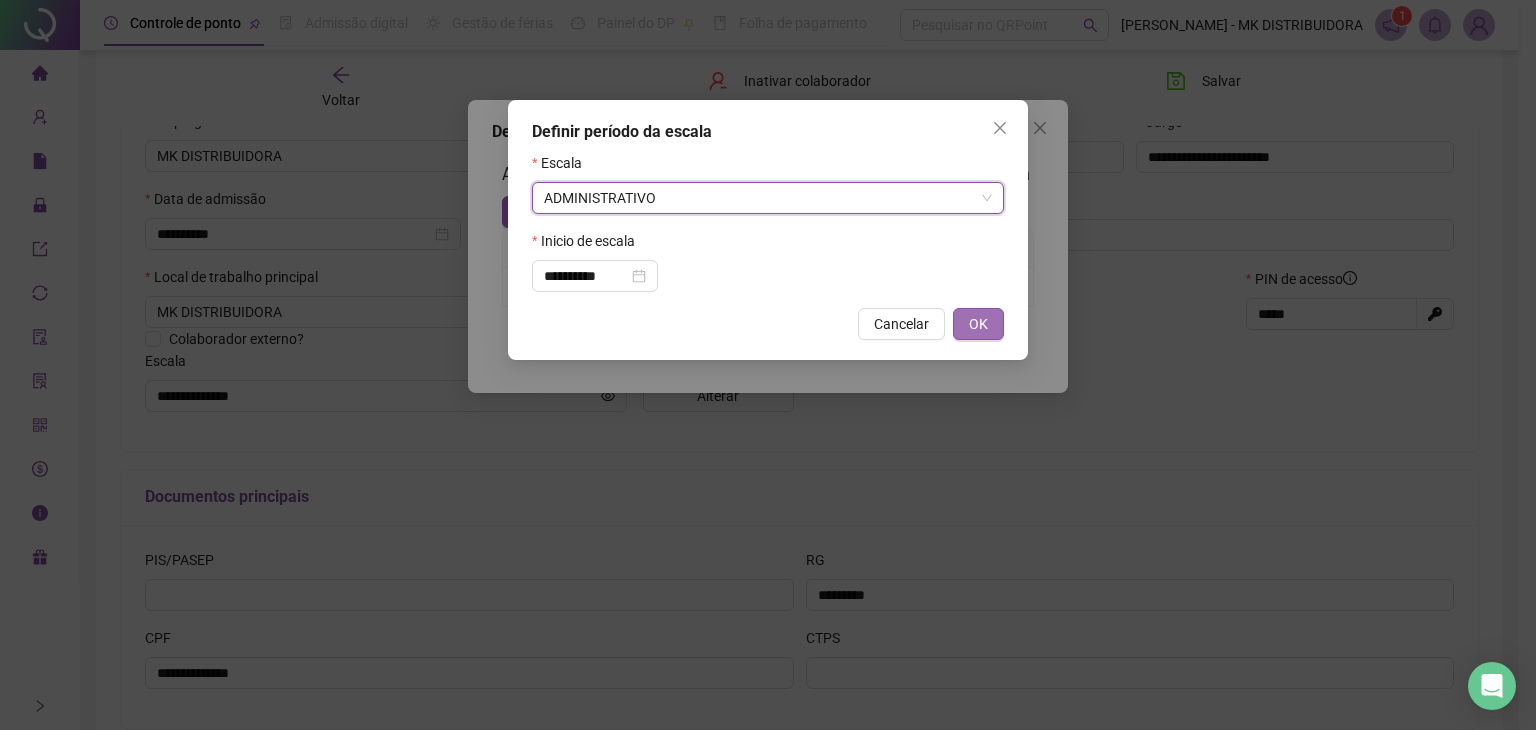 click on "OK" at bounding box center (978, 324) 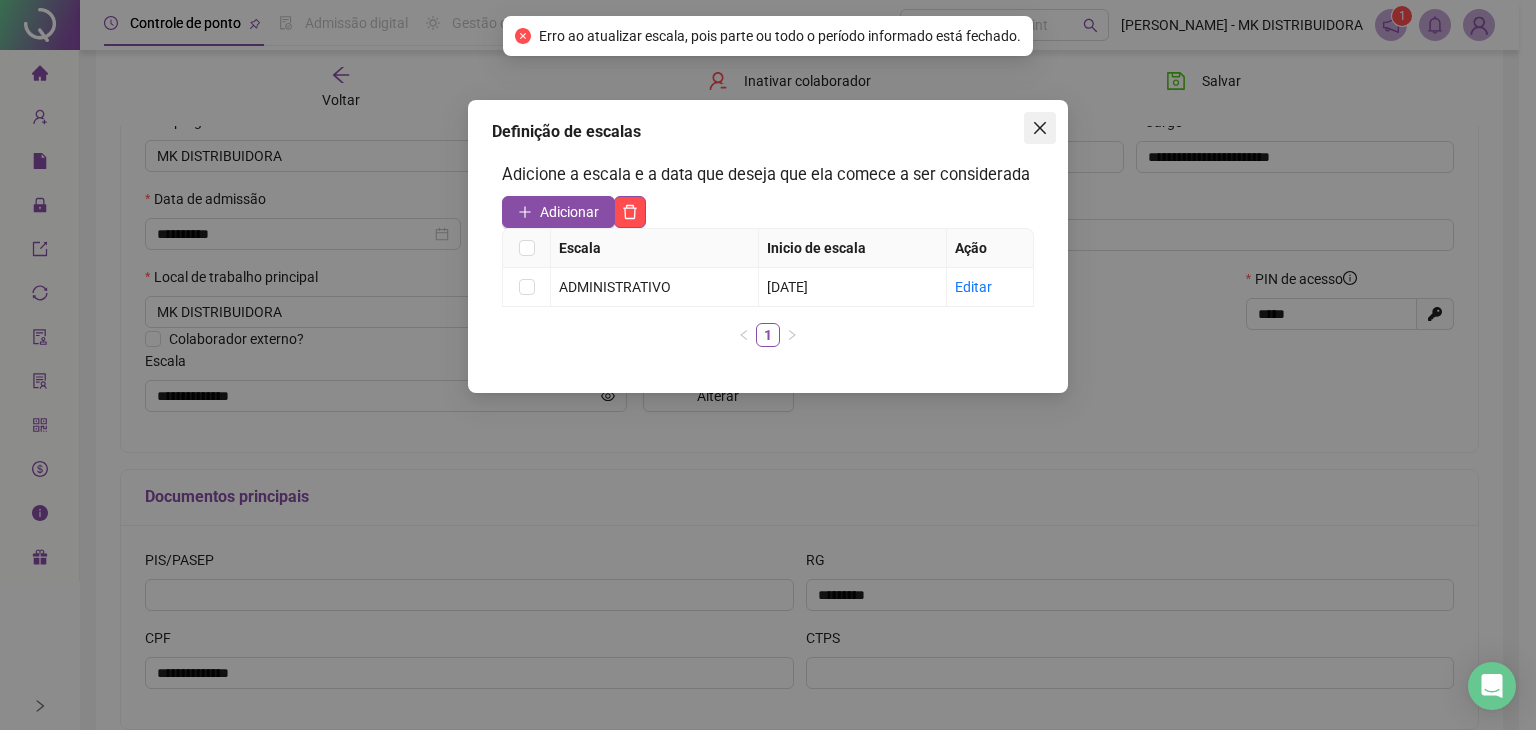 click at bounding box center [1040, 128] 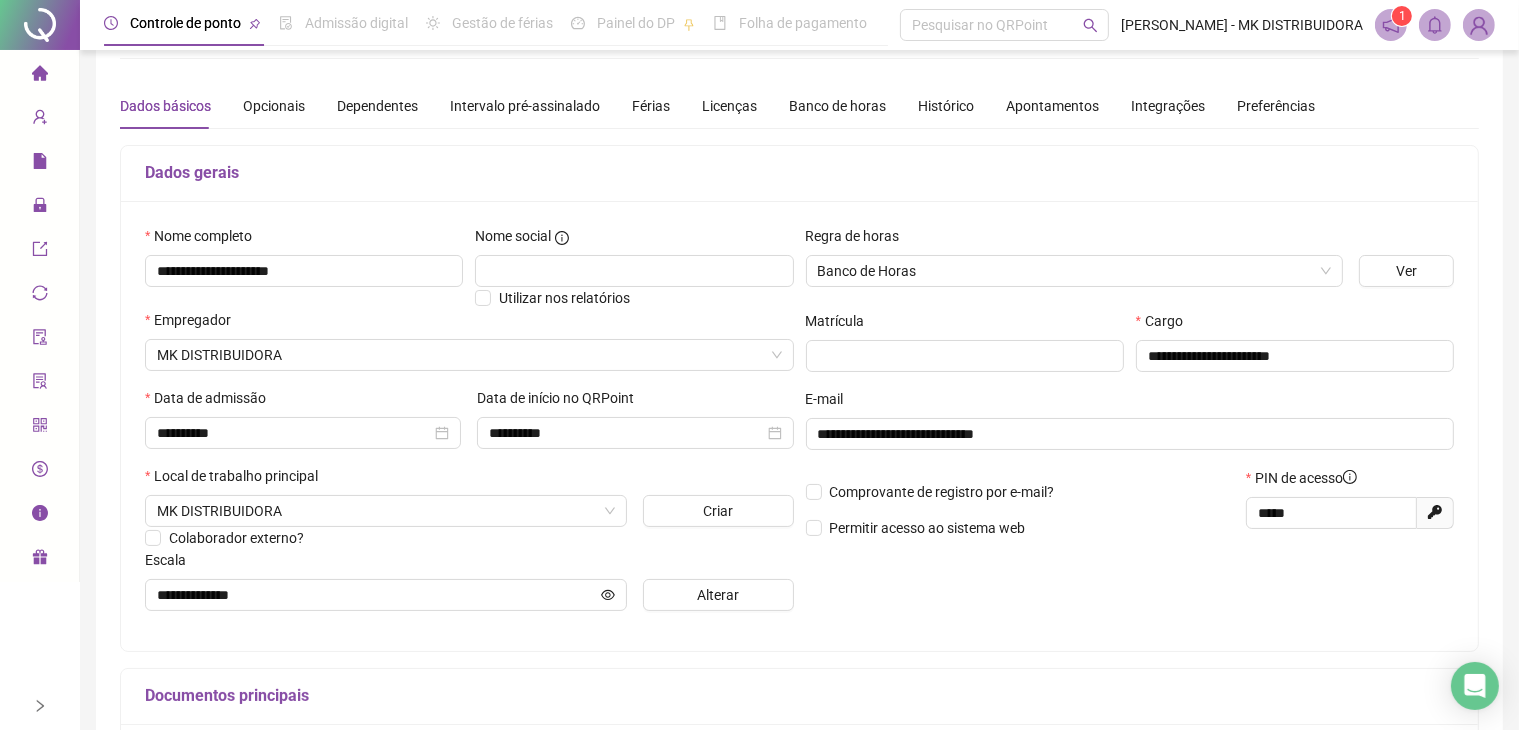 scroll, scrollTop: 11, scrollLeft: 0, axis: vertical 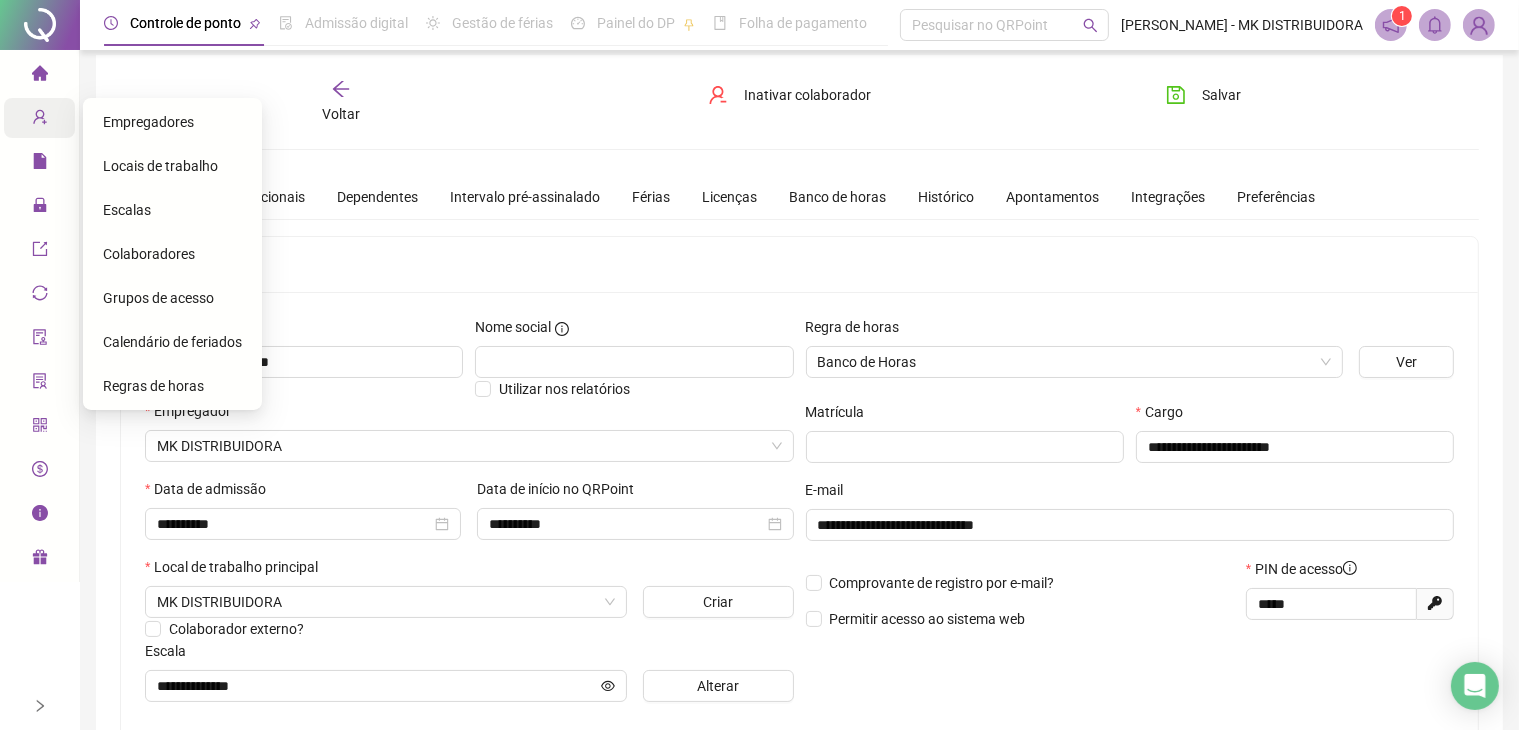 click on "Cadastros" at bounding box center (77, 120) 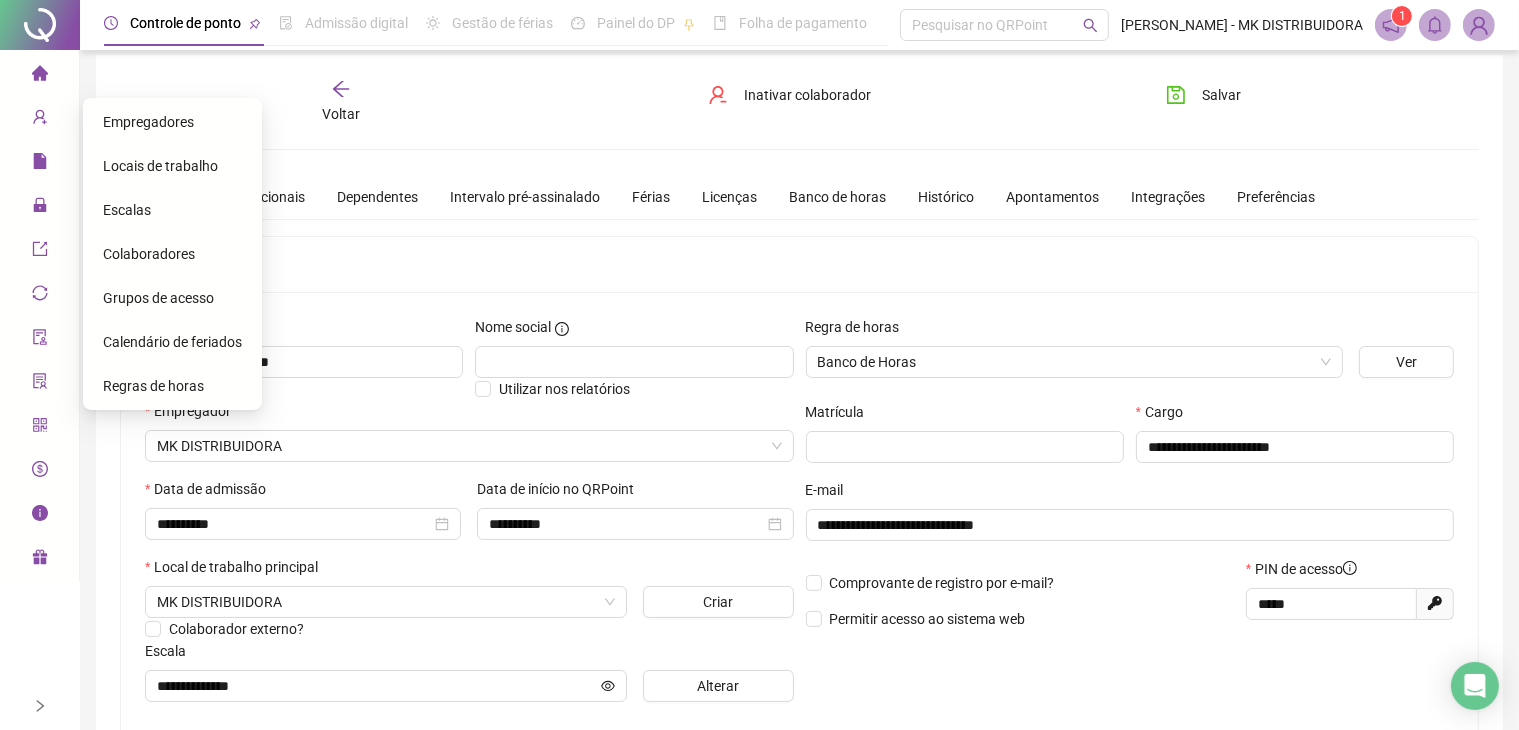 click on "Colaboradores" at bounding box center (149, 254) 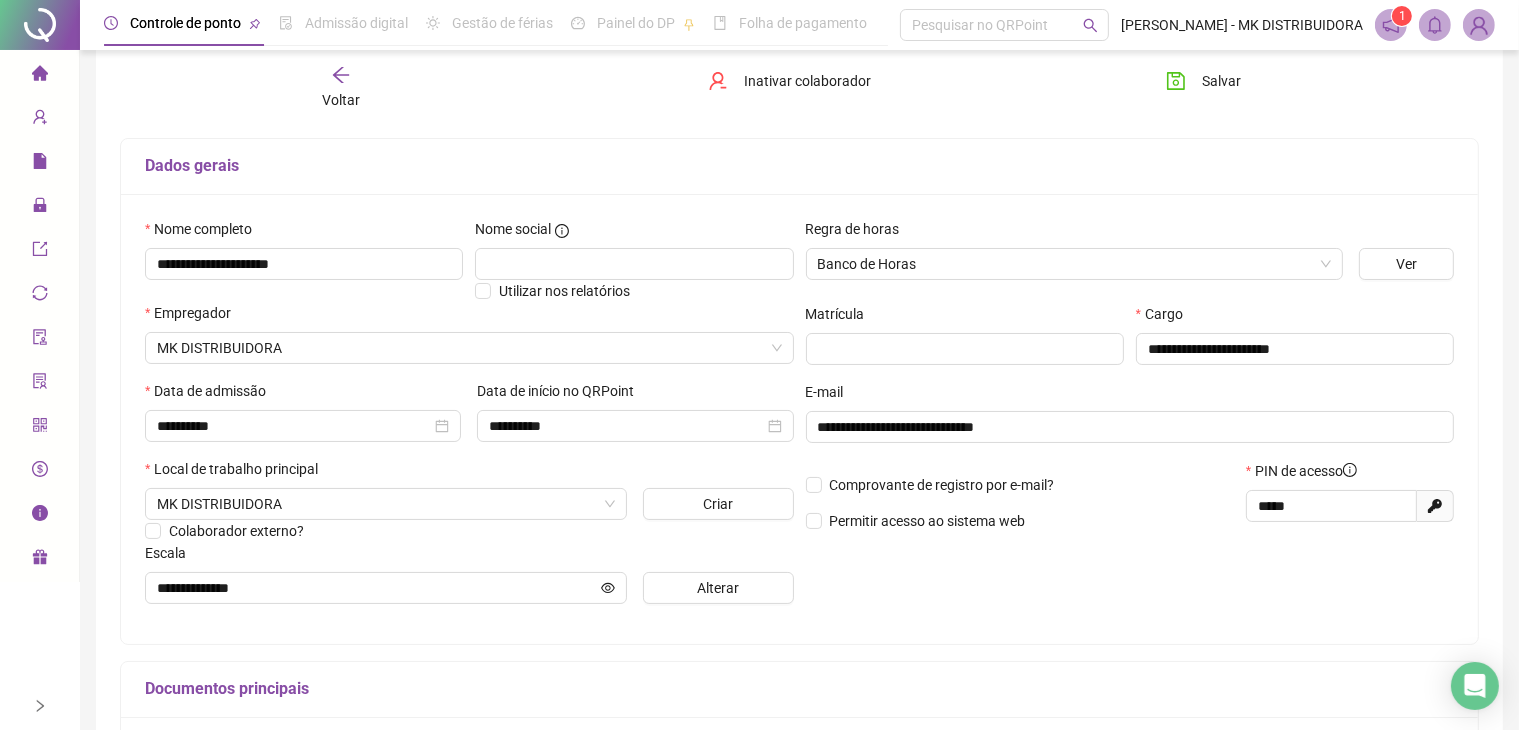 scroll, scrollTop: 111, scrollLeft: 0, axis: vertical 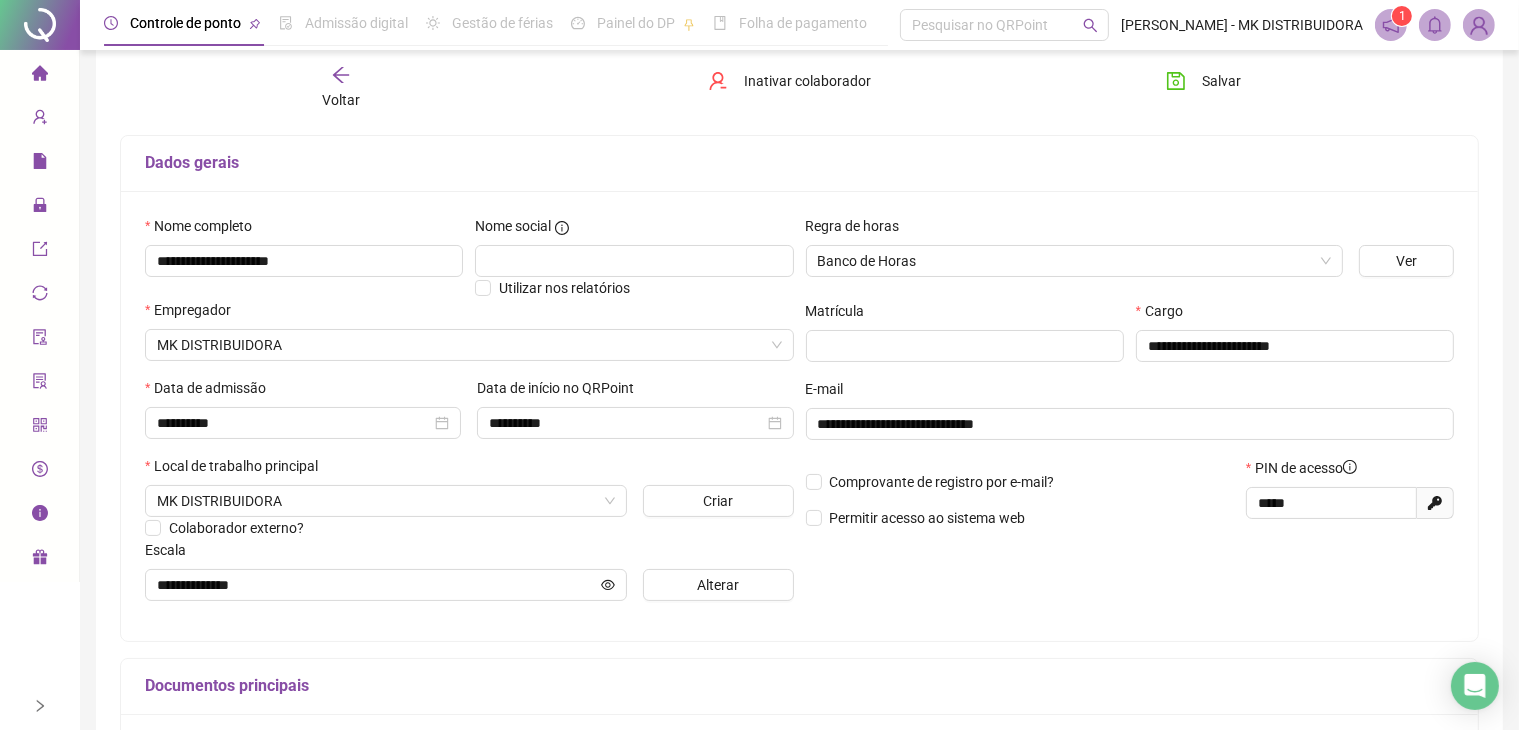 click 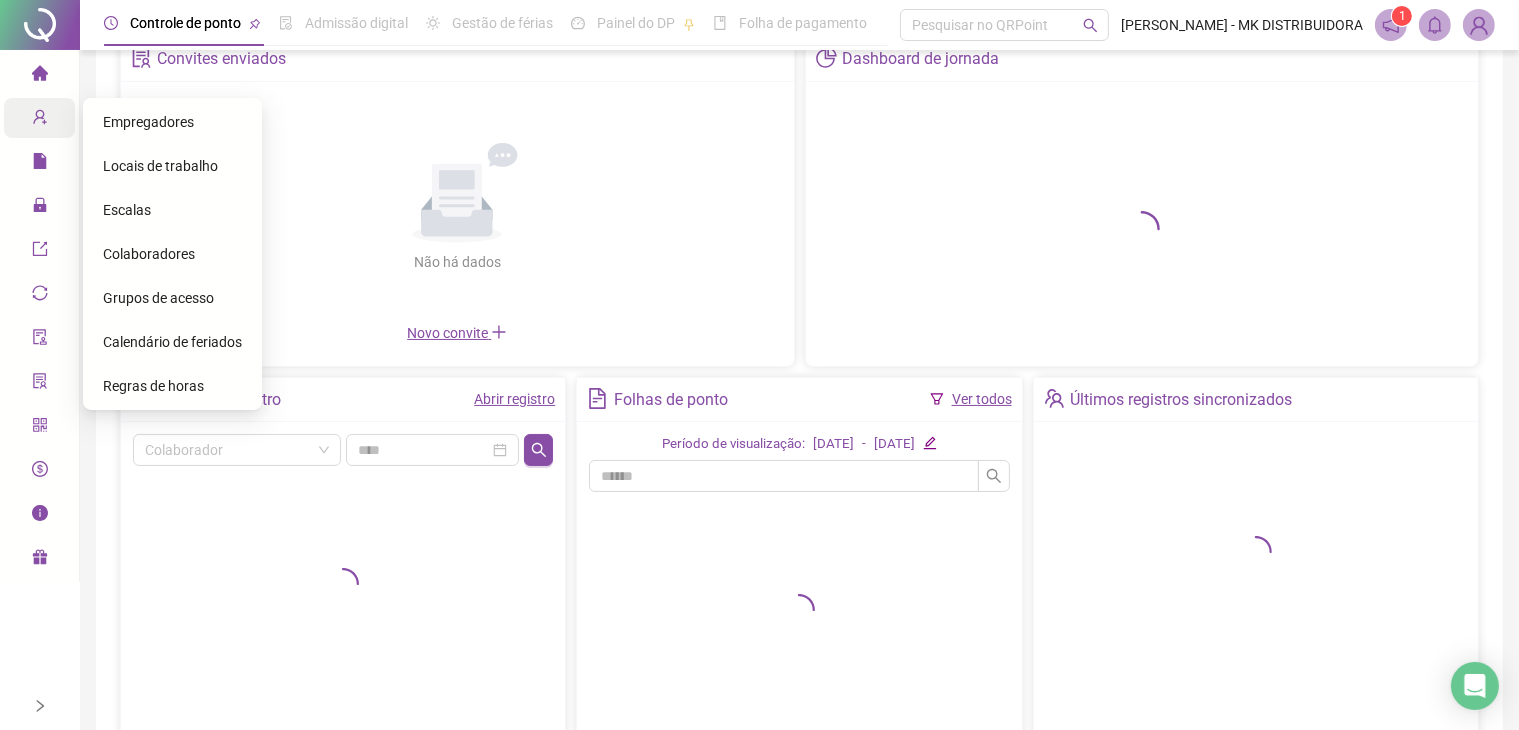 click at bounding box center (40, 120) 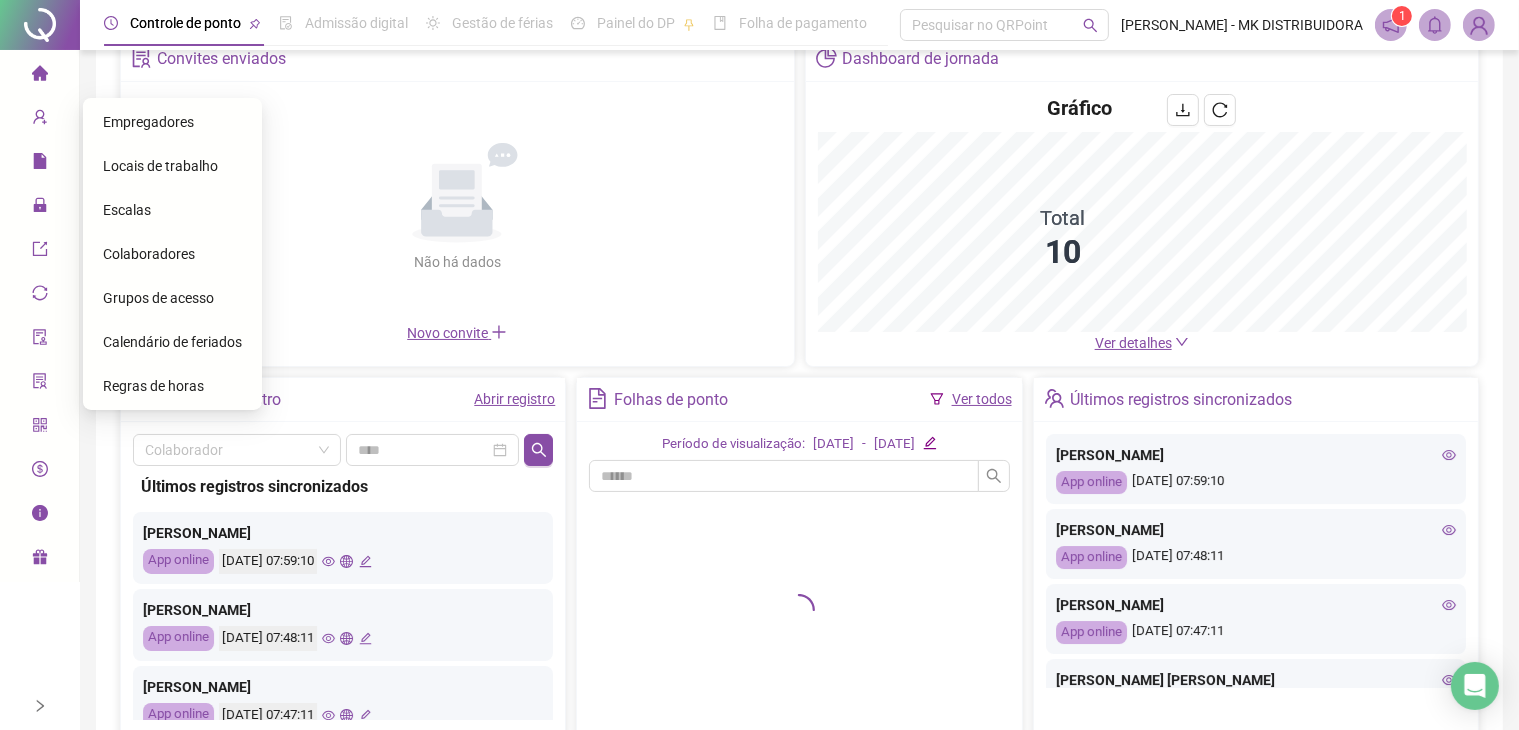 click on "Colaboradores" at bounding box center [149, 254] 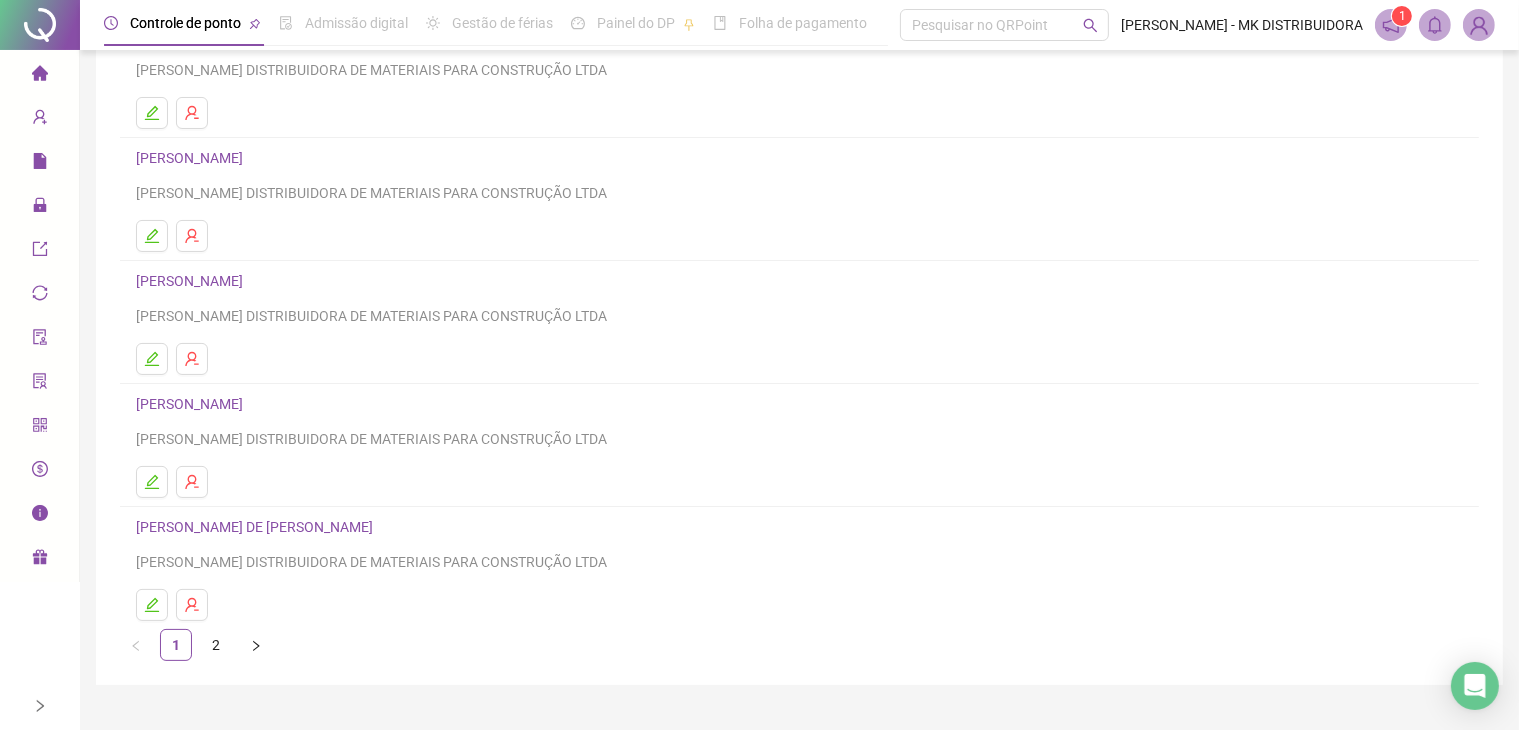 scroll, scrollTop: 236, scrollLeft: 0, axis: vertical 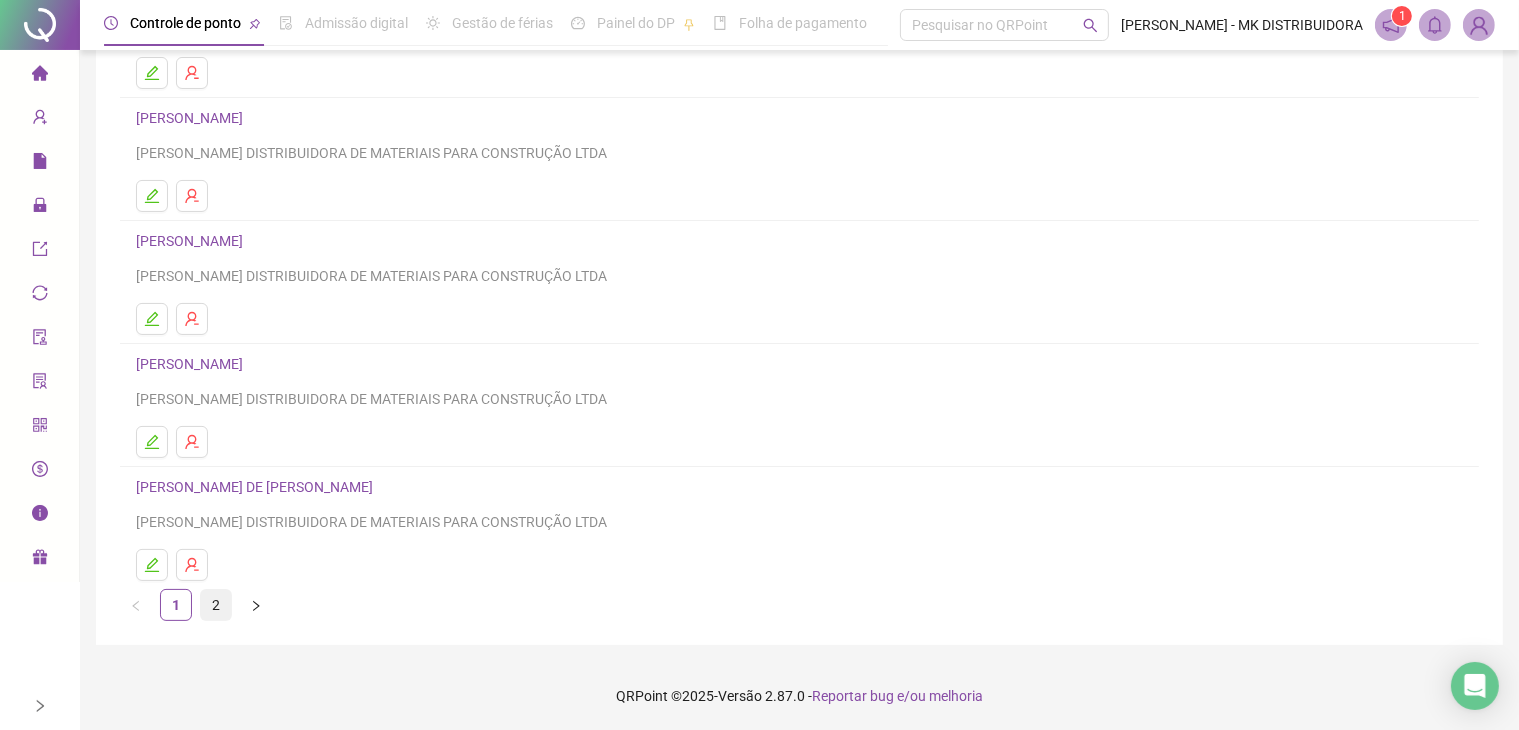 click on "2" at bounding box center [216, 605] 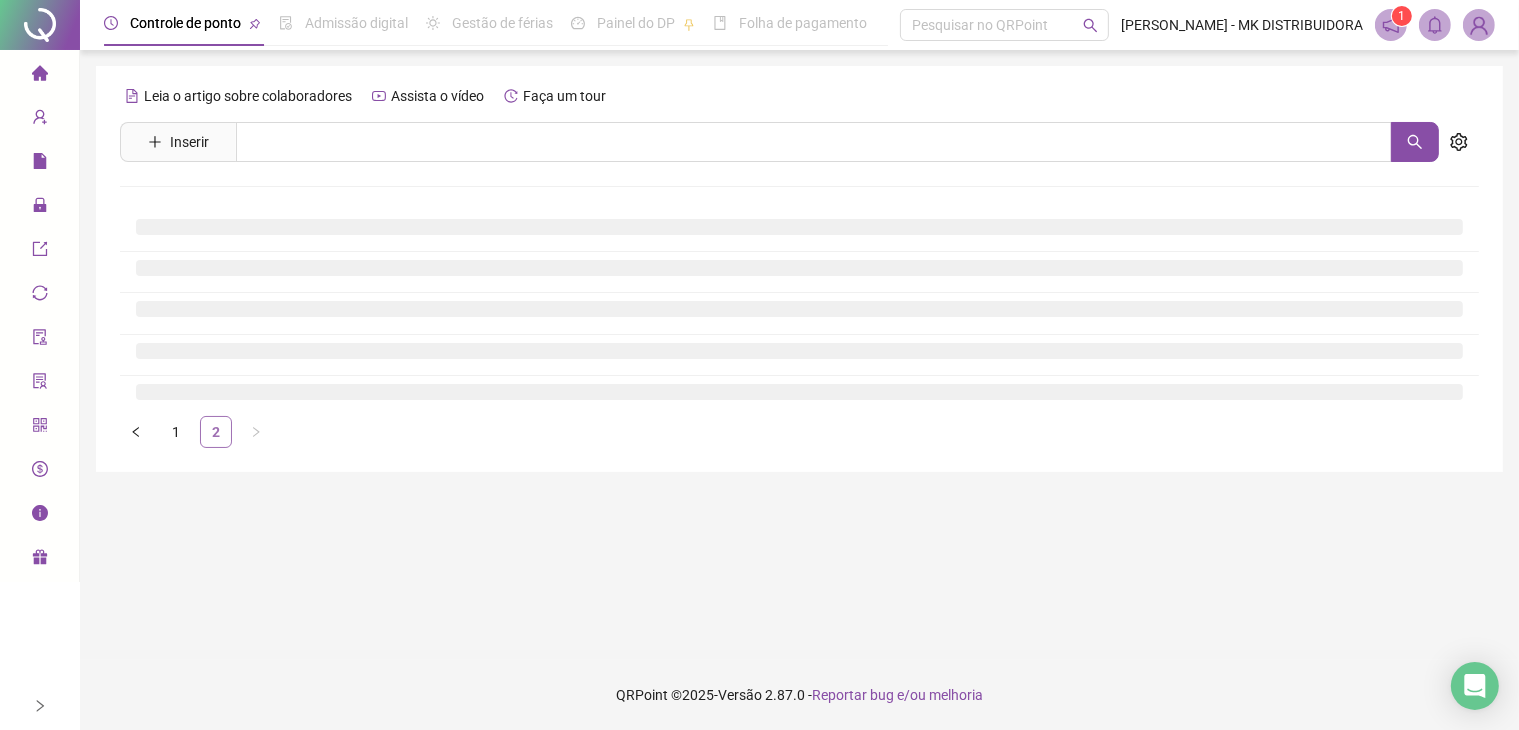 scroll, scrollTop: 0, scrollLeft: 0, axis: both 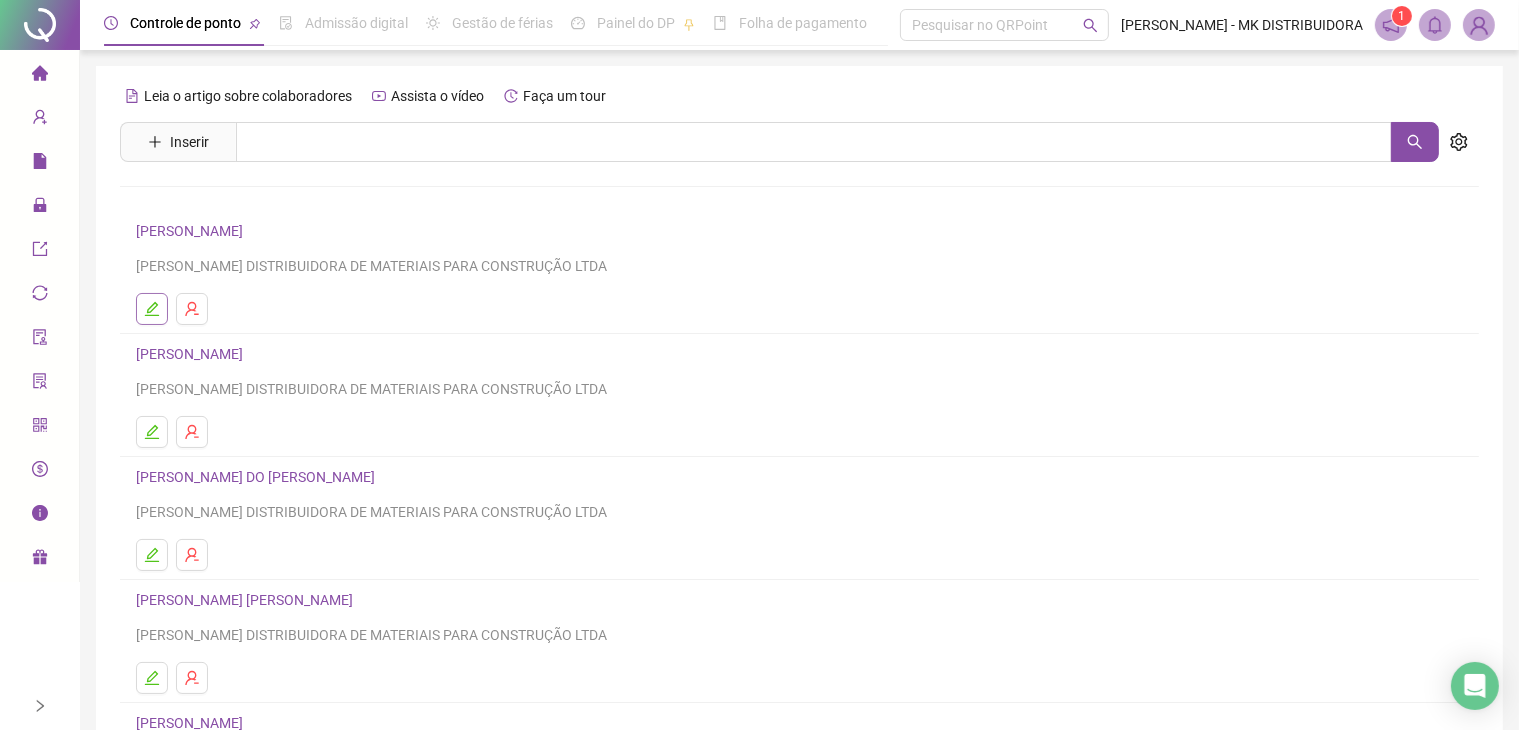click 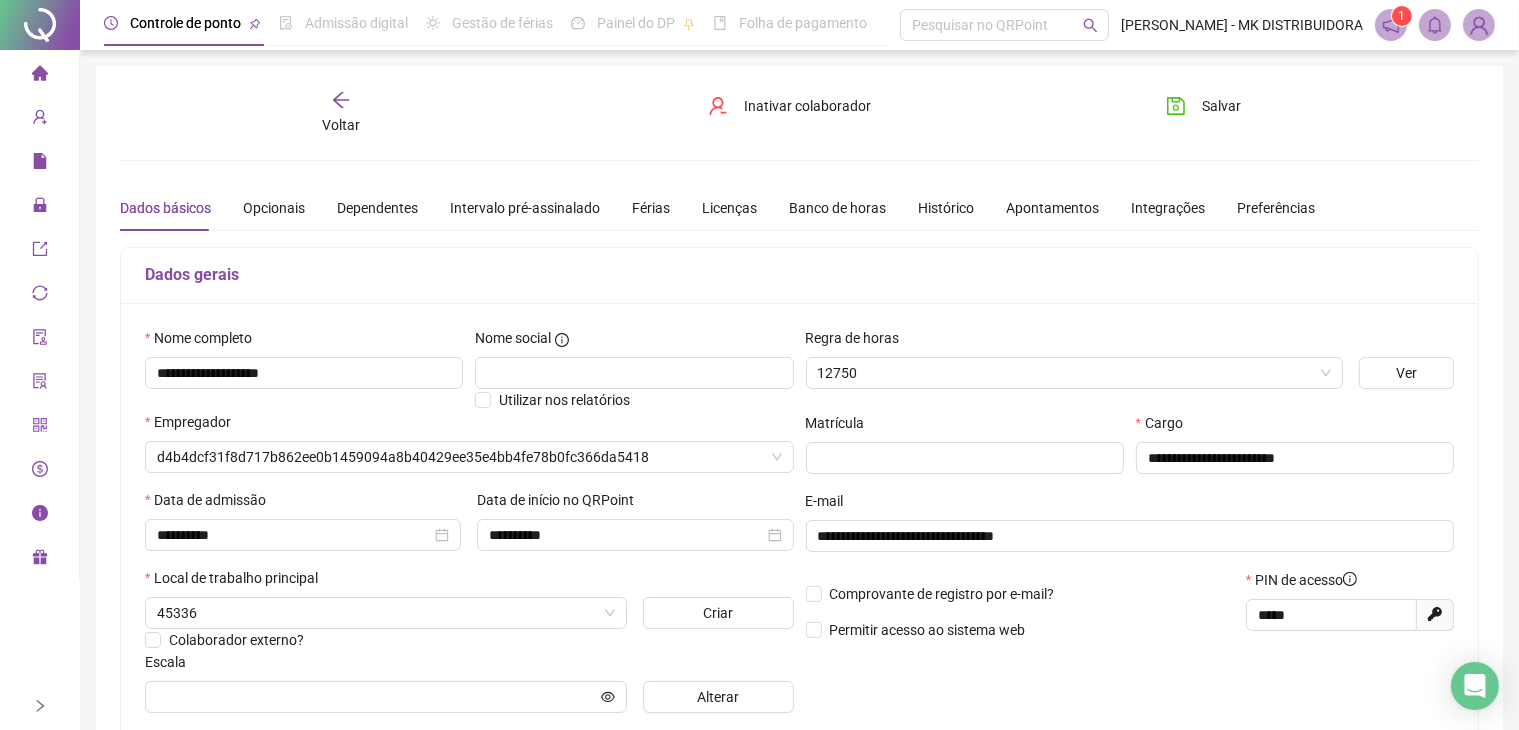 type on "**********" 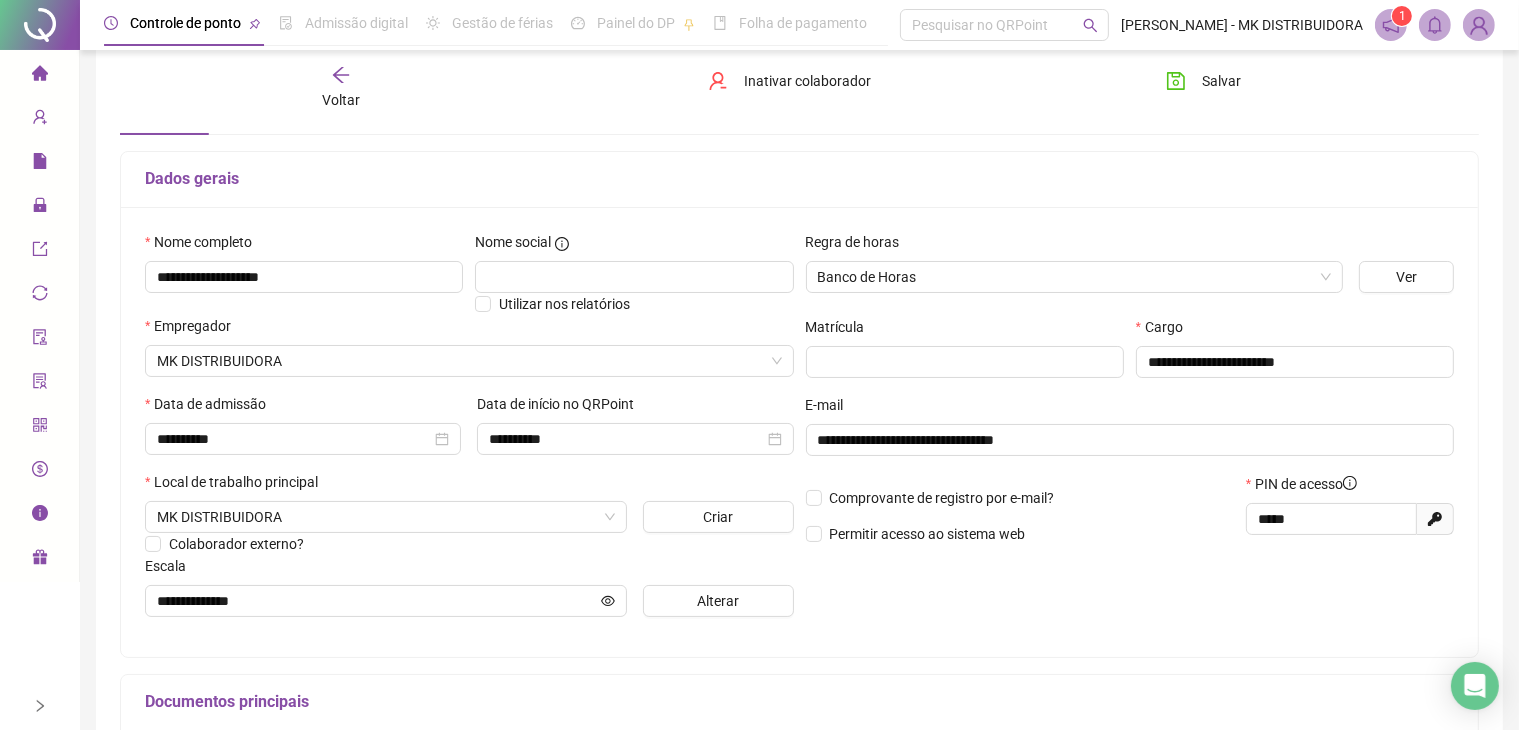 scroll, scrollTop: 200, scrollLeft: 0, axis: vertical 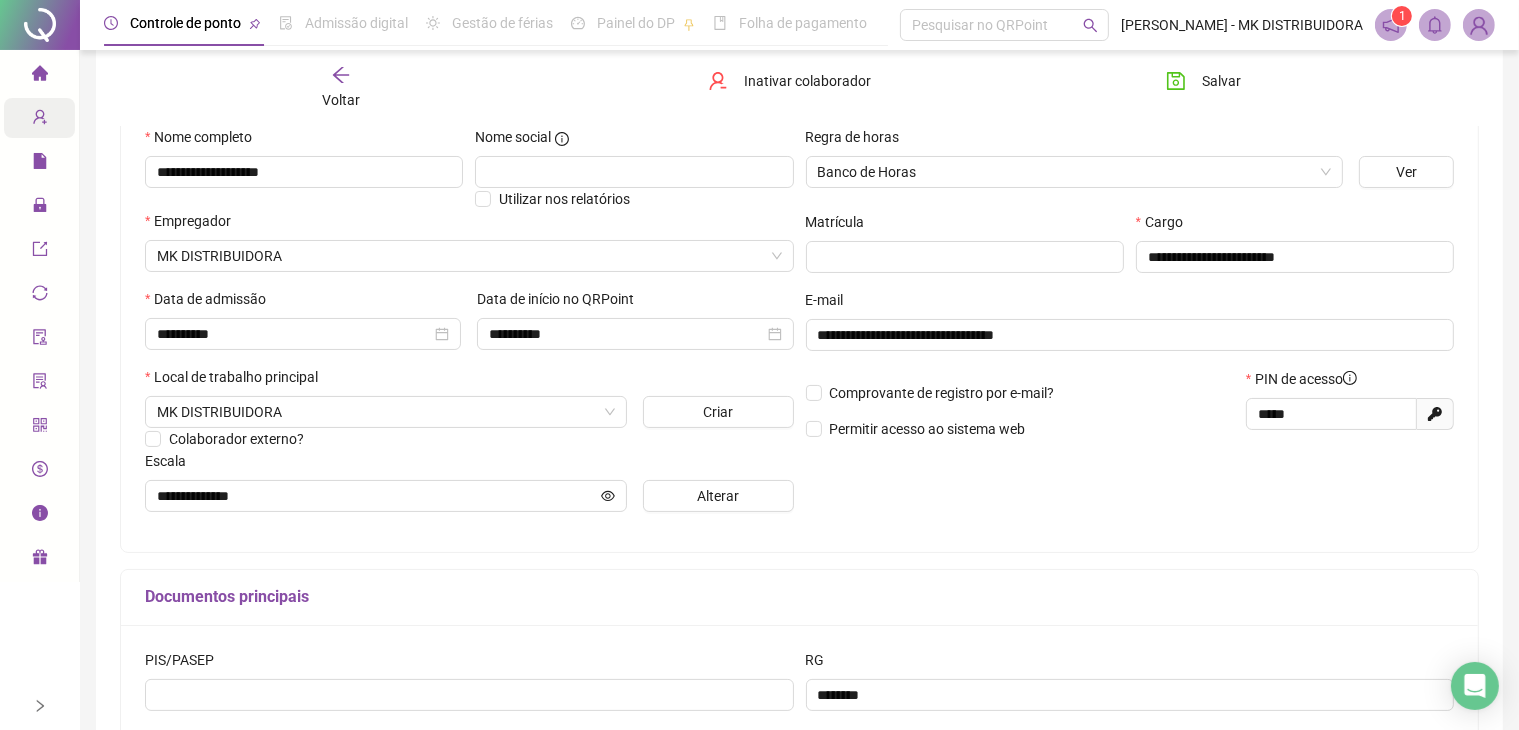 click 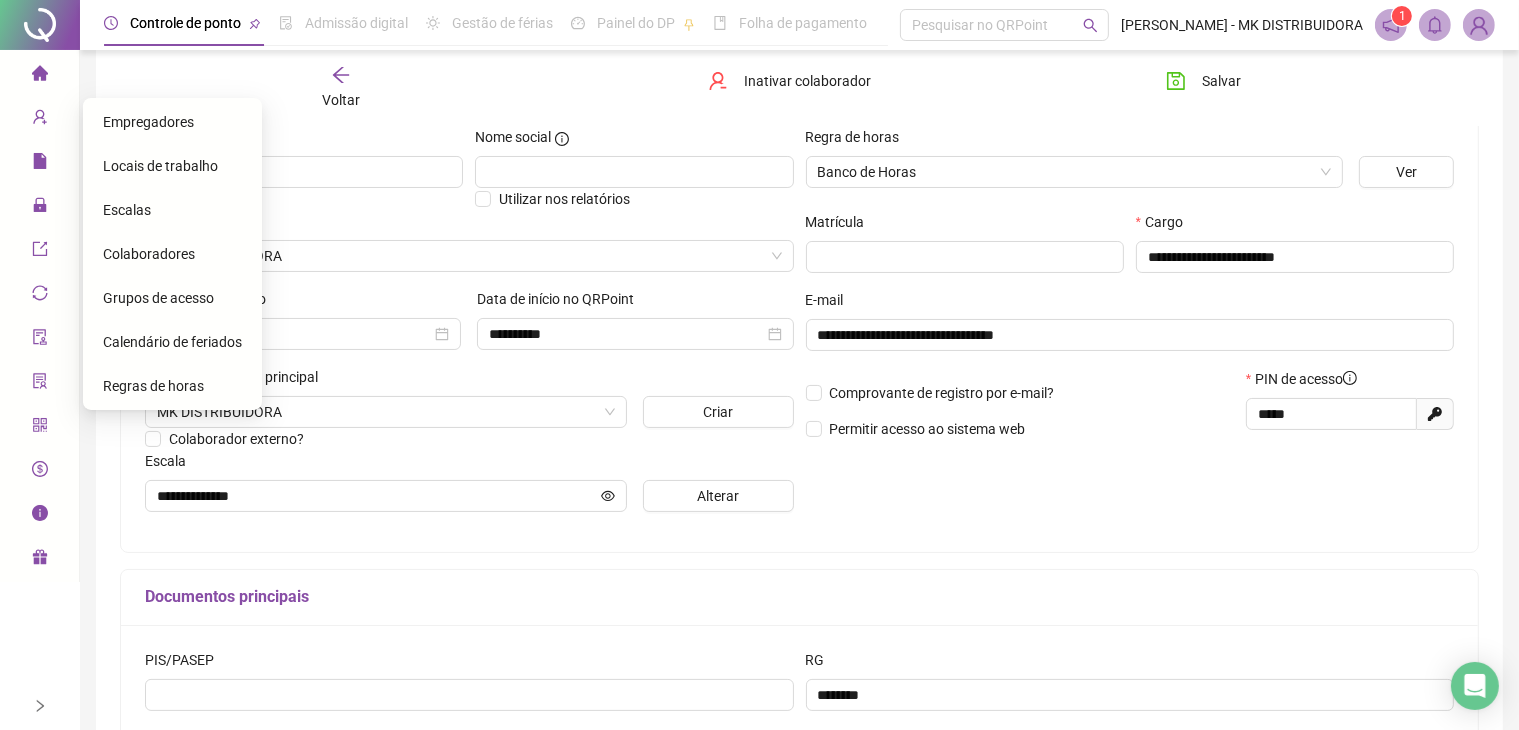 click on "Colaboradores" at bounding box center (149, 254) 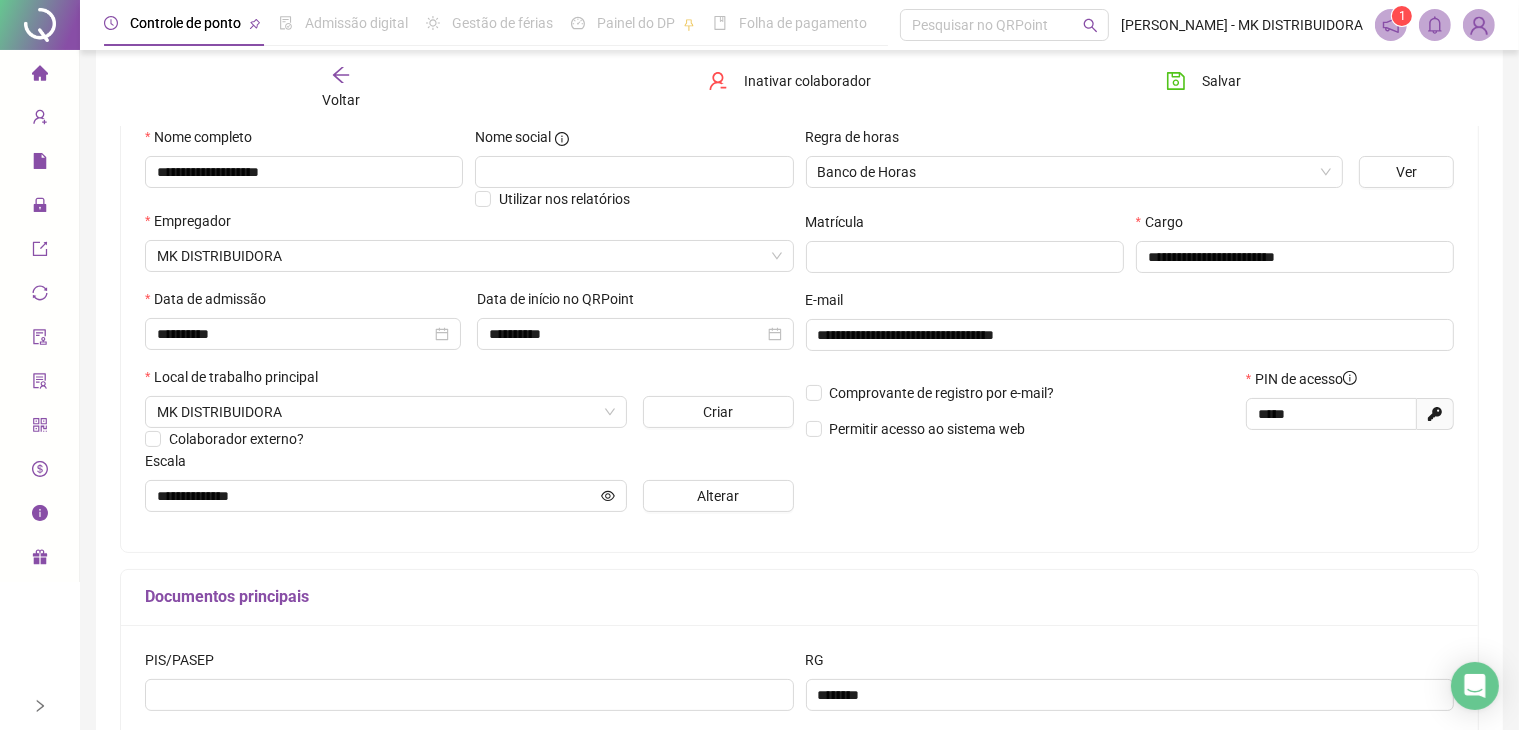 click 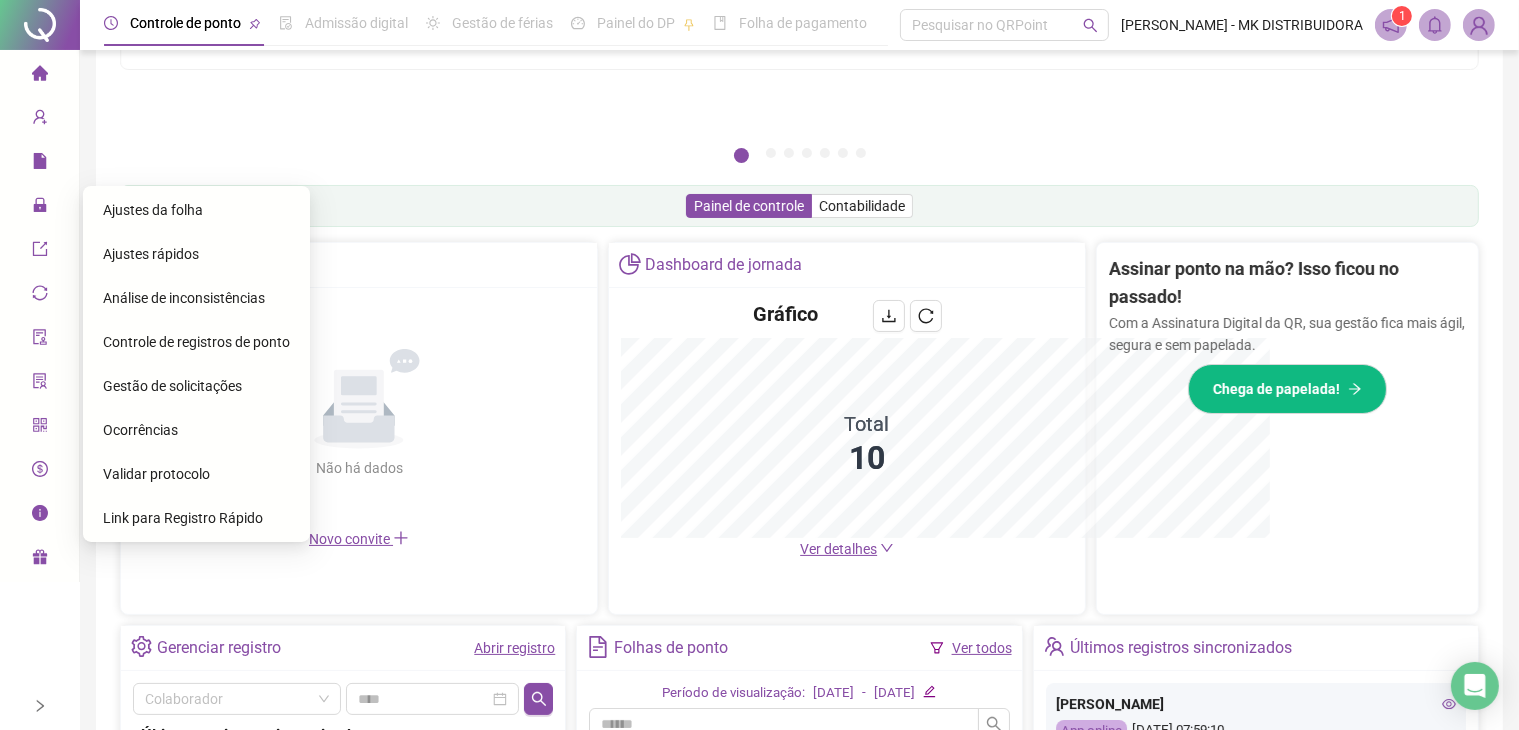 click on "Gestão de solicitações" at bounding box center (172, 386) 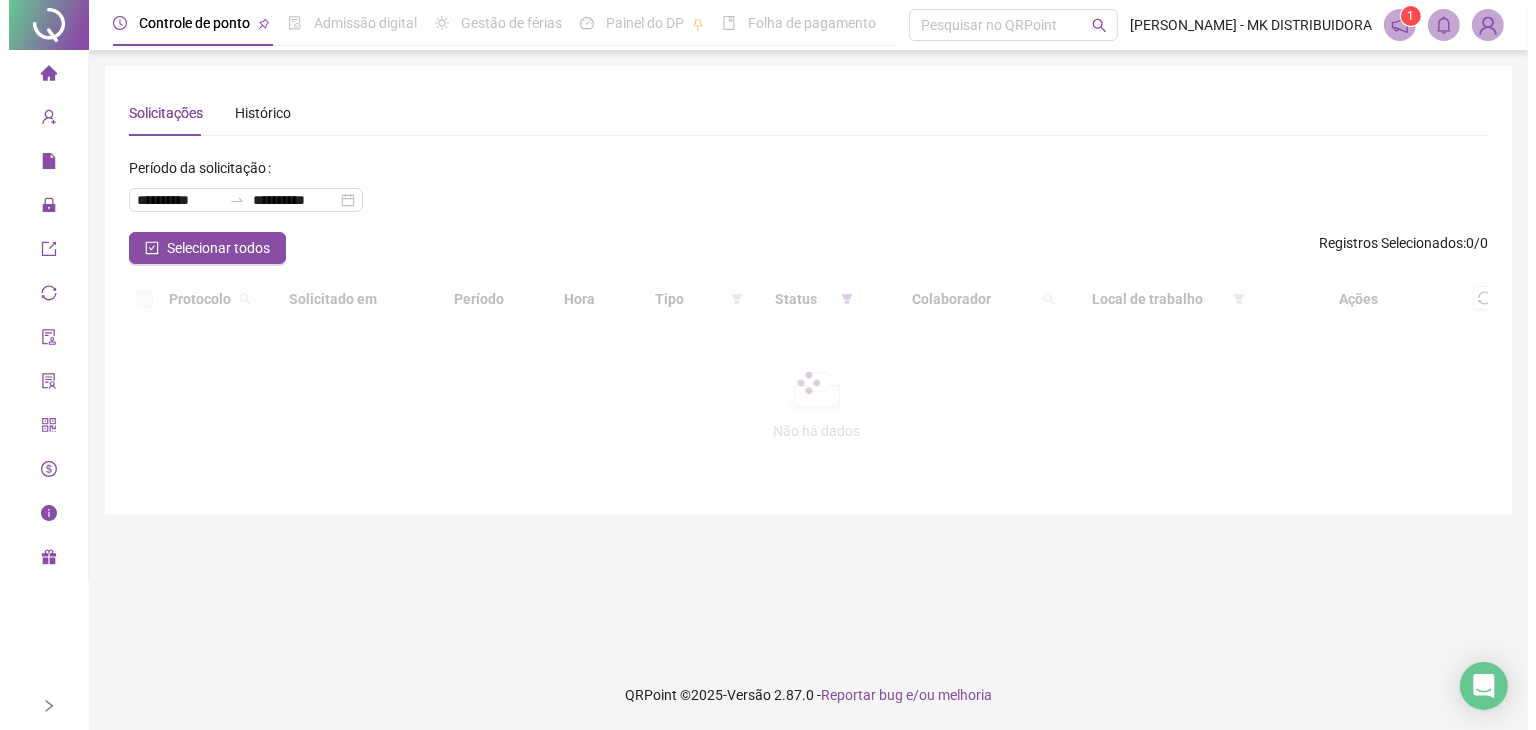 scroll, scrollTop: 0, scrollLeft: 0, axis: both 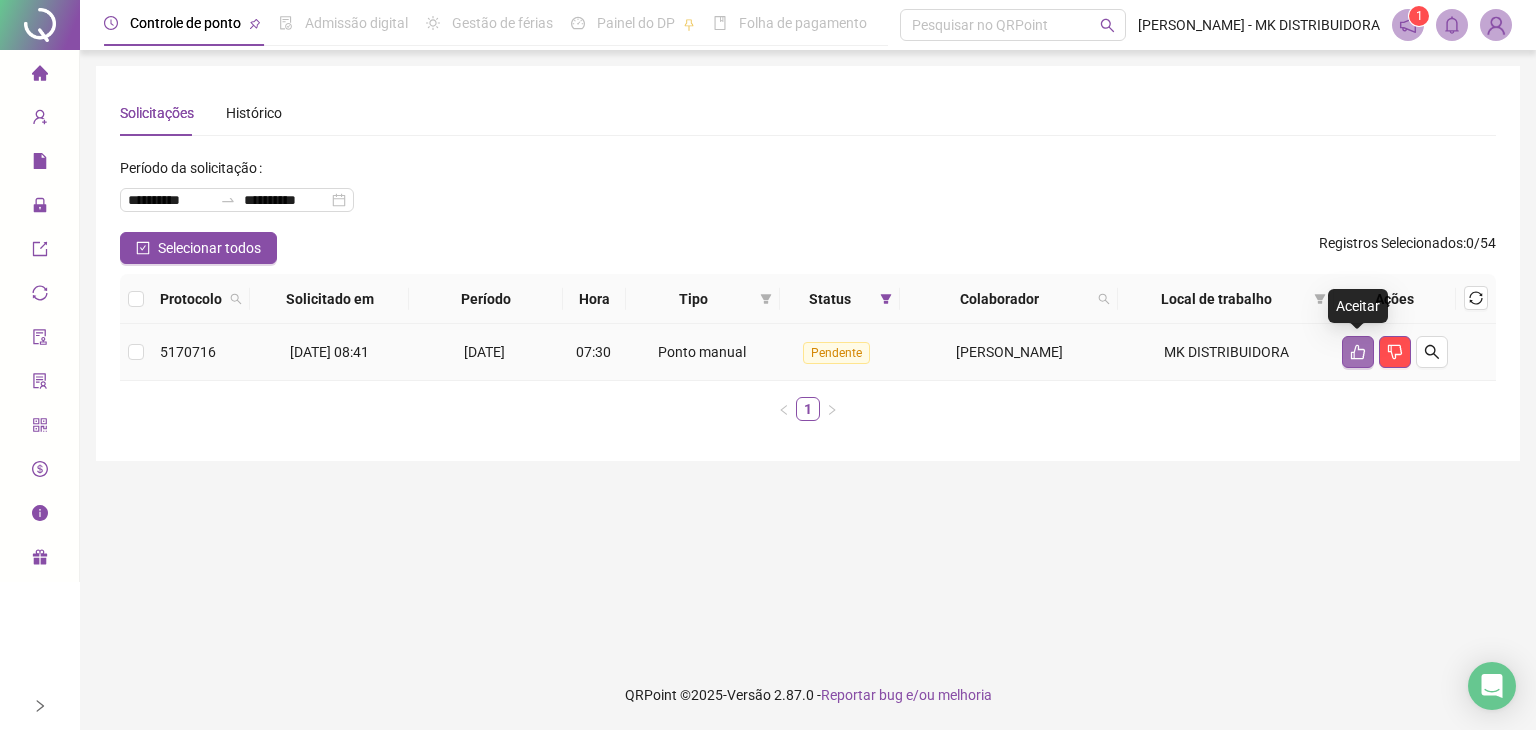 click 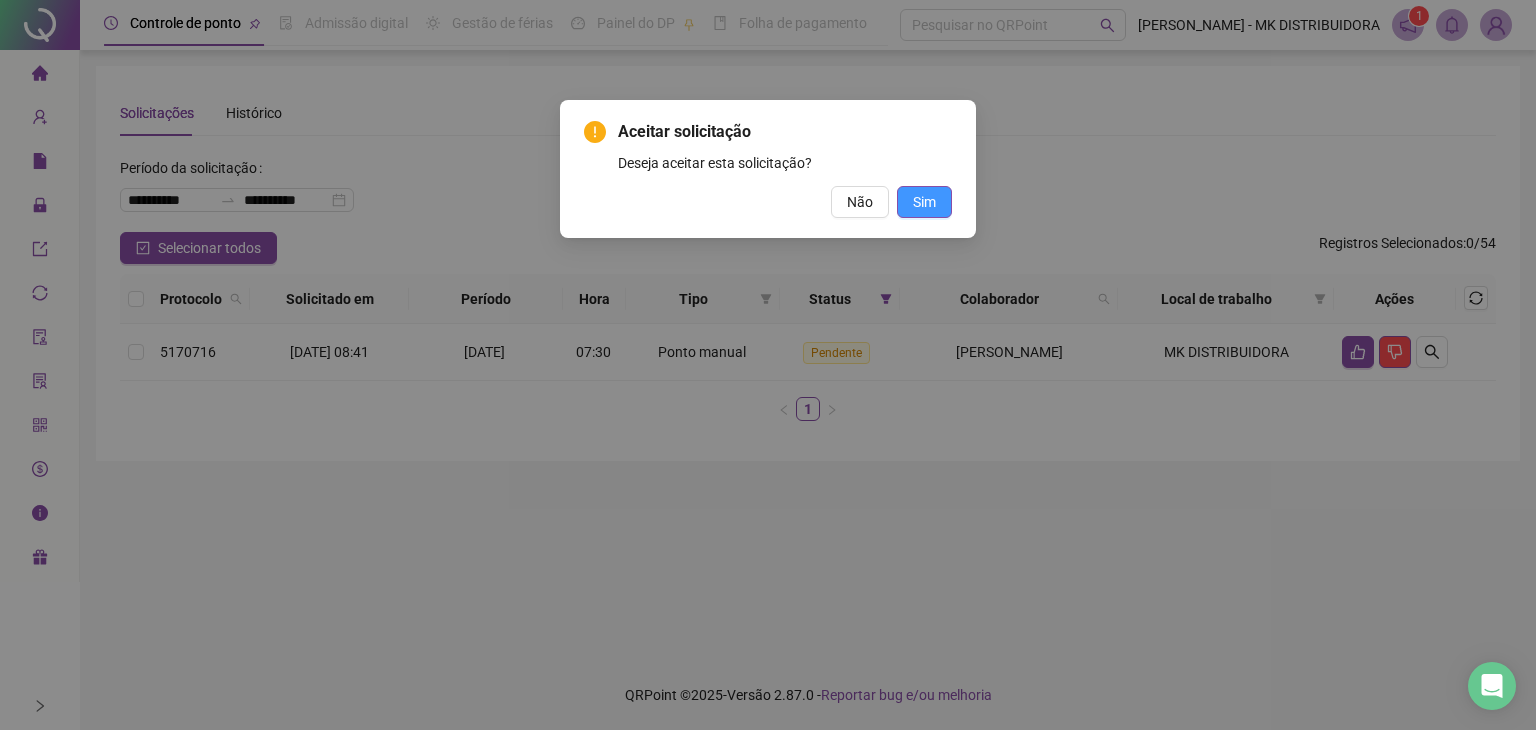 click on "Sim" at bounding box center (924, 202) 